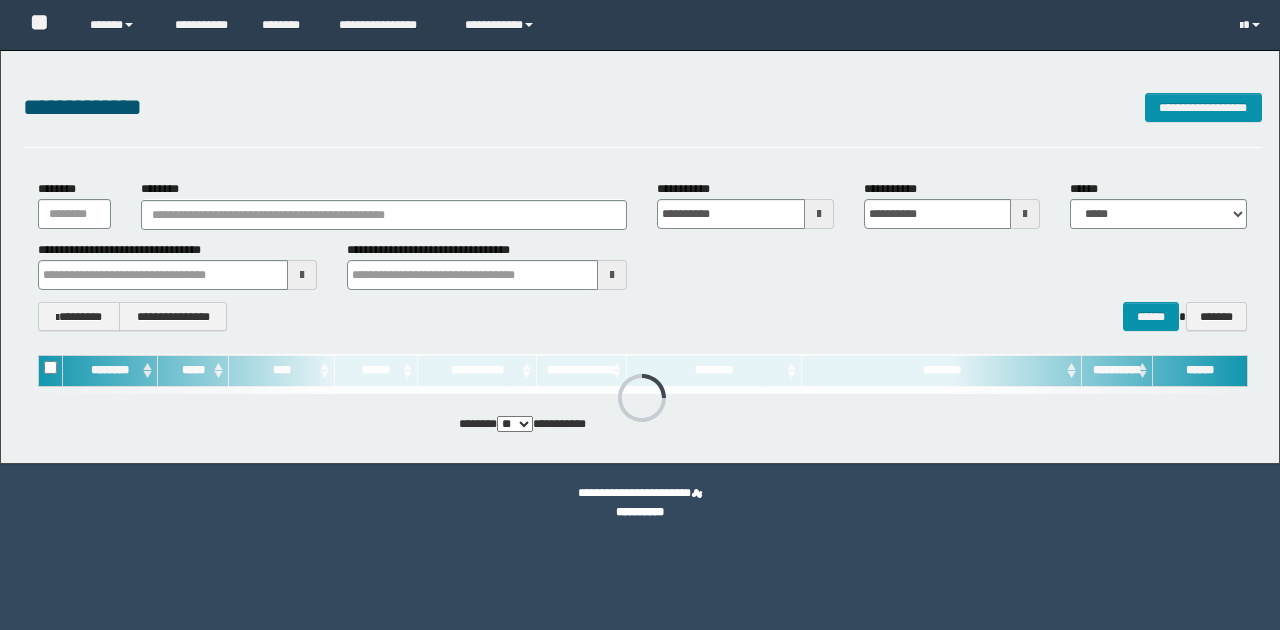 scroll, scrollTop: 0, scrollLeft: 0, axis: both 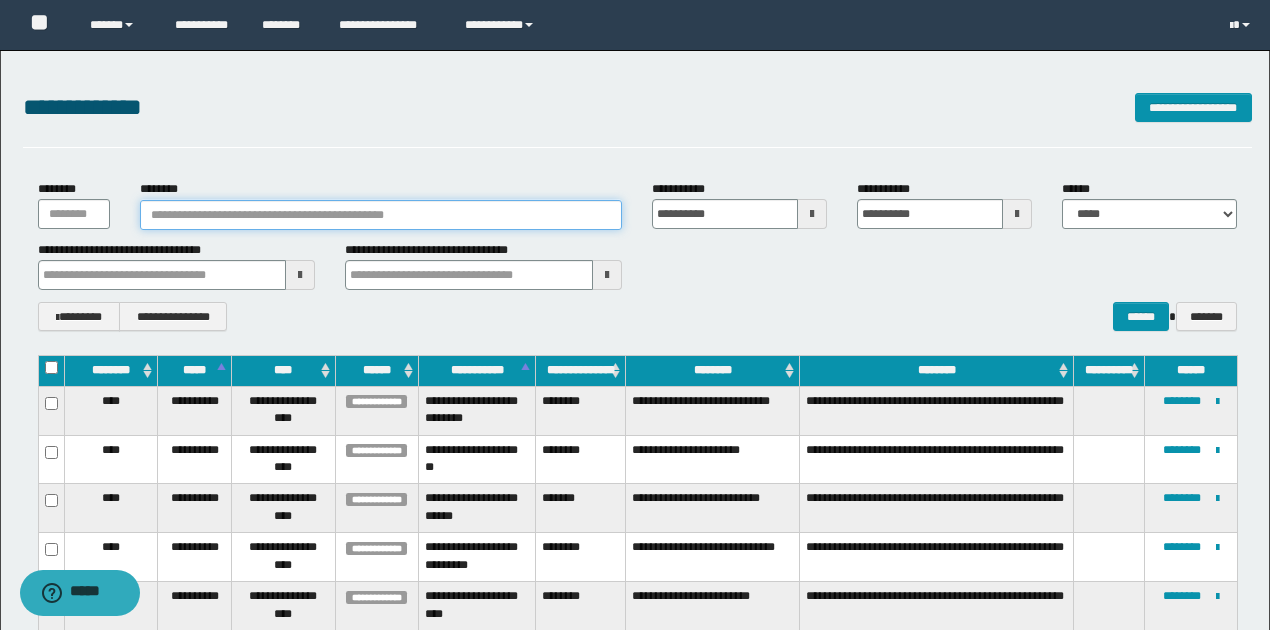 paste on "**********" 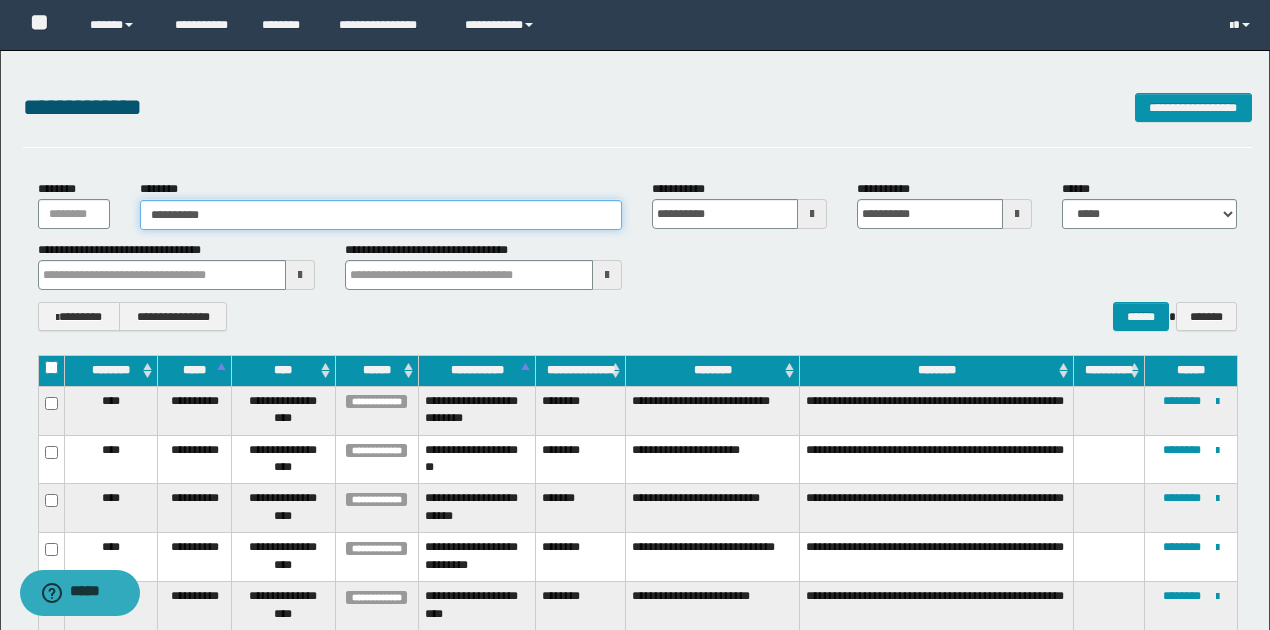 type on "**********" 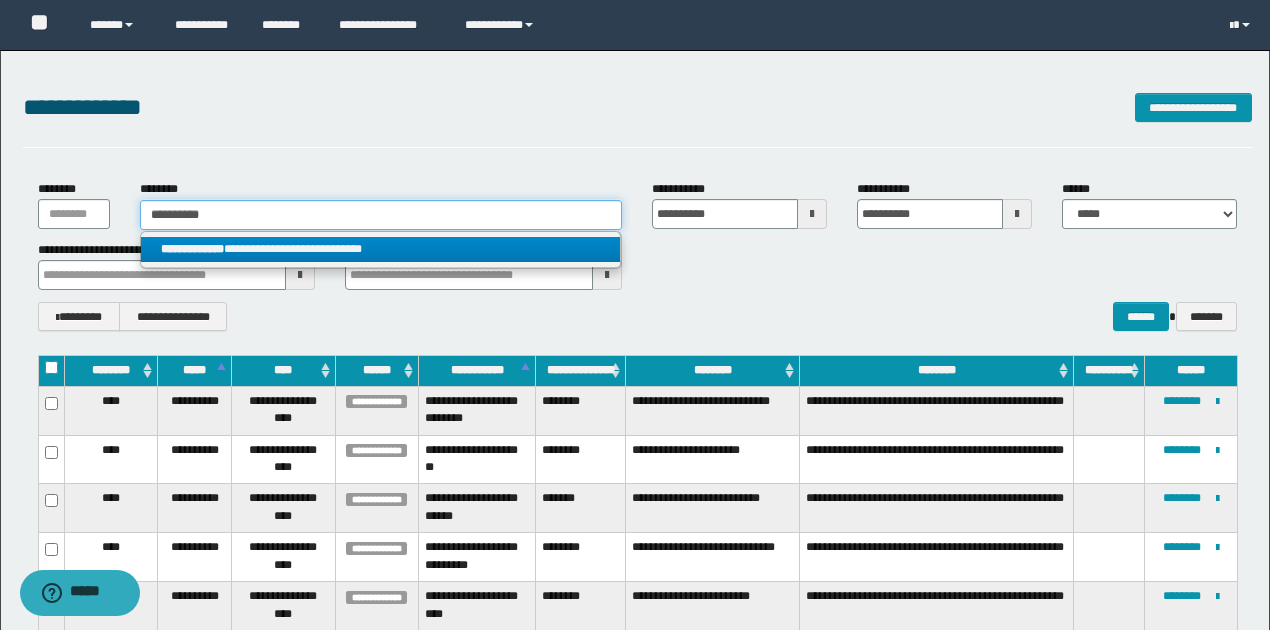 type on "**********" 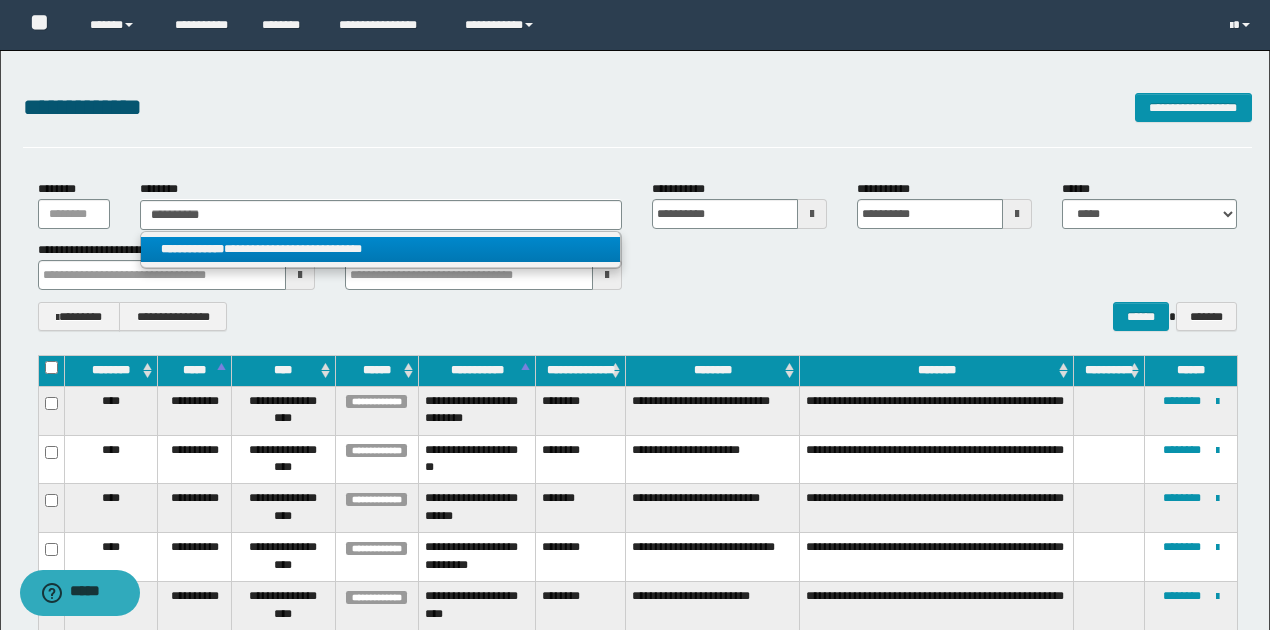 click on "**********" at bounding box center (380, 249) 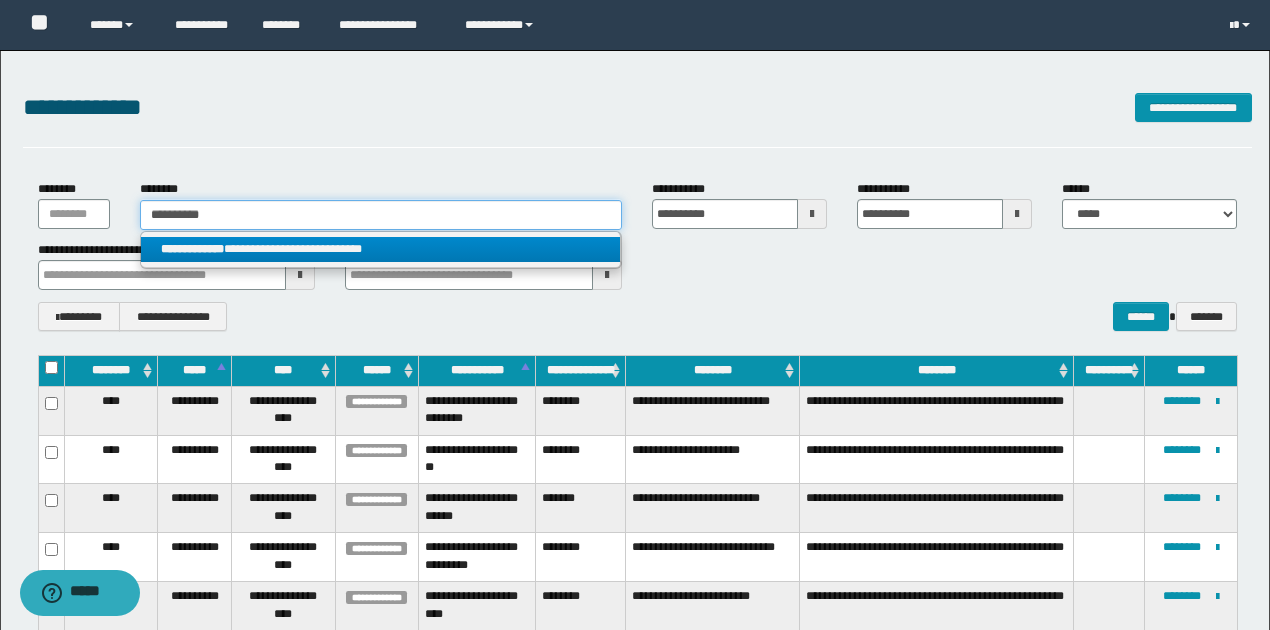type 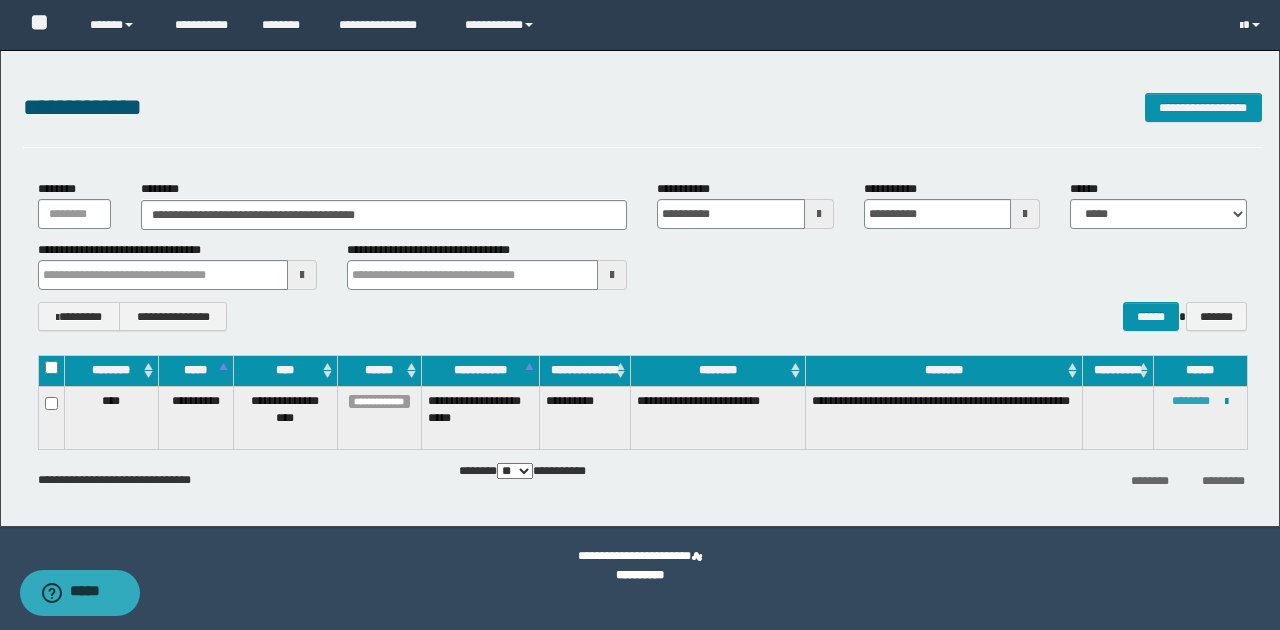 click on "********" at bounding box center (1191, 401) 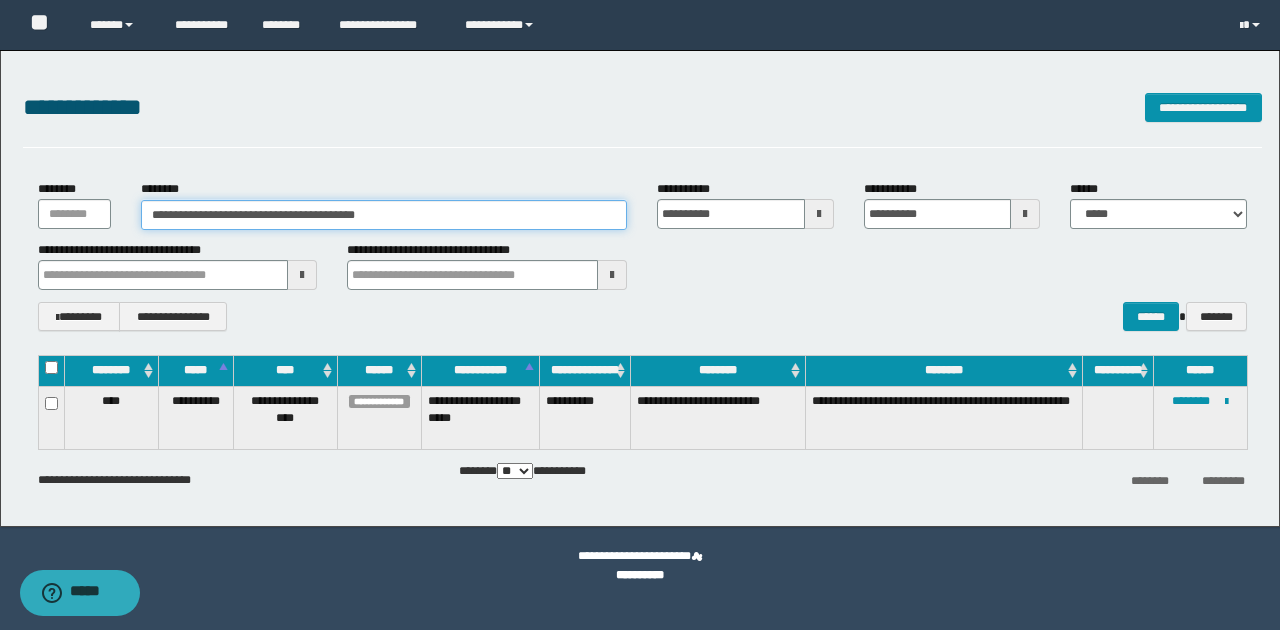 drag, startPoint x: 149, startPoint y: 212, endPoint x: 428, endPoint y: 214, distance: 279.00717 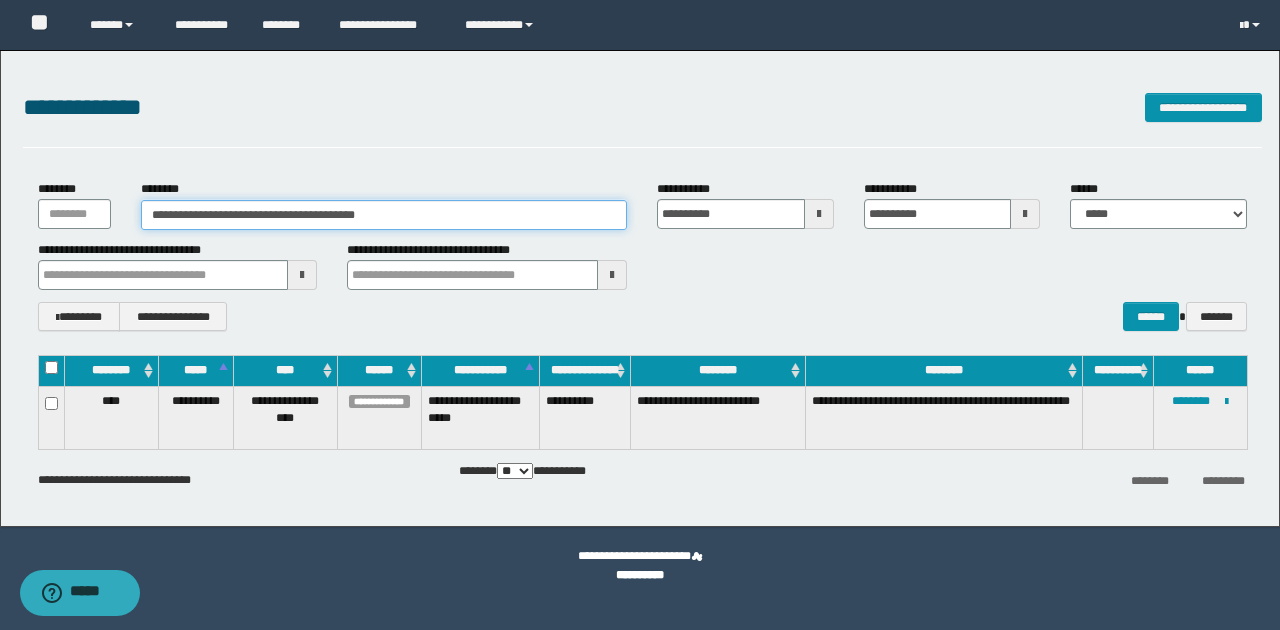 paste 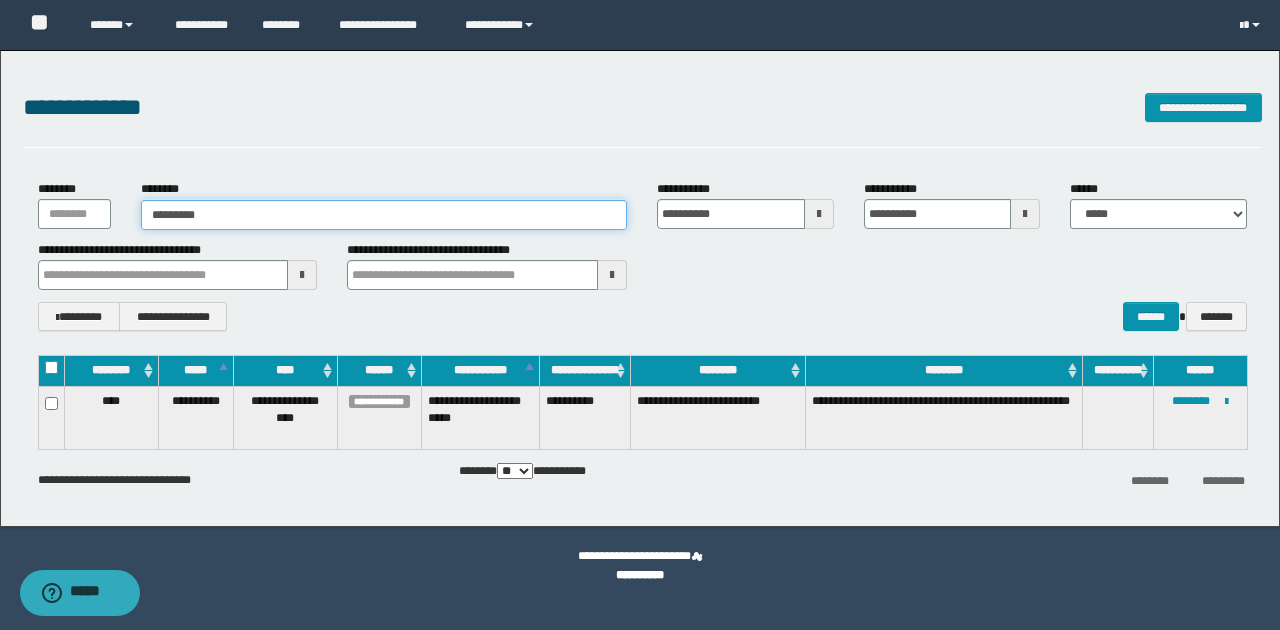 click on "********" at bounding box center [384, 215] 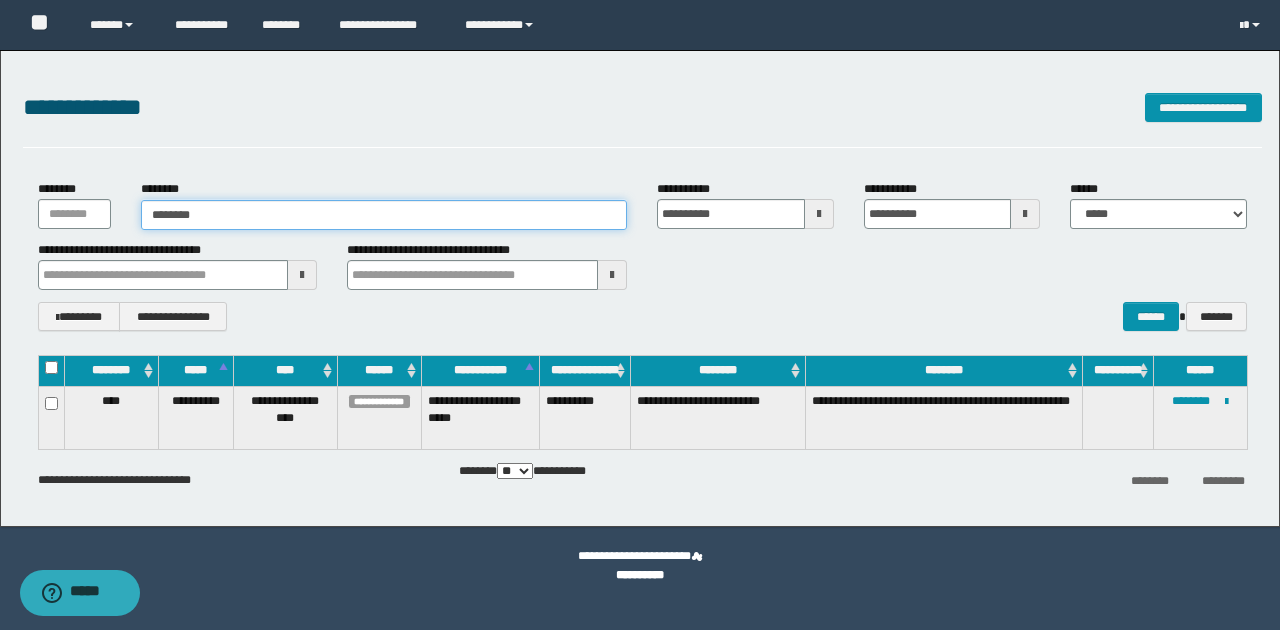 click on "********" at bounding box center [384, 215] 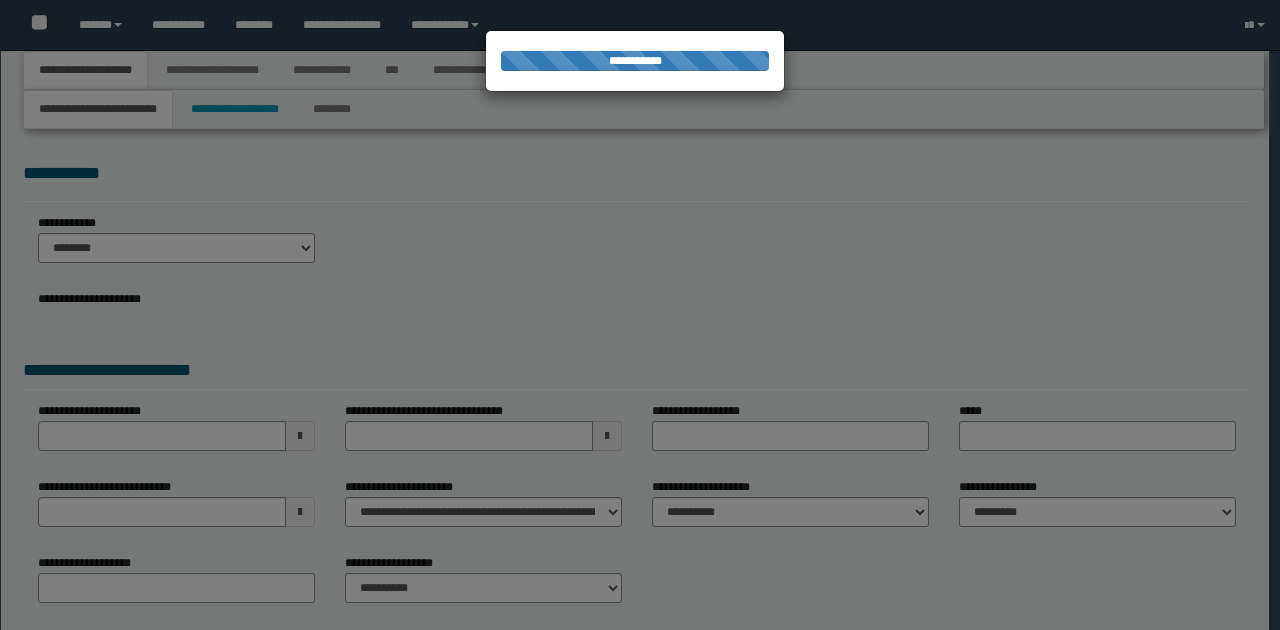 scroll, scrollTop: 0, scrollLeft: 0, axis: both 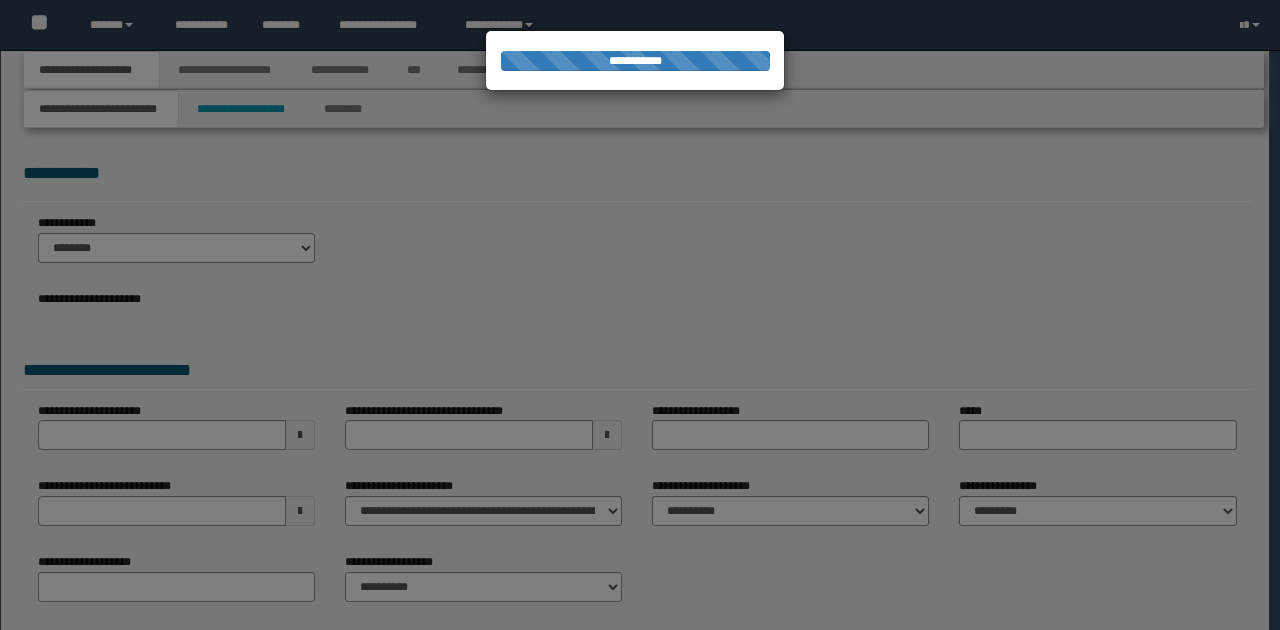 type on "**********" 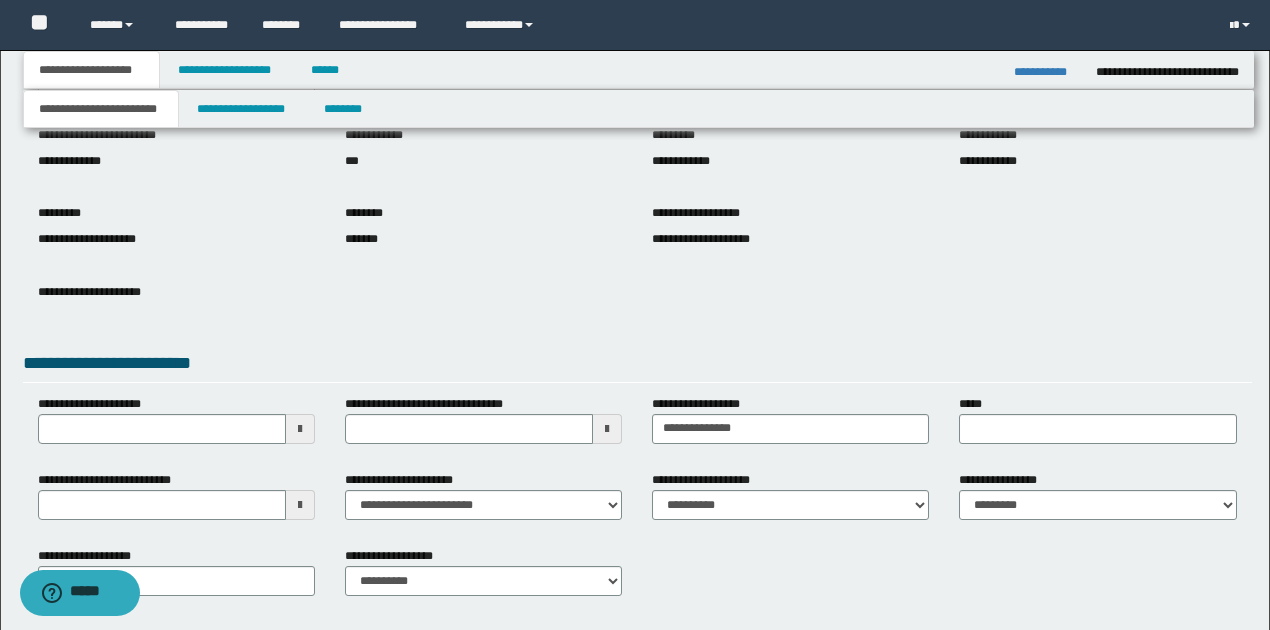 scroll, scrollTop: 200, scrollLeft: 0, axis: vertical 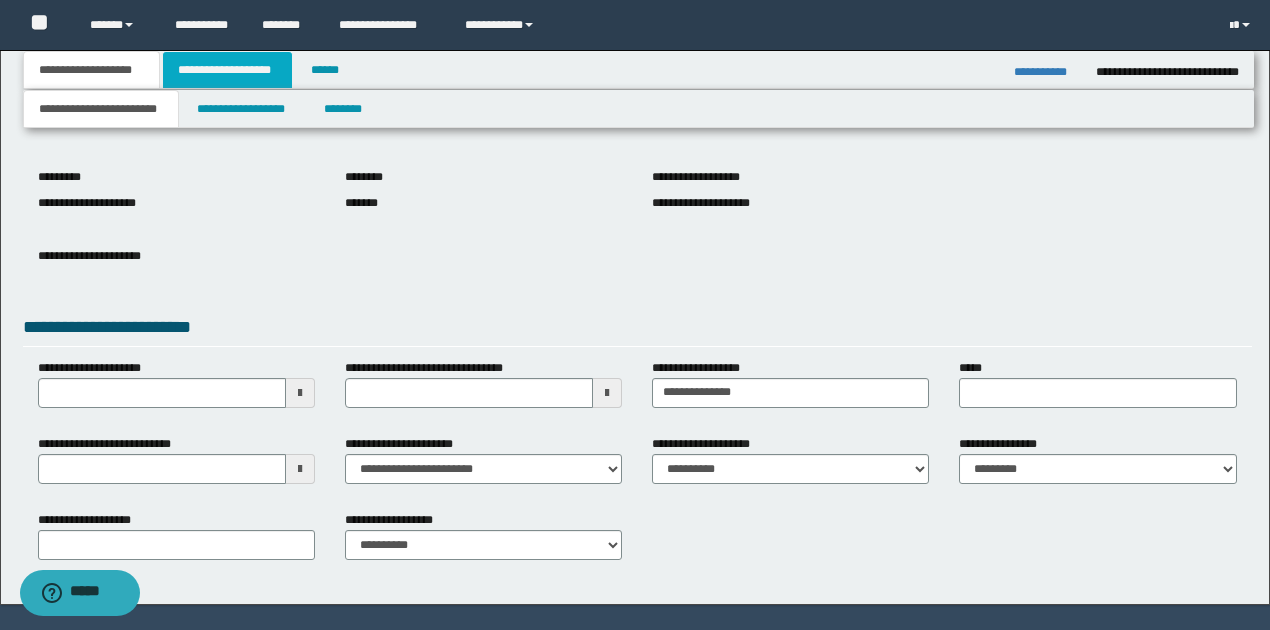 click on "**********" at bounding box center [227, 70] 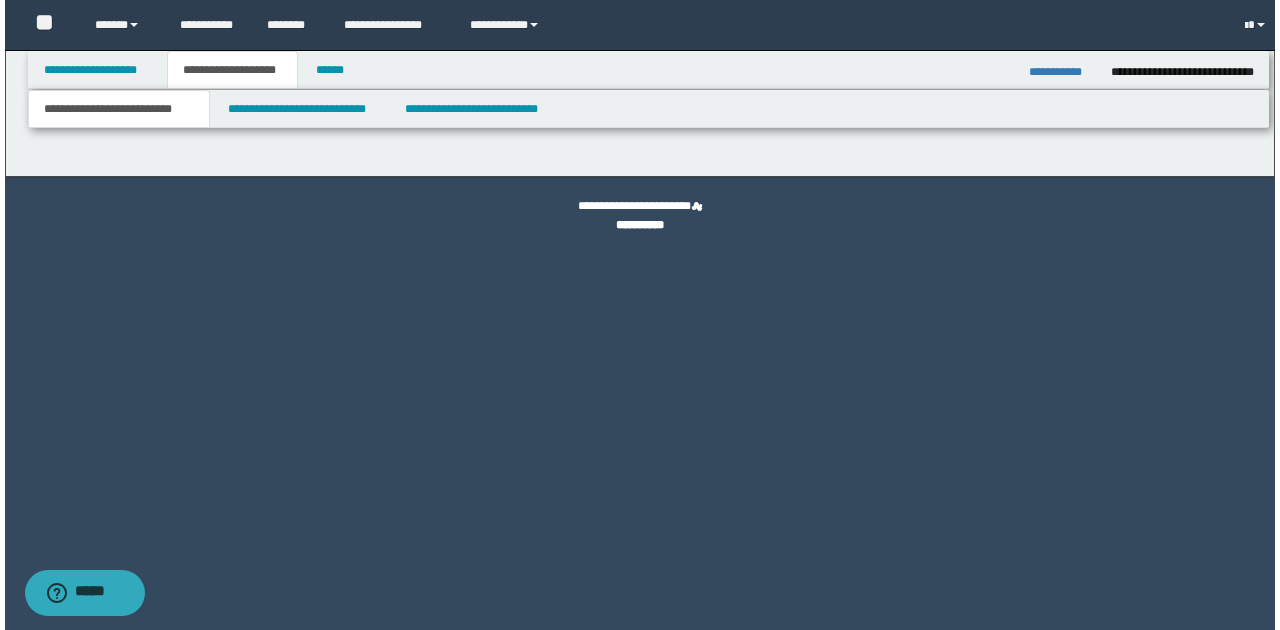 scroll, scrollTop: 0, scrollLeft: 0, axis: both 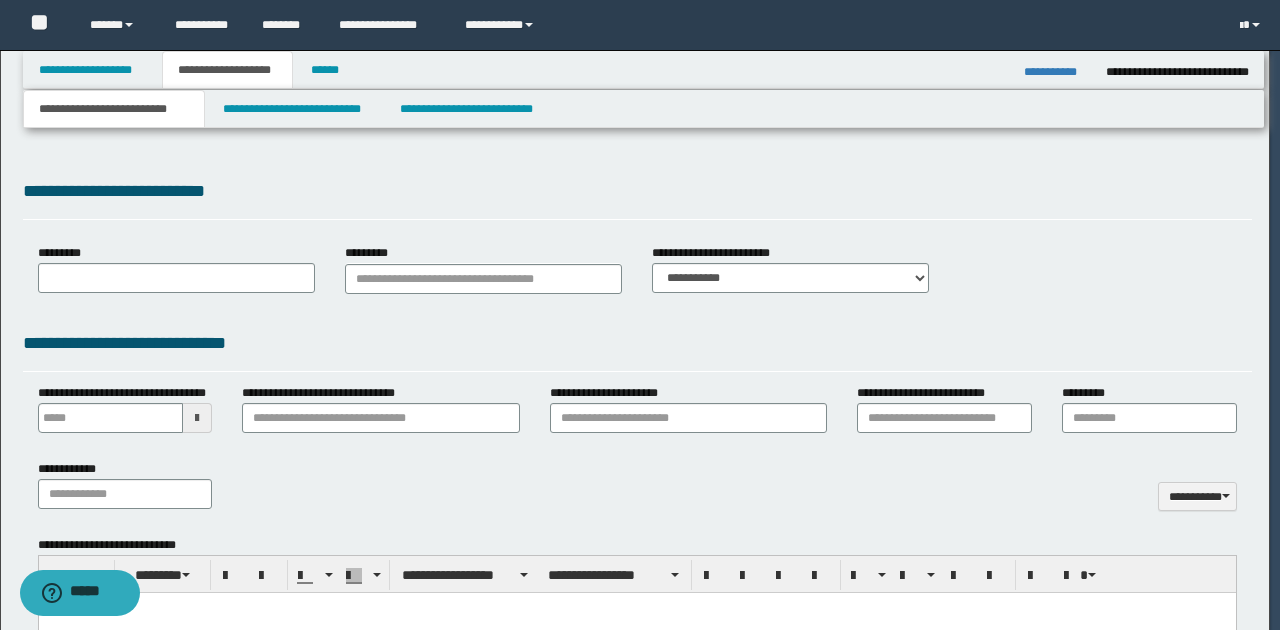 type 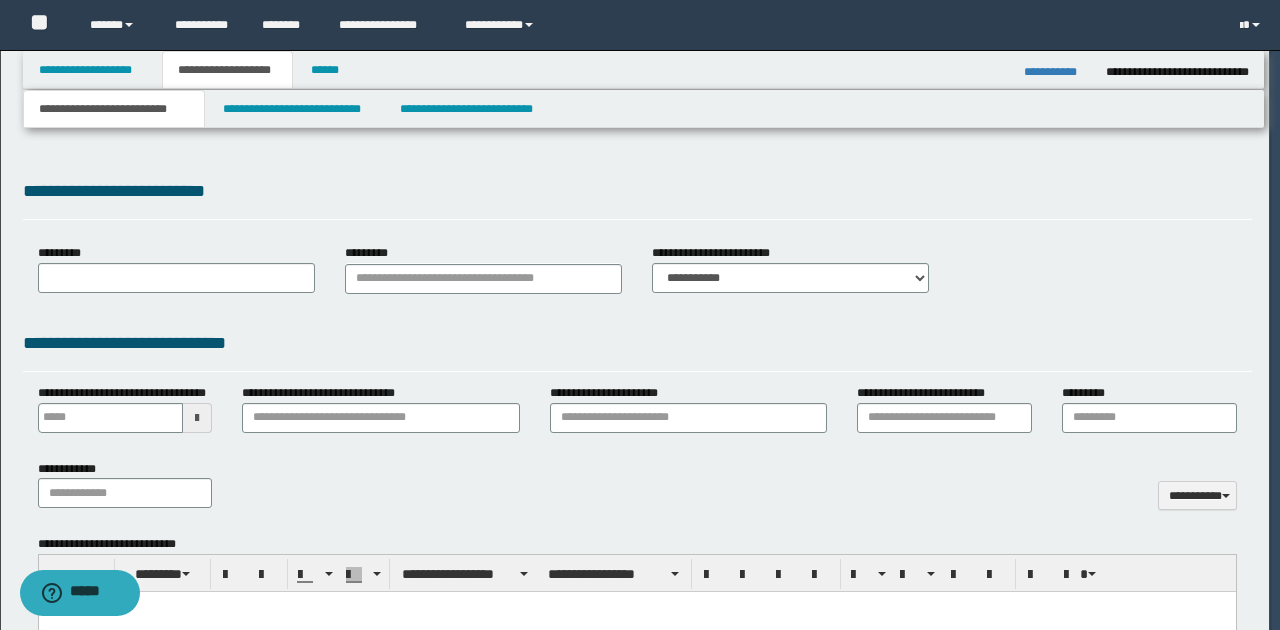 scroll, scrollTop: 0, scrollLeft: 0, axis: both 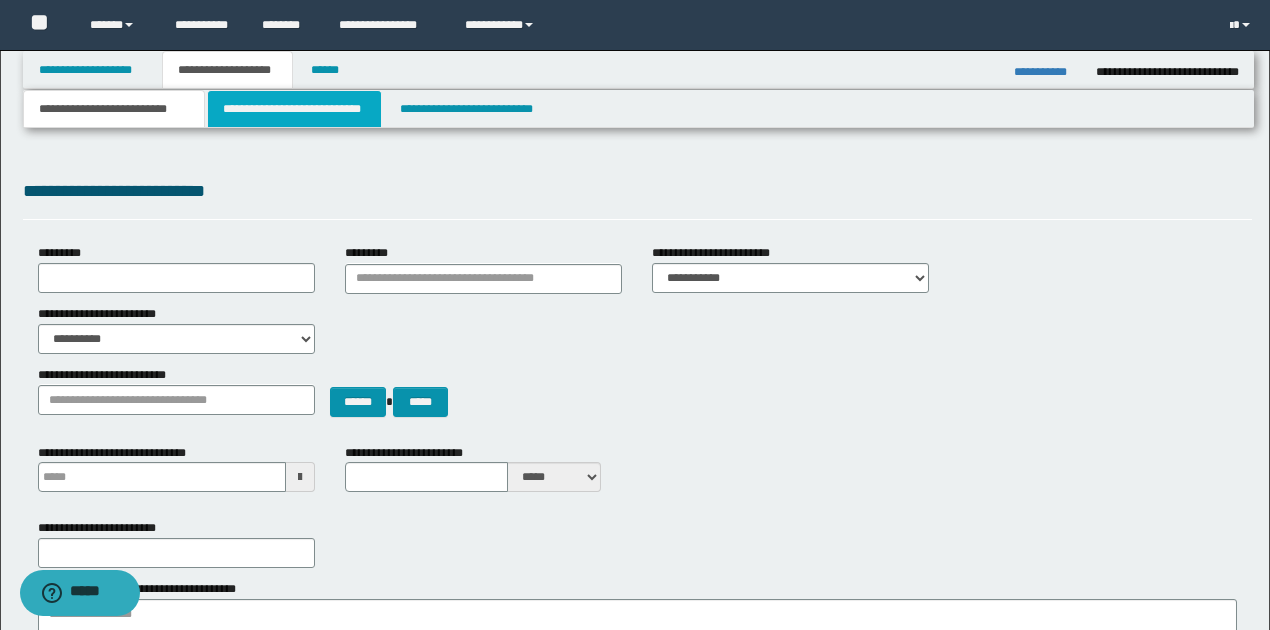 click on "**********" at bounding box center (294, 109) 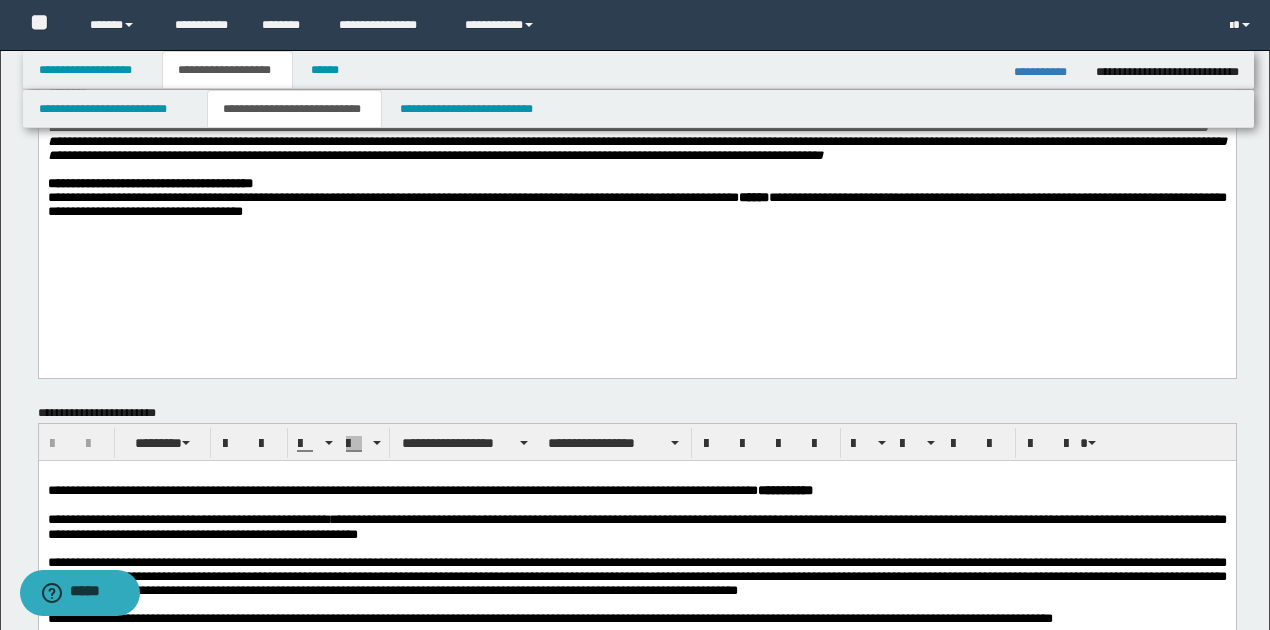scroll, scrollTop: 333, scrollLeft: 0, axis: vertical 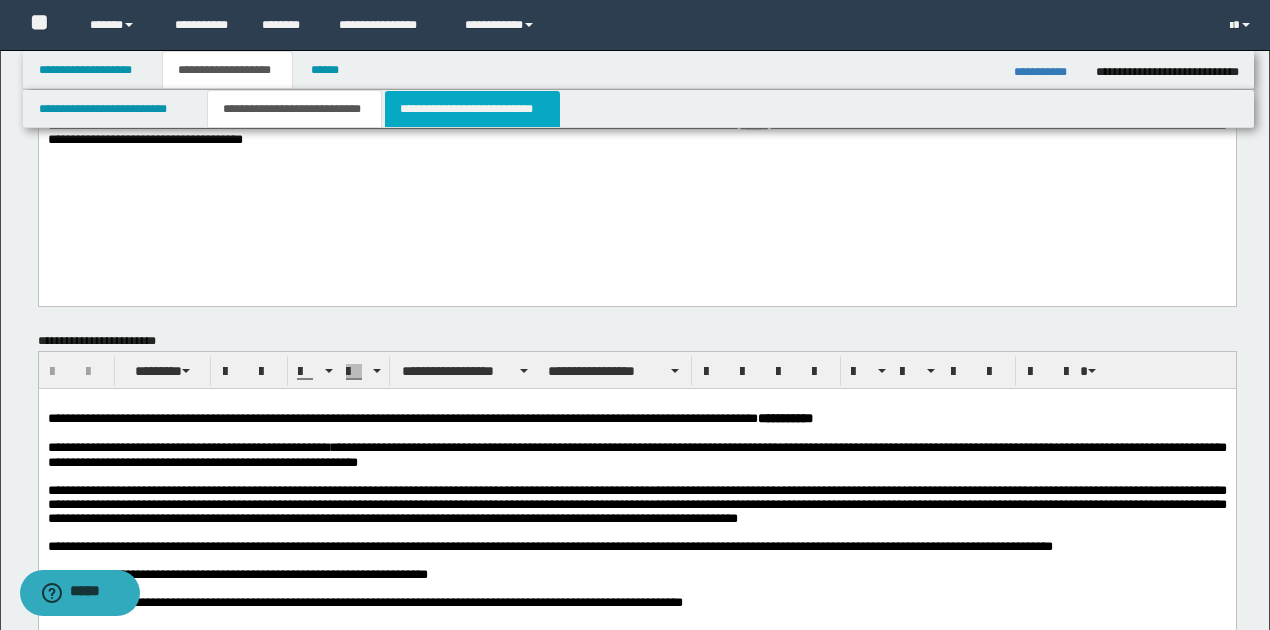 click on "**********" at bounding box center (472, 109) 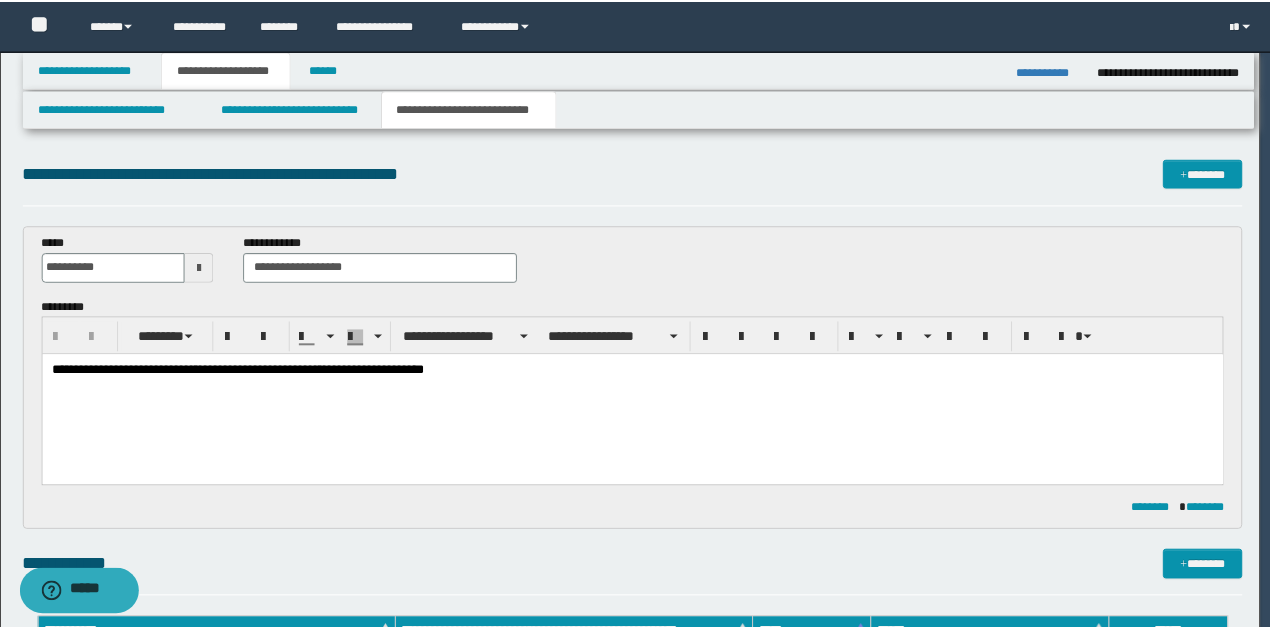 scroll, scrollTop: 0, scrollLeft: 0, axis: both 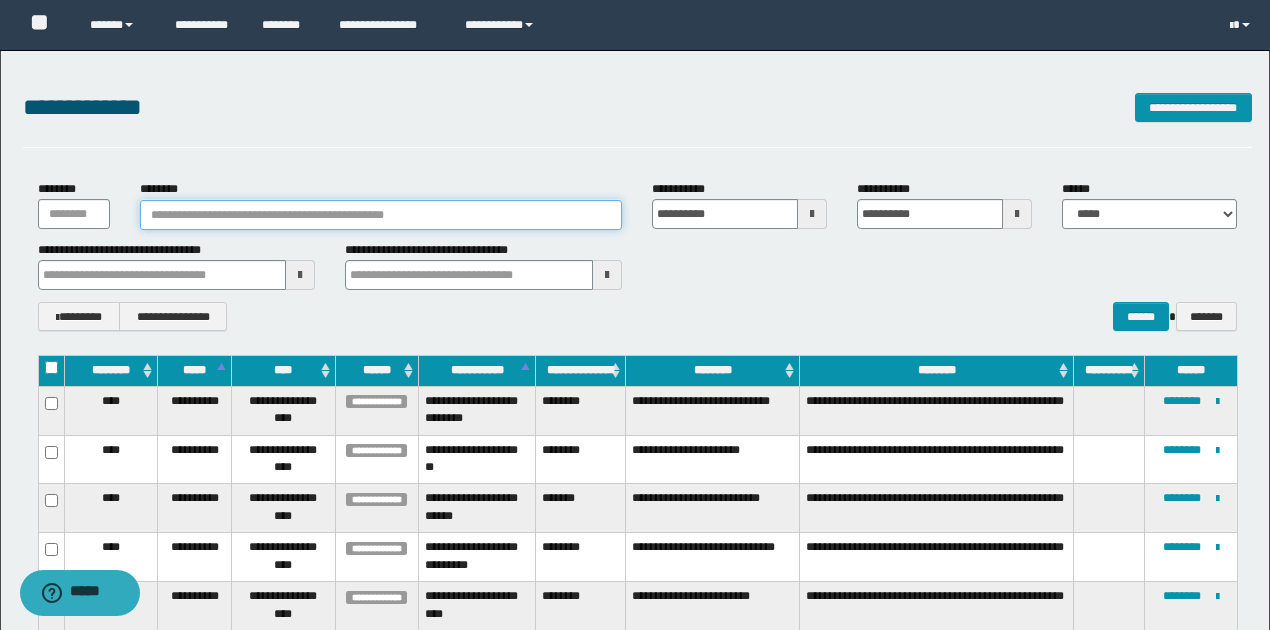 paste on "********" 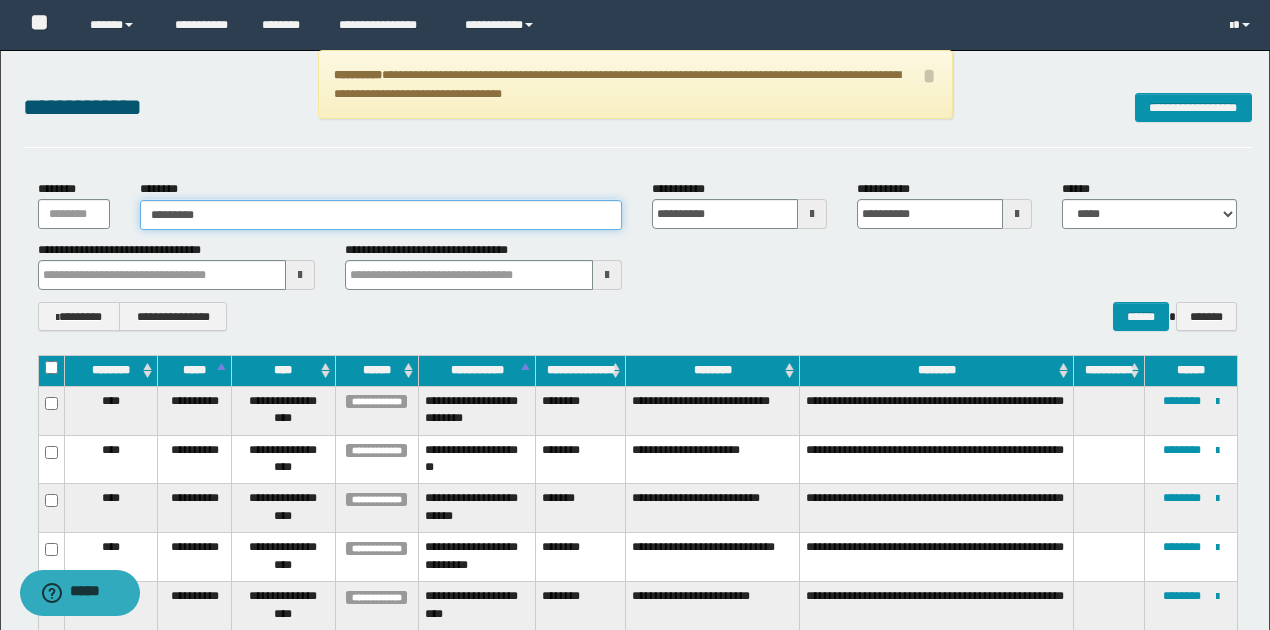 drag, startPoint x: 151, startPoint y: 216, endPoint x: 237, endPoint y: 212, distance: 86.09297 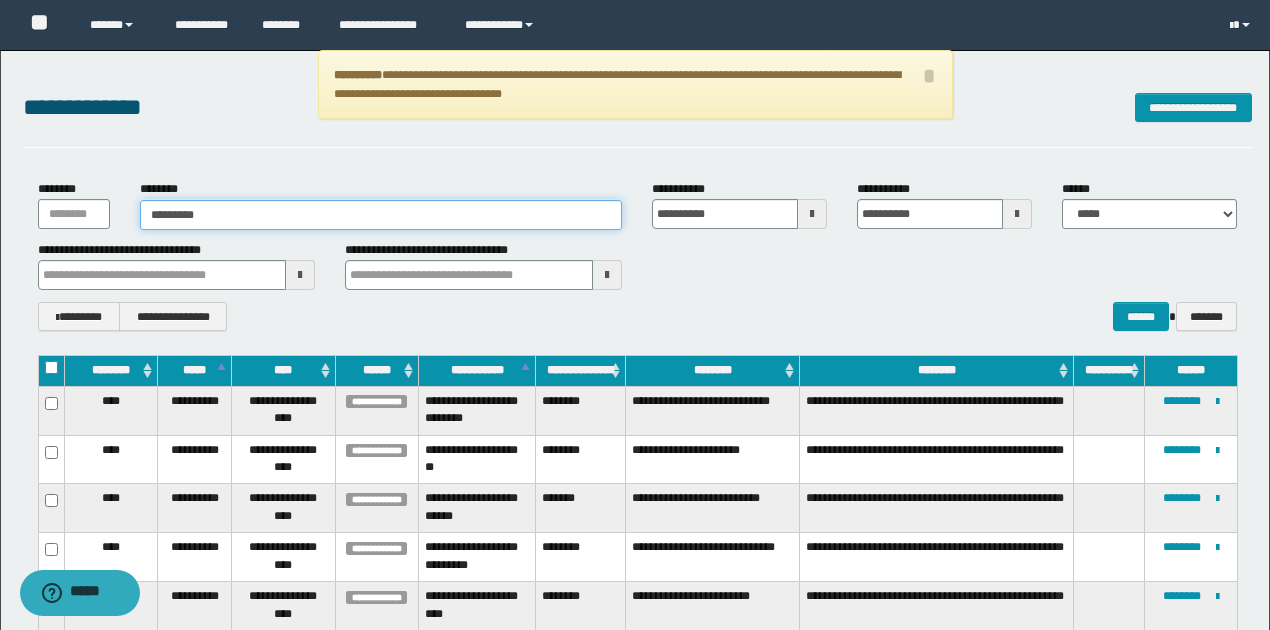 paste on "********" 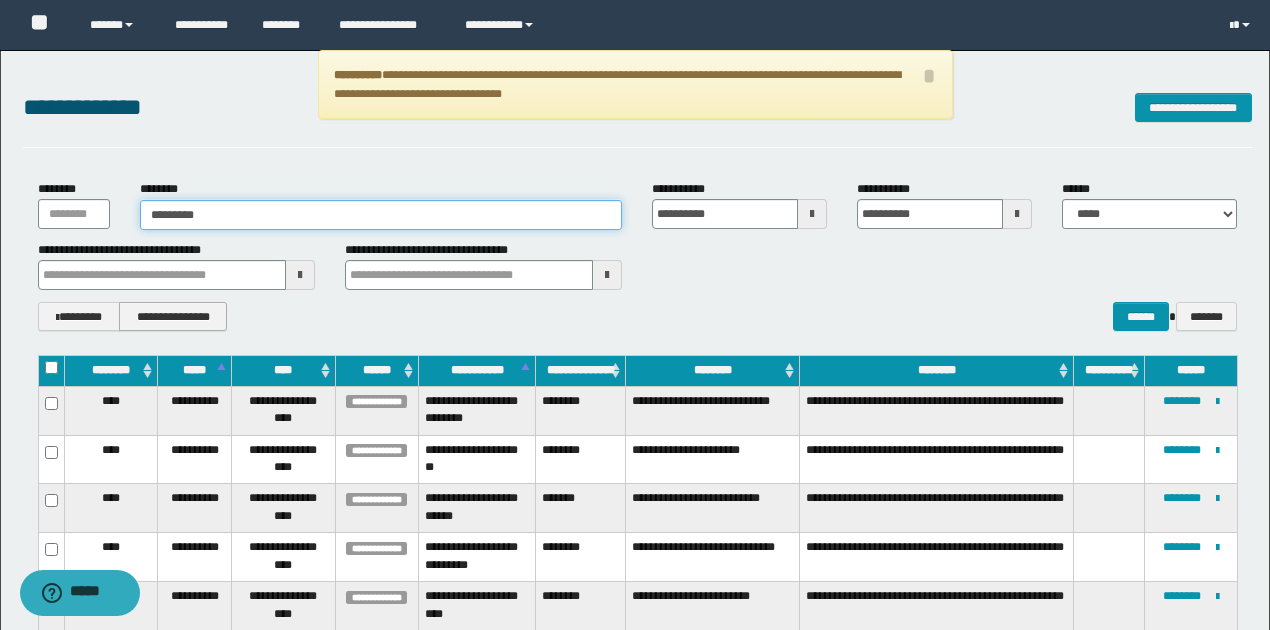 type on "**********" 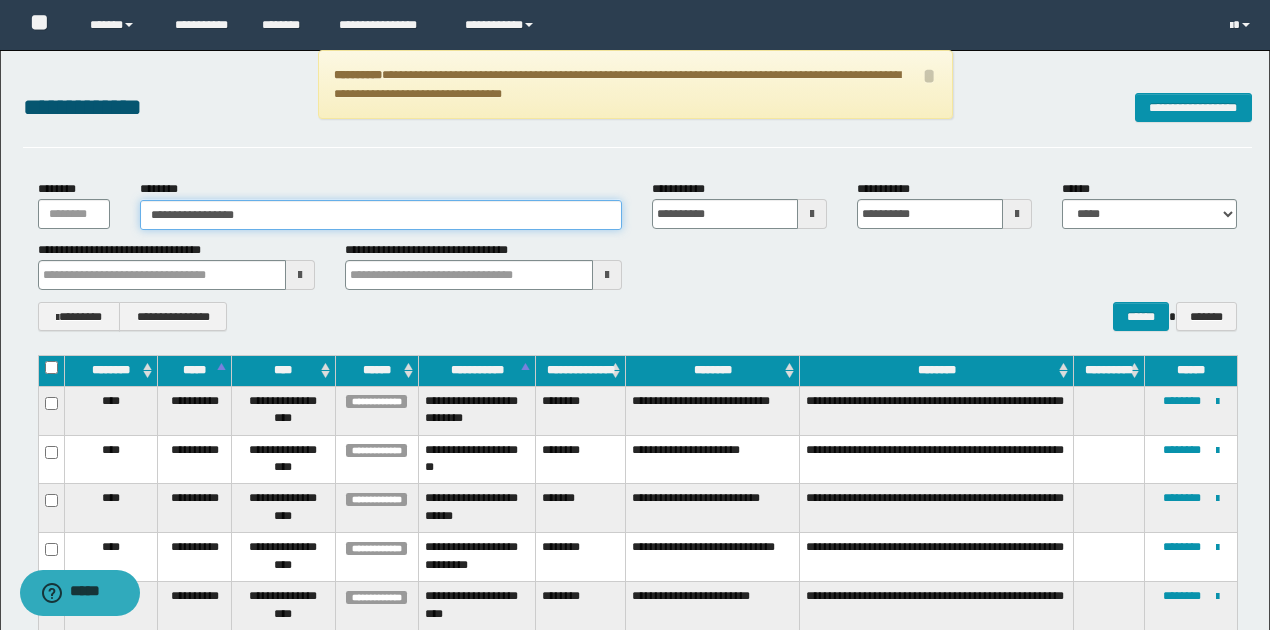 type on "**********" 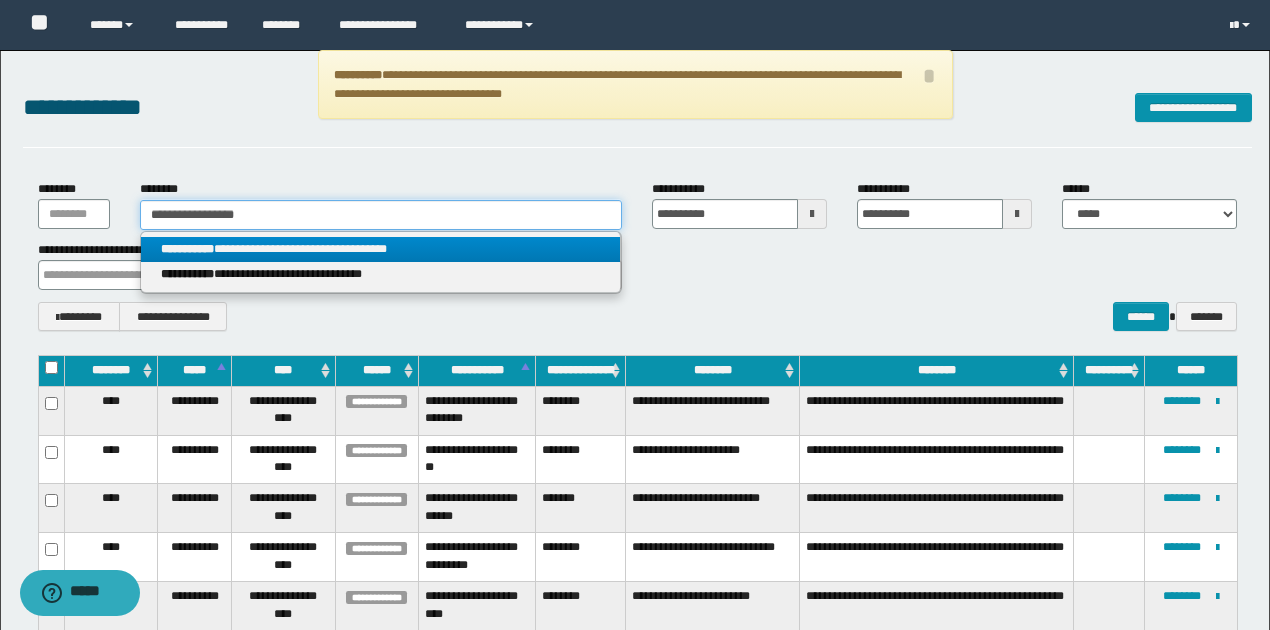type on "**********" 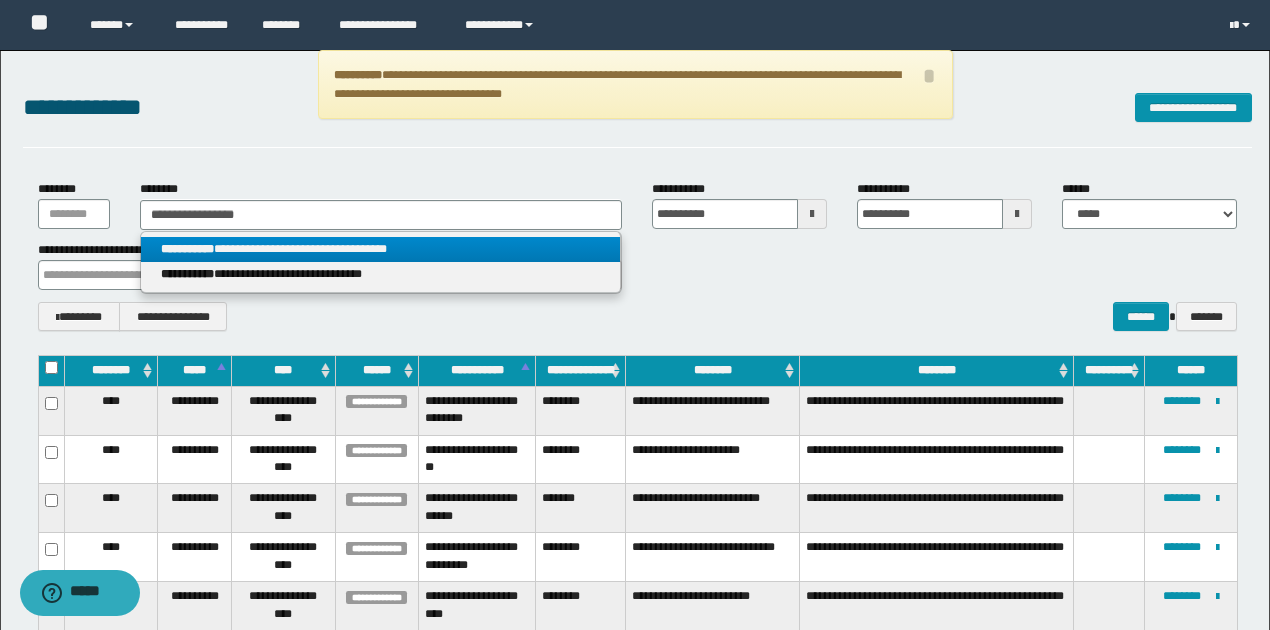 click on "**********" at bounding box center [380, 249] 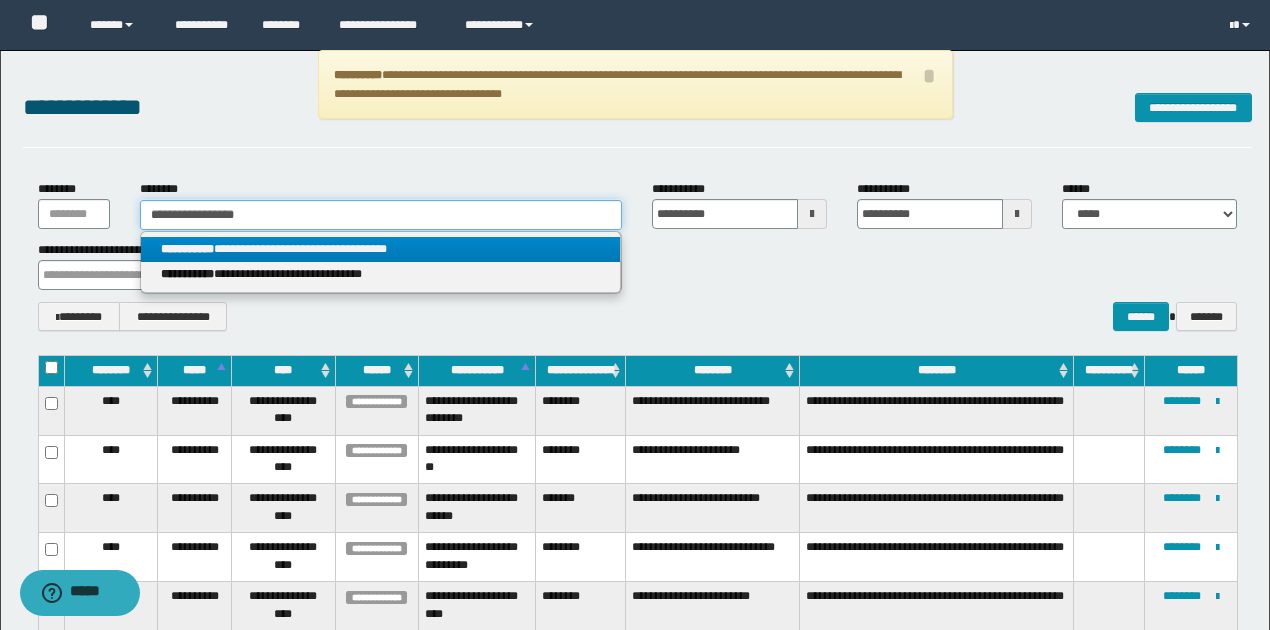 type 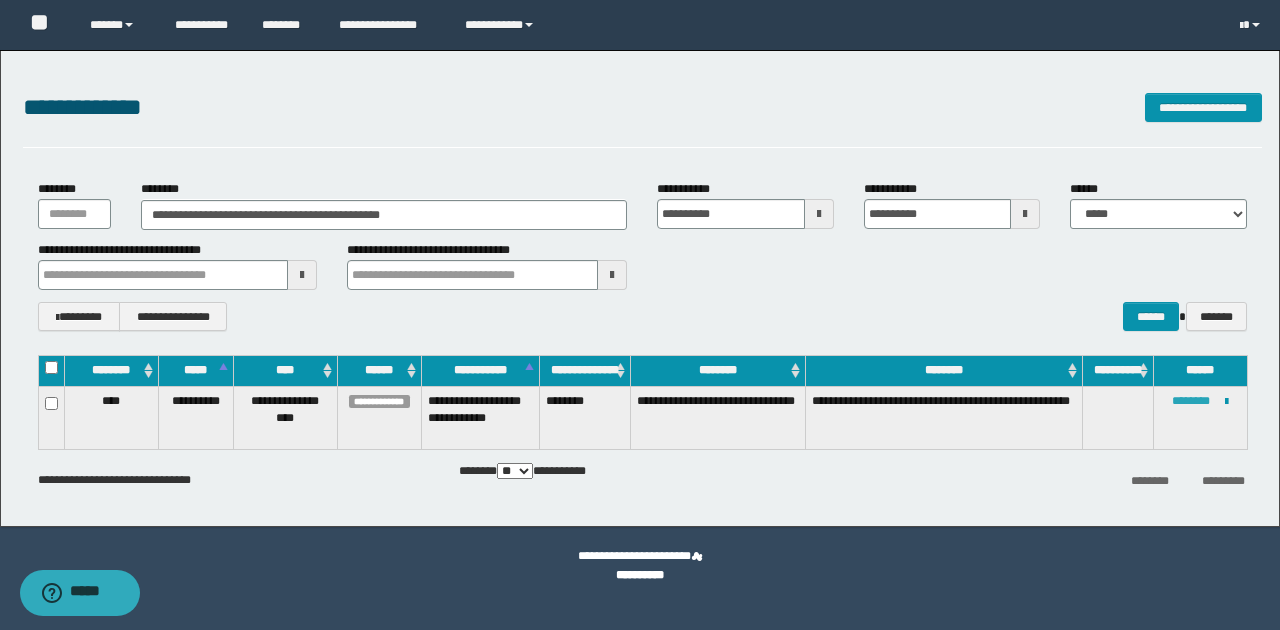 click on "********" at bounding box center [1191, 401] 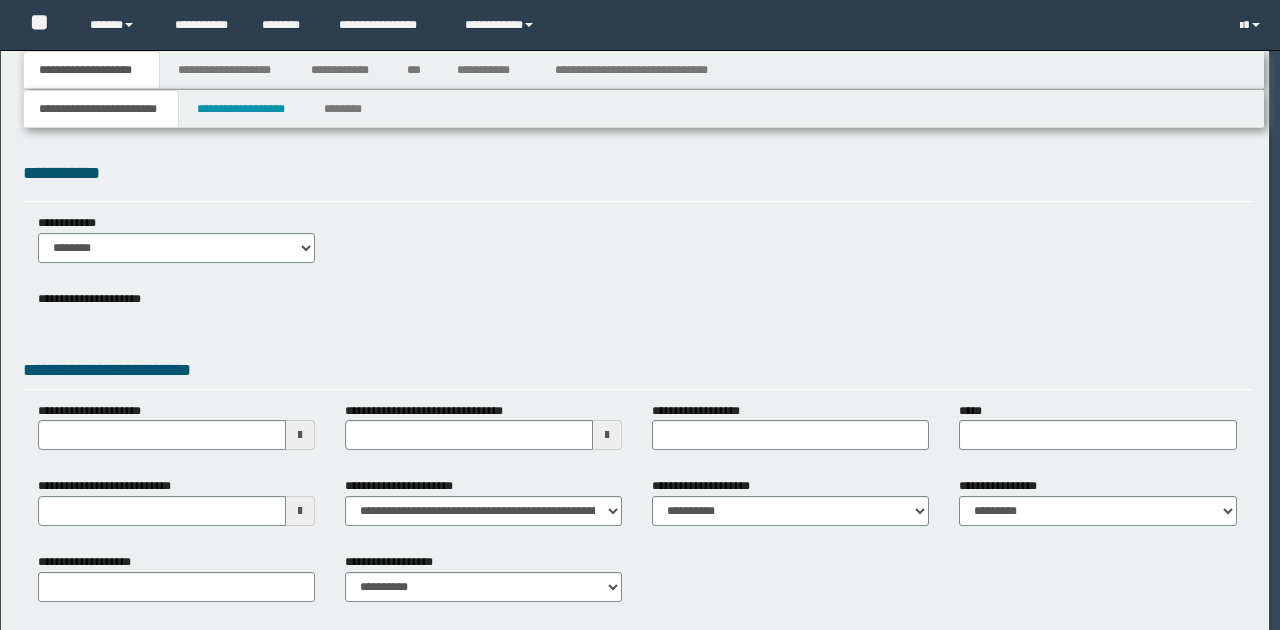 scroll, scrollTop: 0, scrollLeft: 0, axis: both 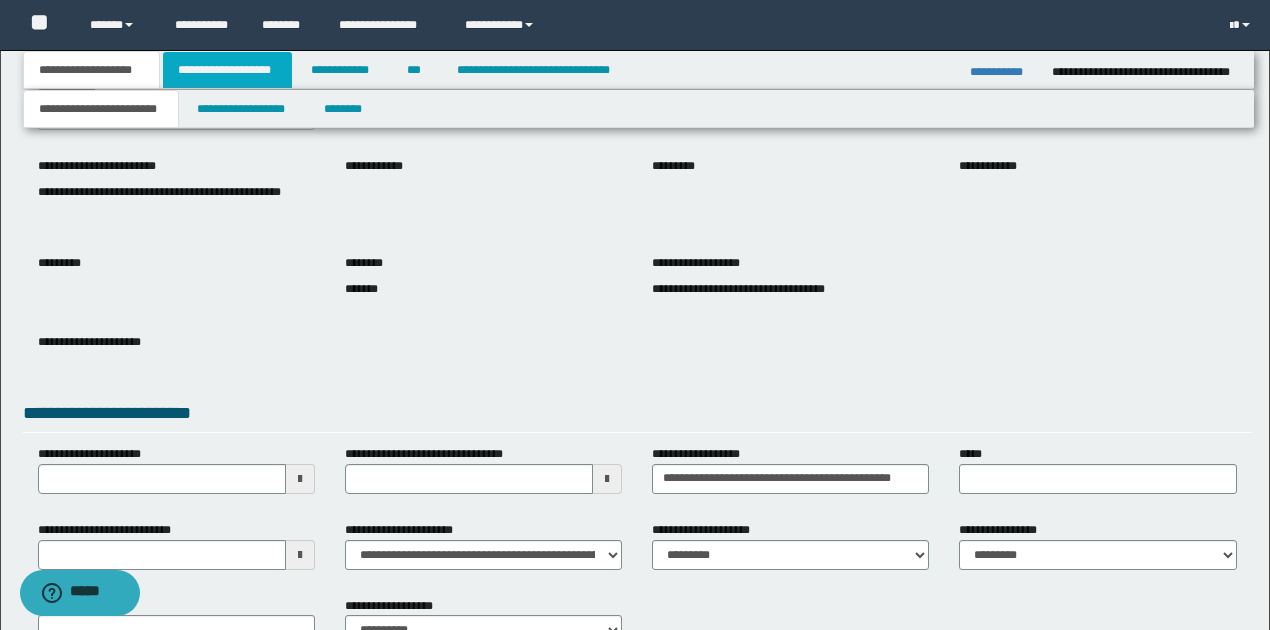 click on "**********" at bounding box center (227, 70) 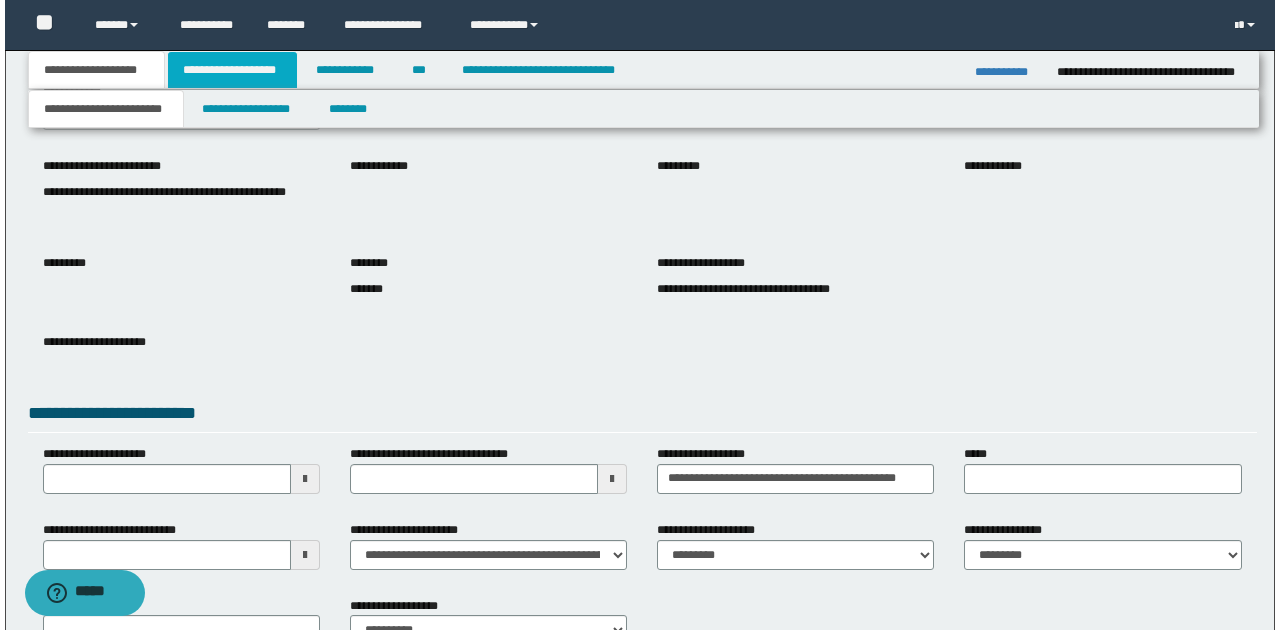 scroll, scrollTop: 0, scrollLeft: 0, axis: both 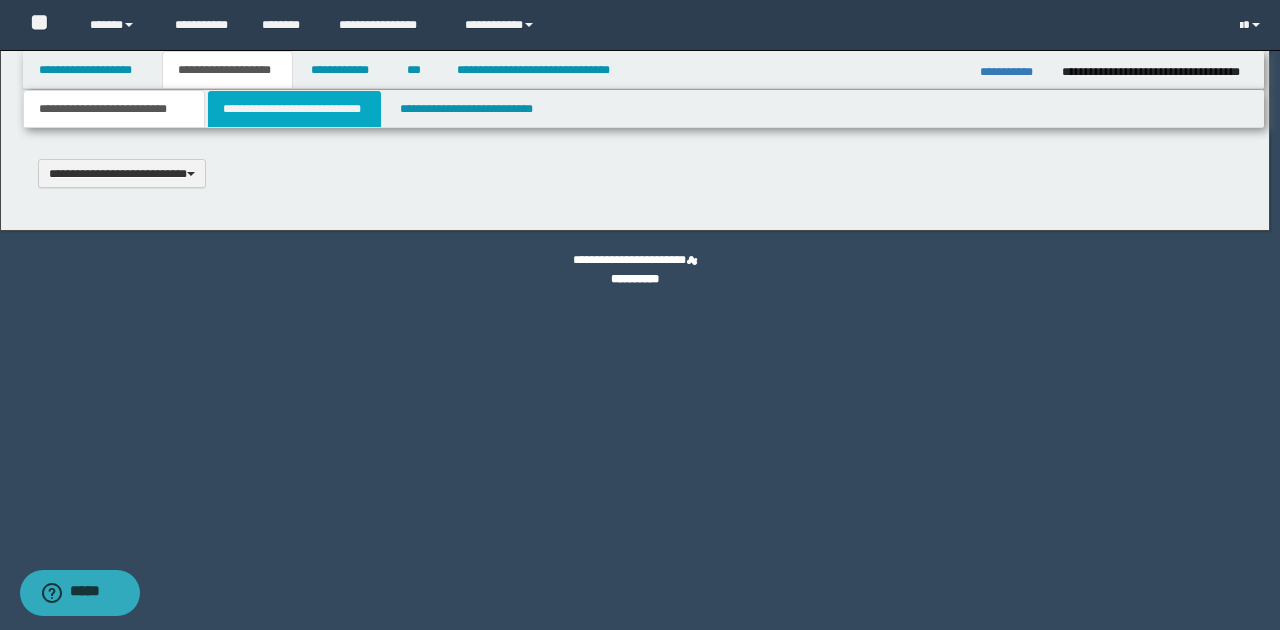 type 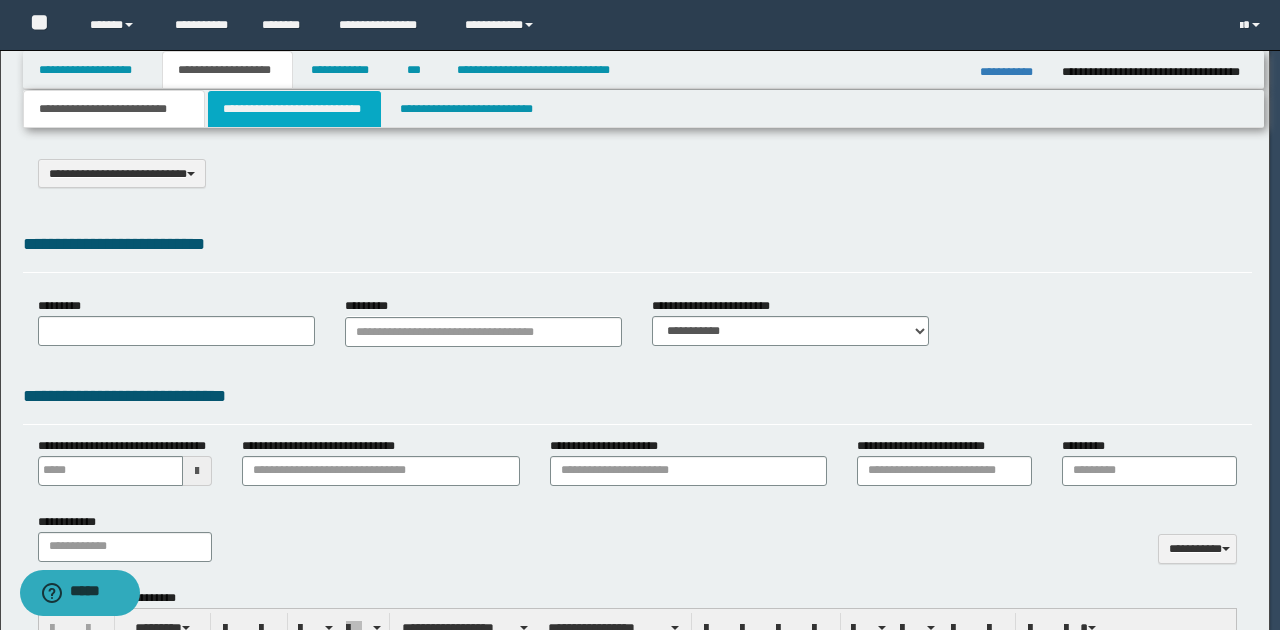 select on "*" 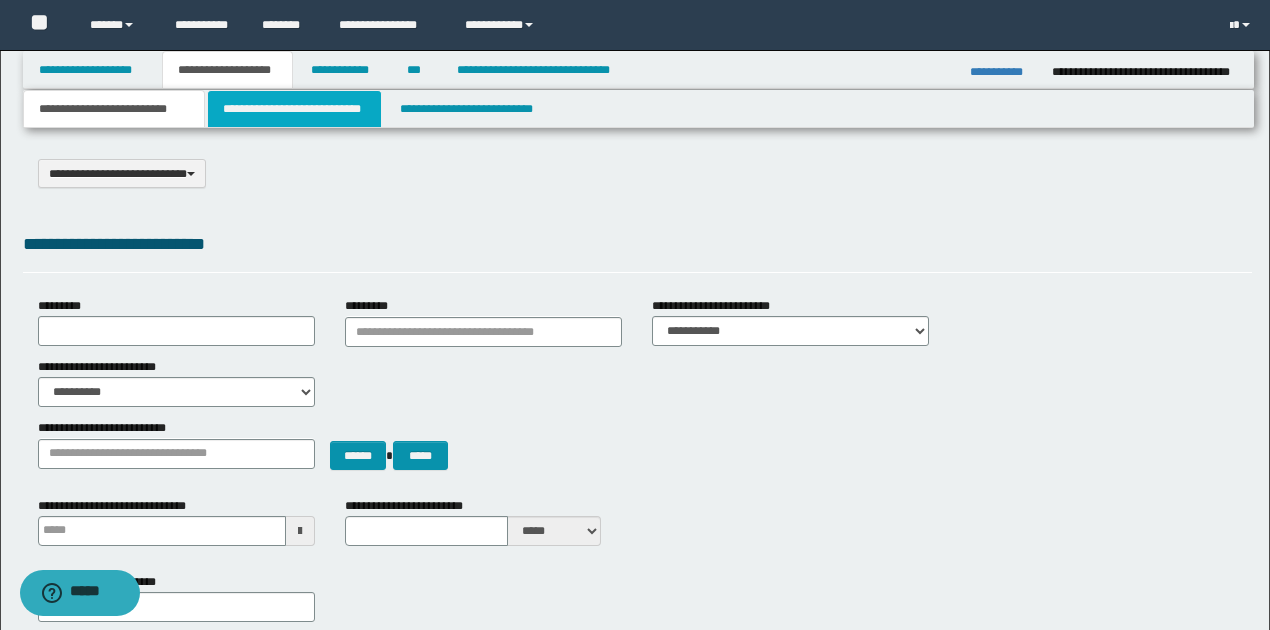click on "**********" at bounding box center (294, 109) 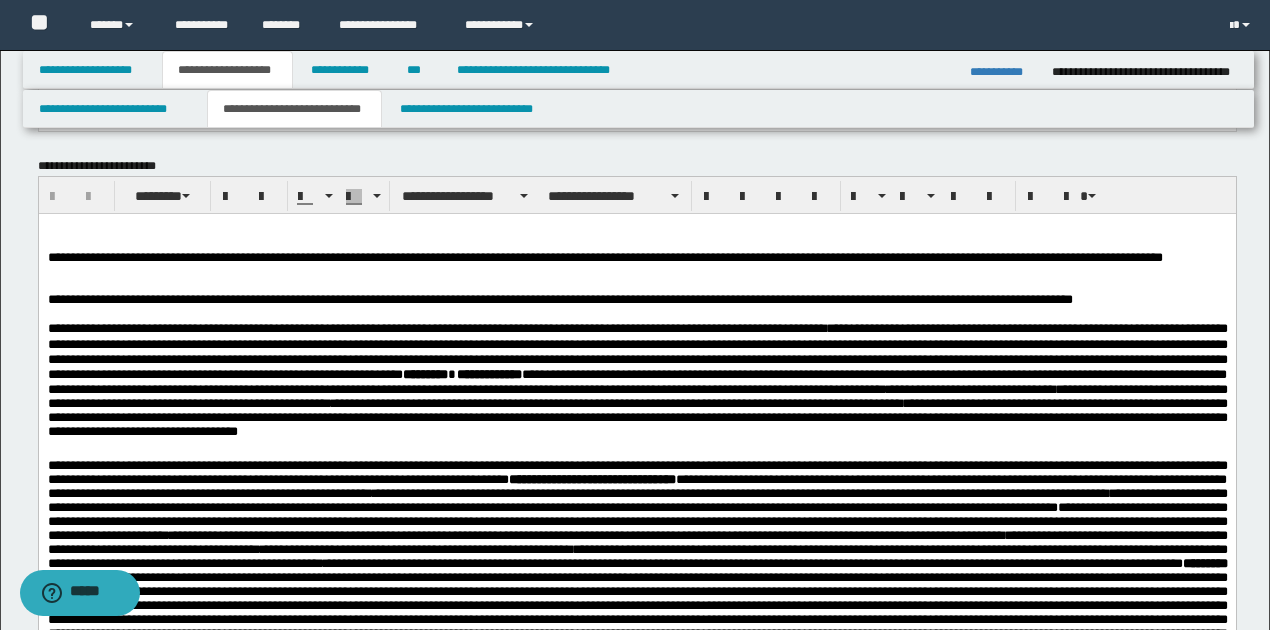 scroll, scrollTop: 466, scrollLeft: 0, axis: vertical 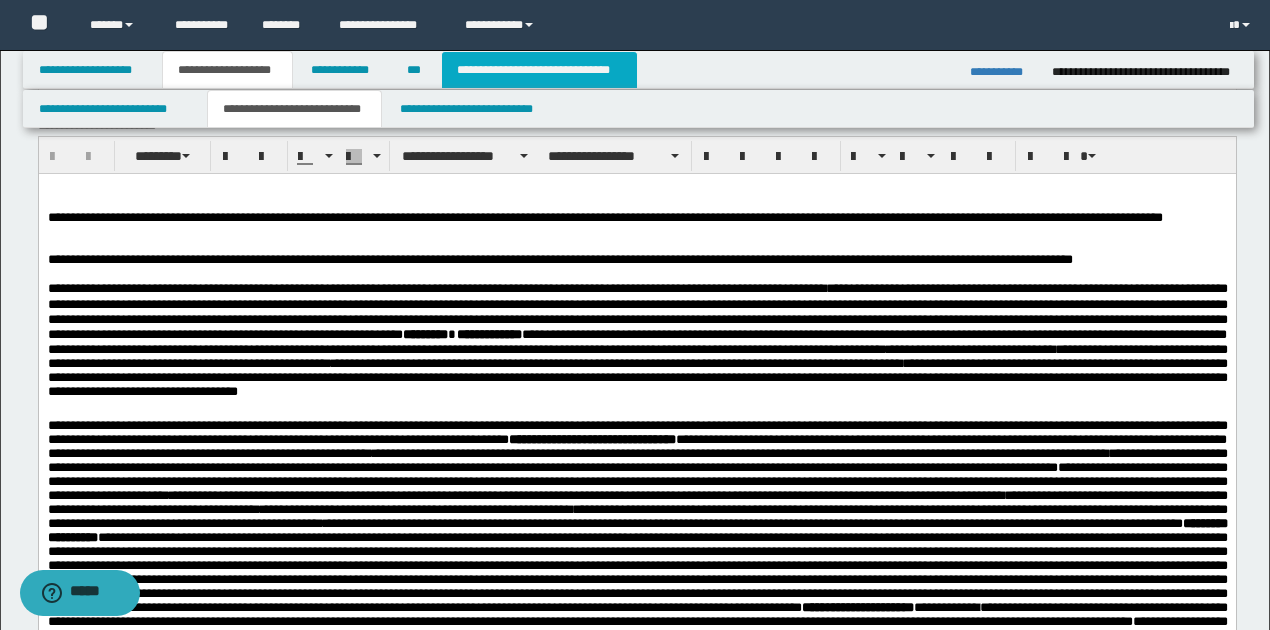 click on "**********" at bounding box center (539, 70) 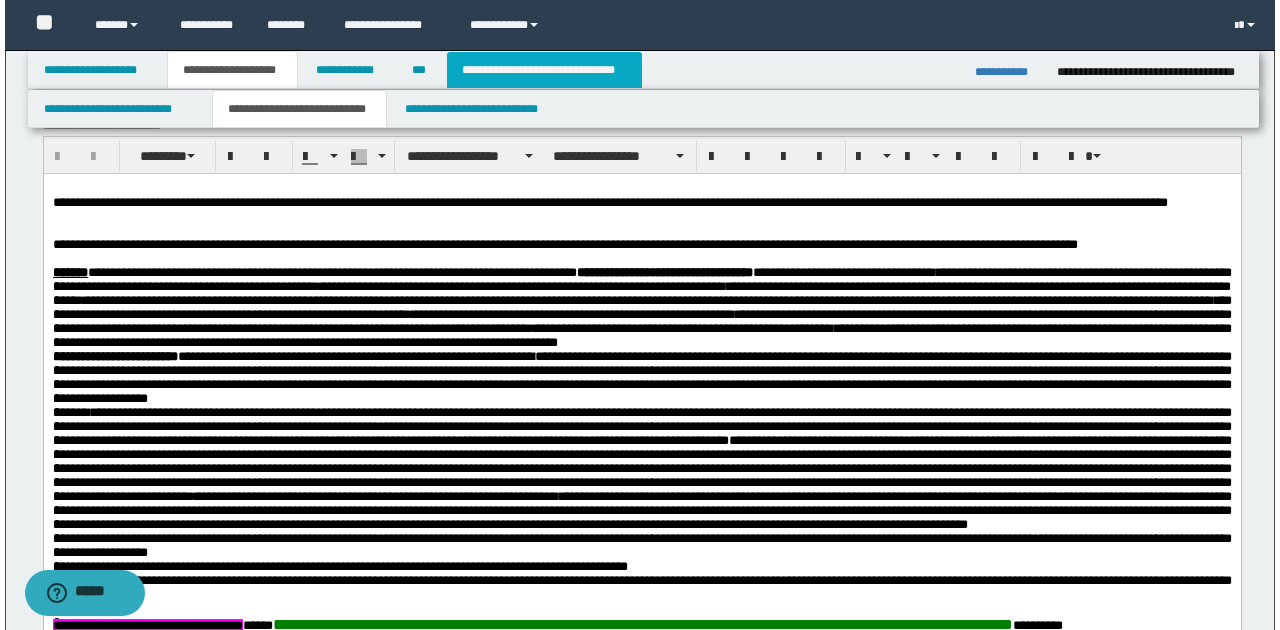scroll, scrollTop: 0, scrollLeft: 0, axis: both 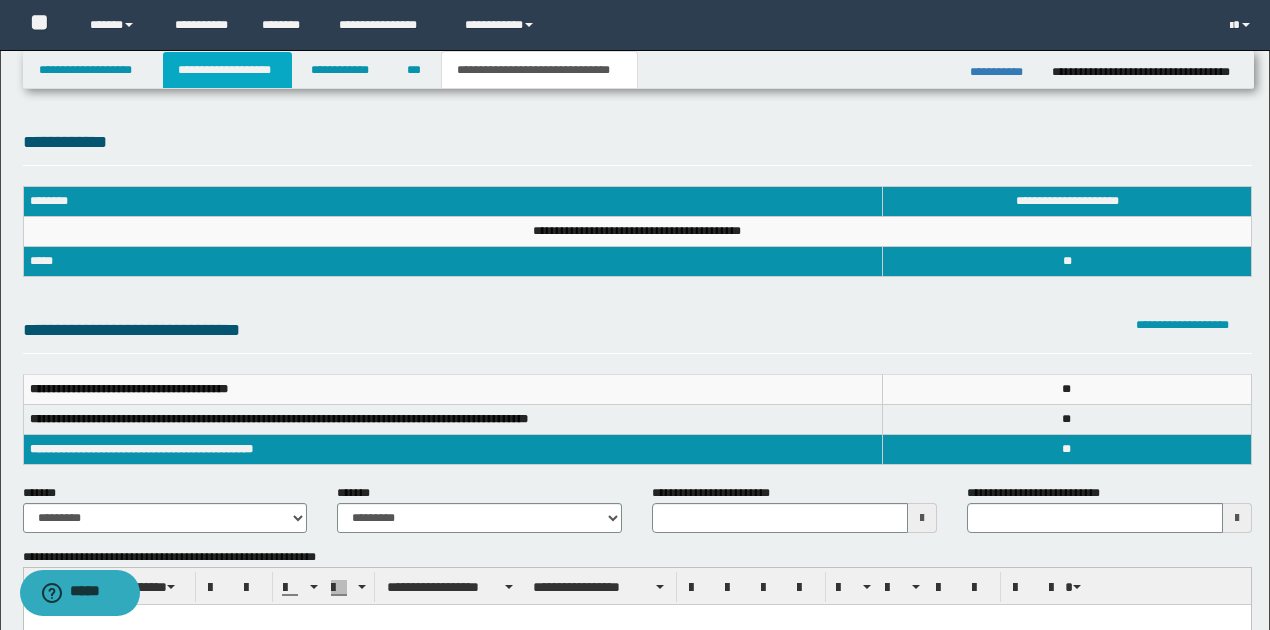 click on "**********" at bounding box center [227, 70] 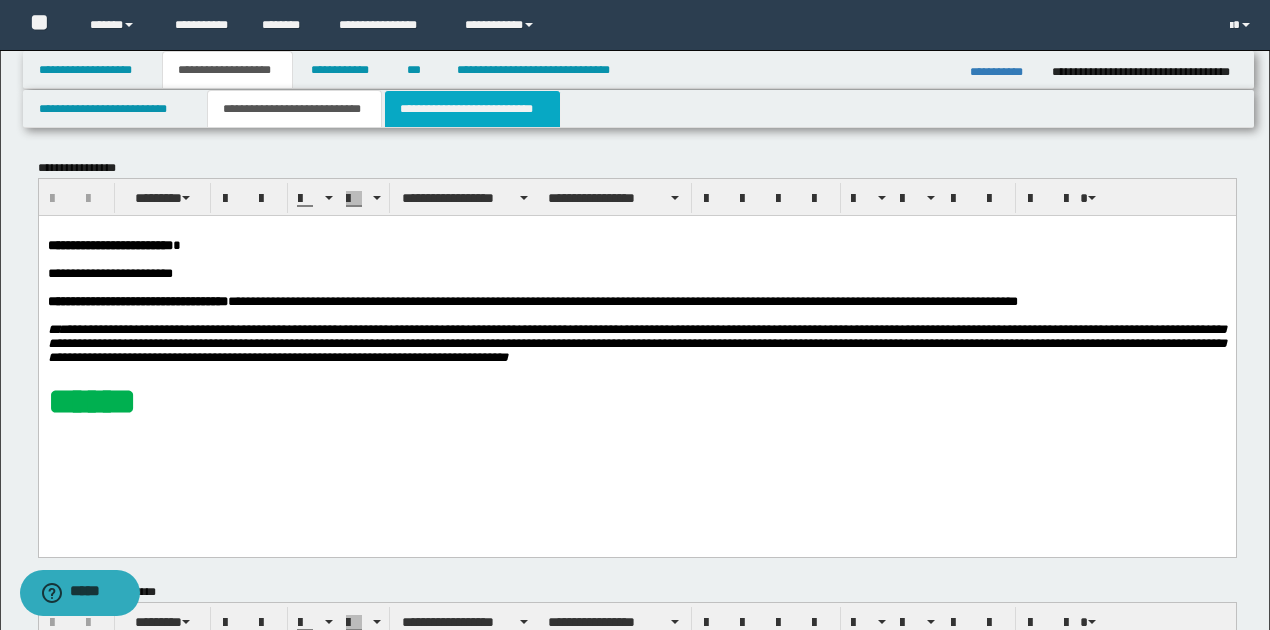 click on "**********" at bounding box center [472, 109] 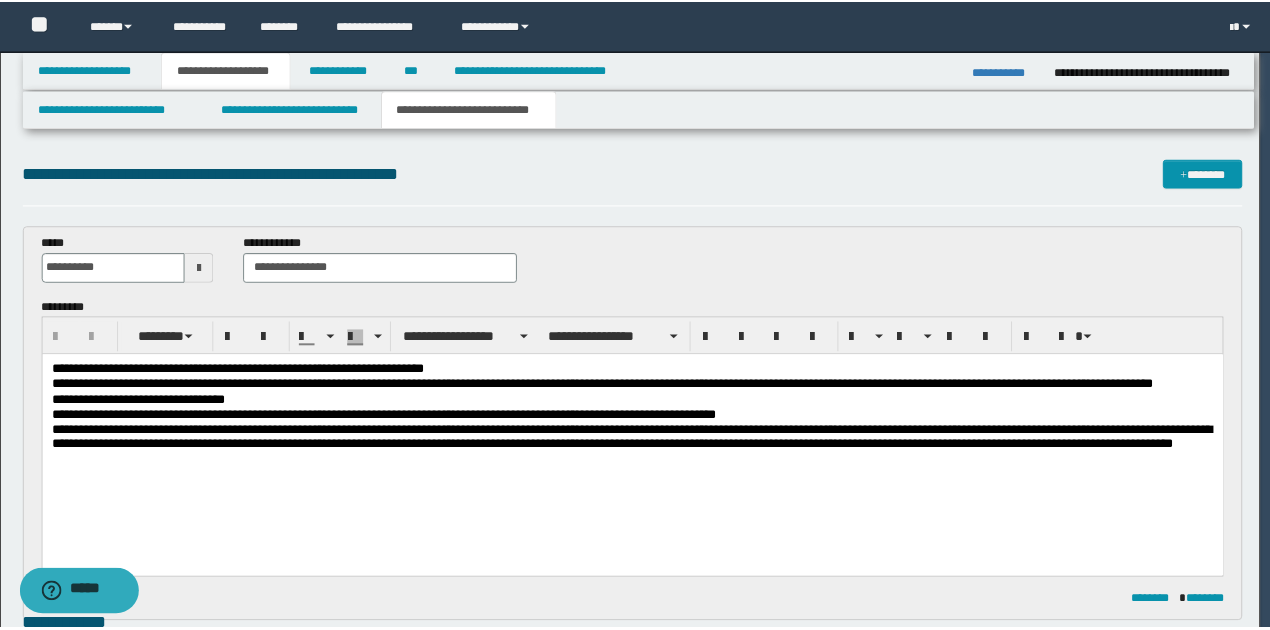 scroll, scrollTop: 0, scrollLeft: 0, axis: both 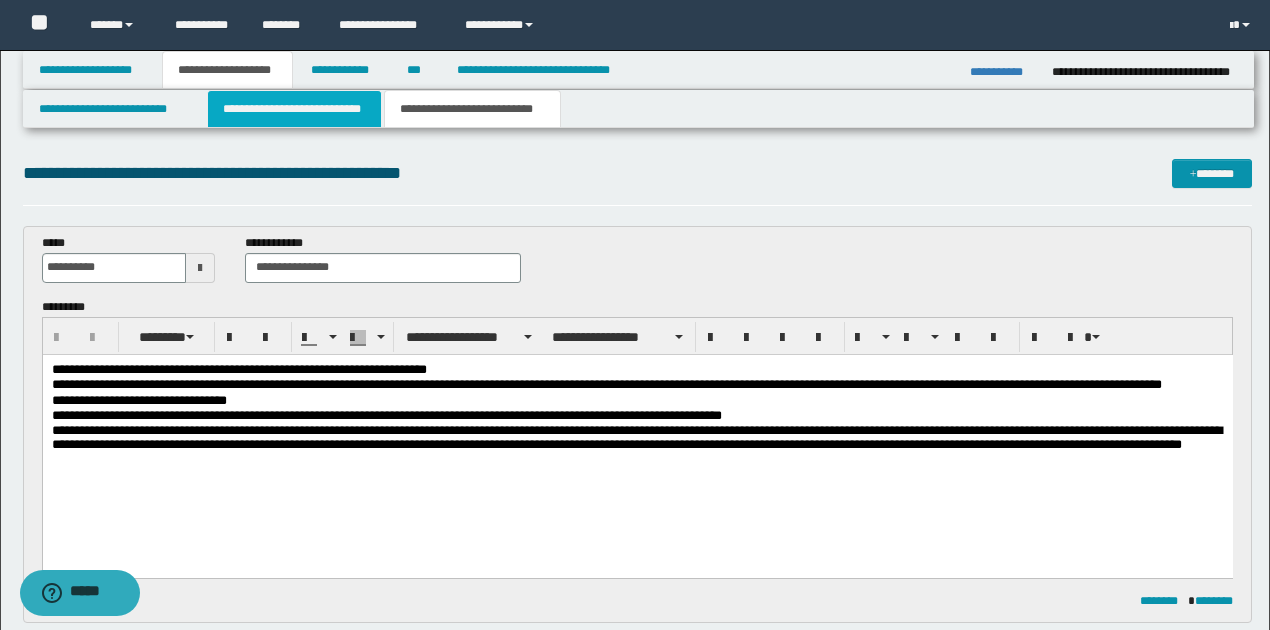 click on "**********" at bounding box center (294, 109) 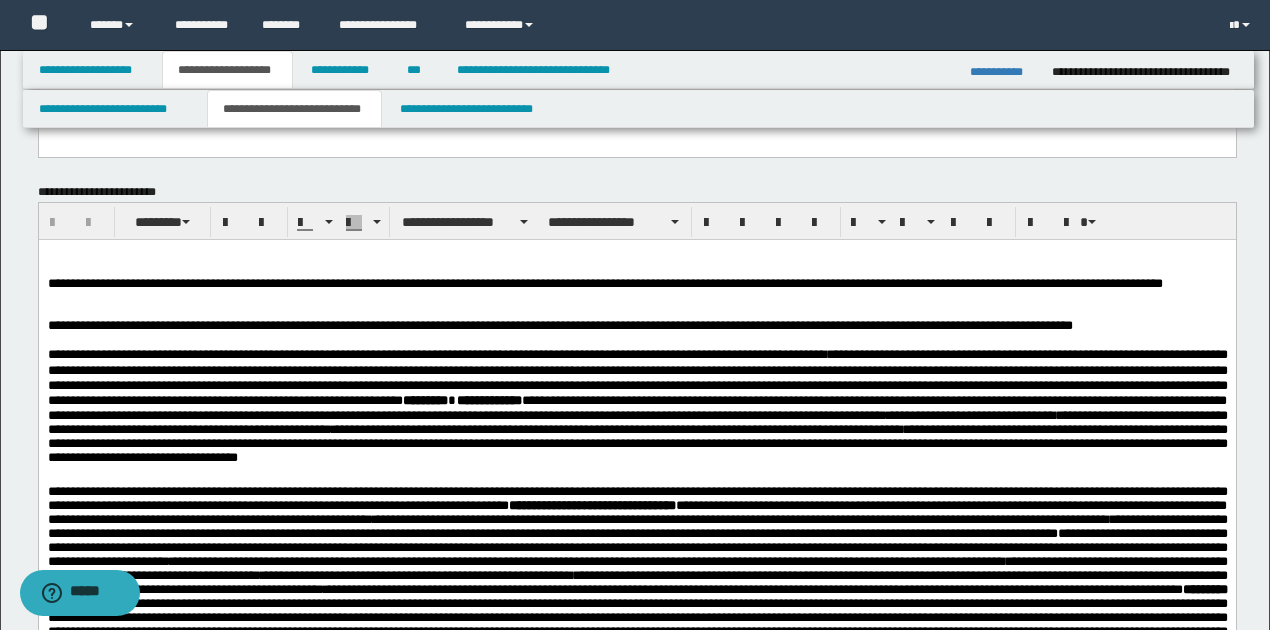 scroll, scrollTop: 466, scrollLeft: 0, axis: vertical 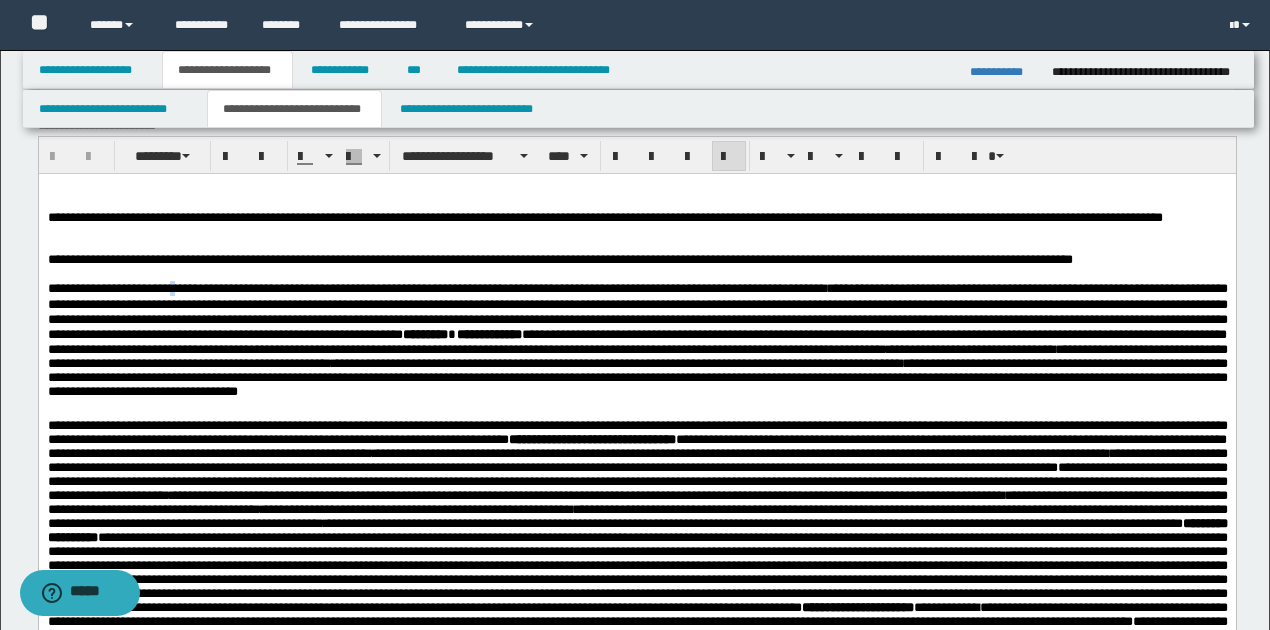 click on "**********" at bounding box center [637, 311] 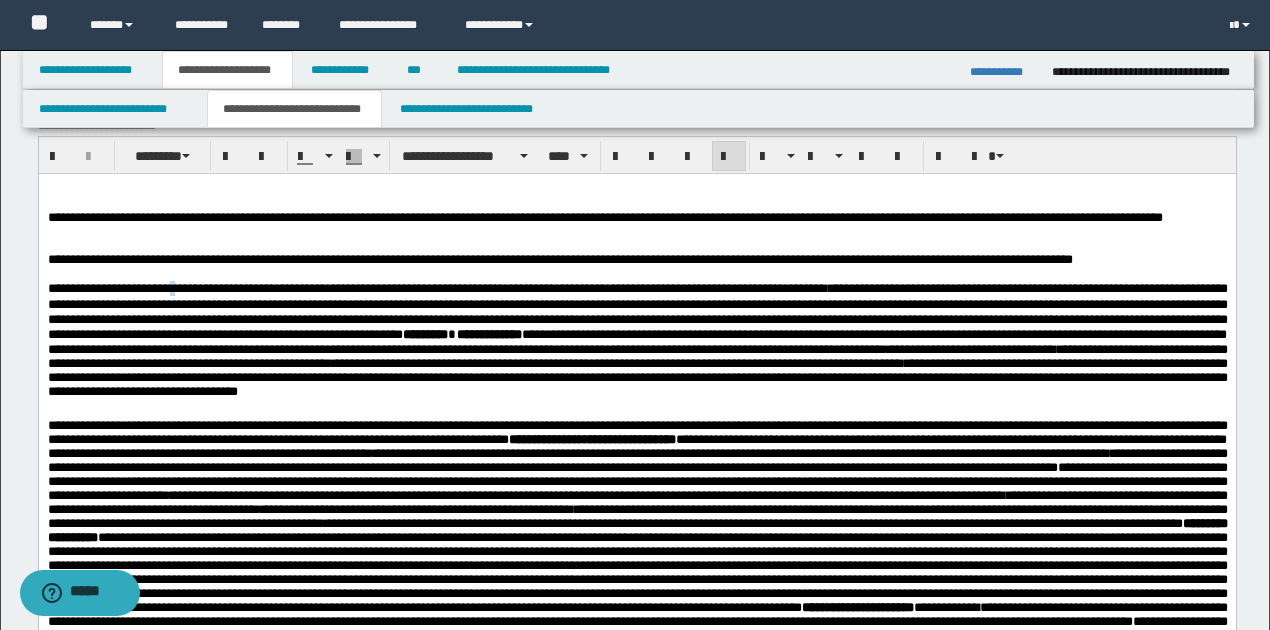 type 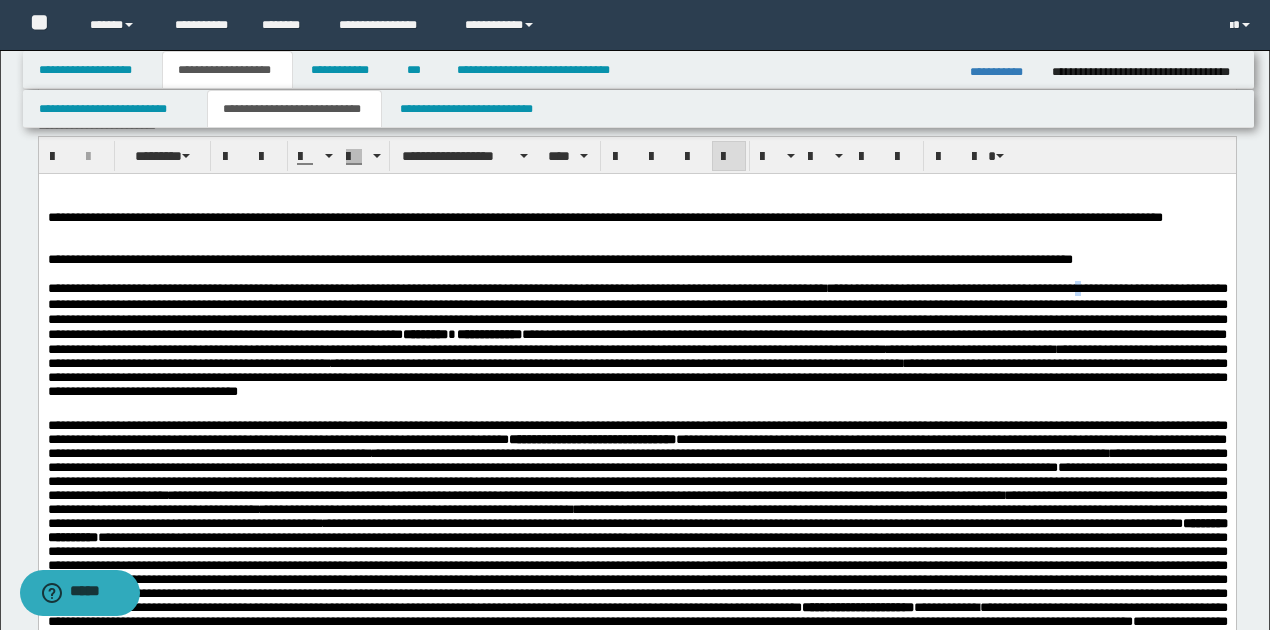 click on "**********" at bounding box center [637, 311] 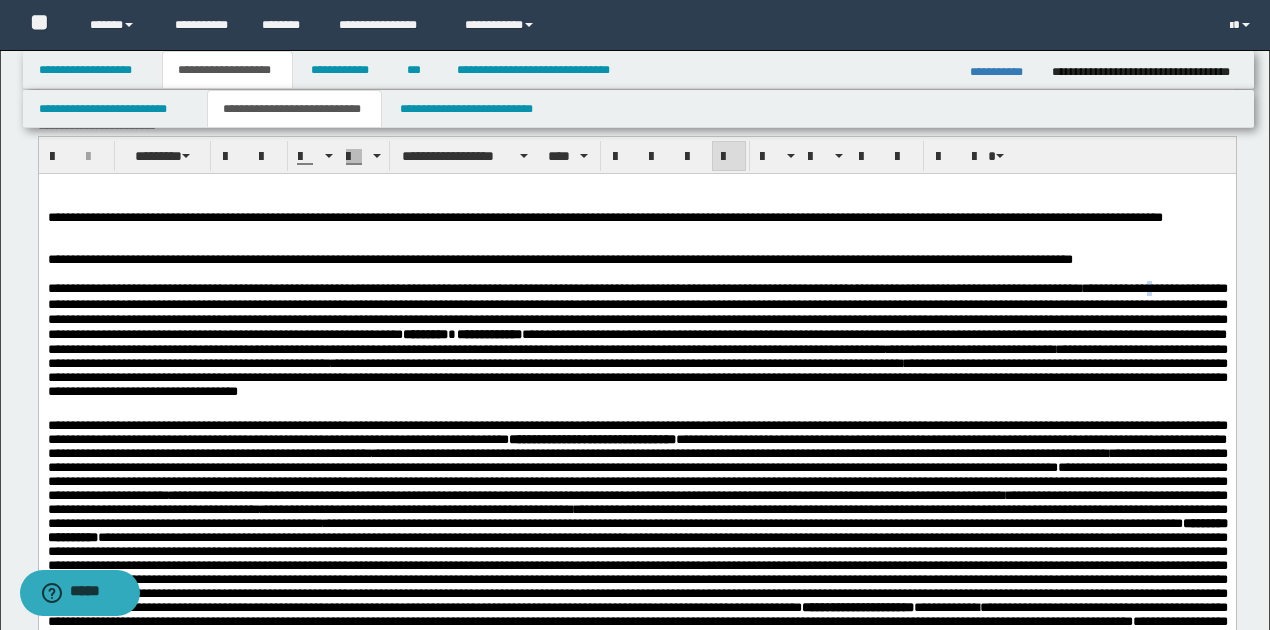 click on "**********" at bounding box center [637, 311] 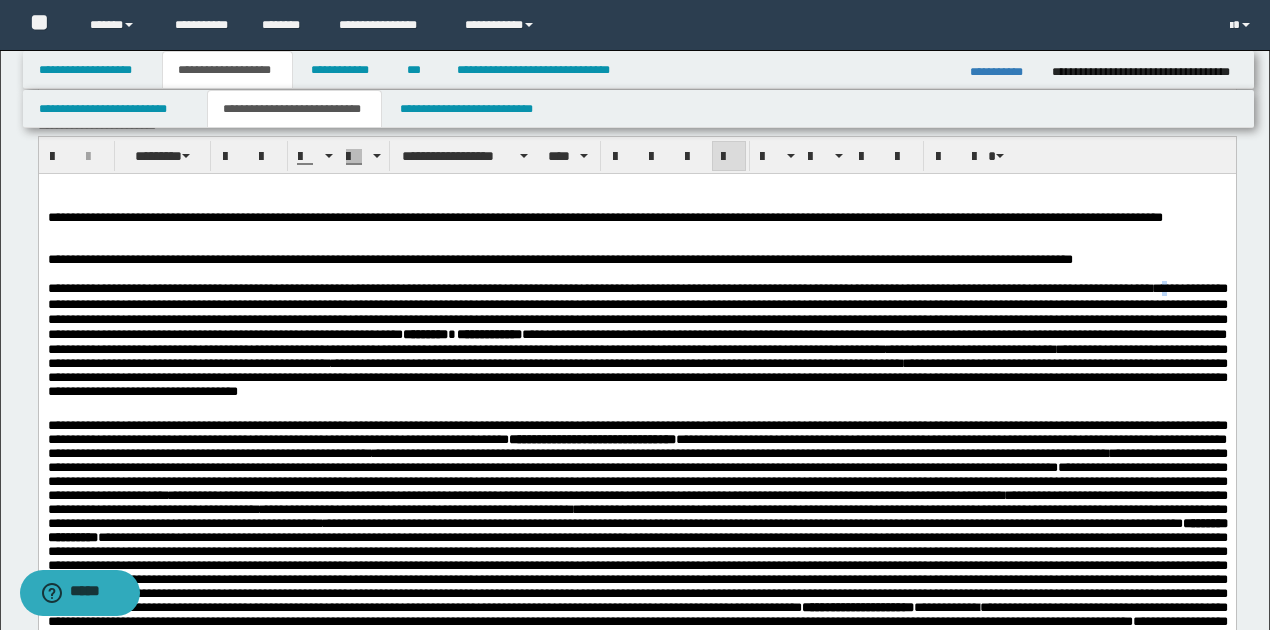 click on "**********" at bounding box center [637, 311] 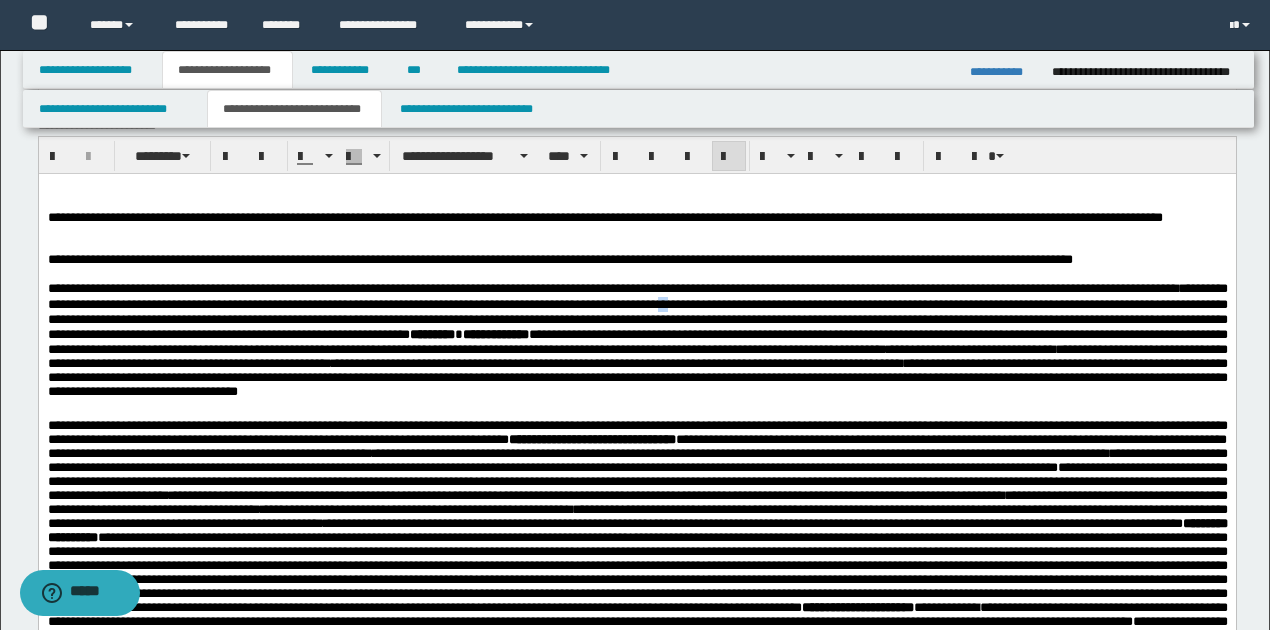 drag, startPoint x: 850, startPoint y: 324, endPoint x: 864, endPoint y: 326, distance: 14.142136 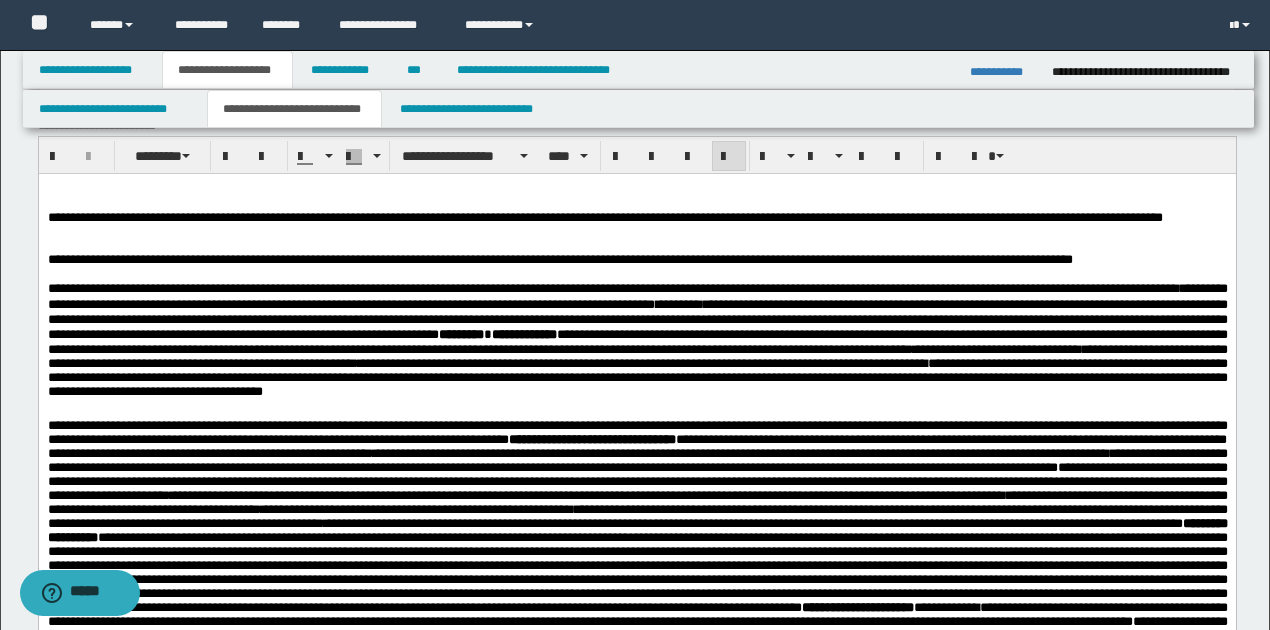 click on "**********" at bounding box center (637, 311) 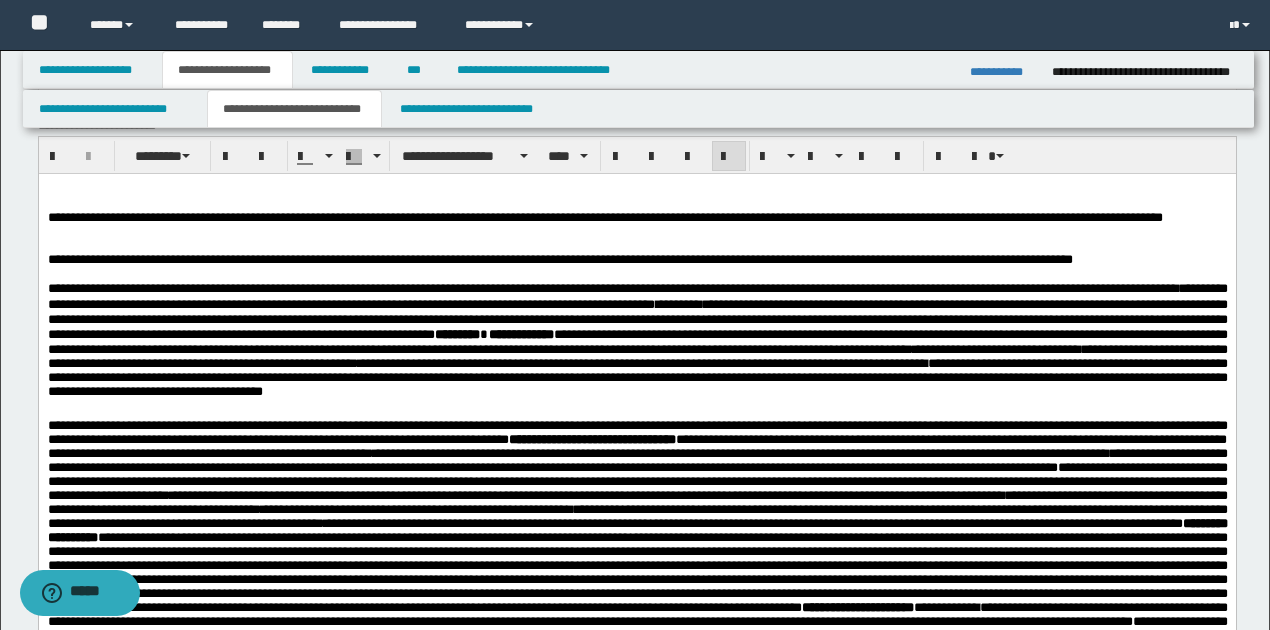 click on "**********" at bounding box center [637, 311] 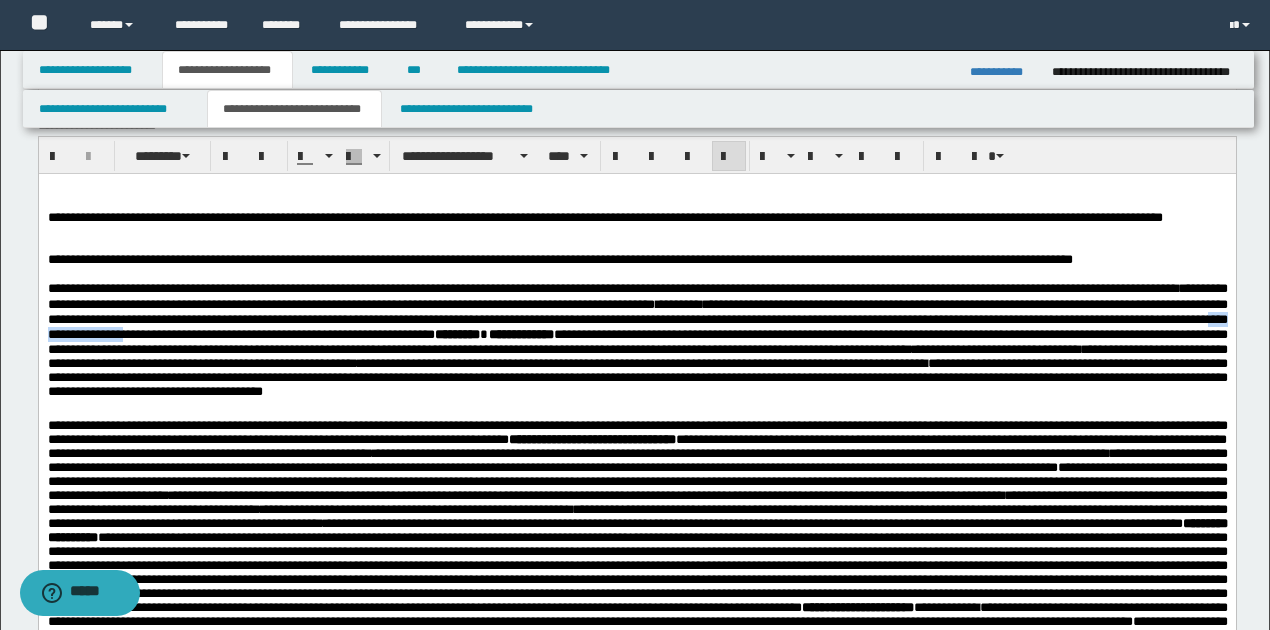 drag, startPoint x: 303, startPoint y: 360, endPoint x: 415, endPoint y: 360, distance: 112 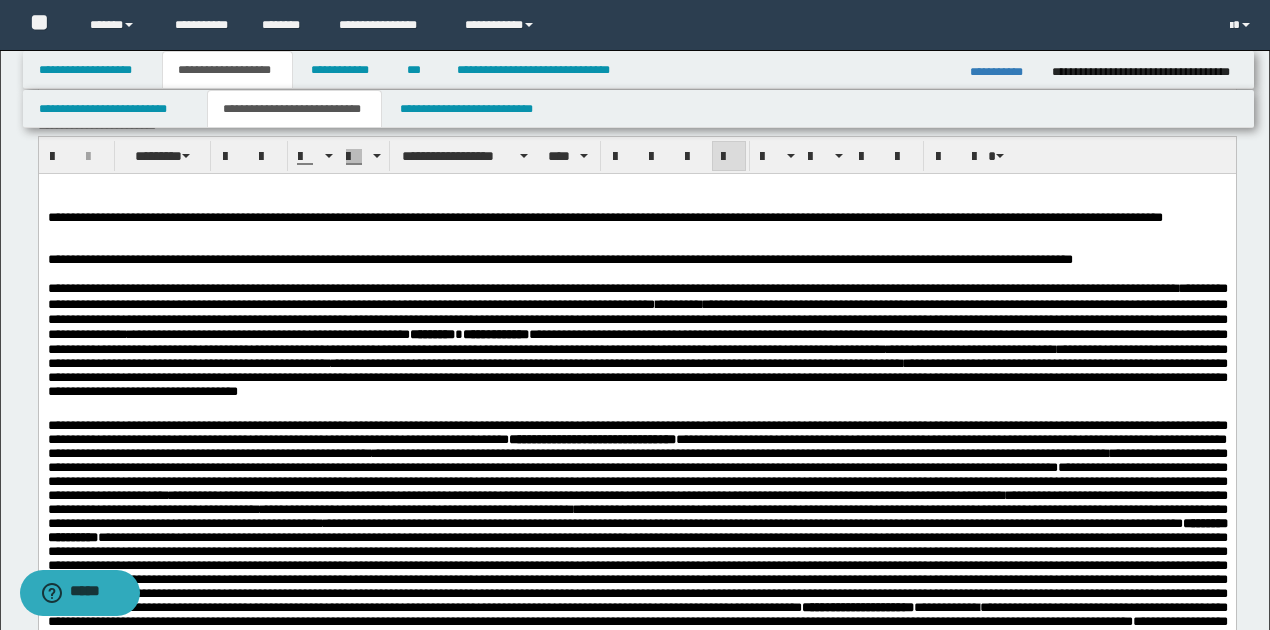click on "**********" at bounding box center (637, 311) 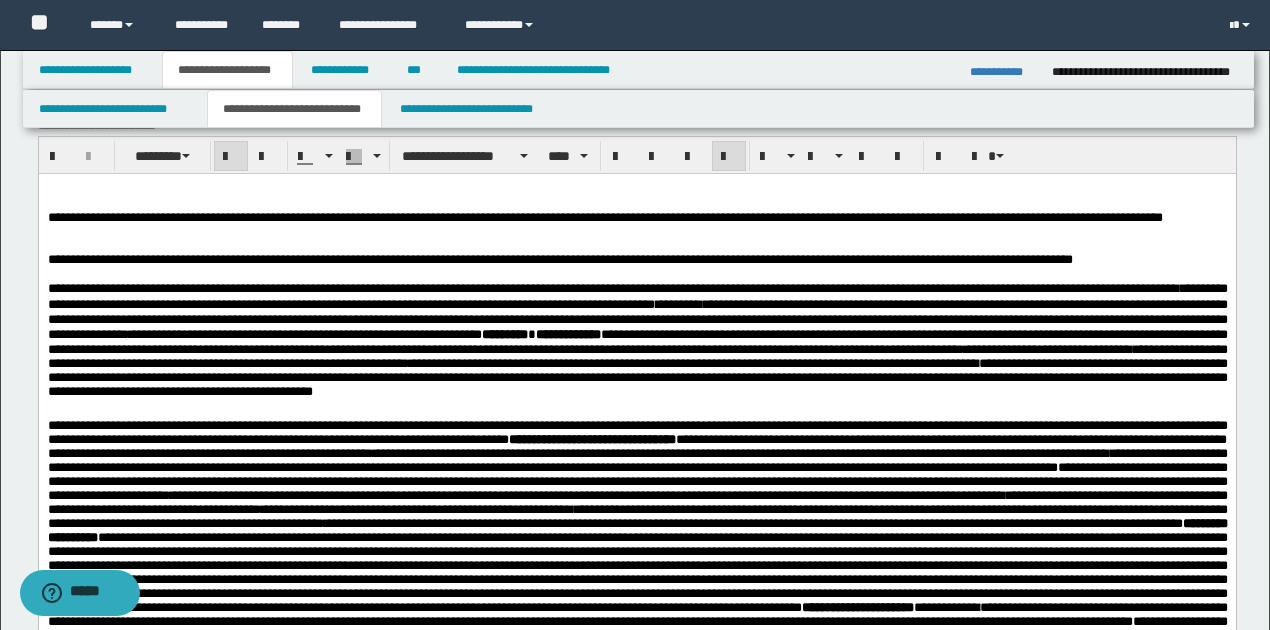 click on "**********" at bounding box center (637, 341) 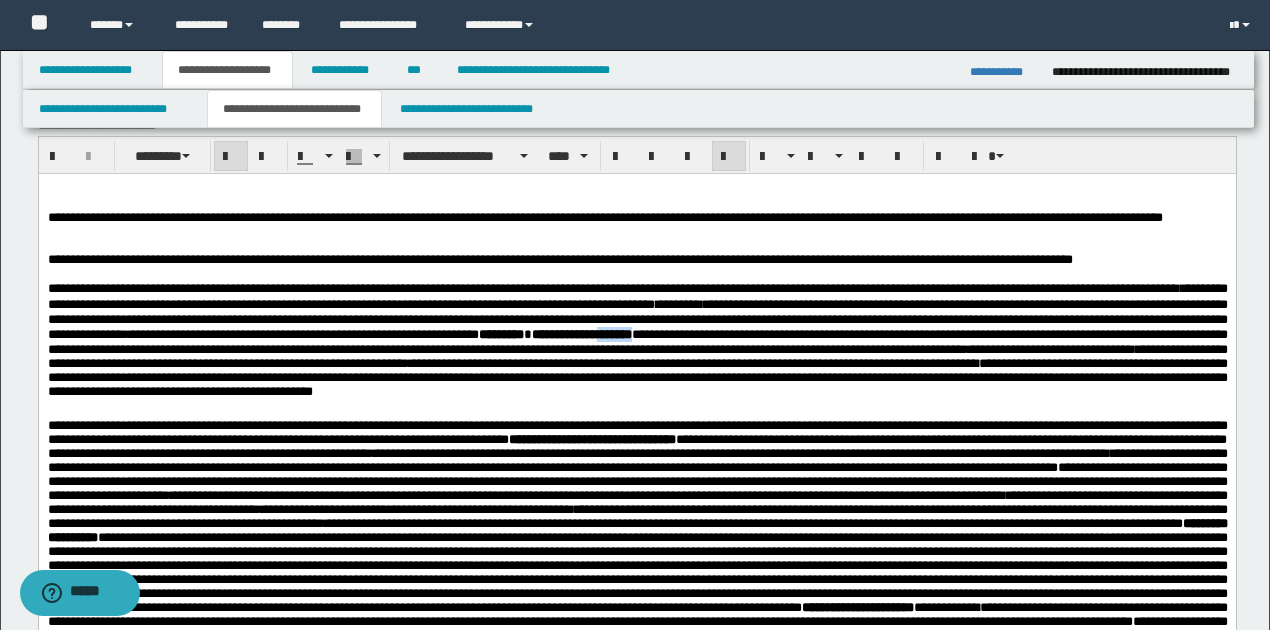 drag, startPoint x: 947, startPoint y: 360, endPoint x: 990, endPoint y: 362, distance: 43.046486 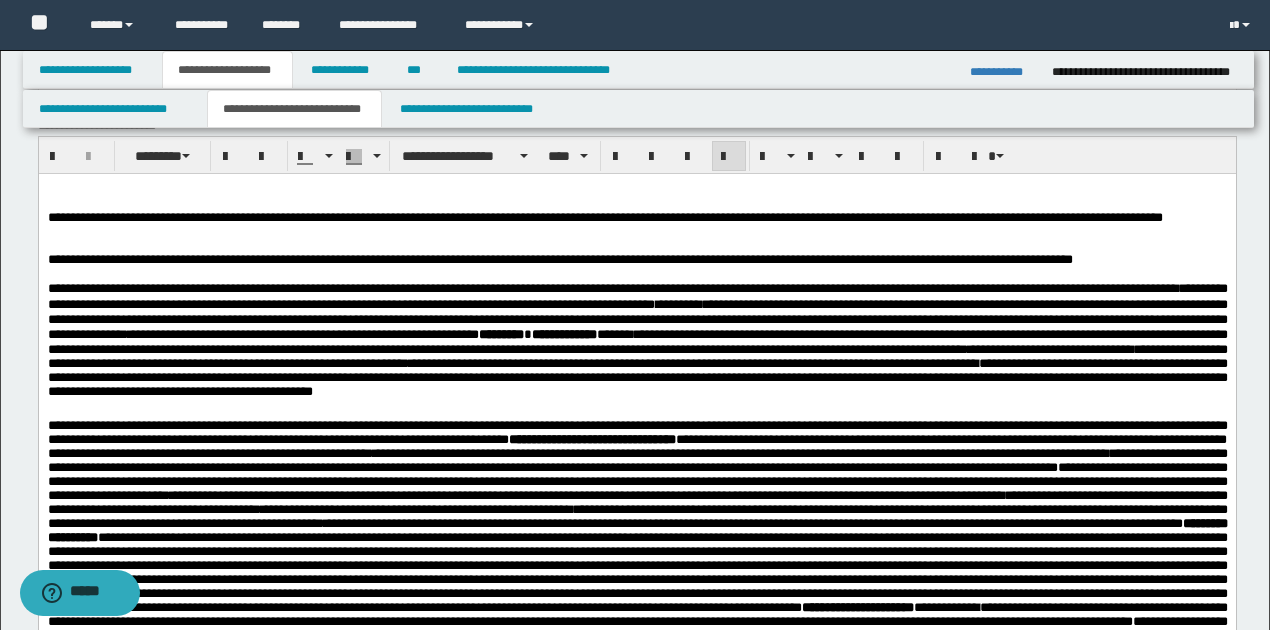 click on "**********" at bounding box center (578, 363) 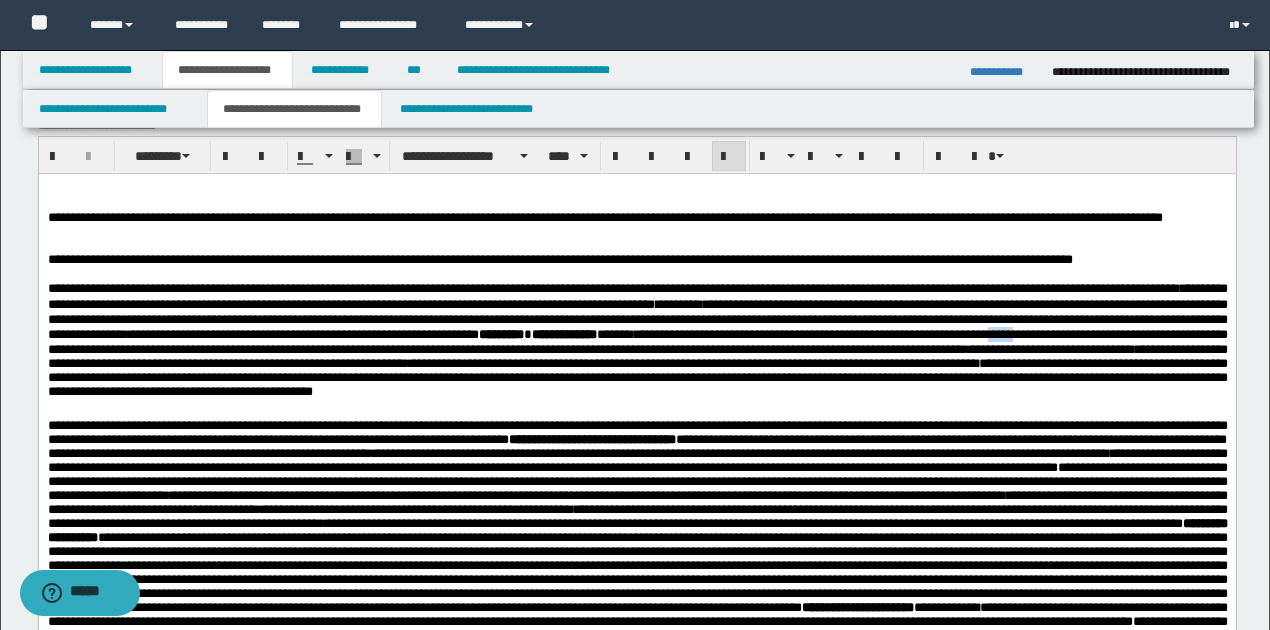 drag, startPoint x: 139, startPoint y: 373, endPoint x: 162, endPoint y: 371, distance: 23.086792 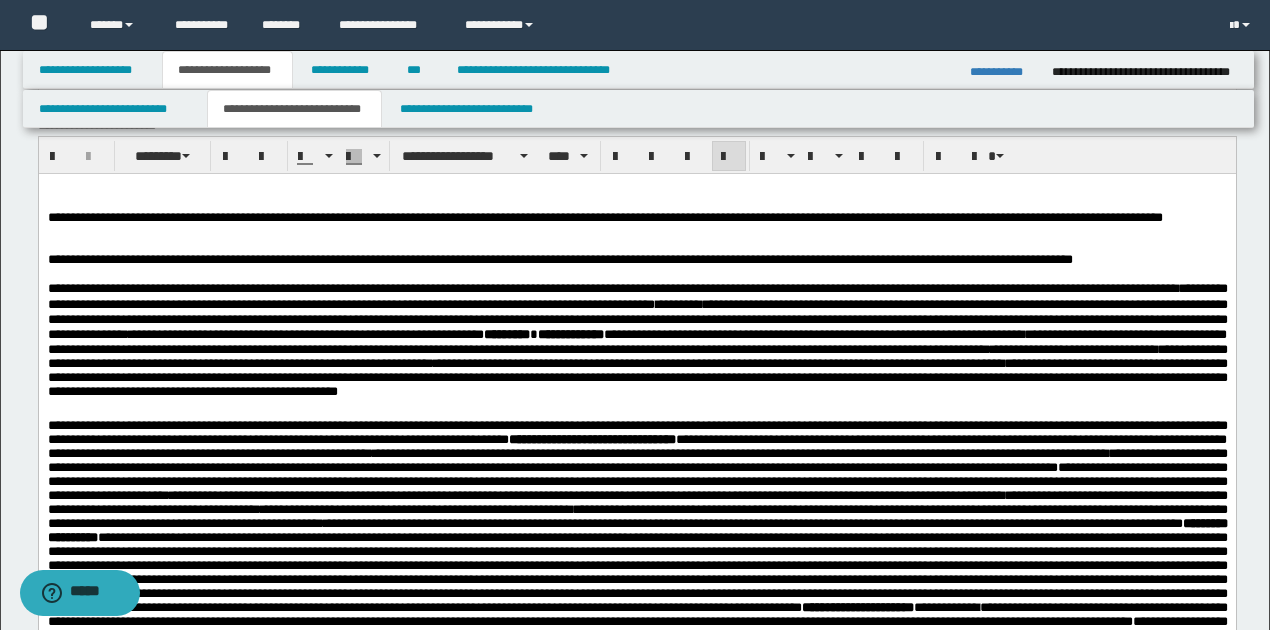 click on "**********" at bounding box center (636, 341) 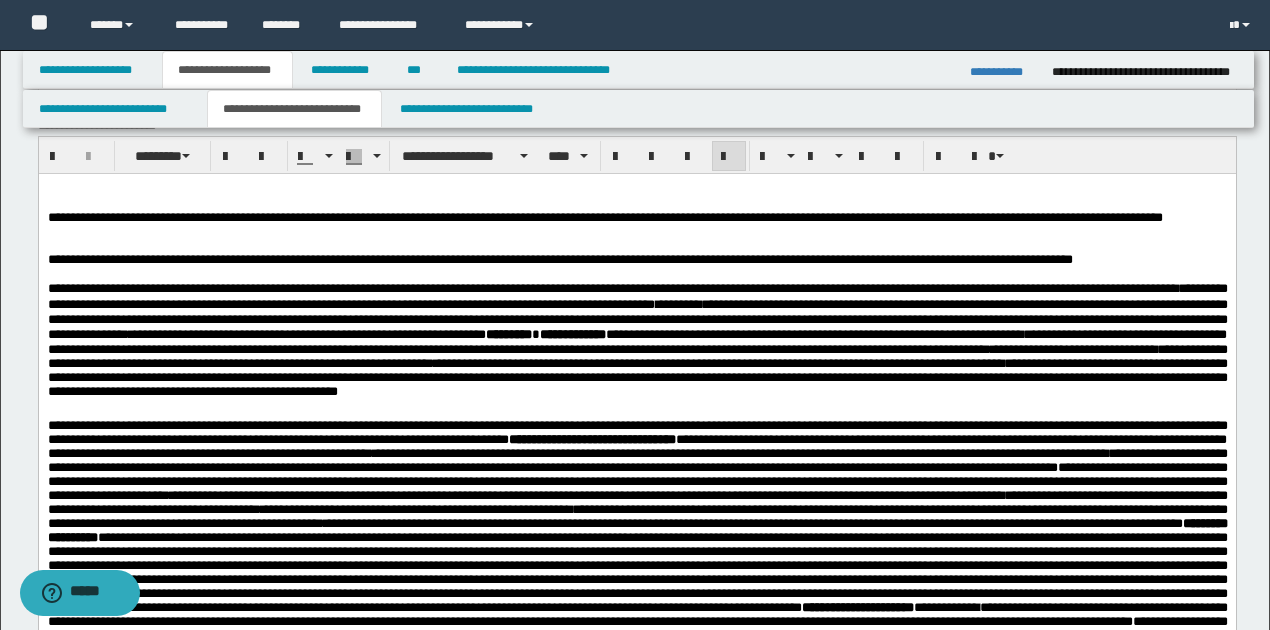 click on "**********" at bounding box center [888, 363] 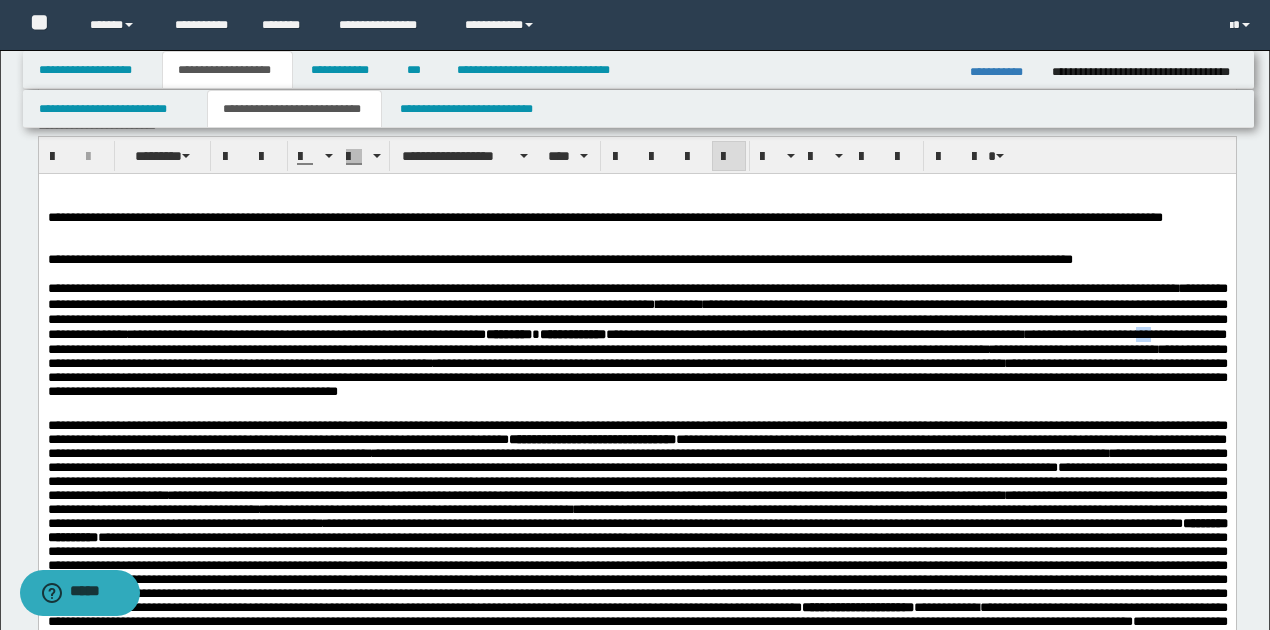 drag, startPoint x: 269, startPoint y: 374, endPoint x: 285, endPoint y: 377, distance: 16.27882 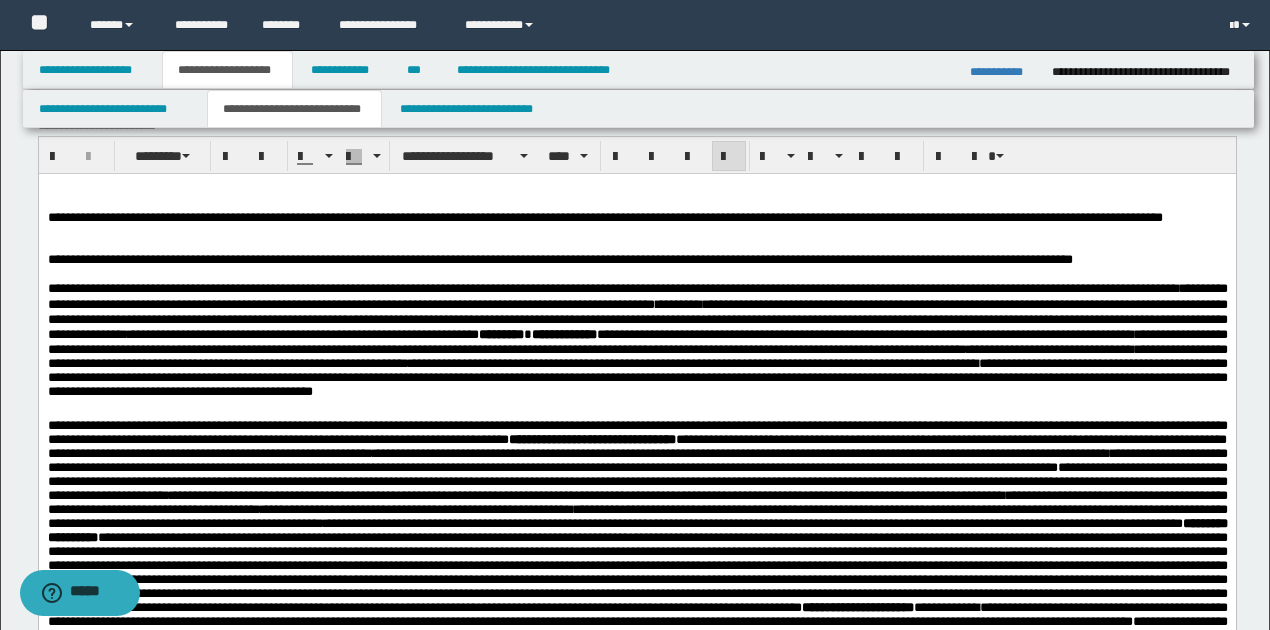 click on "**********" at bounding box center (637, 341) 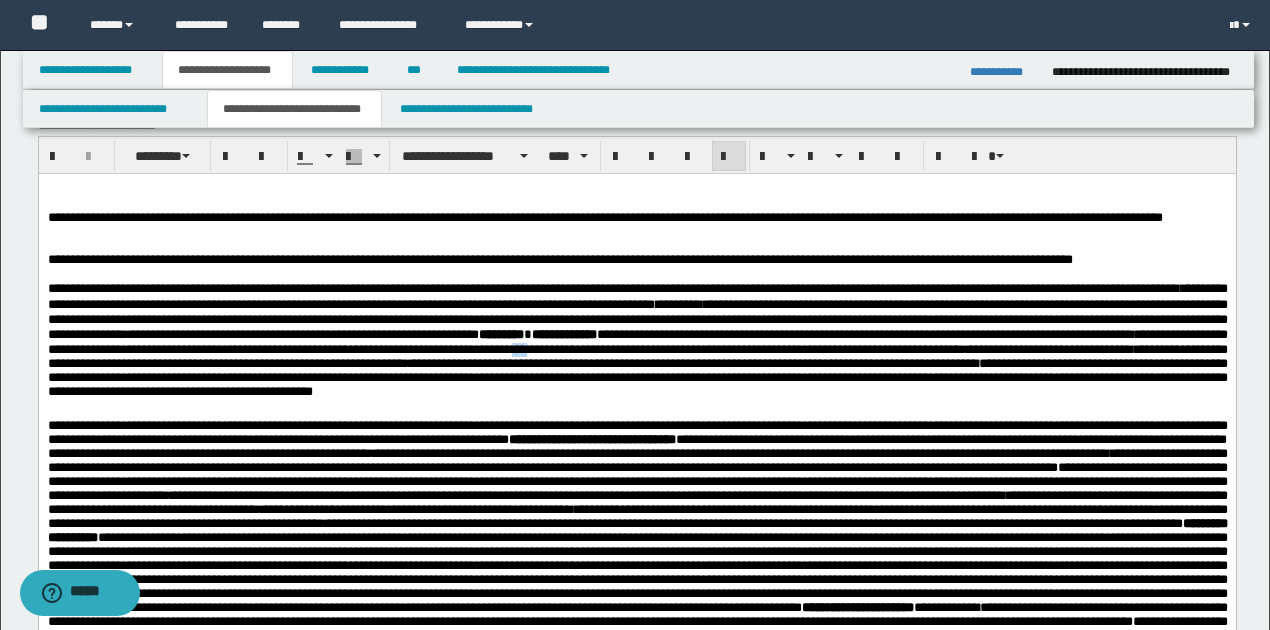 drag, startPoint x: 900, startPoint y: 375, endPoint x: 922, endPoint y: 377, distance: 22.090721 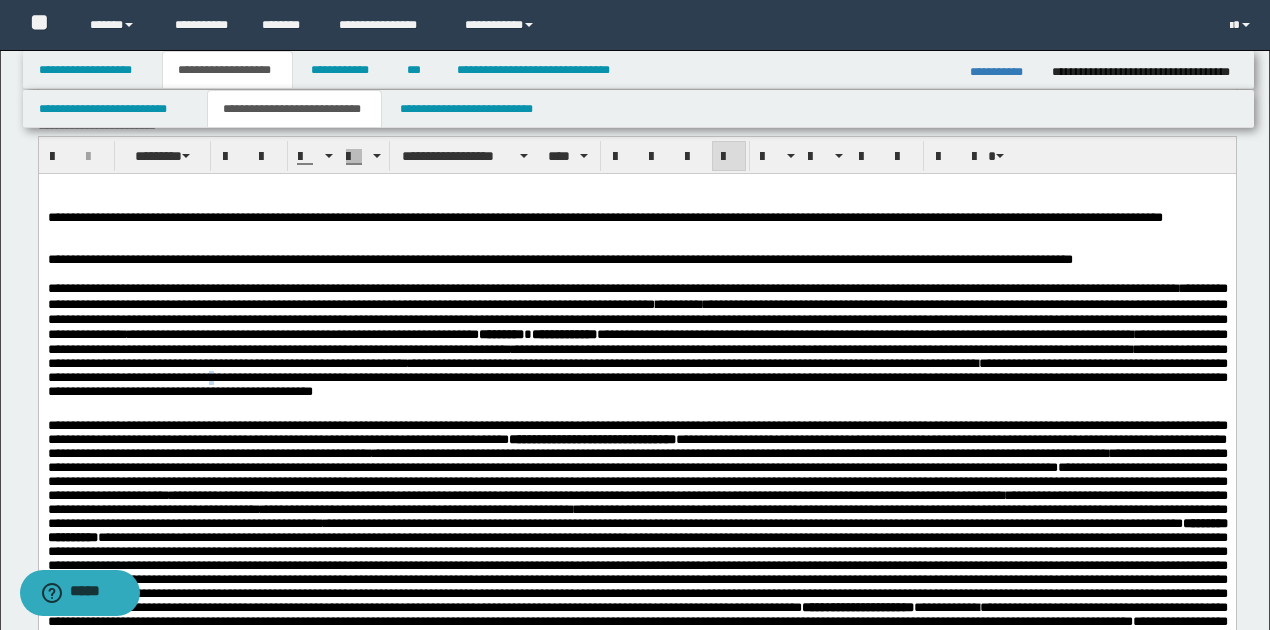 click on "**********" at bounding box center [637, 377] 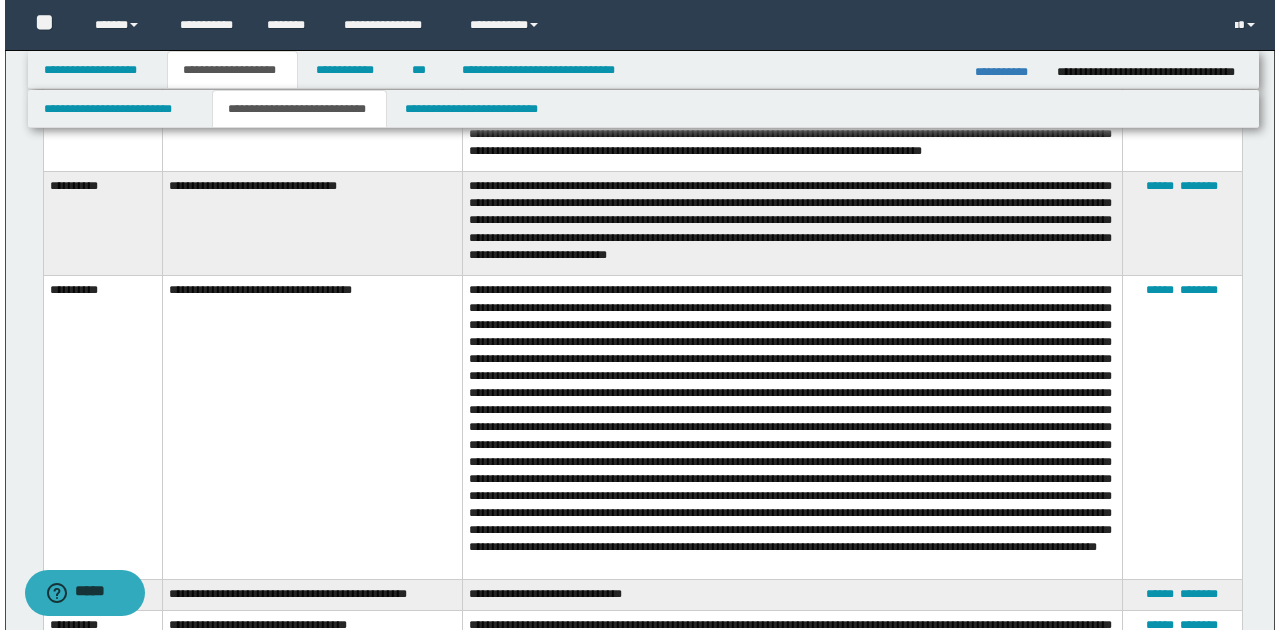 scroll, scrollTop: 8333, scrollLeft: 0, axis: vertical 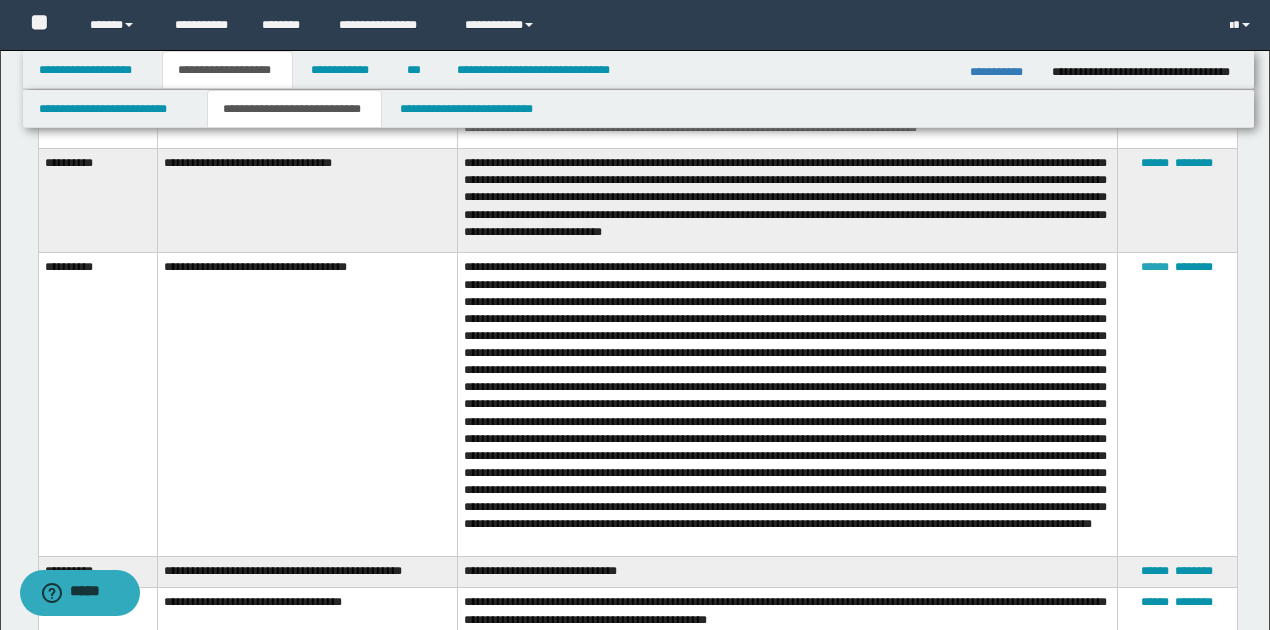 click on "******" at bounding box center (1155, 267) 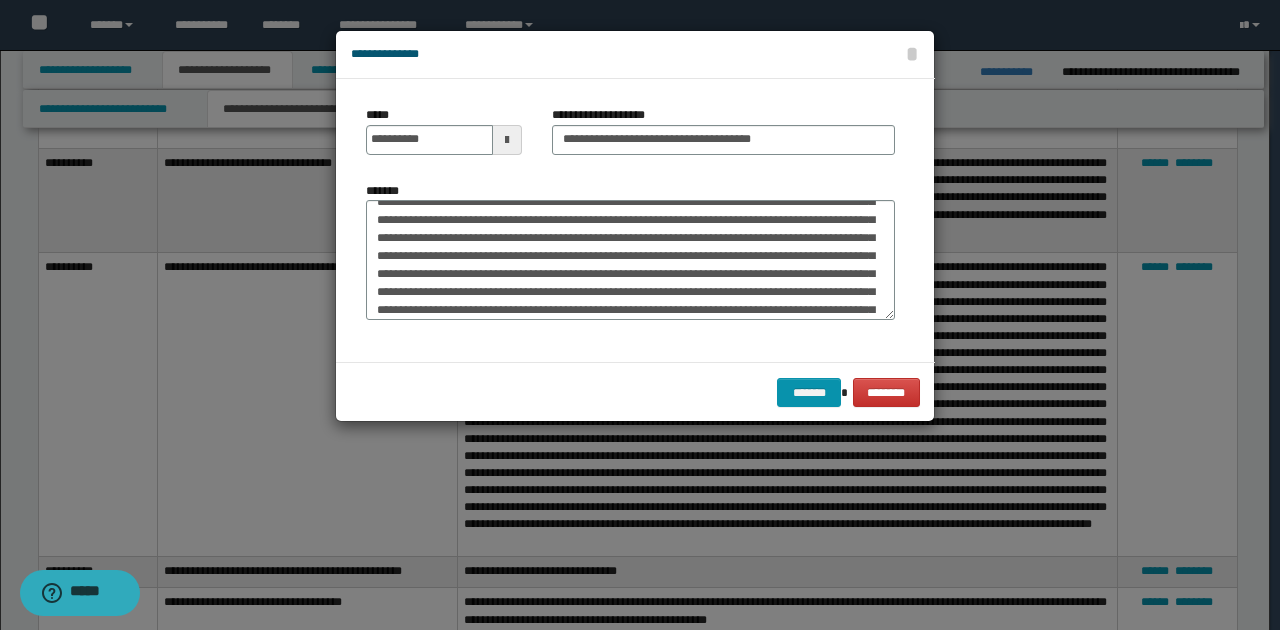 scroll, scrollTop: 0, scrollLeft: 0, axis: both 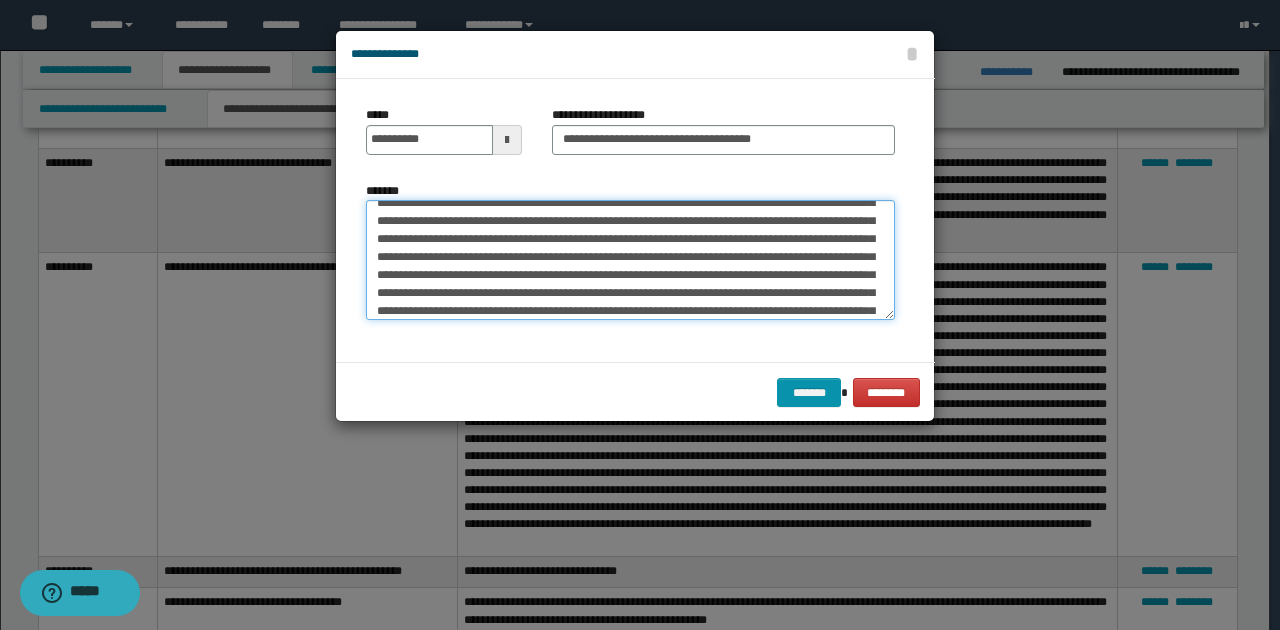 drag, startPoint x: 373, startPoint y: 214, endPoint x: 676, endPoint y: 238, distance: 303.949 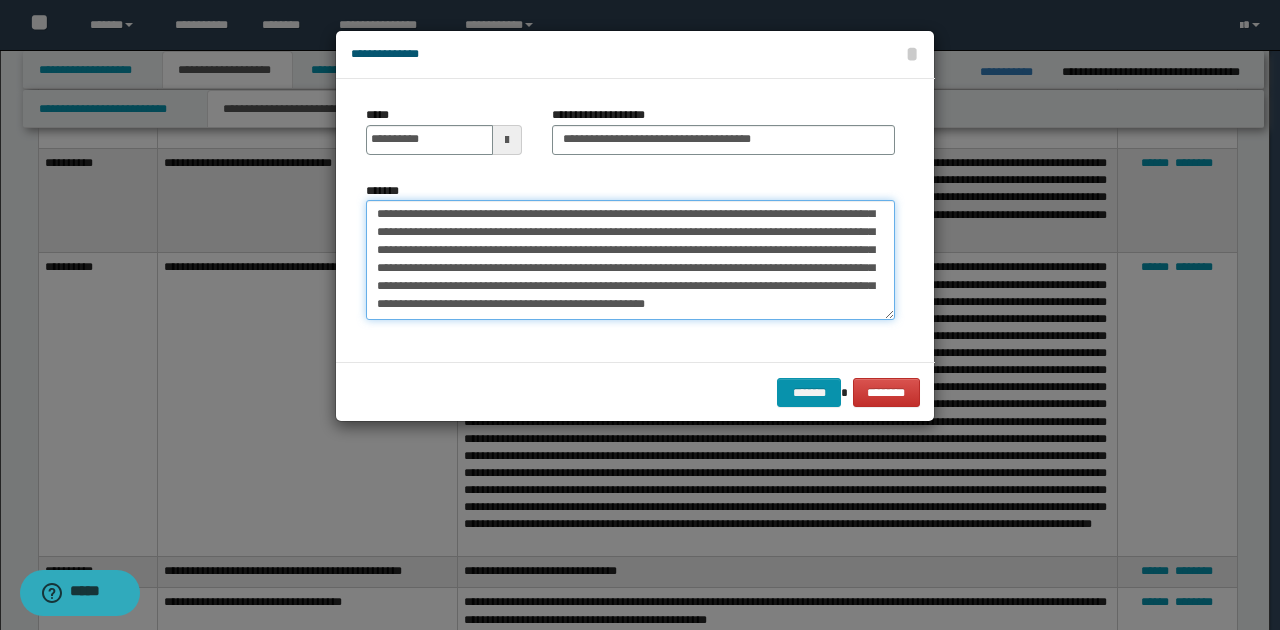 scroll, scrollTop: 5, scrollLeft: 0, axis: vertical 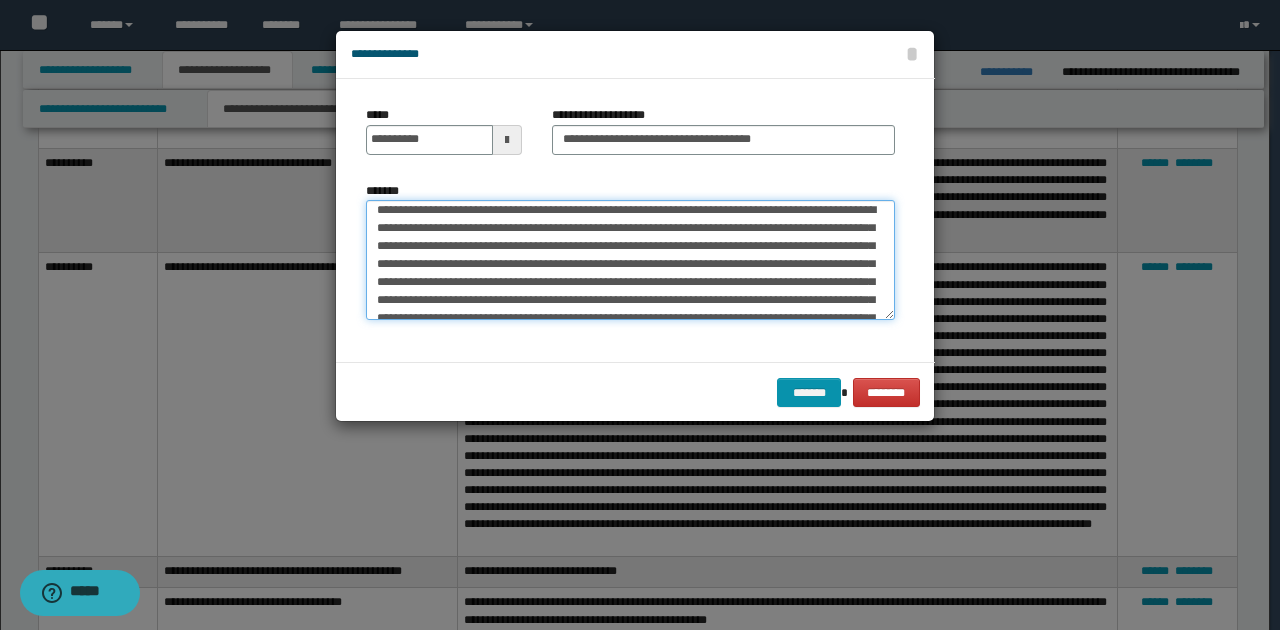 click on "**********" at bounding box center (630, 259) 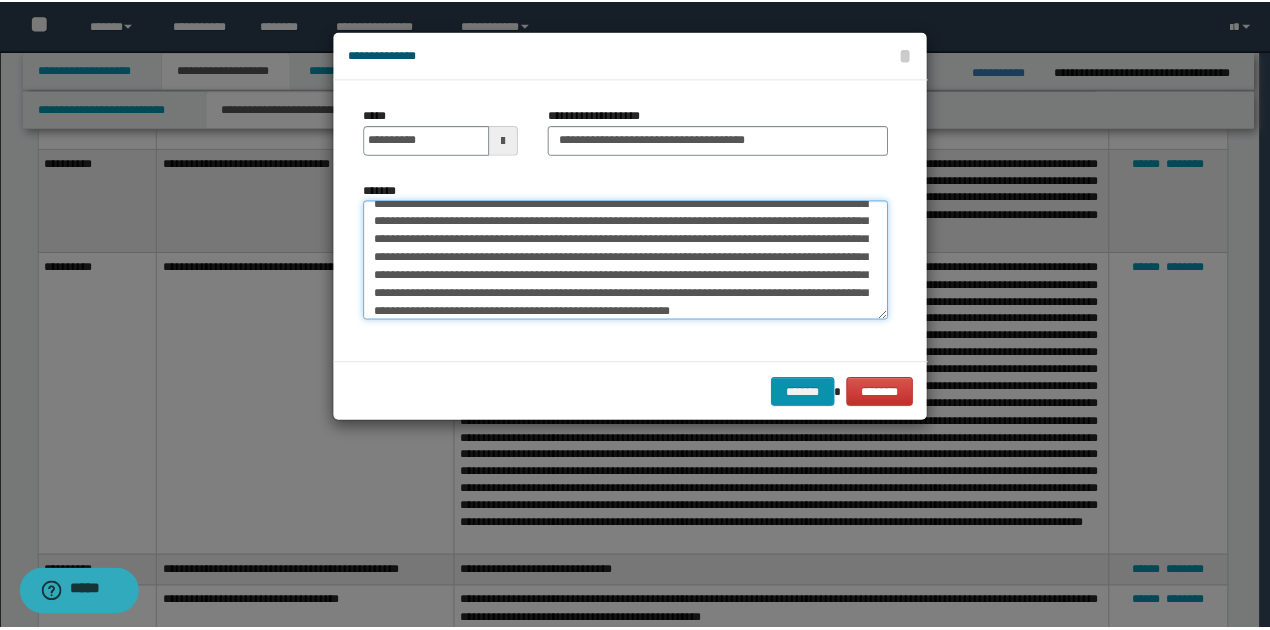 scroll, scrollTop: 72, scrollLeft: 0, axis: vertical 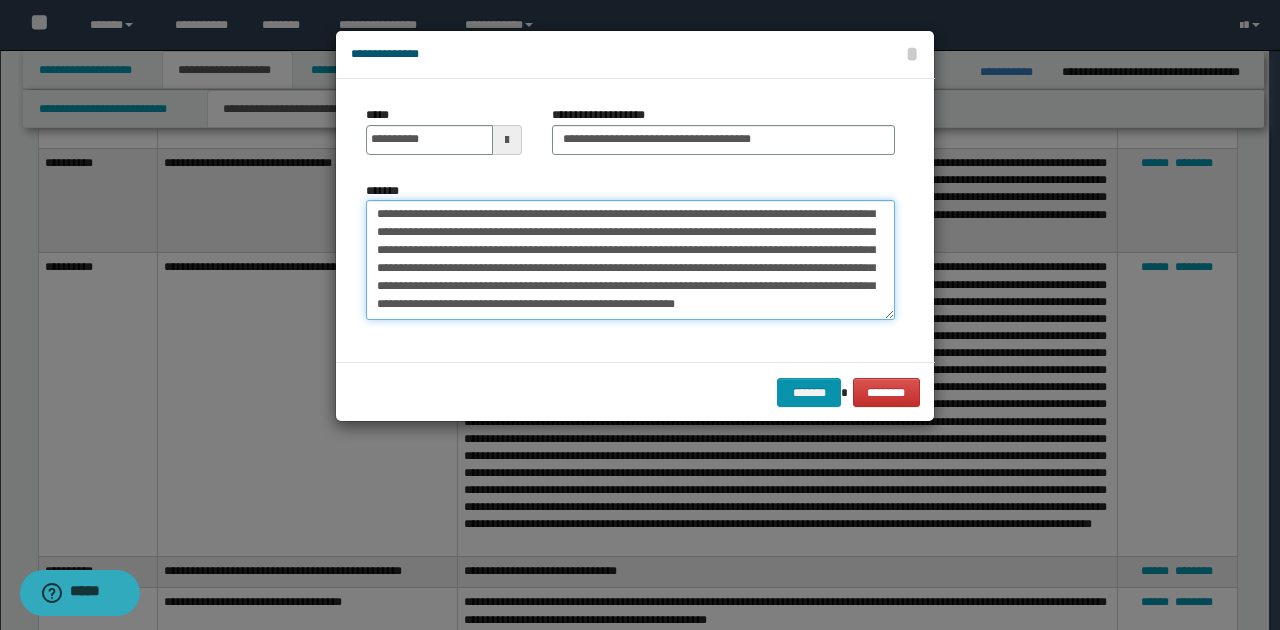 click on "**********" at bounding box center (630, 259) 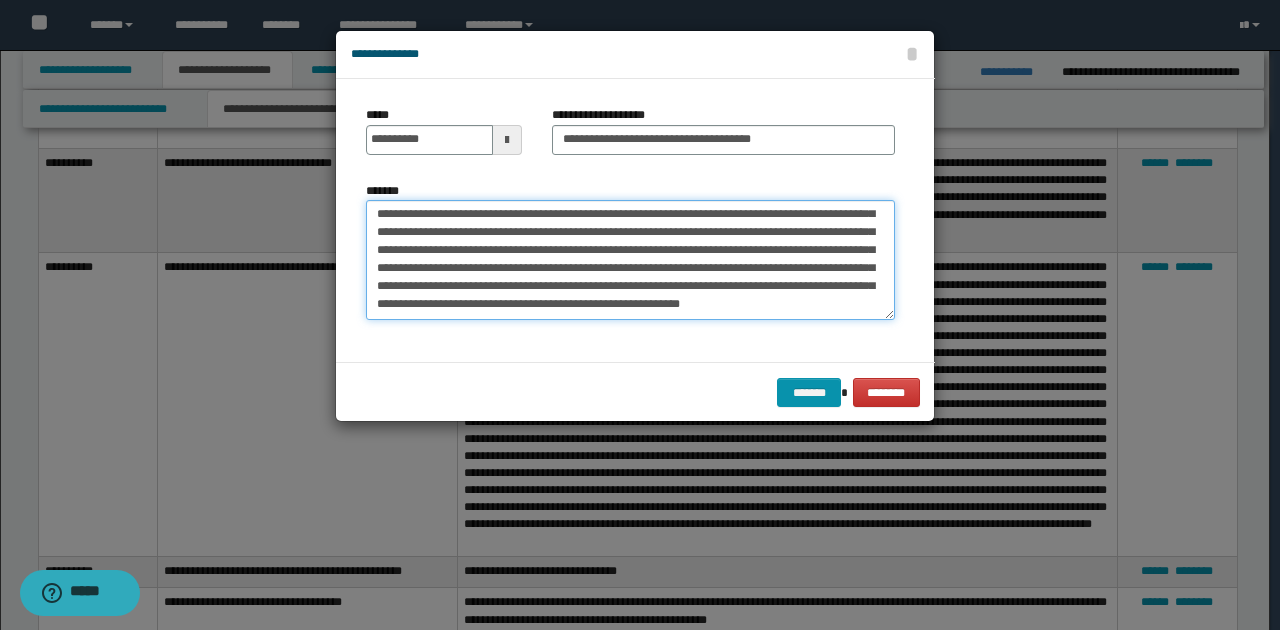 click on "**********" at bounding box center [630, 259] 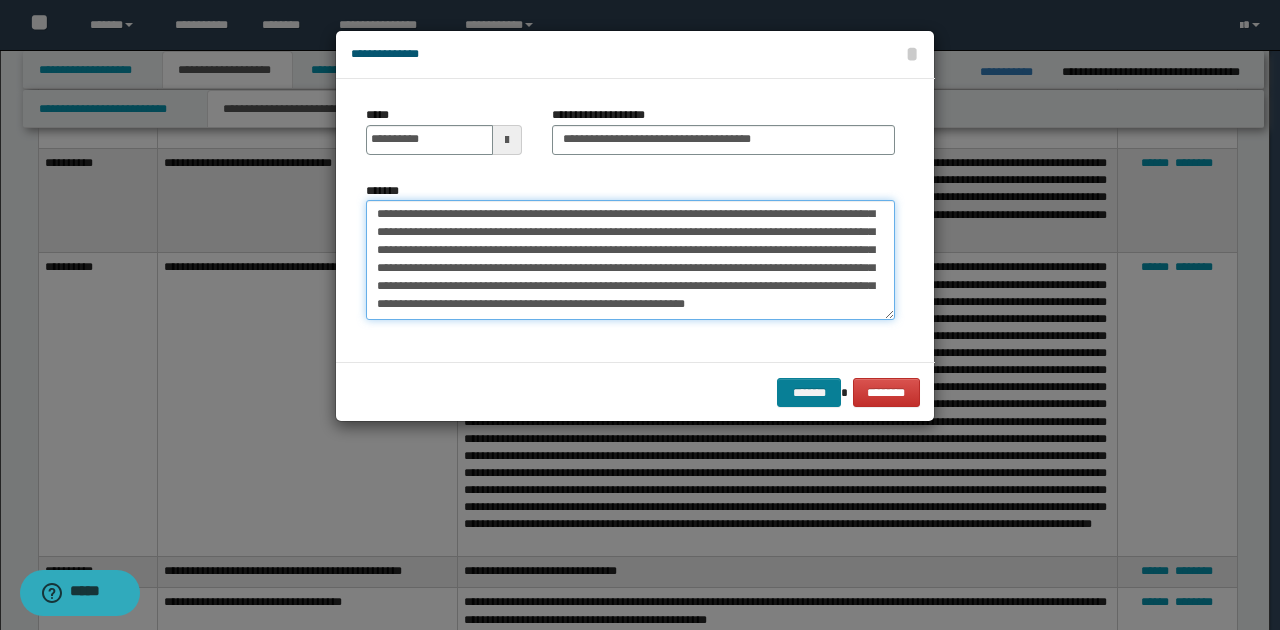 type on "**********" 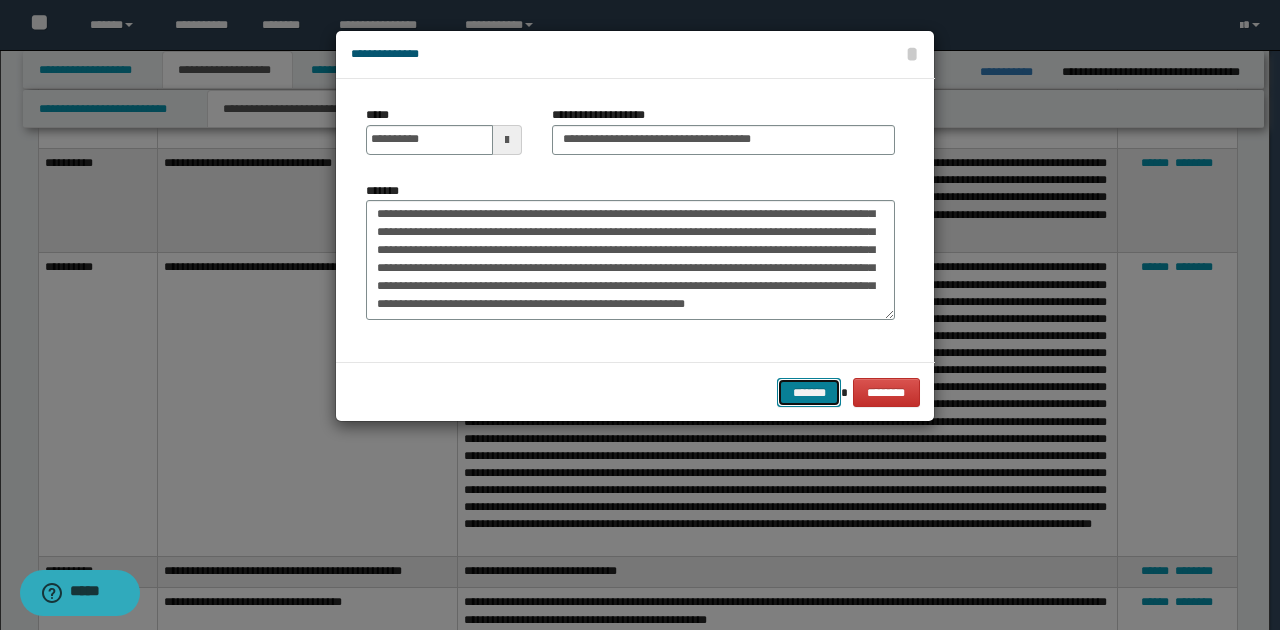 click on "*******" at bounding box center [809, 392] 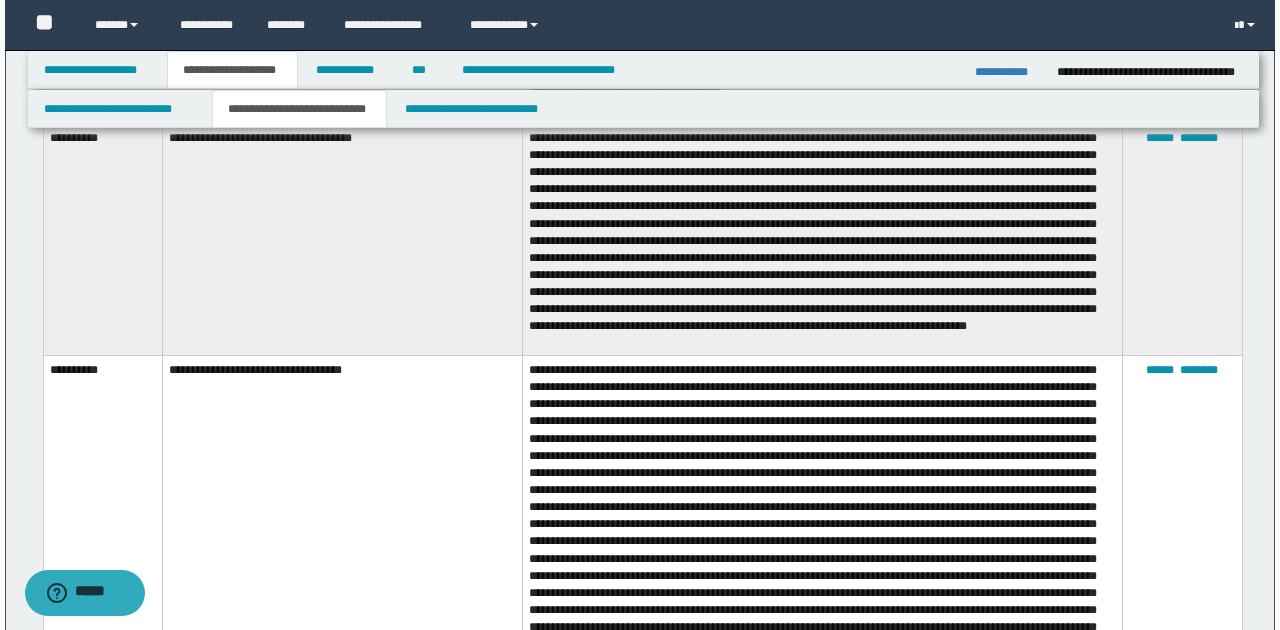 scroll, scrollTop: 7266, scrollLeft: 0, axis: vertical 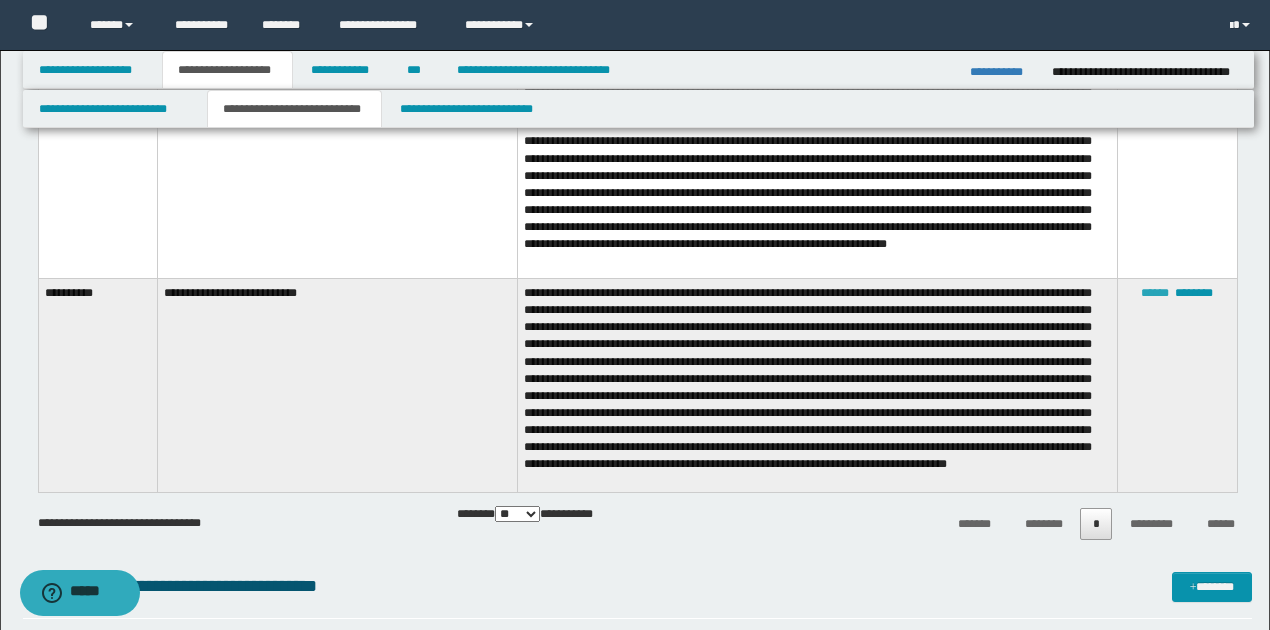 click on "******" at bounding box center (1155, 293) 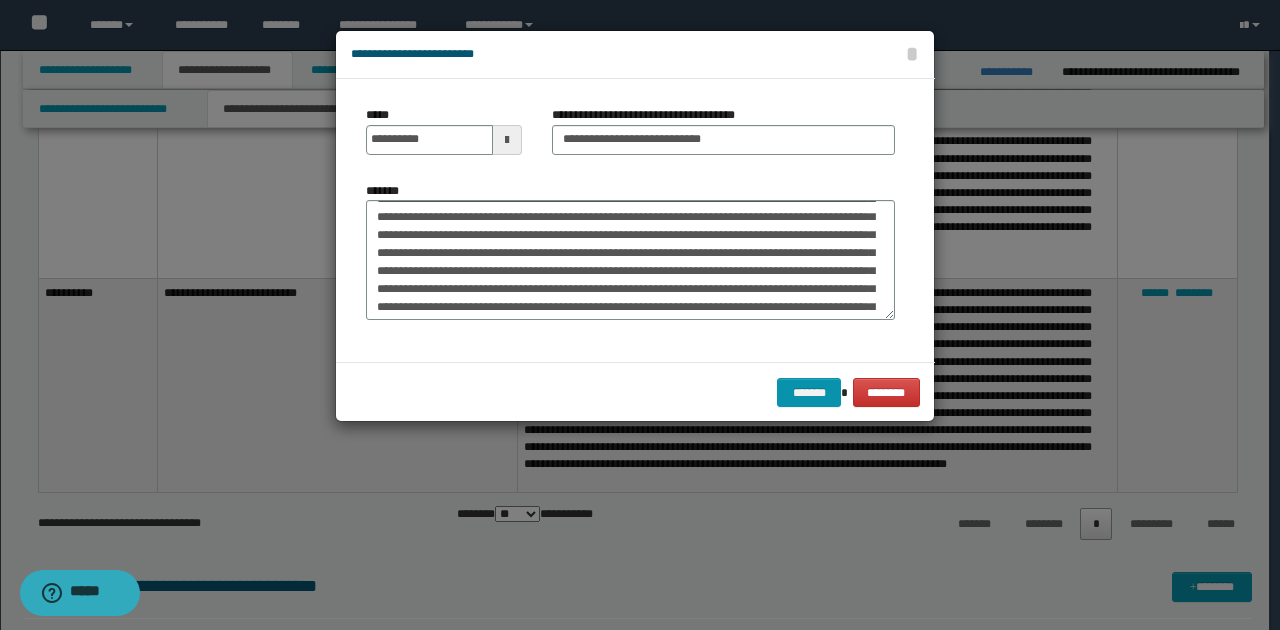 scroll, scrollTop: 66, scrollLeft: 0, axis: vertical 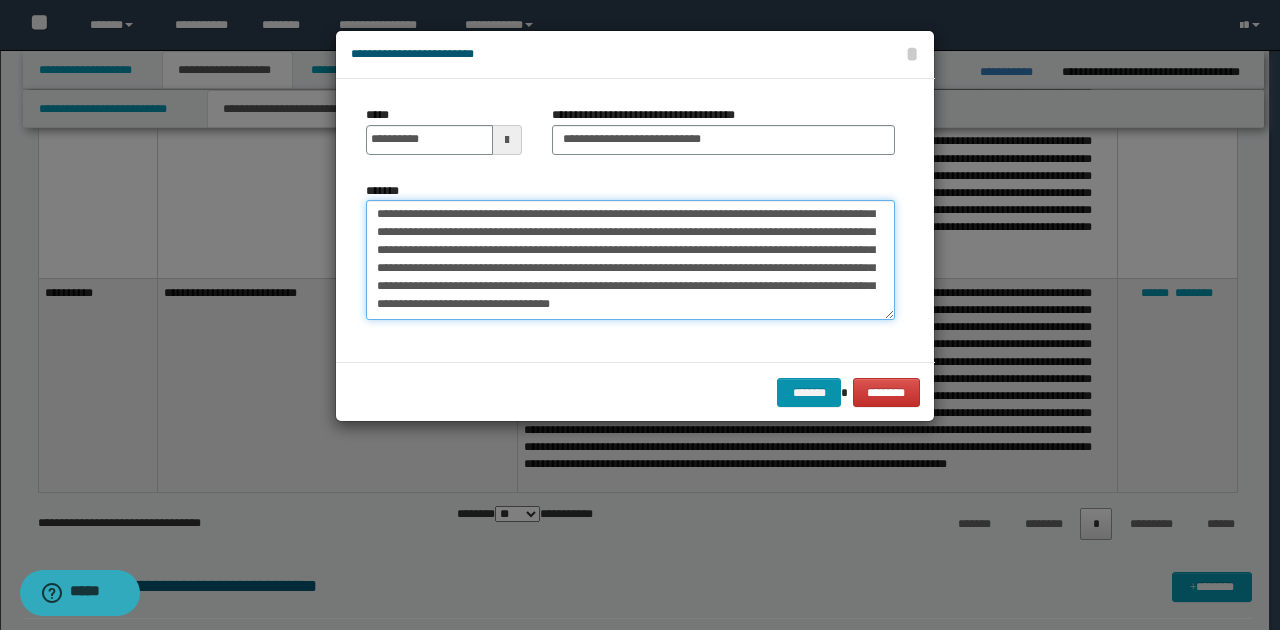 drag, startPoint x: 788, startPoint y: 220, endPoint x: 842, endPoint y: 320, distance: 113.64858 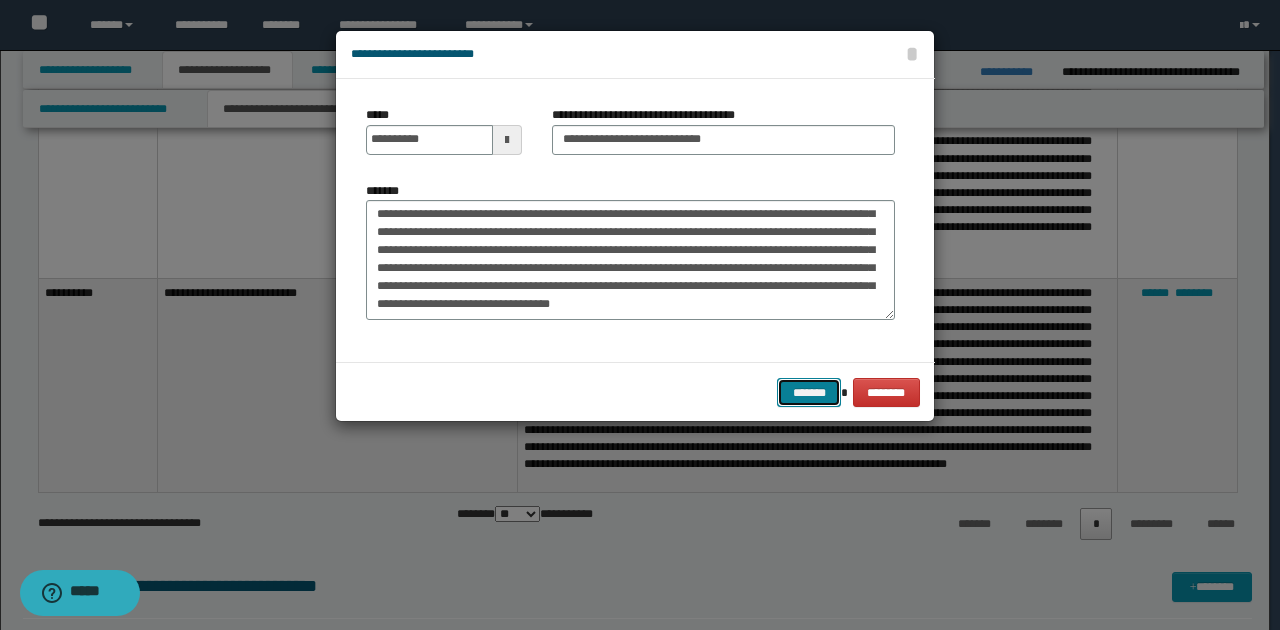 click on "*******" at bounding box center [809, 392] 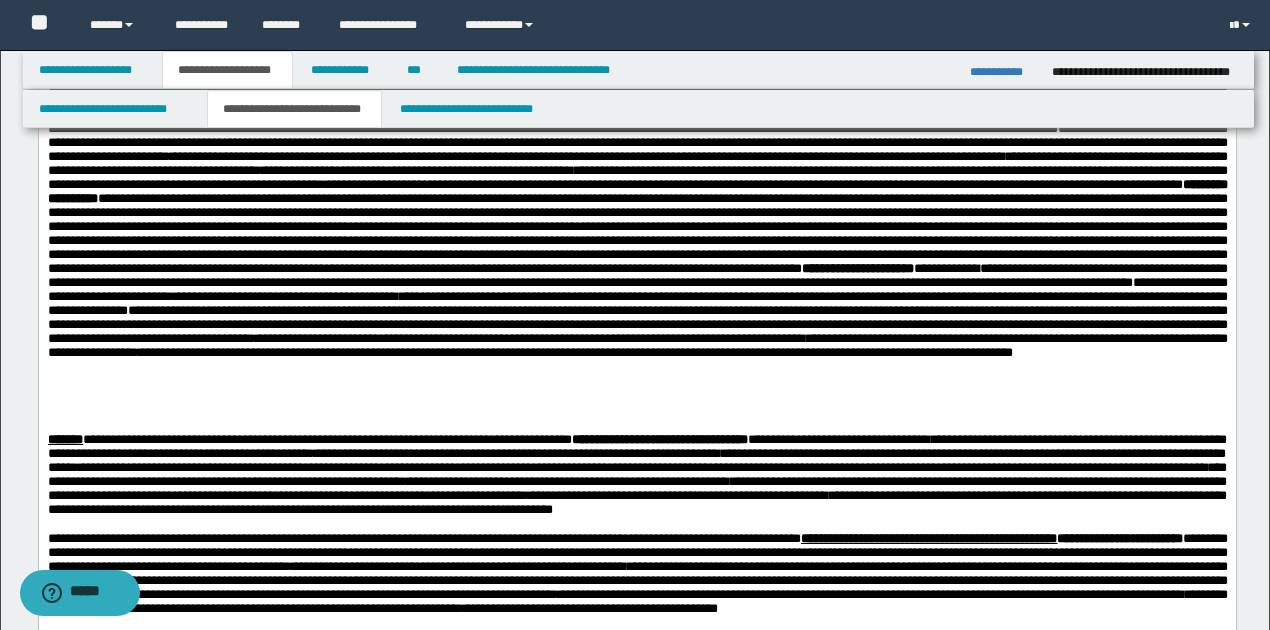 scroll, scrollTop: 800, scrollLeft: 0, axis: vertical 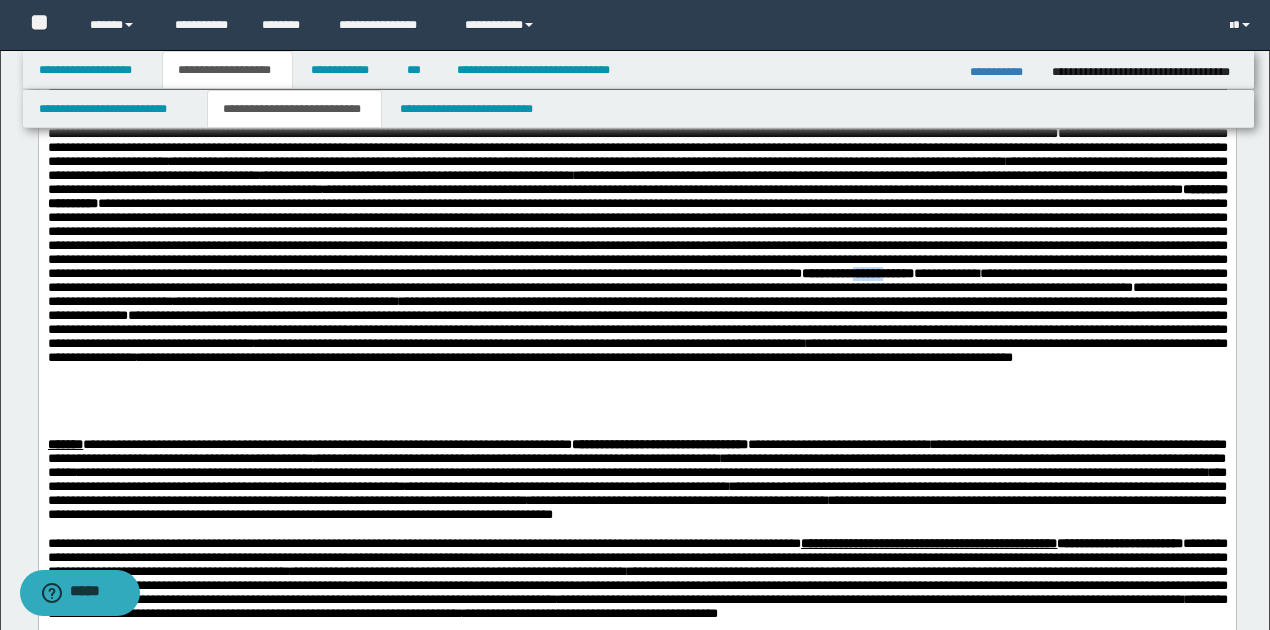 drag, startPoint x: 978, startPoint y: 331, endPoint x: 1011, endPoint y: 330, distance: 33.01515 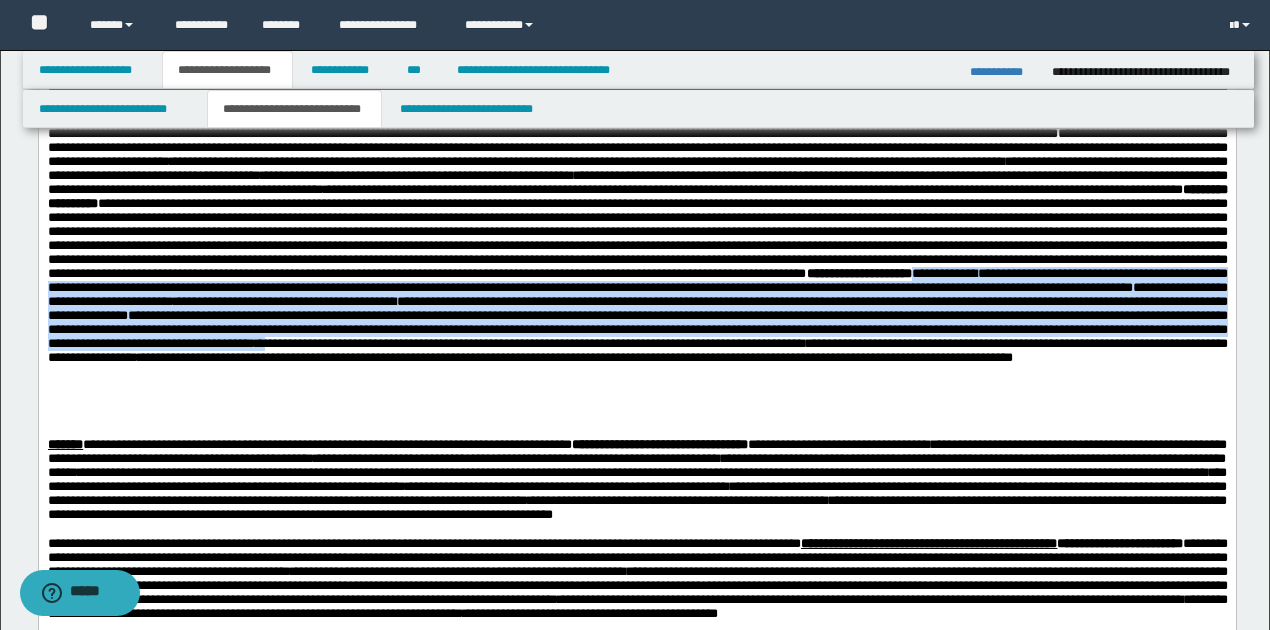 drag, startPoint x: 1051, startPoint y: 333, endPoint x: 894, endPoint y: 406, distance: 173.14156 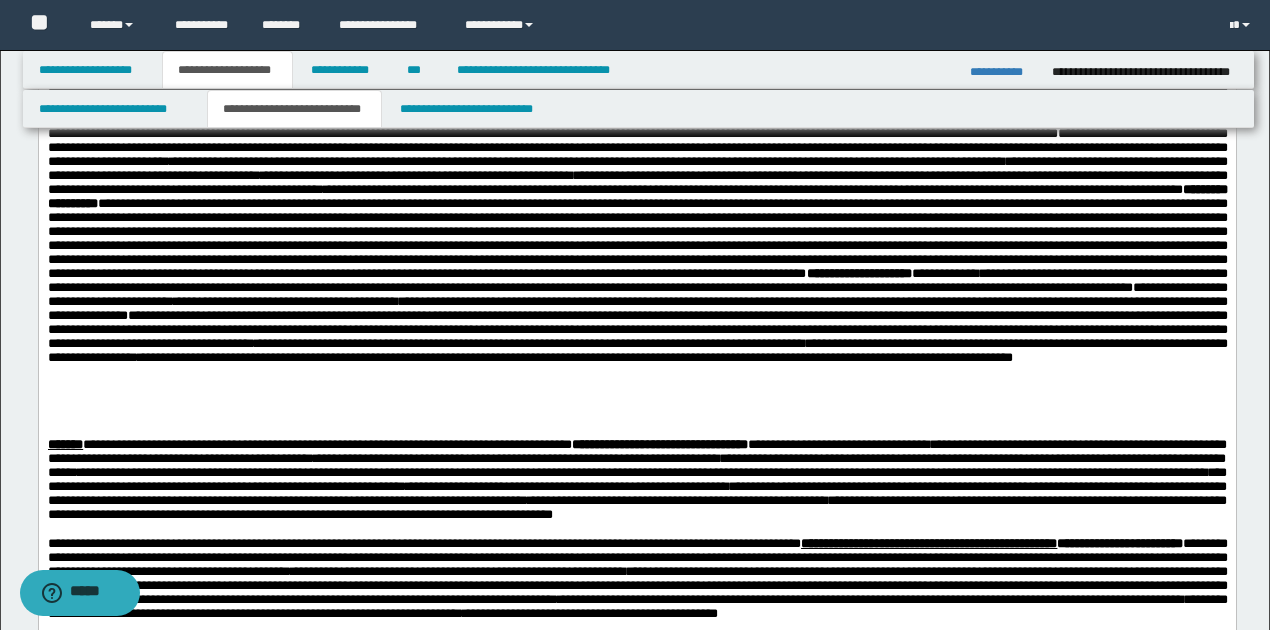 click at bounding box center [637, 431] 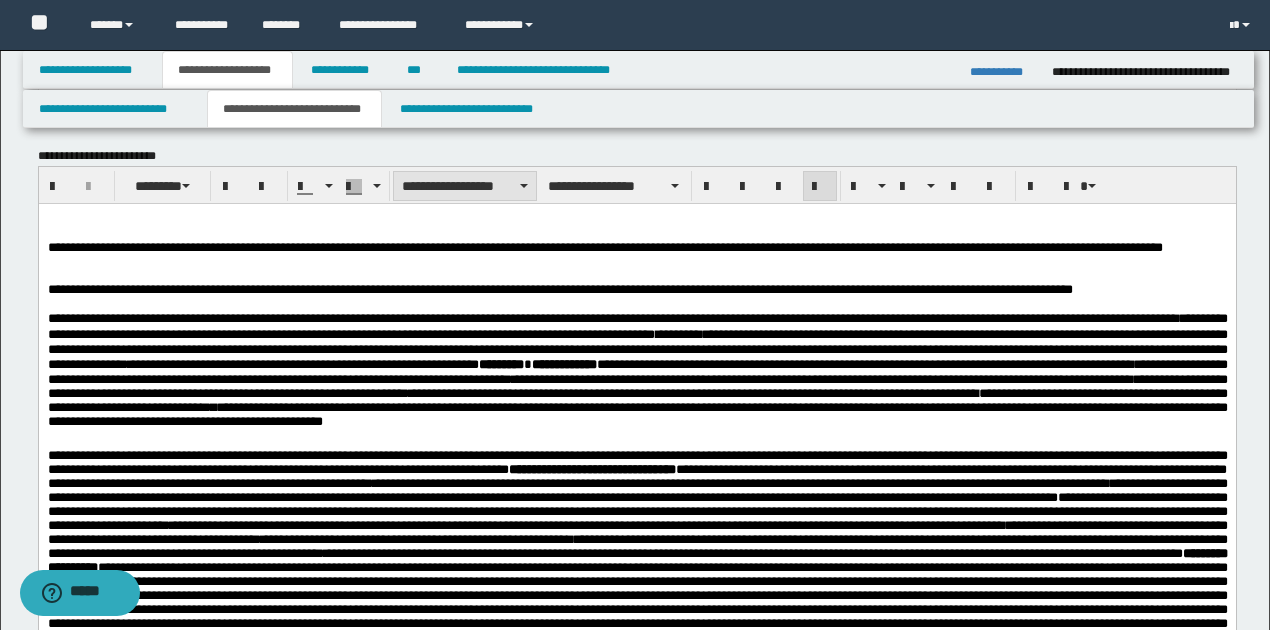 scroll, scrollTop: 400, scrollLeft: 0, axis: vertical 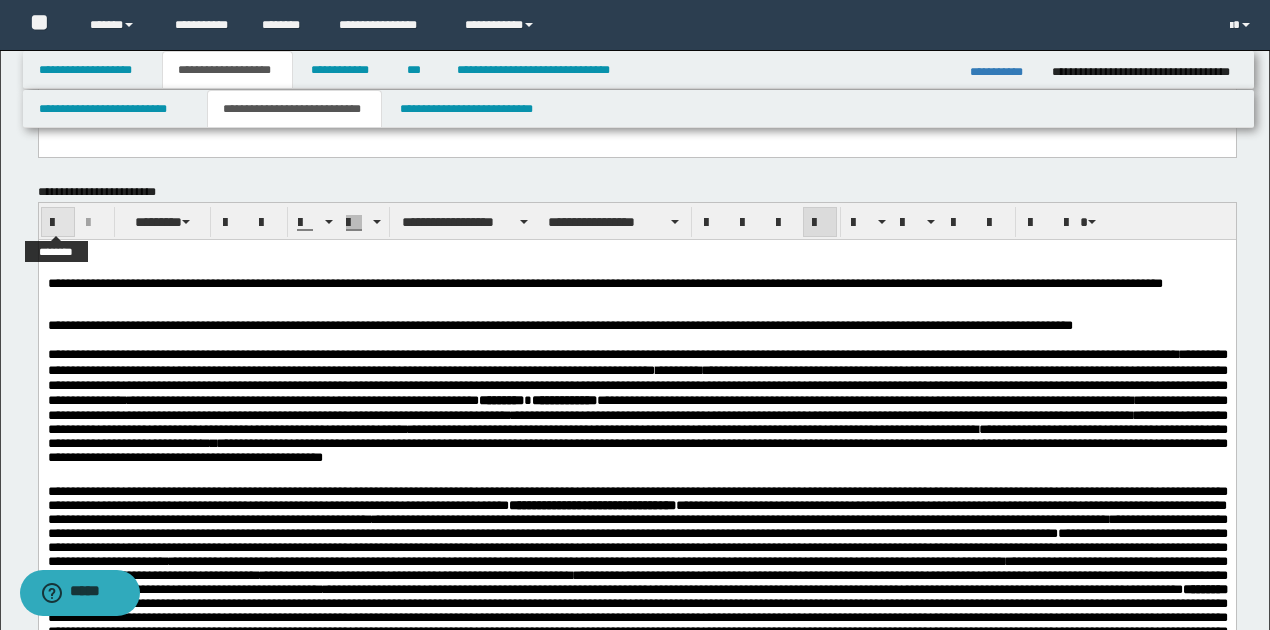 click at bounding box center (58, 223) 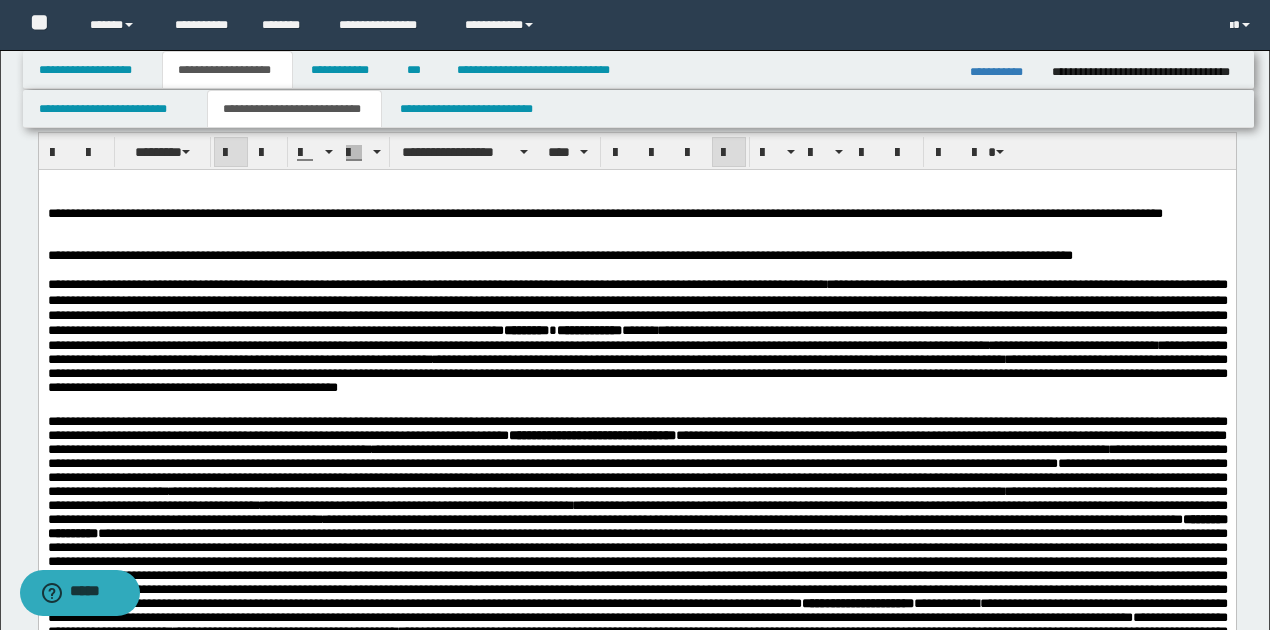 scroll, scrollTop: 466, scrollLeft: 0, axis: vertical 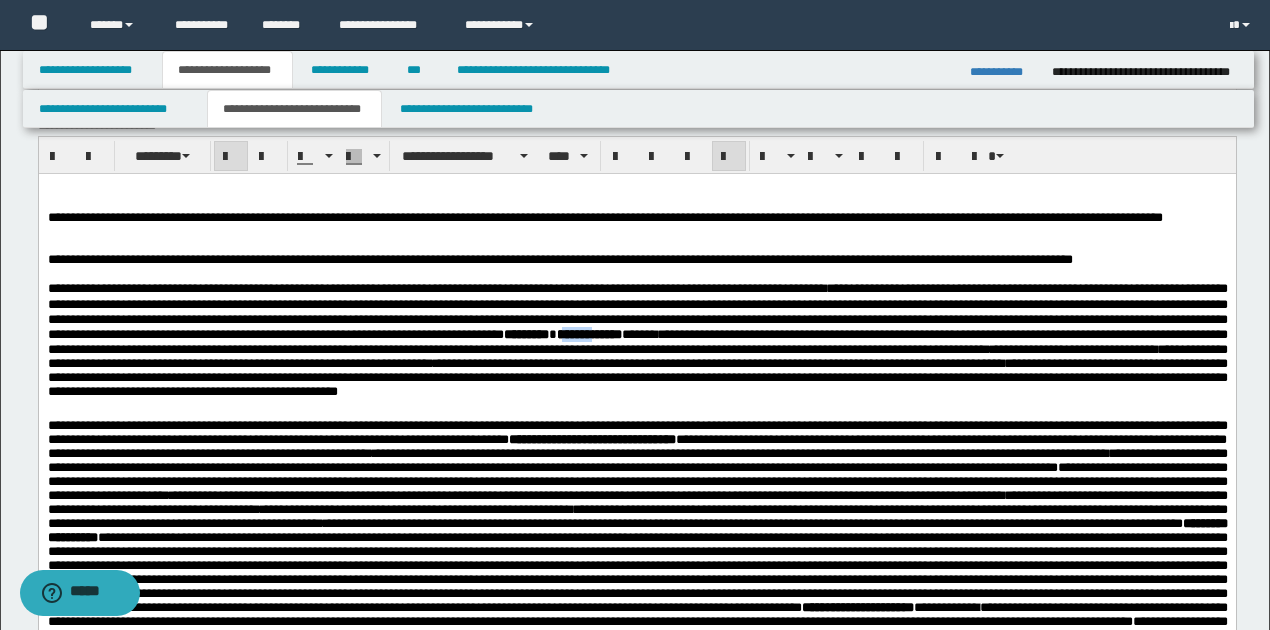 drag, startPoint x: 850, startPoint y: 357, endPoint x: 880, endPoint y: 355, distance: 30.066593 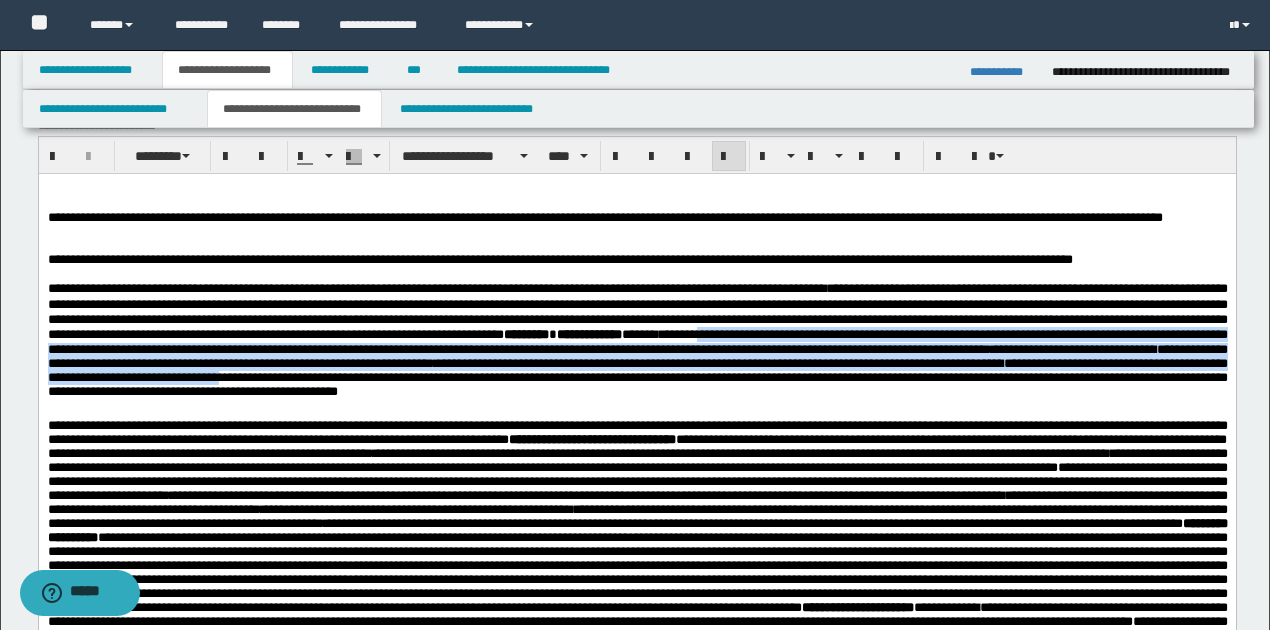 drag, startPoint x: 993, startPoint y: 357, endPoint x: 673, endPoint y: 399, distance: 322.74448 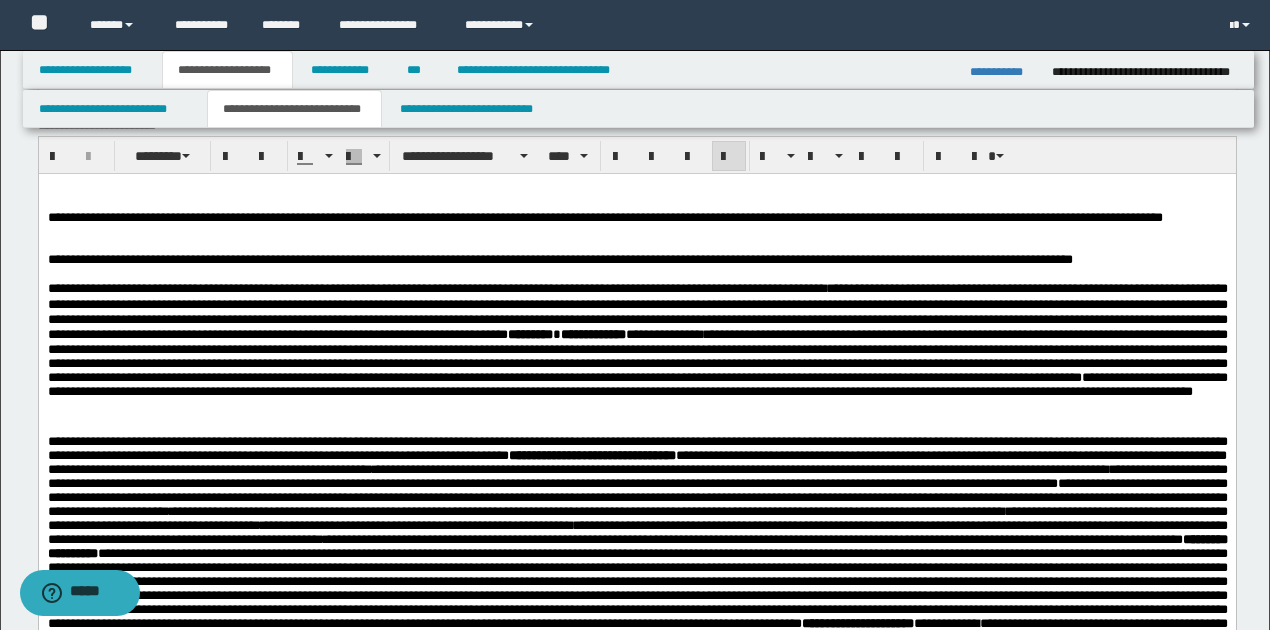 click on "**********" at bounding box center [637, 355] 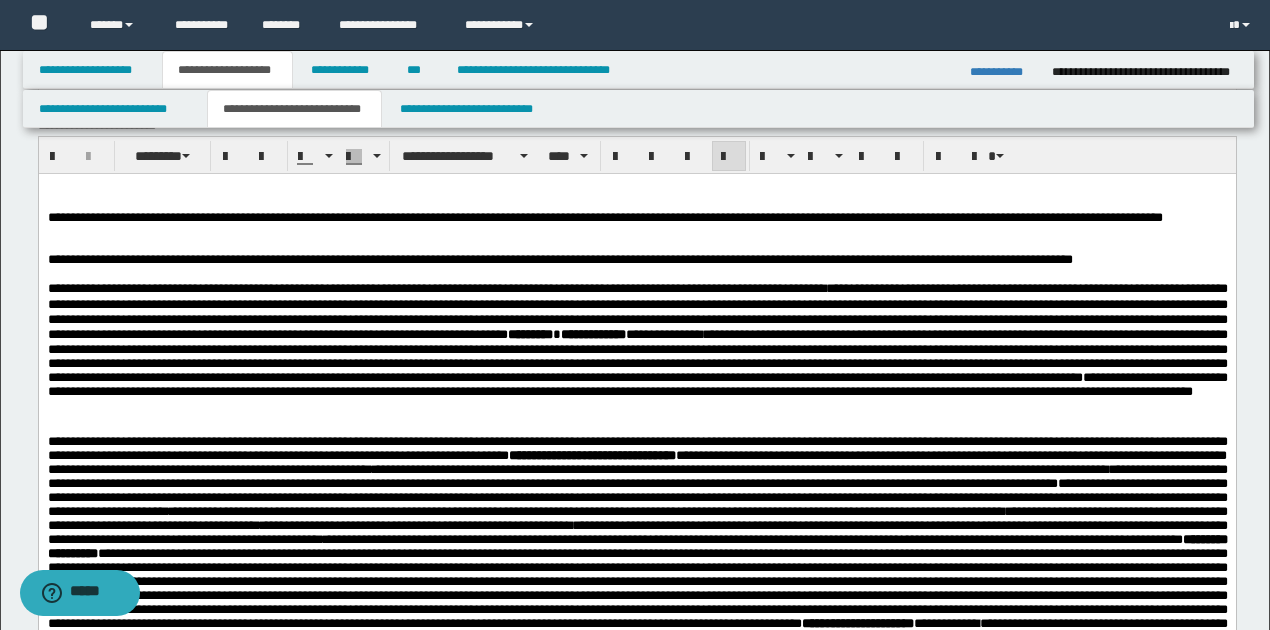 click on "**********" at bounding box center [637, 355] 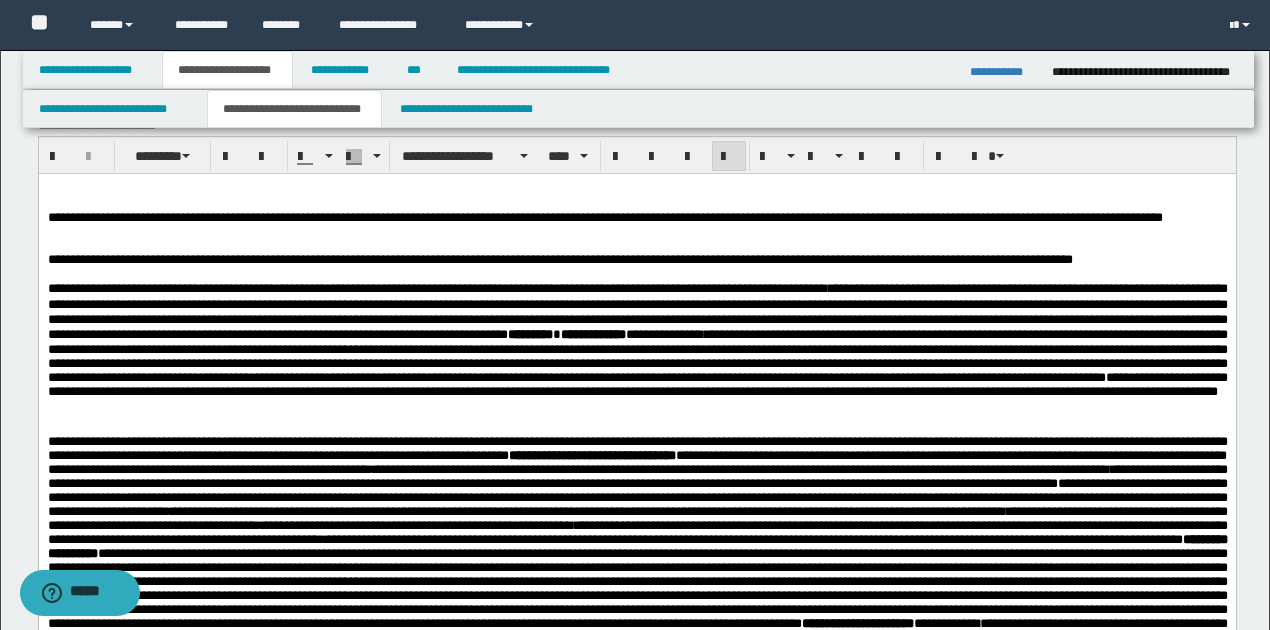 click on "**********" at bounding box center [637, 355] 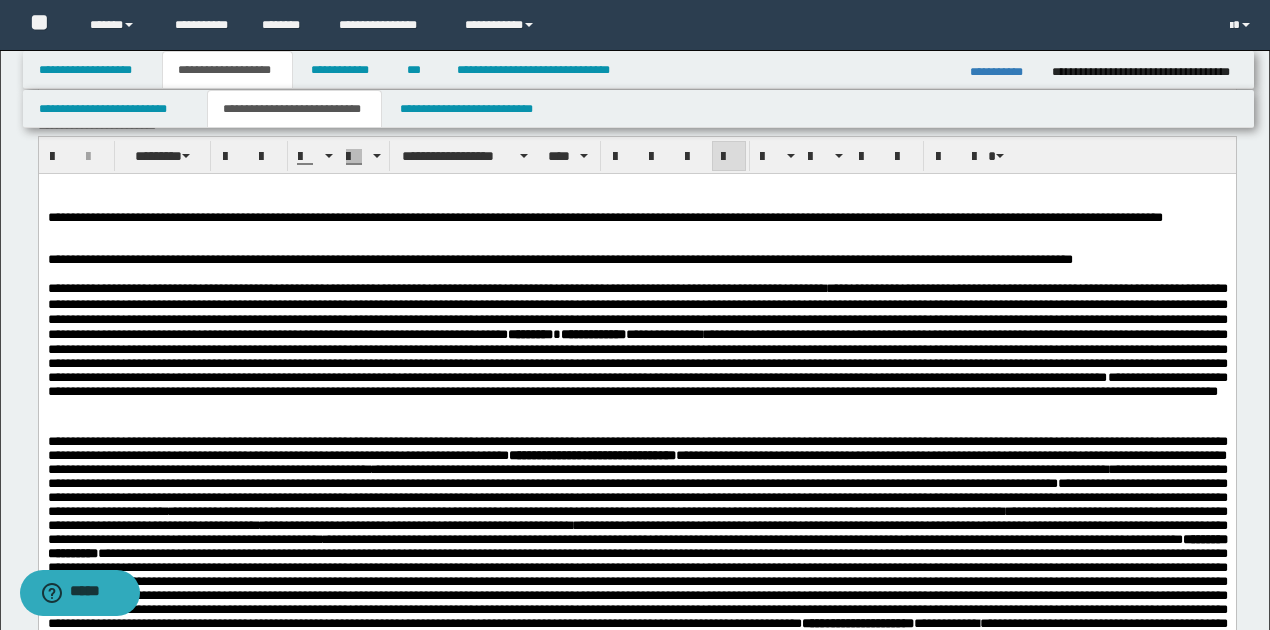 click on "**********" at bounding box center (637, 355) 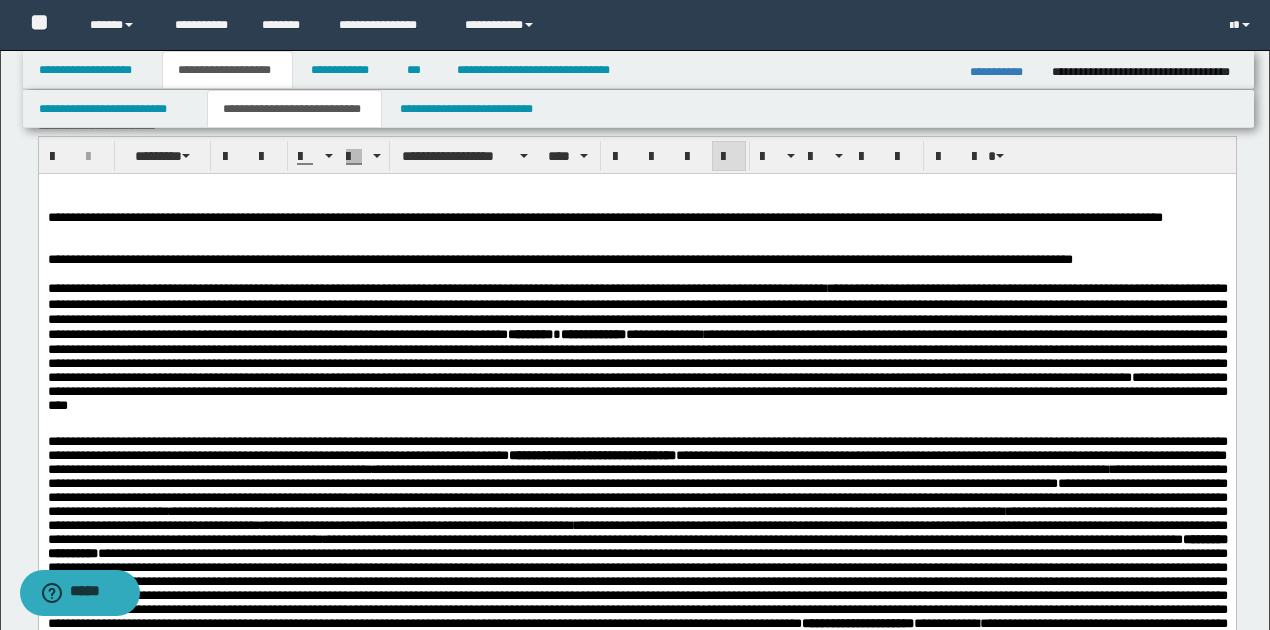 click on "**********" at bounding box center (637, 355) 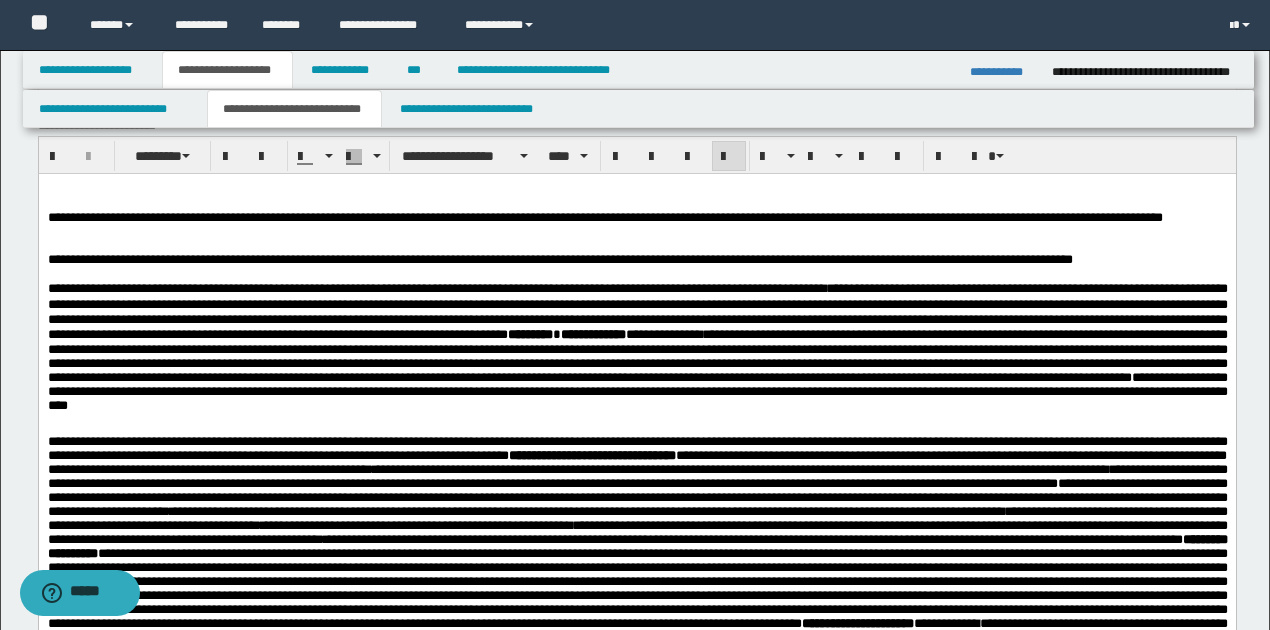 click on "**********" at bounding box center [637, 355] 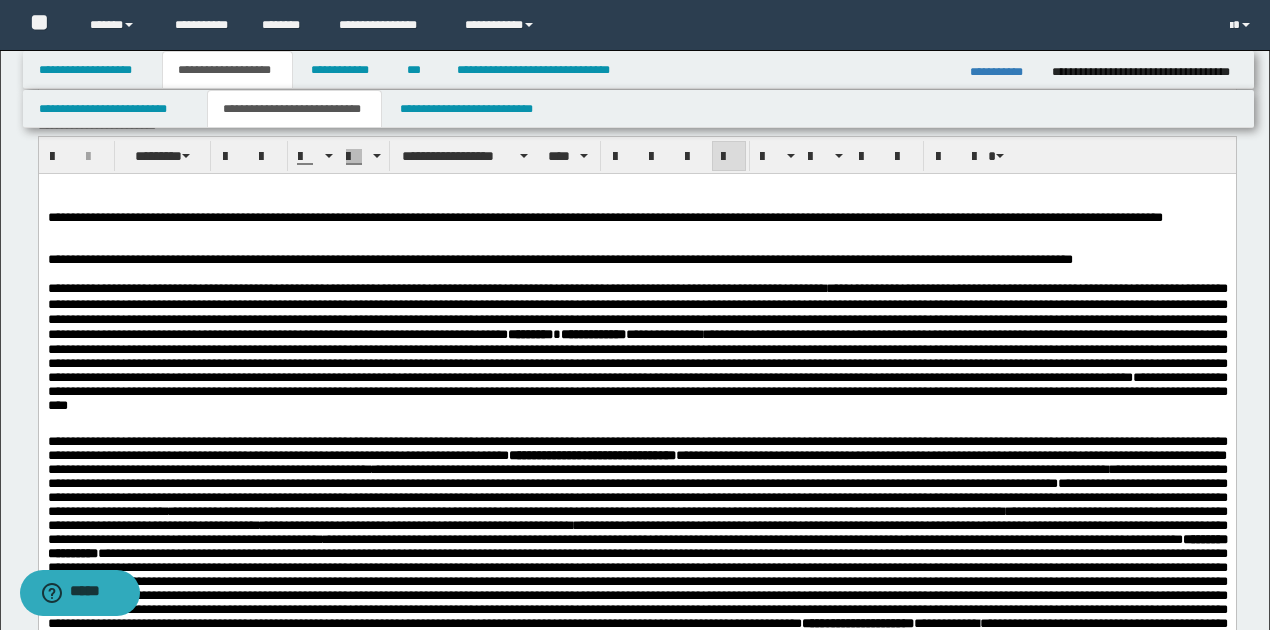 click on "**********" at bounding box center [637, 355] 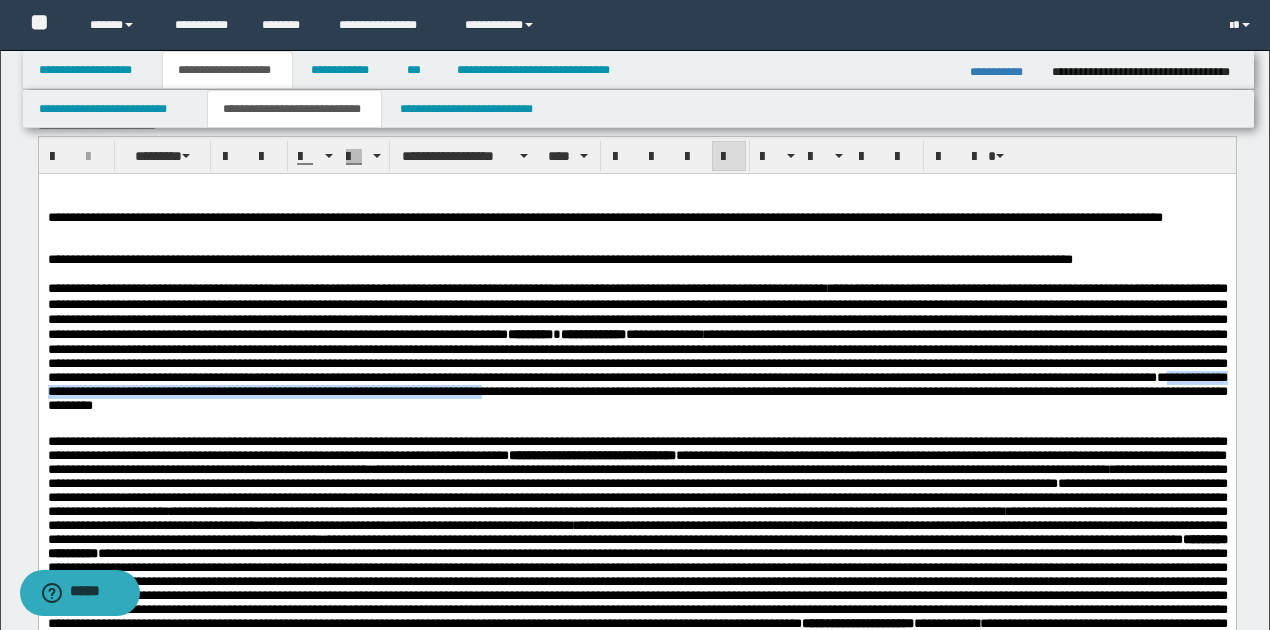 drag, startPoint x: 652, startPoint y: 418, endPoint x: 1194, endPoint y: 418, distance: 542 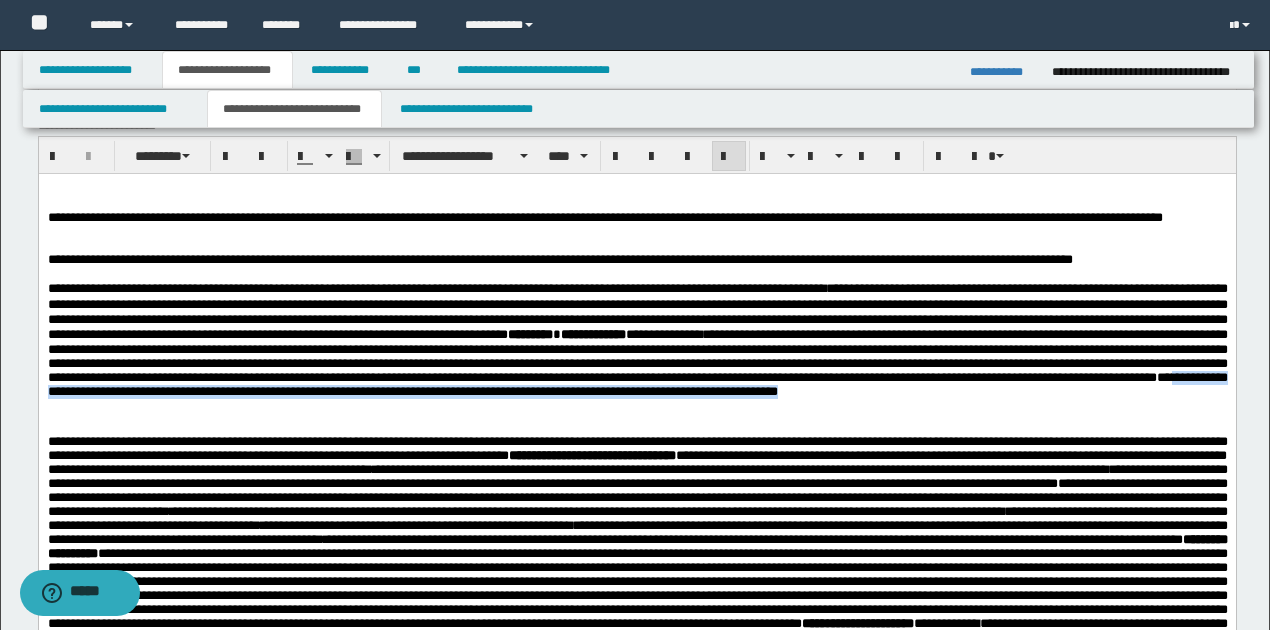 drag, startPoint x: 654, startPoint y: 418, endPoint x: 670, endPoint y: 434, distance: 22.627417 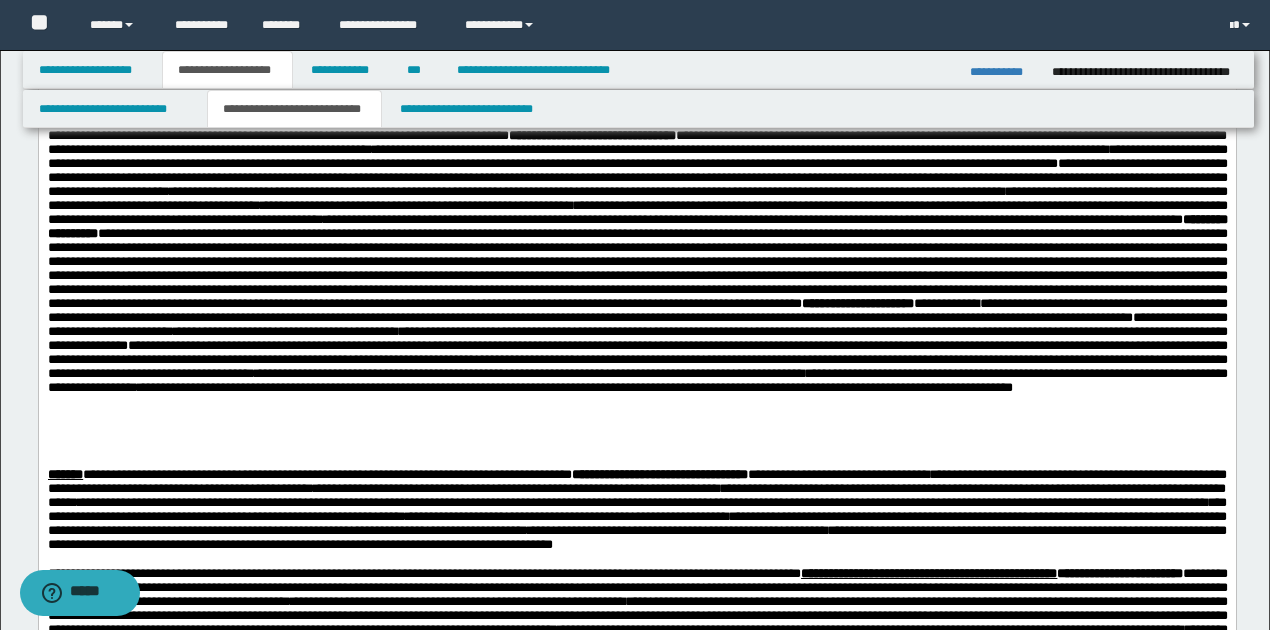 scroll, scrollTop: 800, scrollLeft: 0, axis: vertical 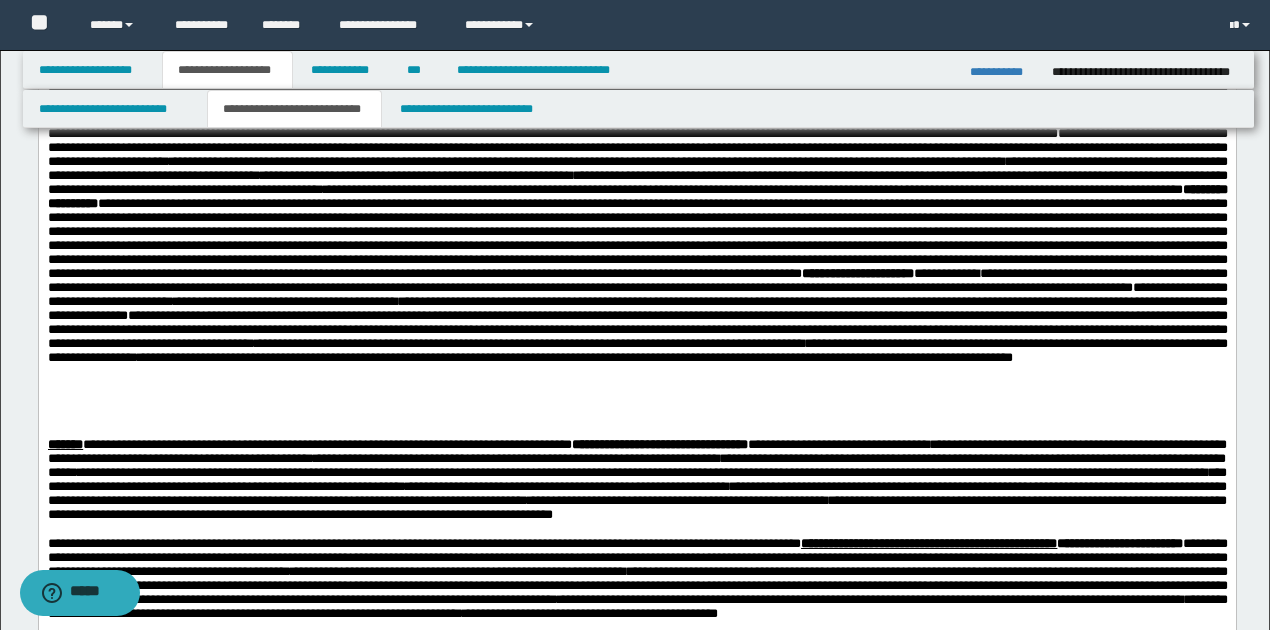 click on "**********" at bounding box center [946, 274] 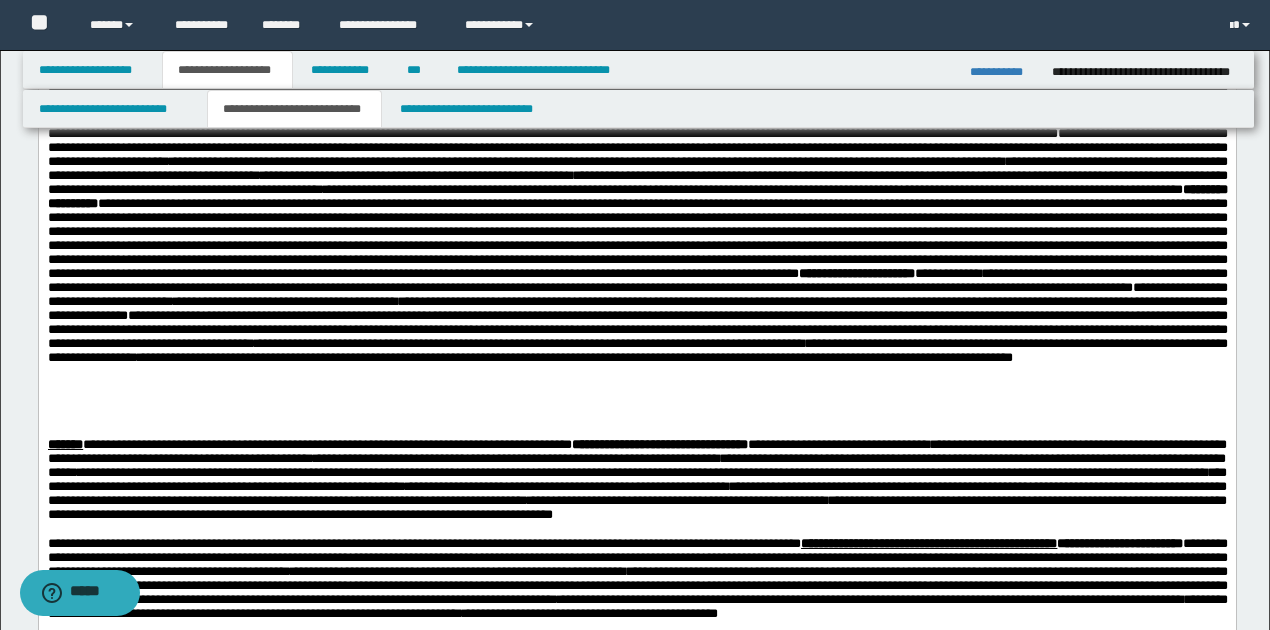 click on "**********" at bounding box center (844, 358) 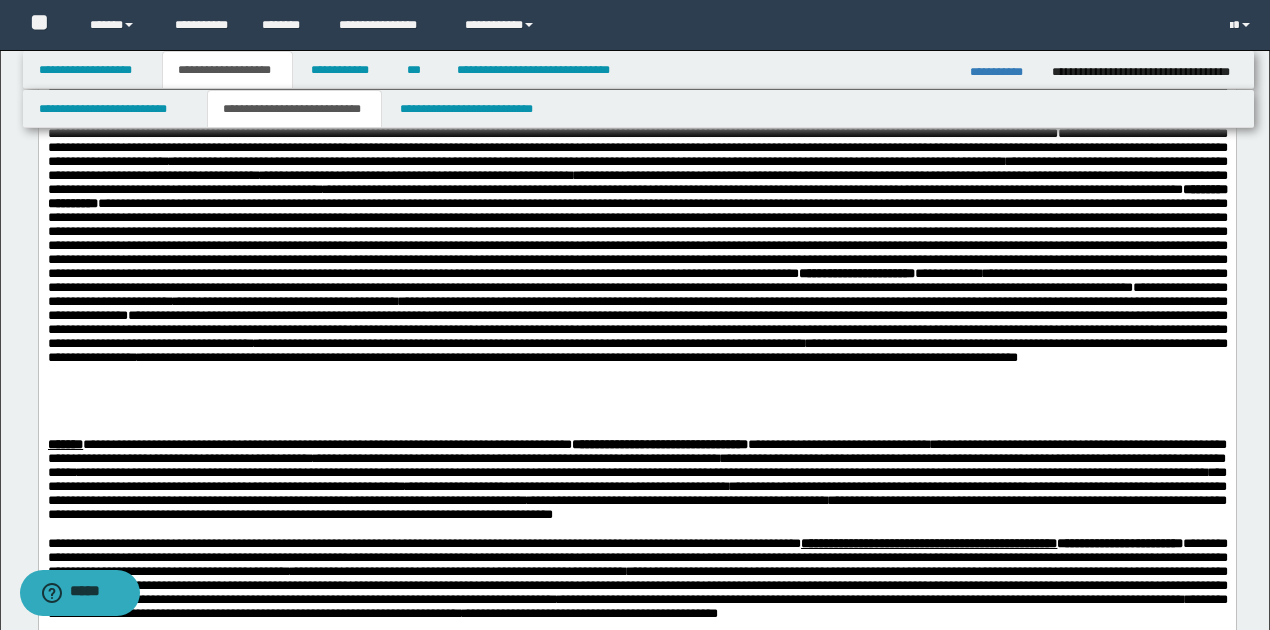 click on "**********" at bounding box center (637, 254) 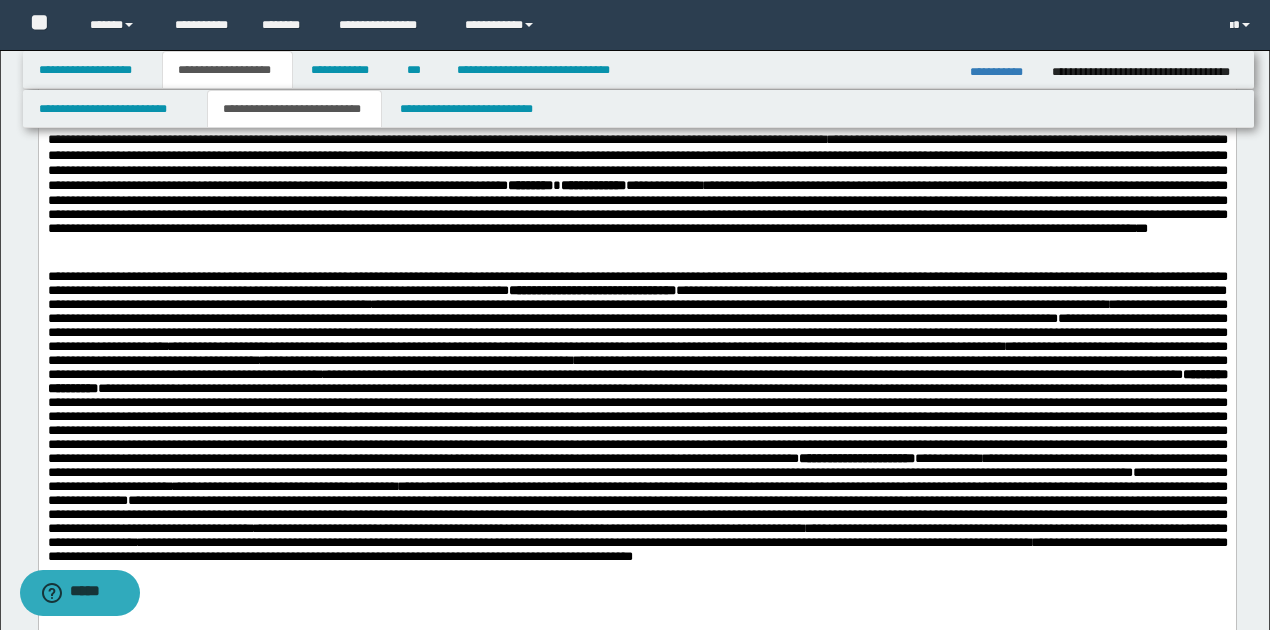 scroll, scrollTop: 600, scrollLeft: 0, axis: vertical 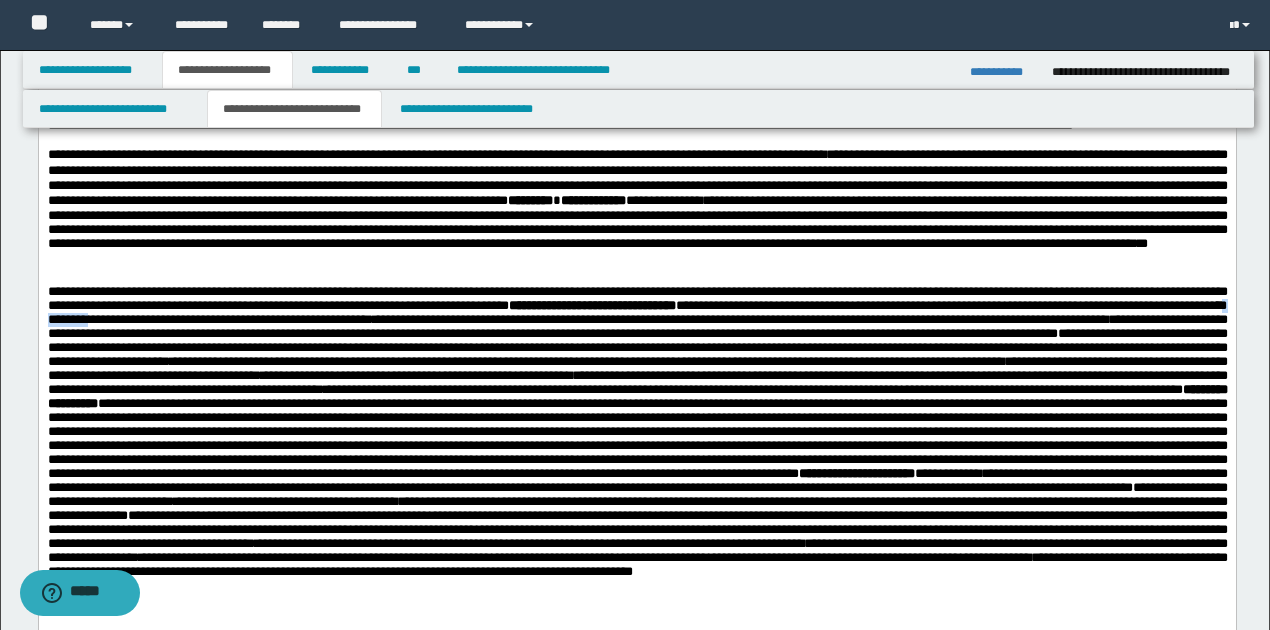 drag, startPoint x: 242, startPoint y: 348, endPoint x: 292, endPoint y: 350, distance: 50.039986 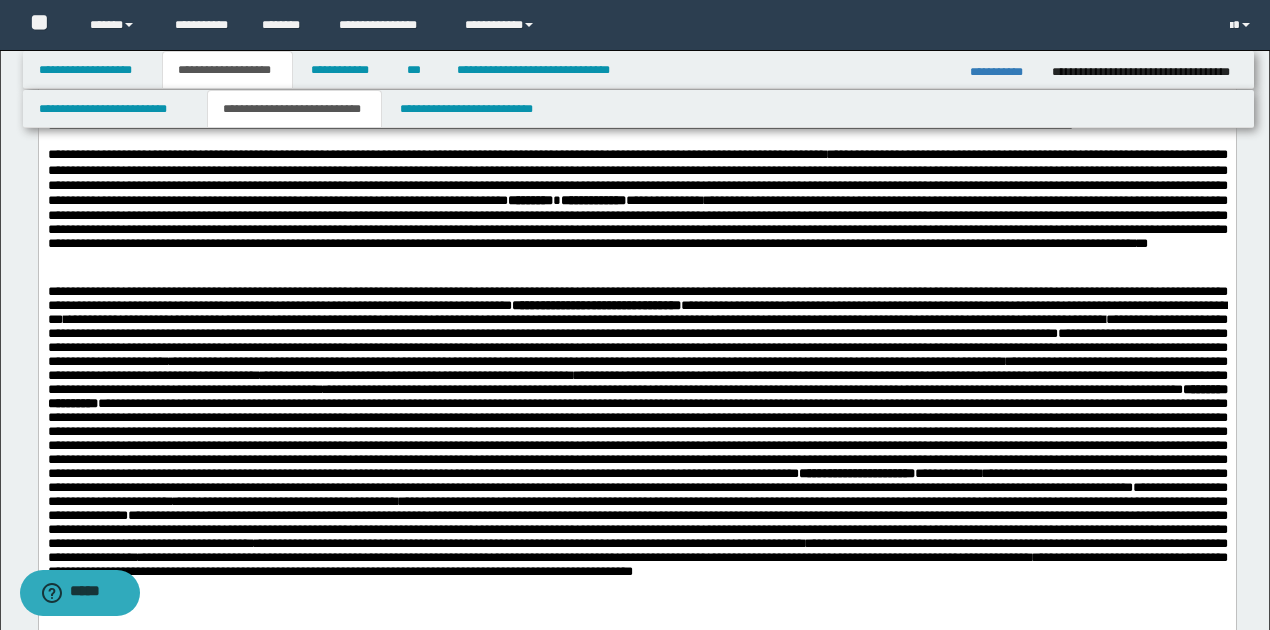 click on "**********" at bounding box center (636, 312) 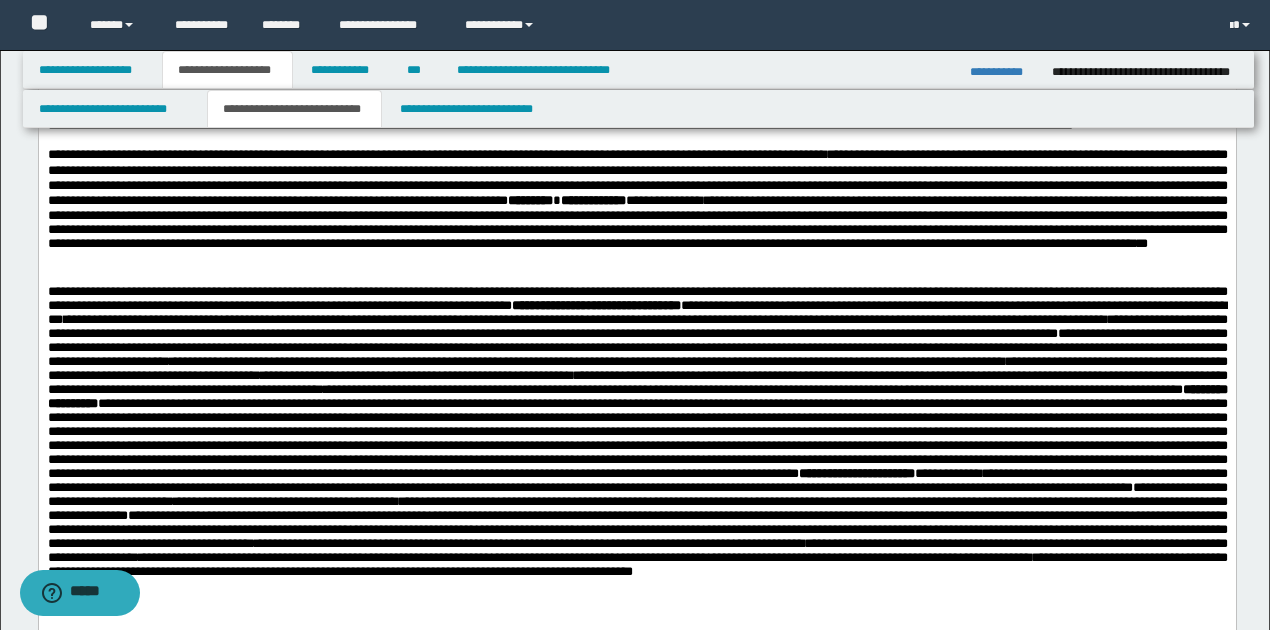 click on "**********" at bounding box center [636, 312] 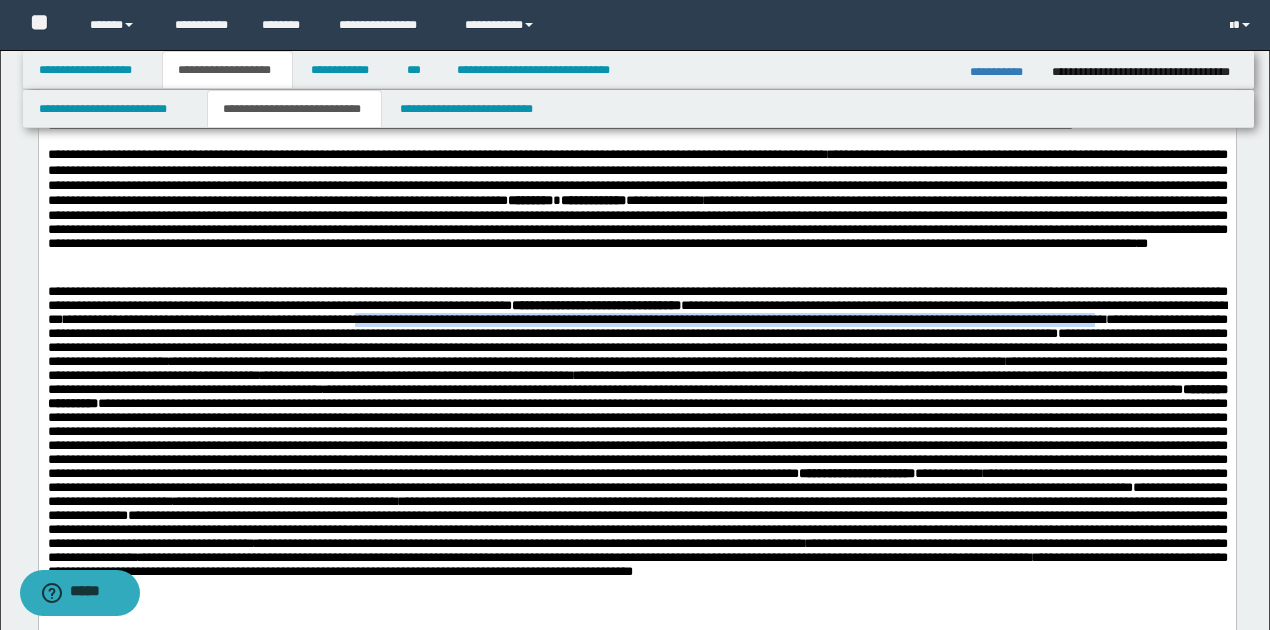 drag, startPoint x: 545, startPoint y: 346, endPoint x: 140, endPoint y: 364, distance: 405.3998 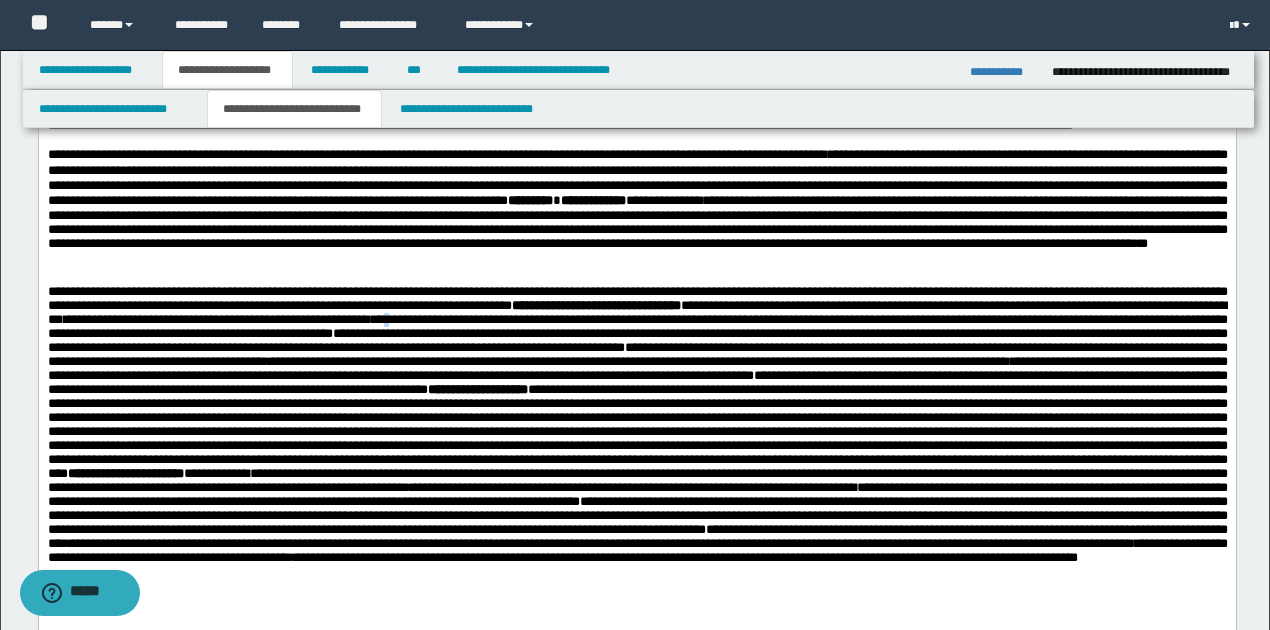 click on "**********" at bounding box center (637, 326) 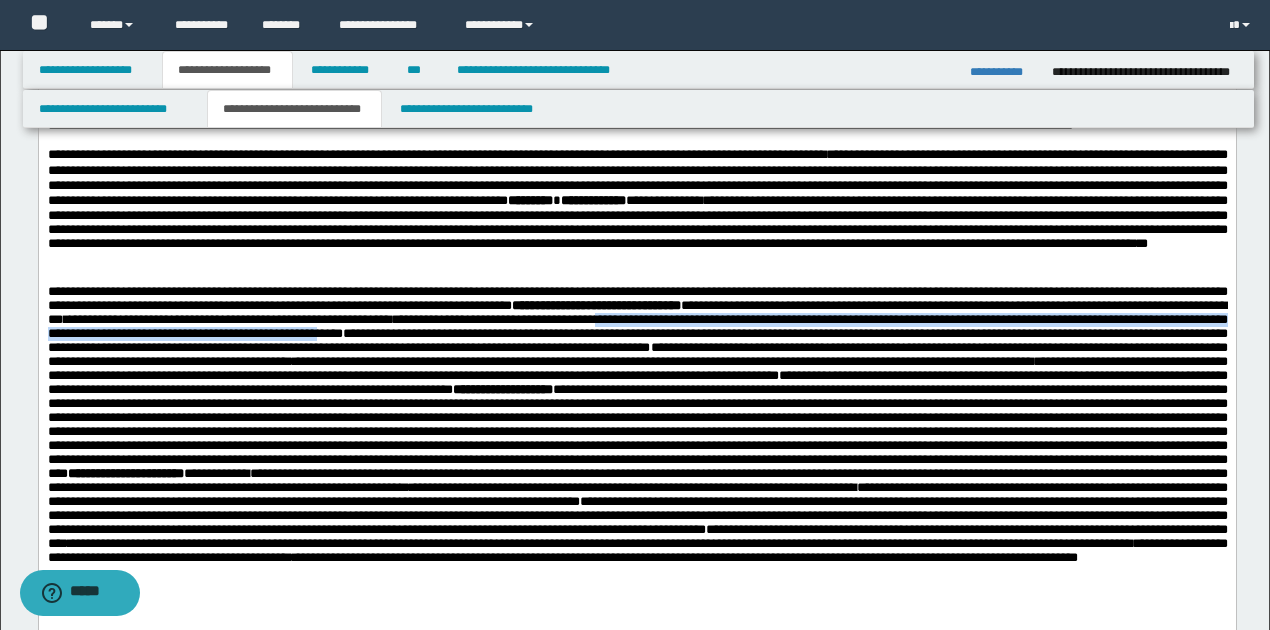 drag, startPoint x: 818, startPoint y: 347, endPoint x: 596, endPoint y: 365, distance: 222.72853 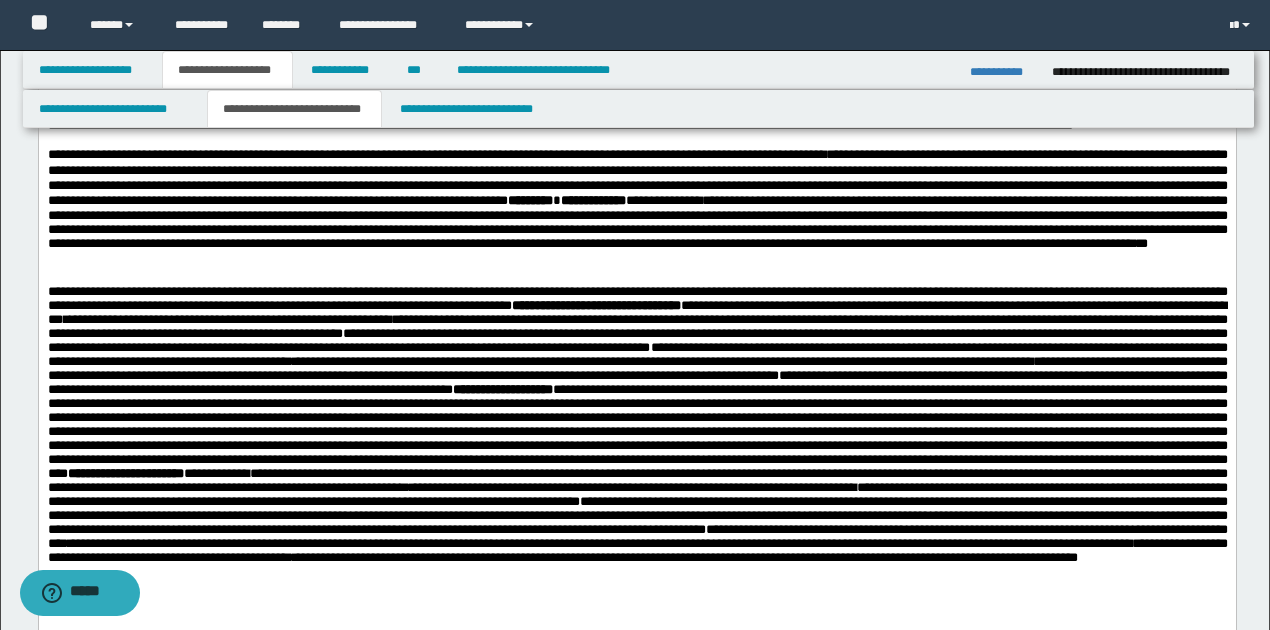 click on "**********" at bounding box center (637, 340) 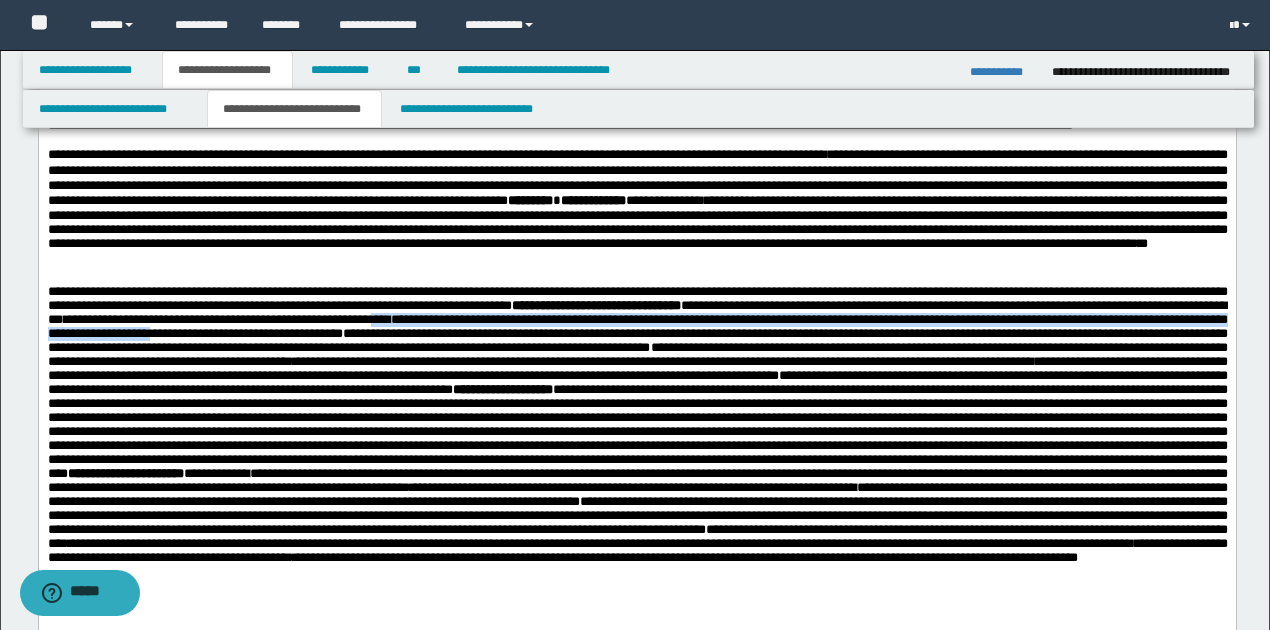 drag, startPoint x: 562, startPoint y: 346, endPoint x: 410, endPoint y: 367, distance: 153.4438 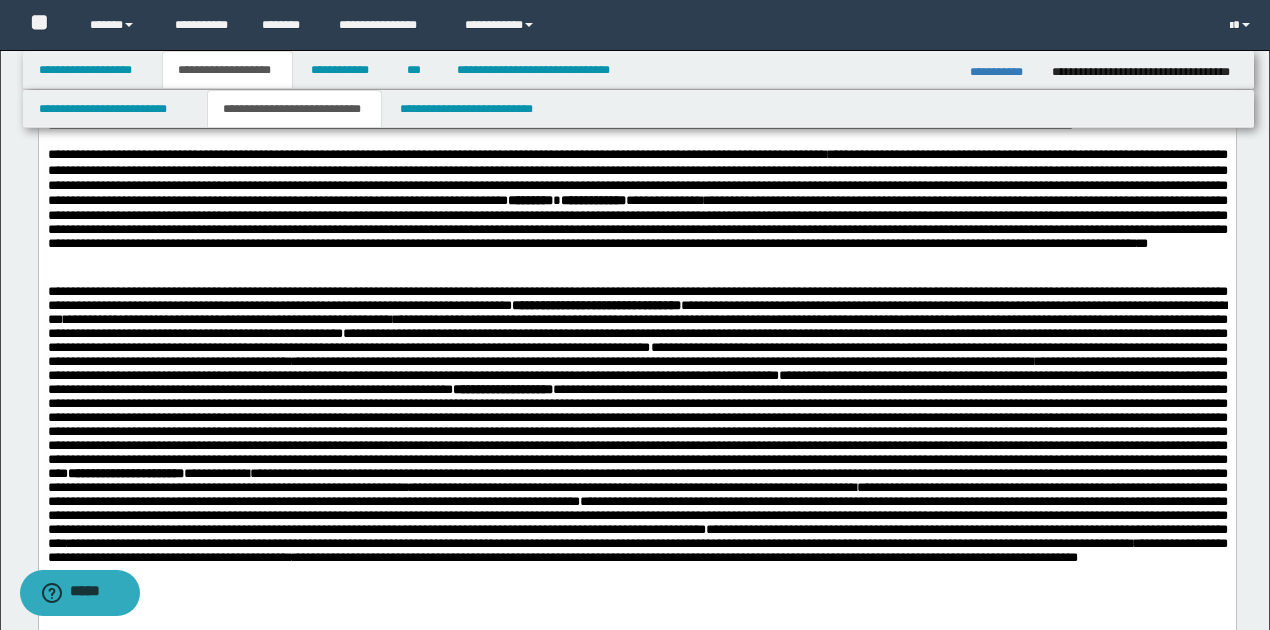 click on "**********" at bounding box center (637, 326) 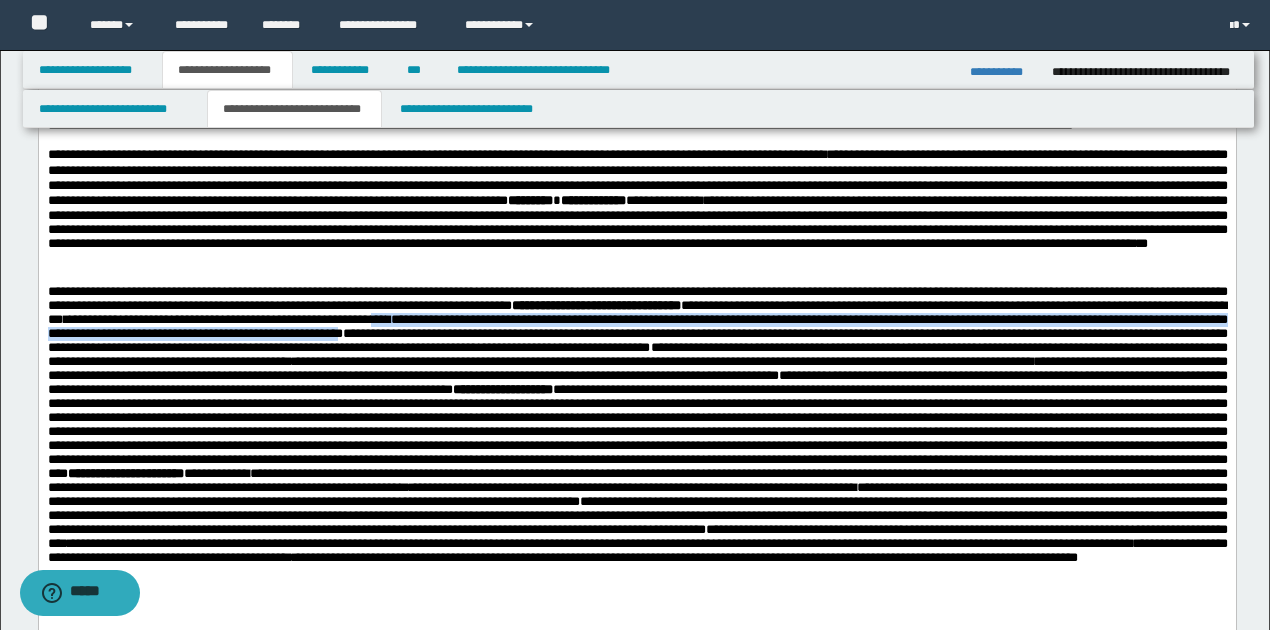 drag, startPoint x: 561, startPoint y: 346, endPoint x: 616, endPoint y: 359, distance: 56.515484 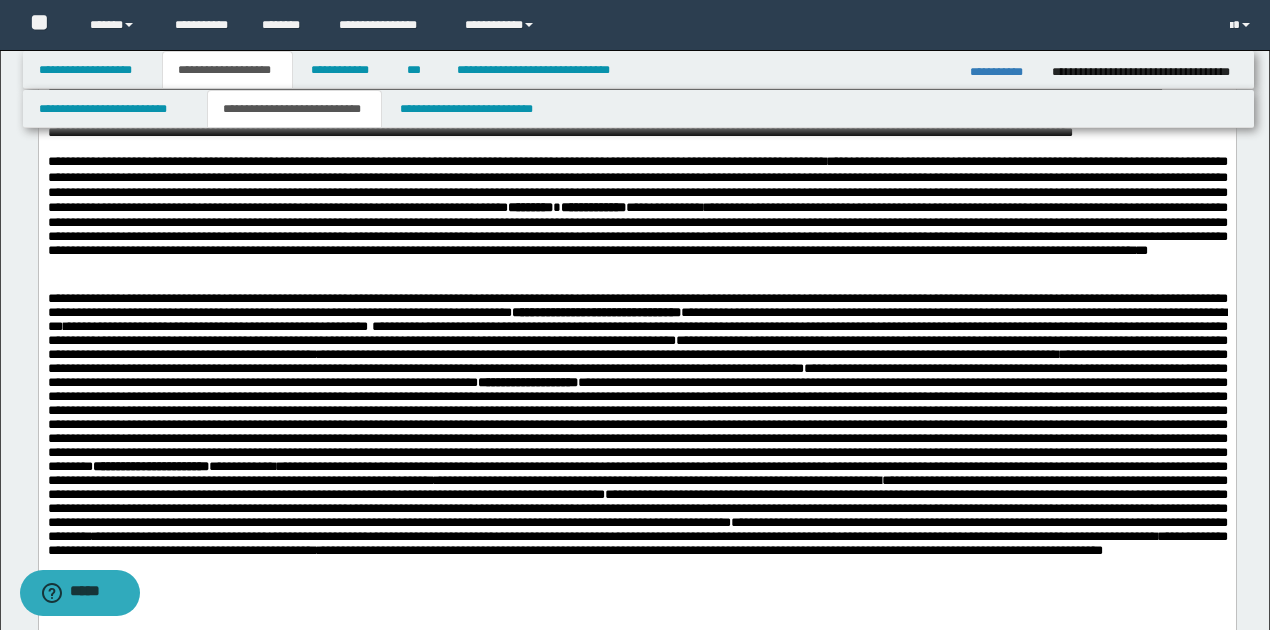 scroll, scrollTop: 600, scrollLeft: 0, axis: vertical 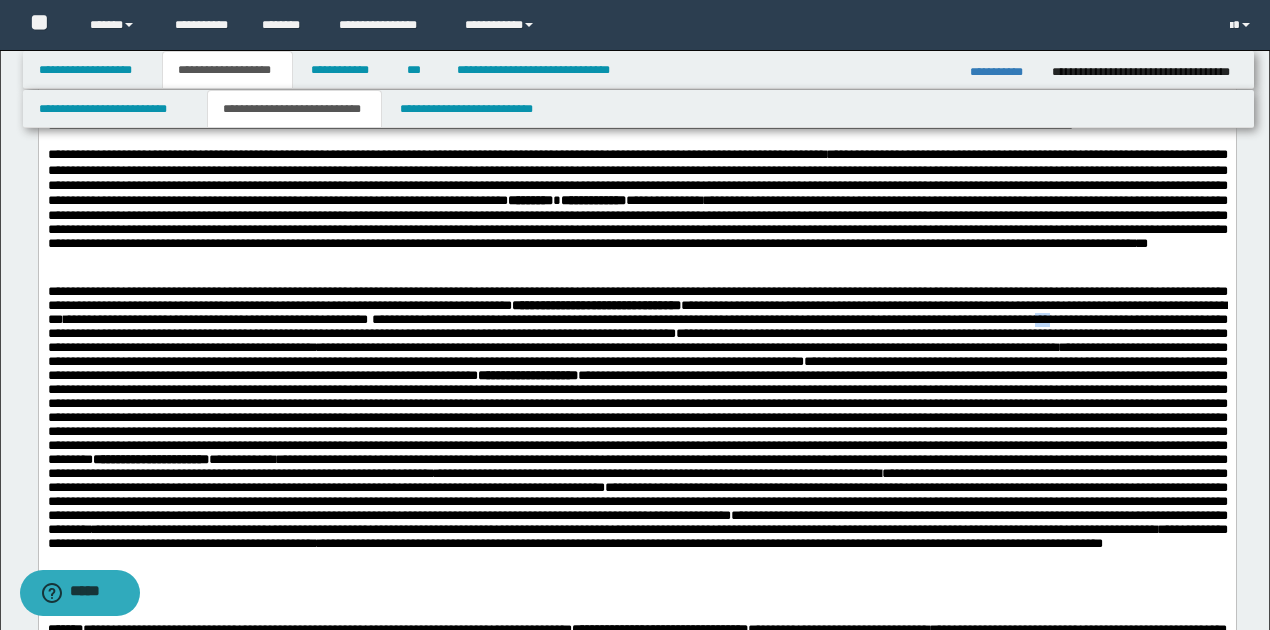 drag, startPoint x: 97, startPoint y: 364, endPoint x: 114, endPoint y: 363, distance: 17.029387 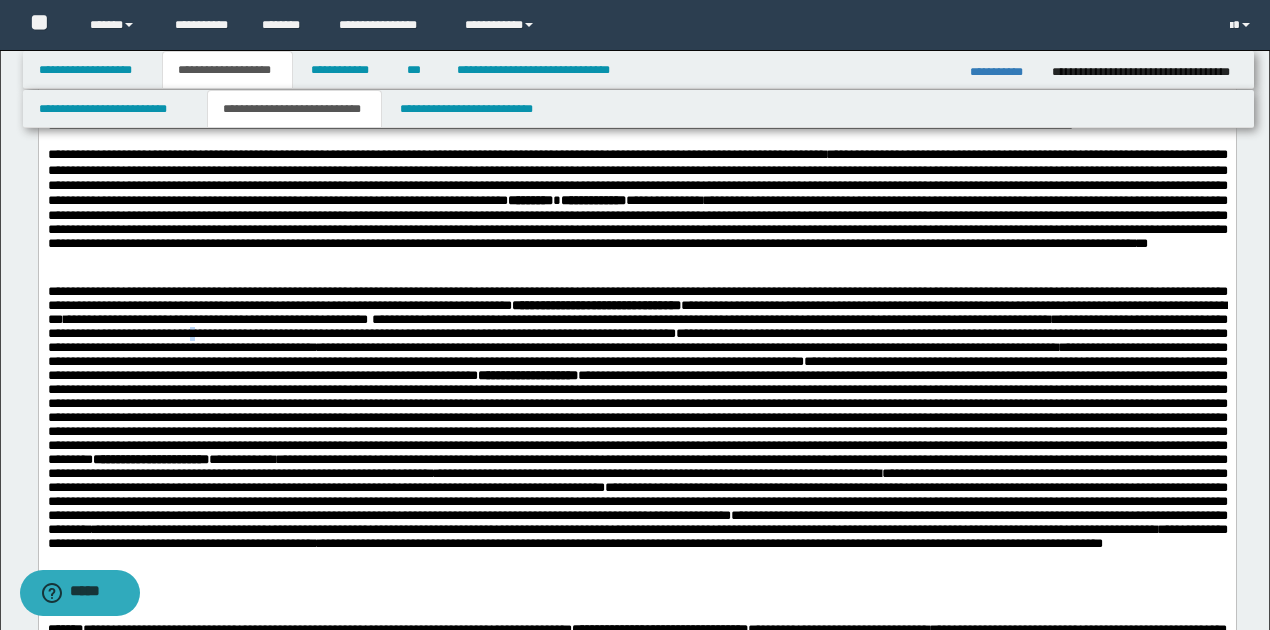 click on "**********" at bounding box center (637, 326) 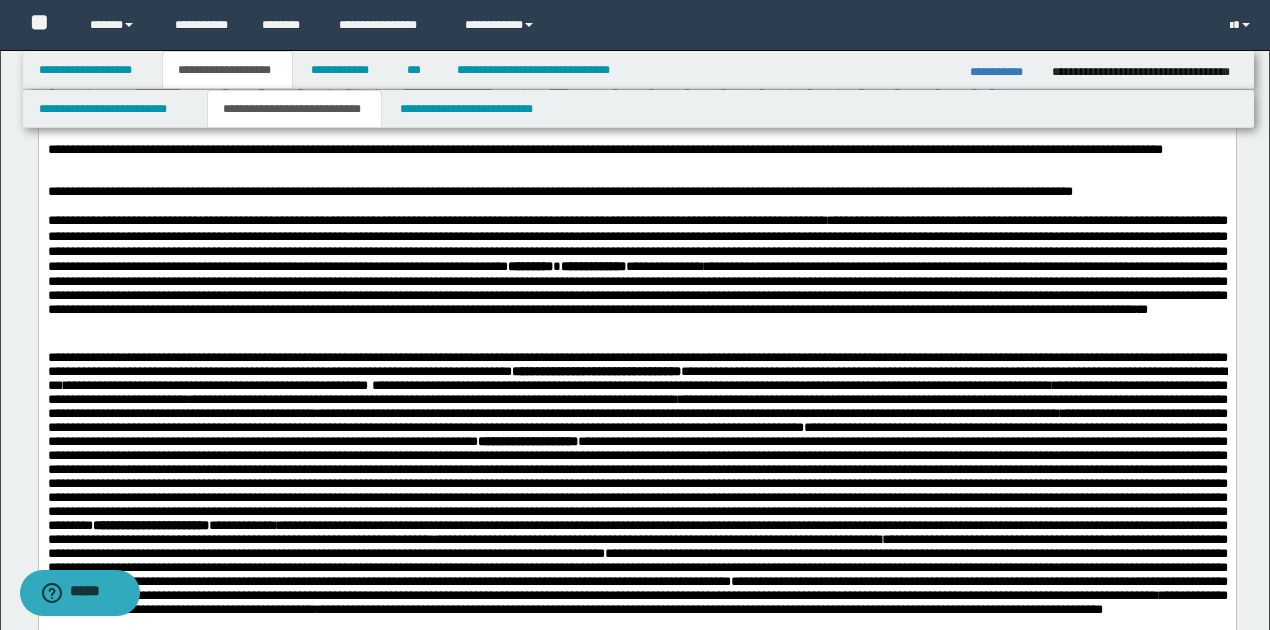 scroll, scrollTop: 533, scrollLeft: 0, axis: vertical 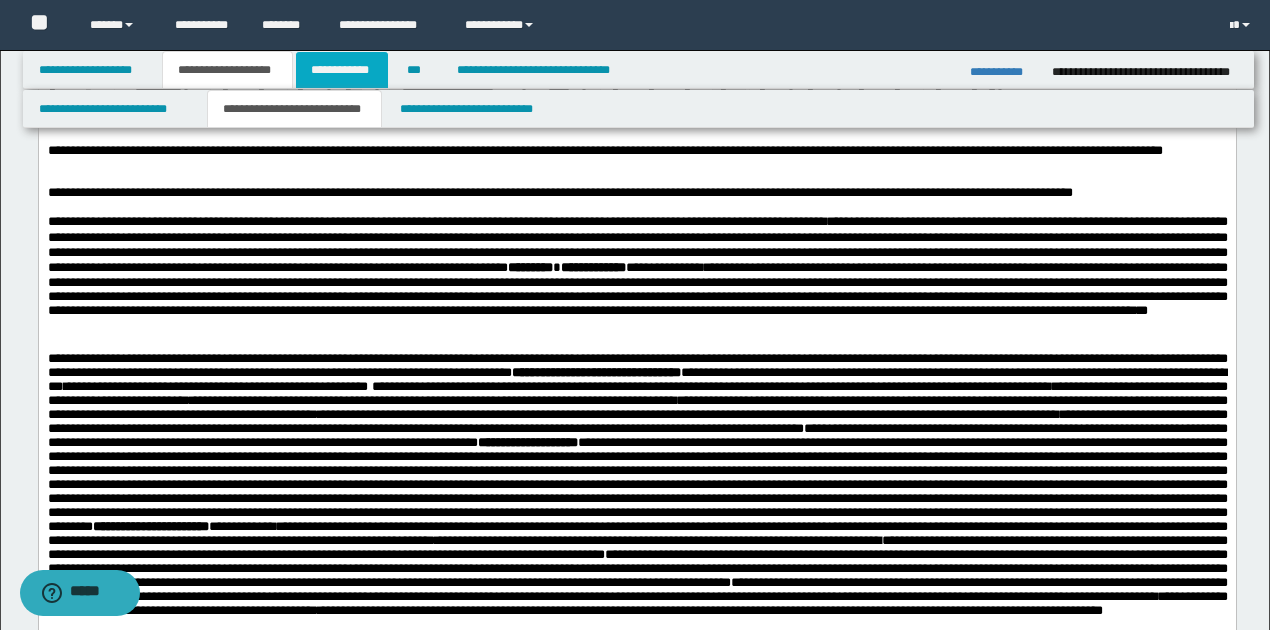 click on "**********" at bounding box center [342, 70] 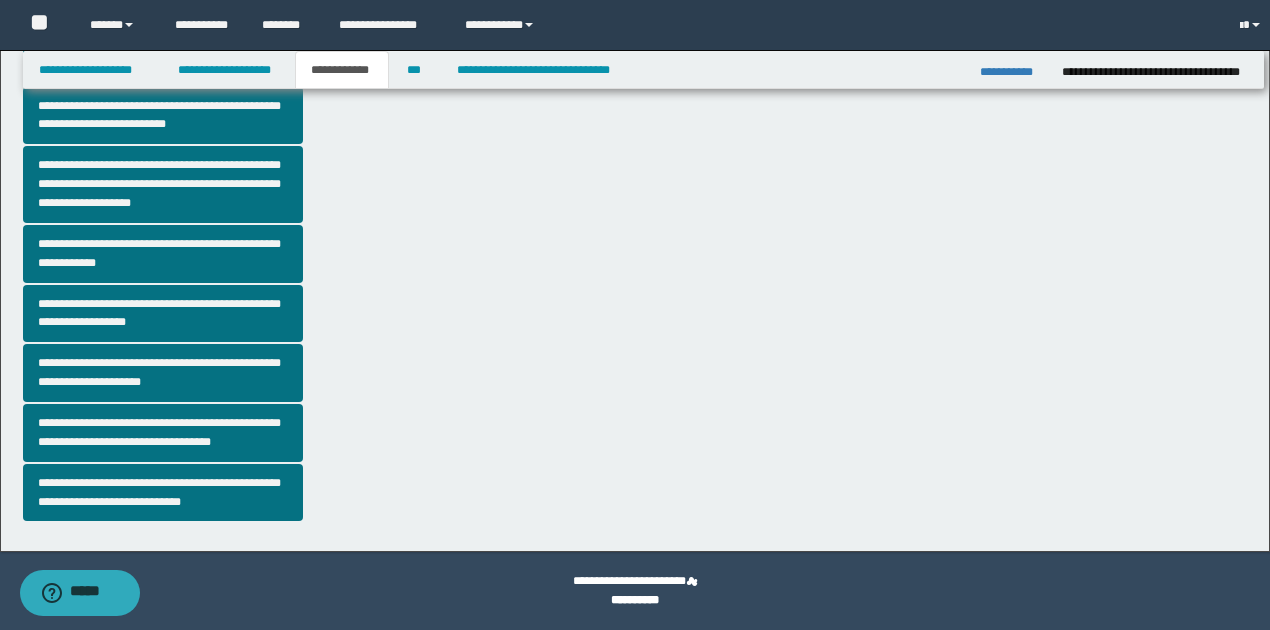 scroll, scrollTop: 502, scrollLeft: 0, axis: vertical 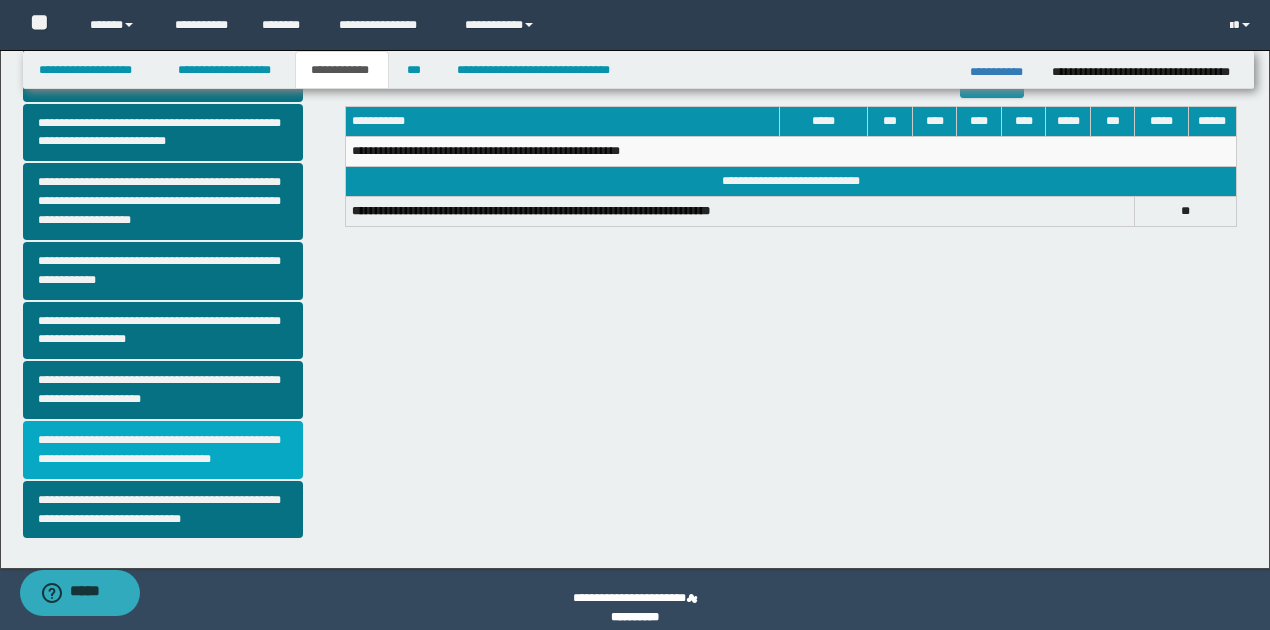 click on "**********" at bounding box center (163, 450) 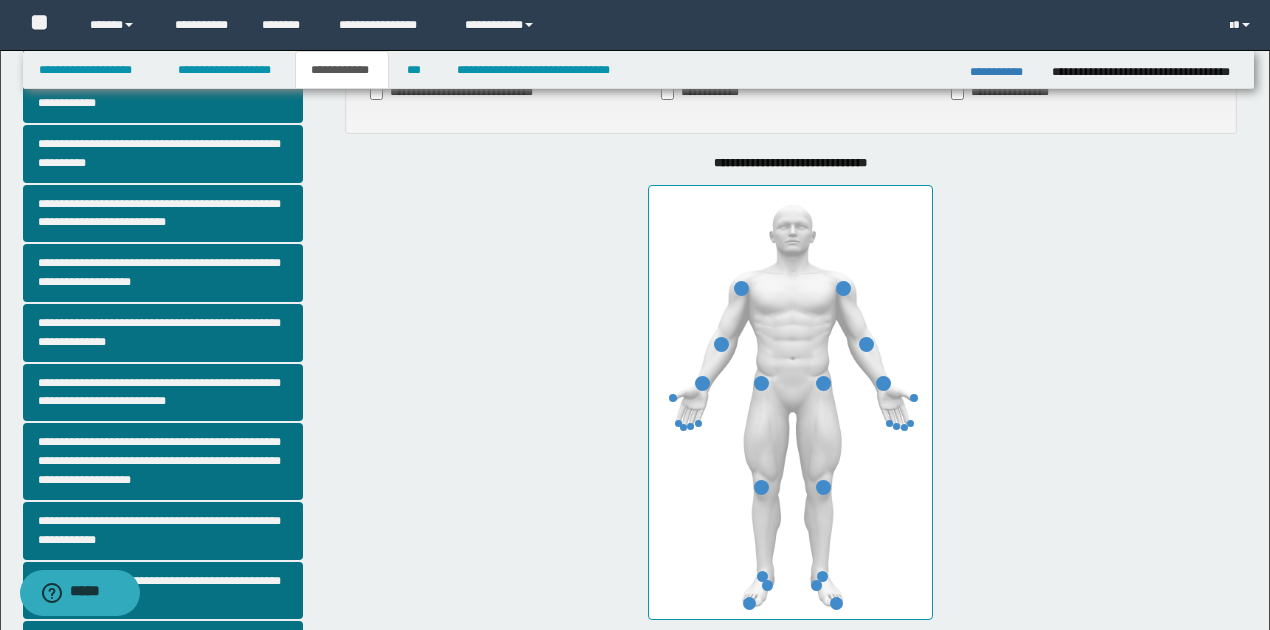scroll, scrollTop: 266, scrollLeft: 0, axis: vertical 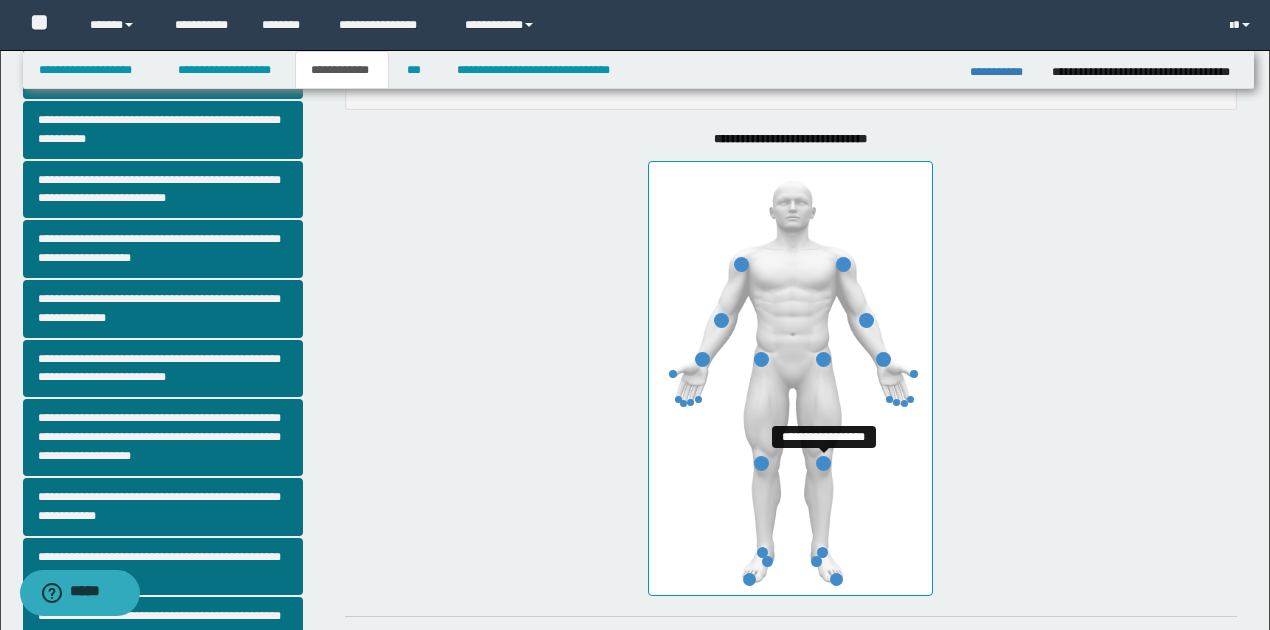 click at bounding box center (823, 463) 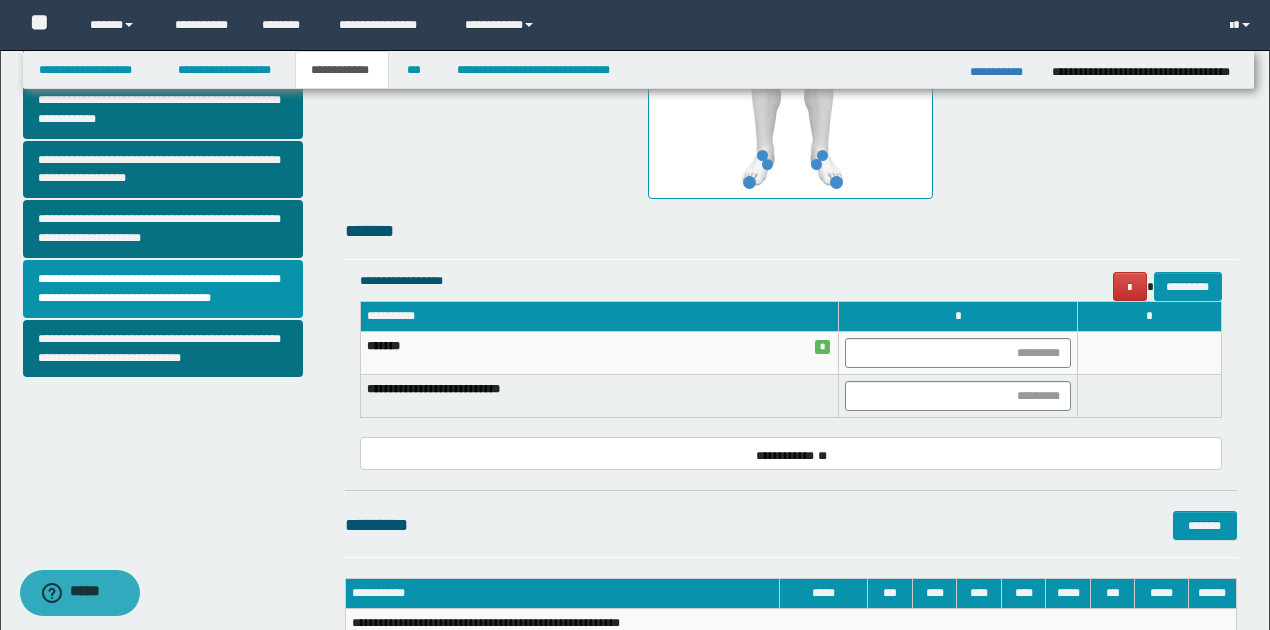 scroll, scrollTop: 666, scrollLeft: 0, axis: vertical 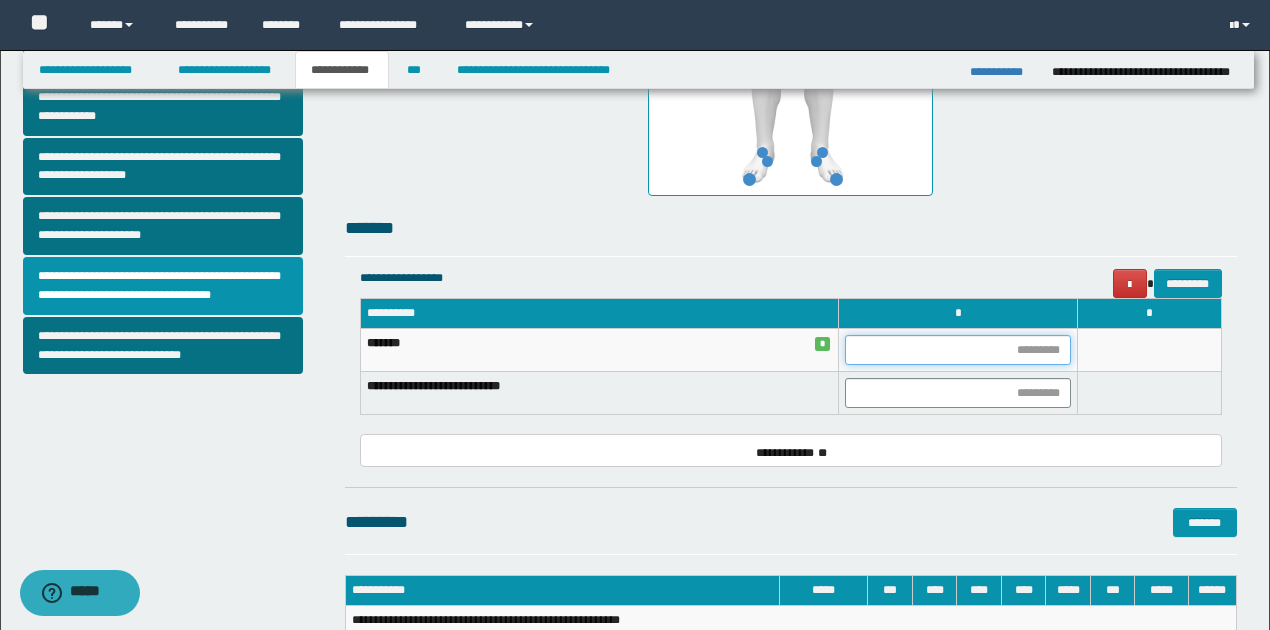 click at bounding box center (958, 350) 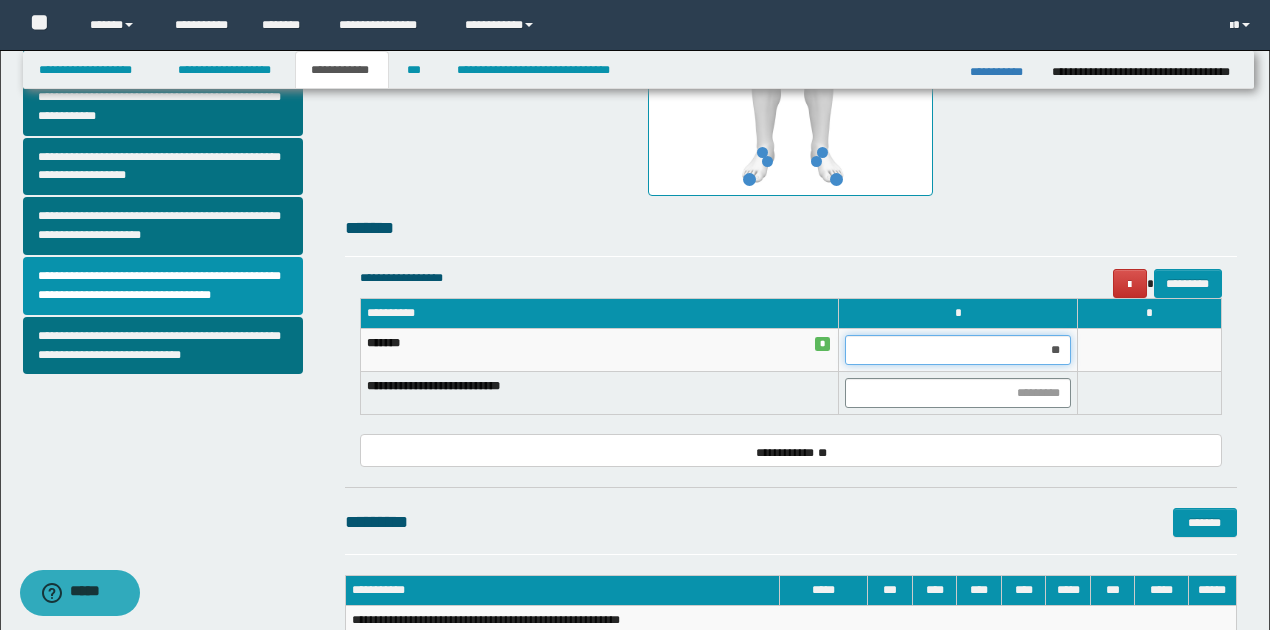 type on "***" 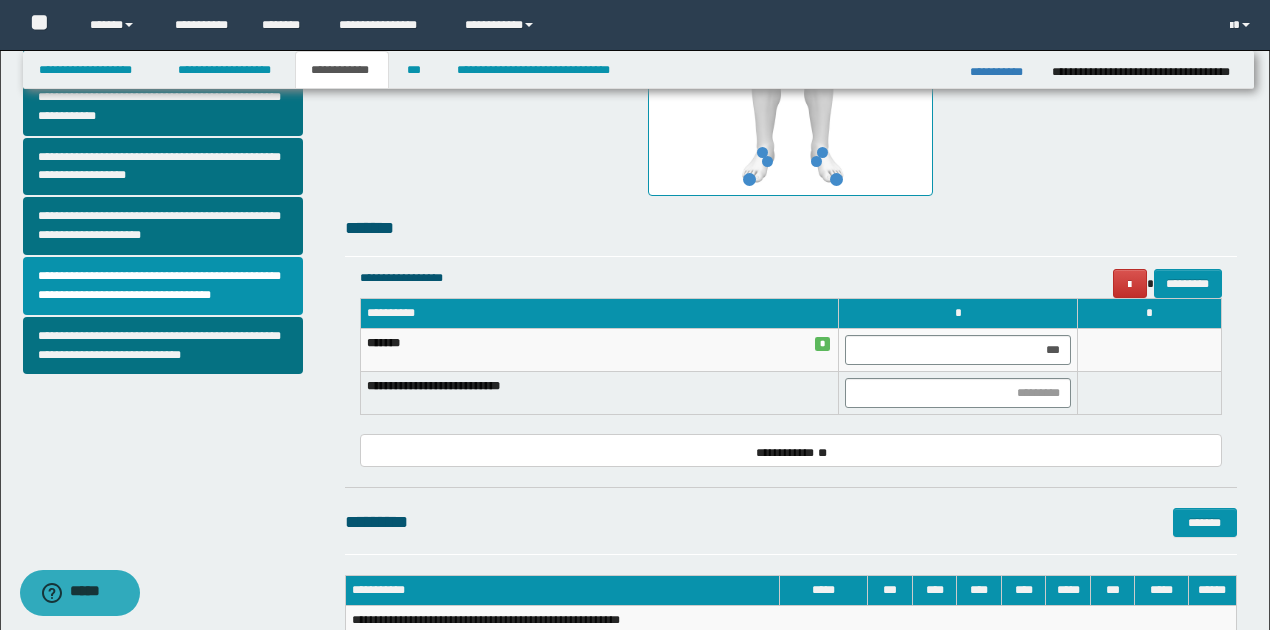 click at bounding box center [1150, 350] 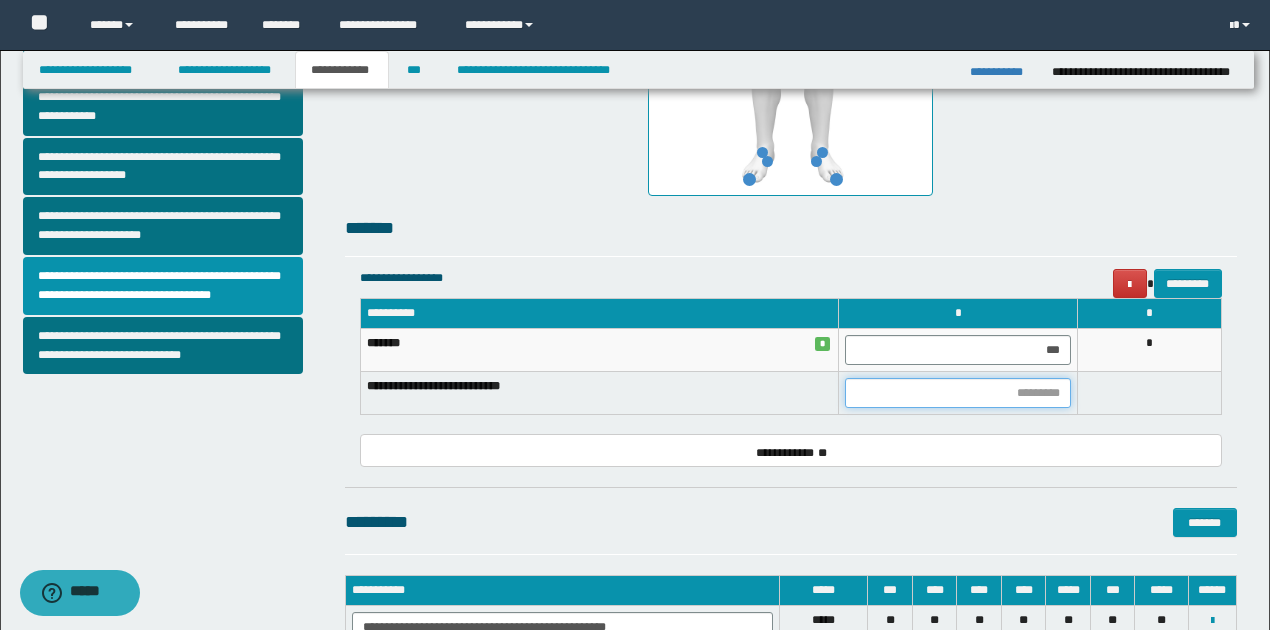 click at bounding box center (958, 393) 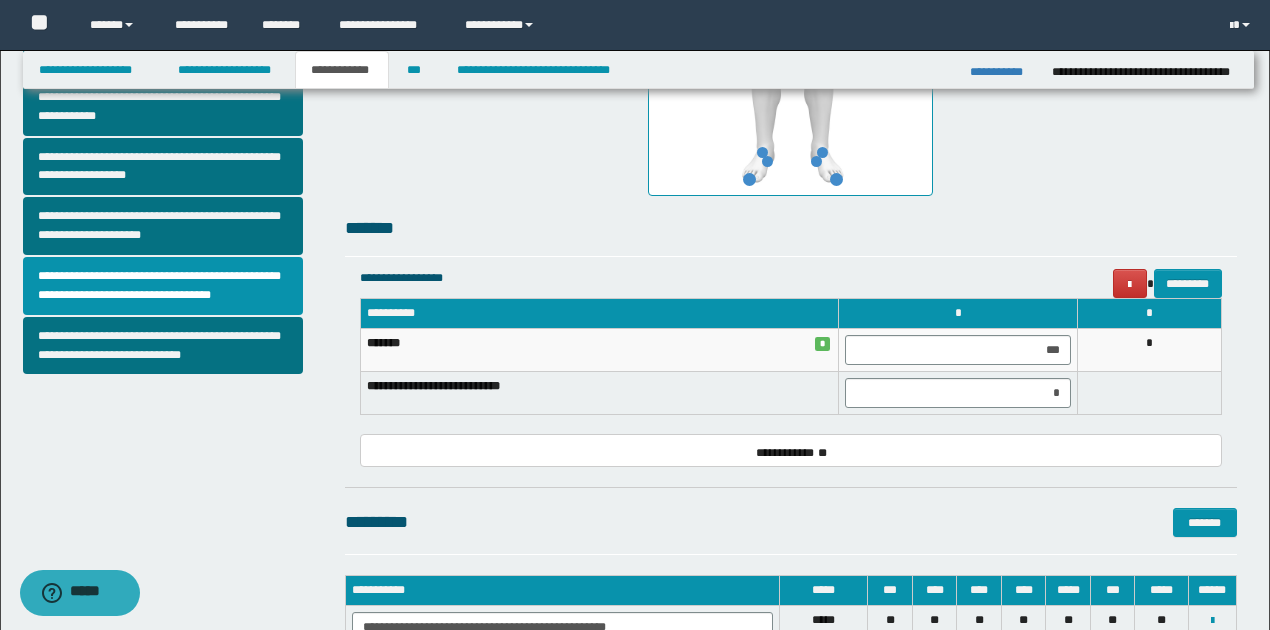 click at bounding box center [1150, 393] 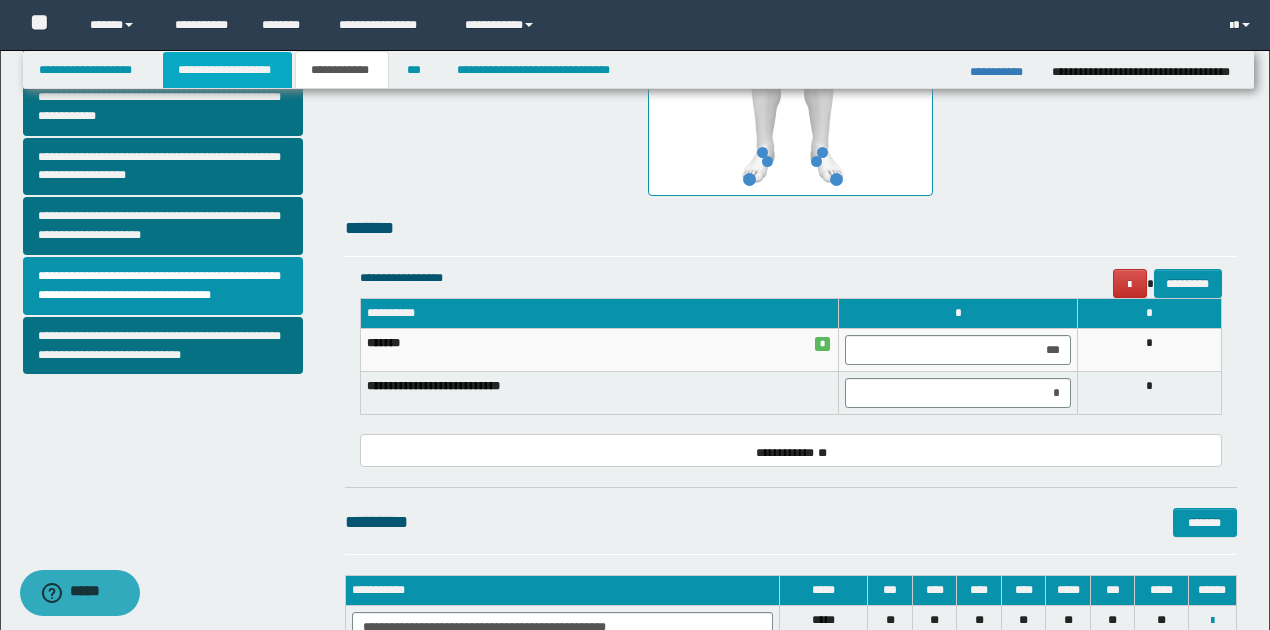 click on "**********" at bounding box center (227, 70) 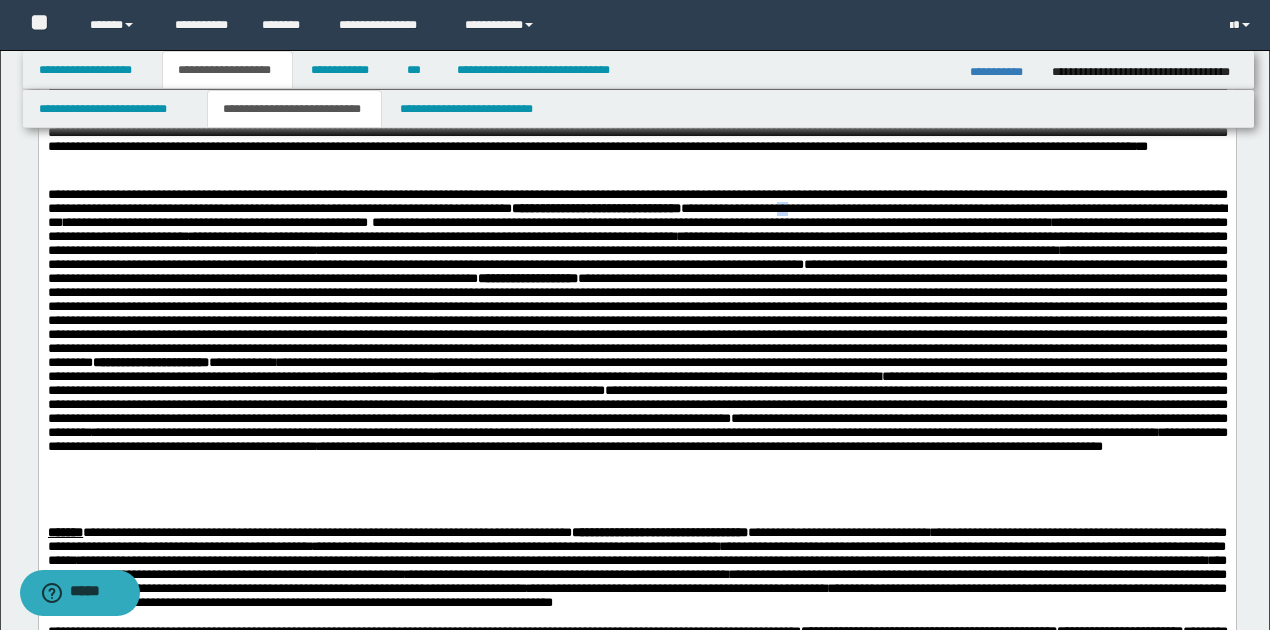 drag, startPoint x: 932, startPoint y: 236, endPoint x: 944, endPoint y: 233, distance: 12.369317 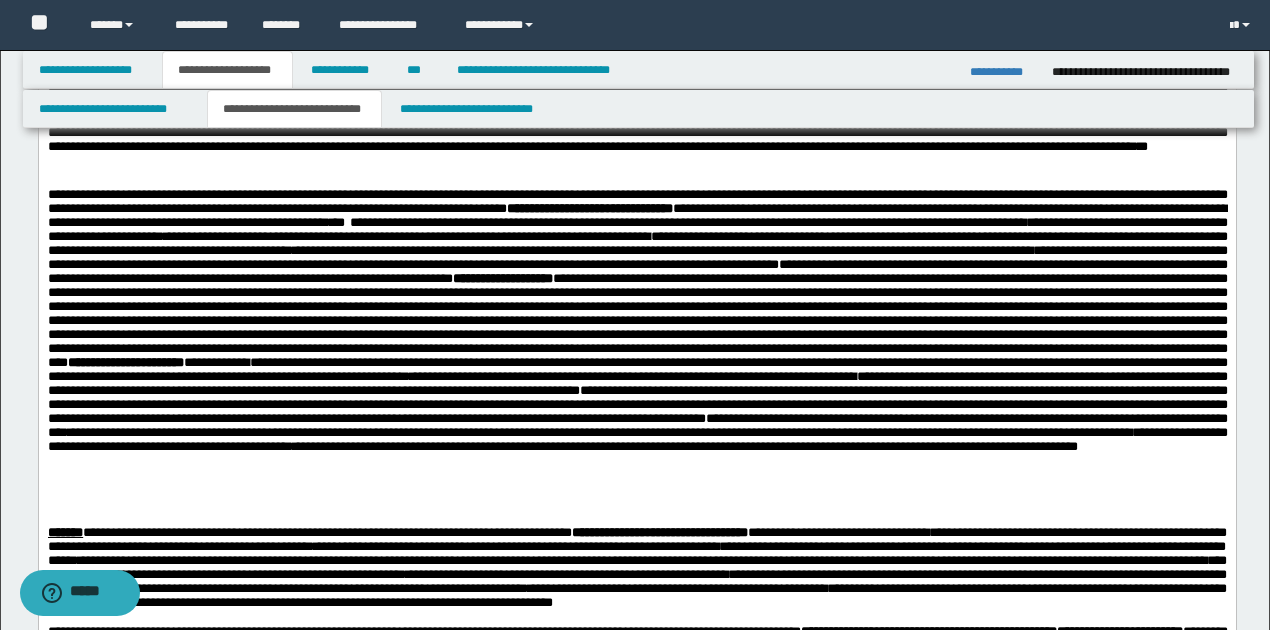 click on "**********" at bounding box center (637, 216) 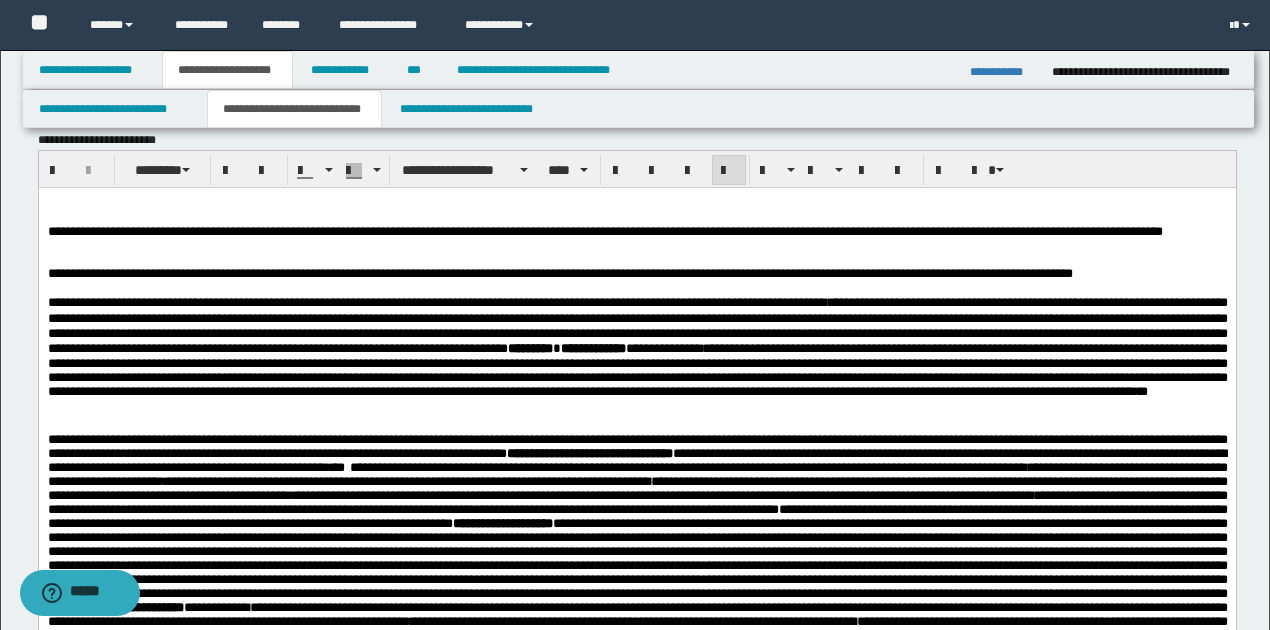 scroll, scrollTop: 430, scrollLeft: 0, axis: vertical 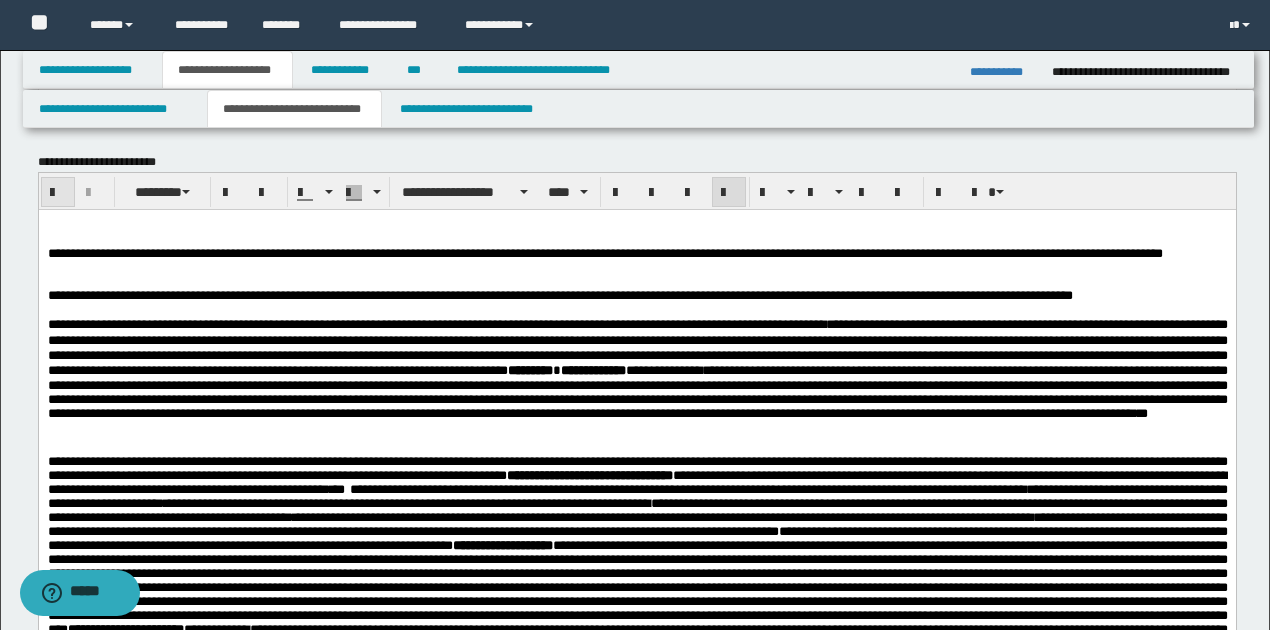 click at bounding box center [58, 193] 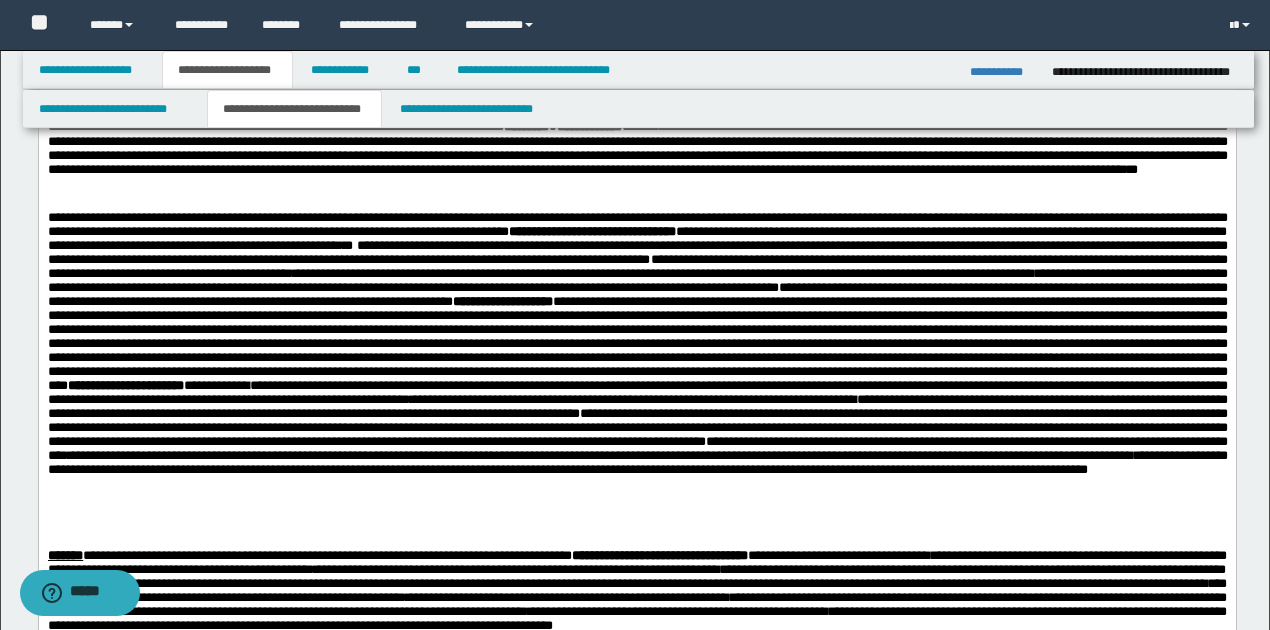 scroll, scrollTop: 764, scrollLeft: 0, axis: vertical 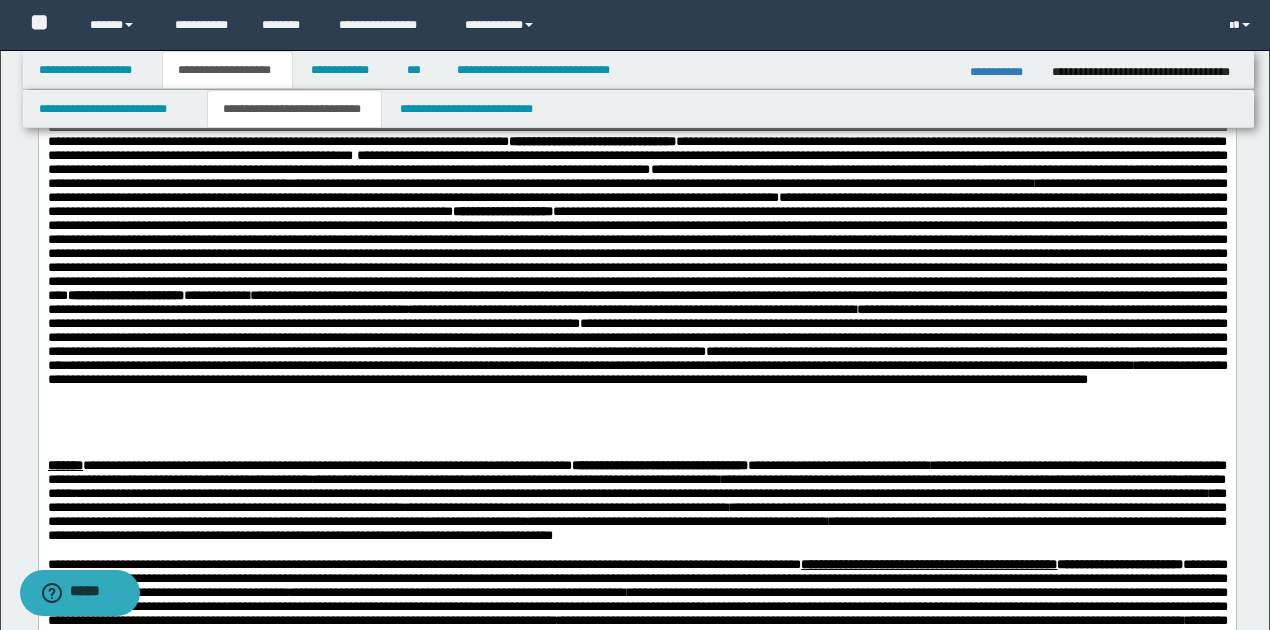 click on "**********" at bounding box center [637, 303] 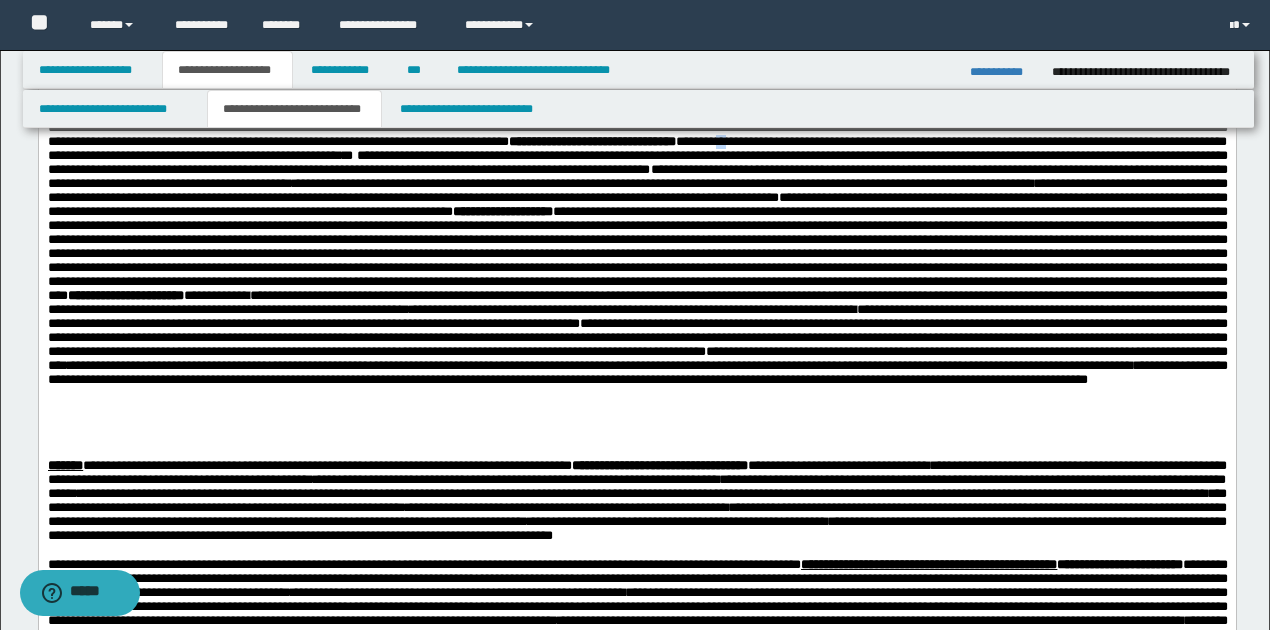 click on "**********" at bounding box center [636, 149] 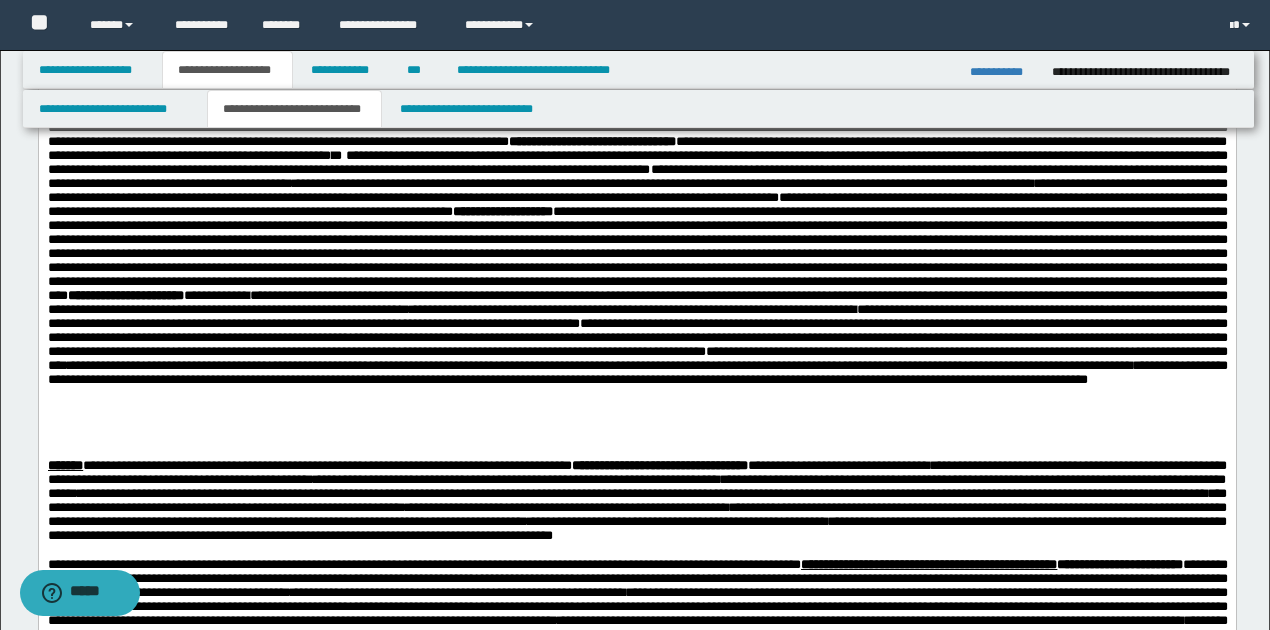 click on "**********" at bounding box center [637, 283] 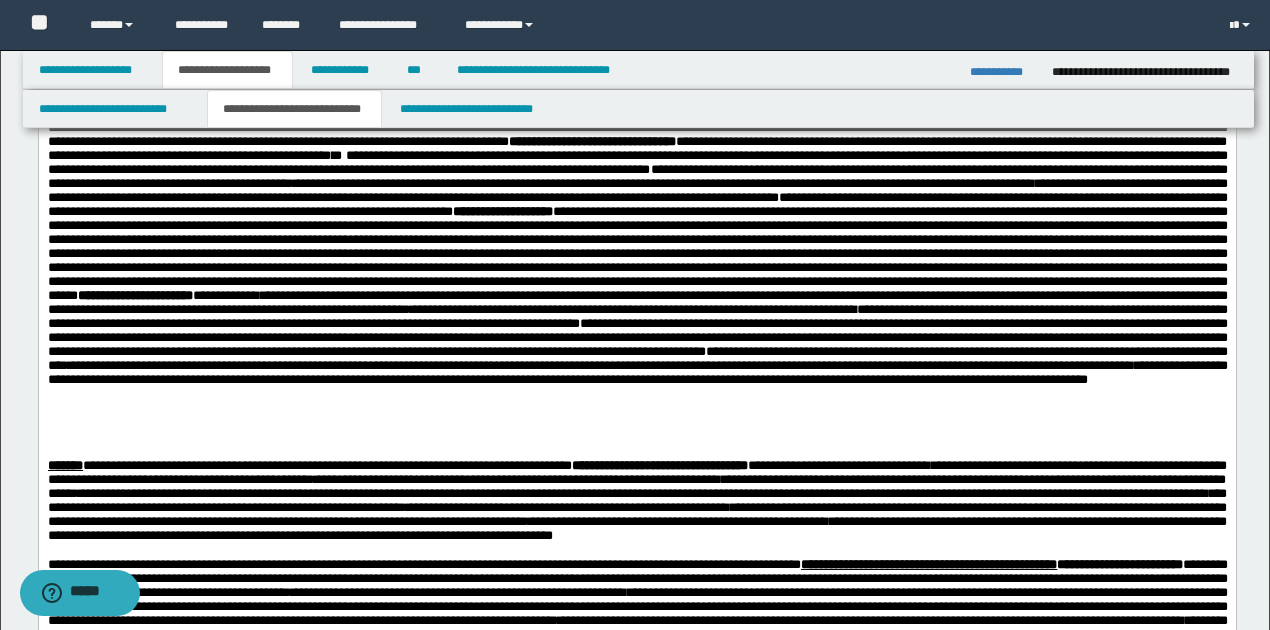 click on "**********" at bounding box center (637, 283) 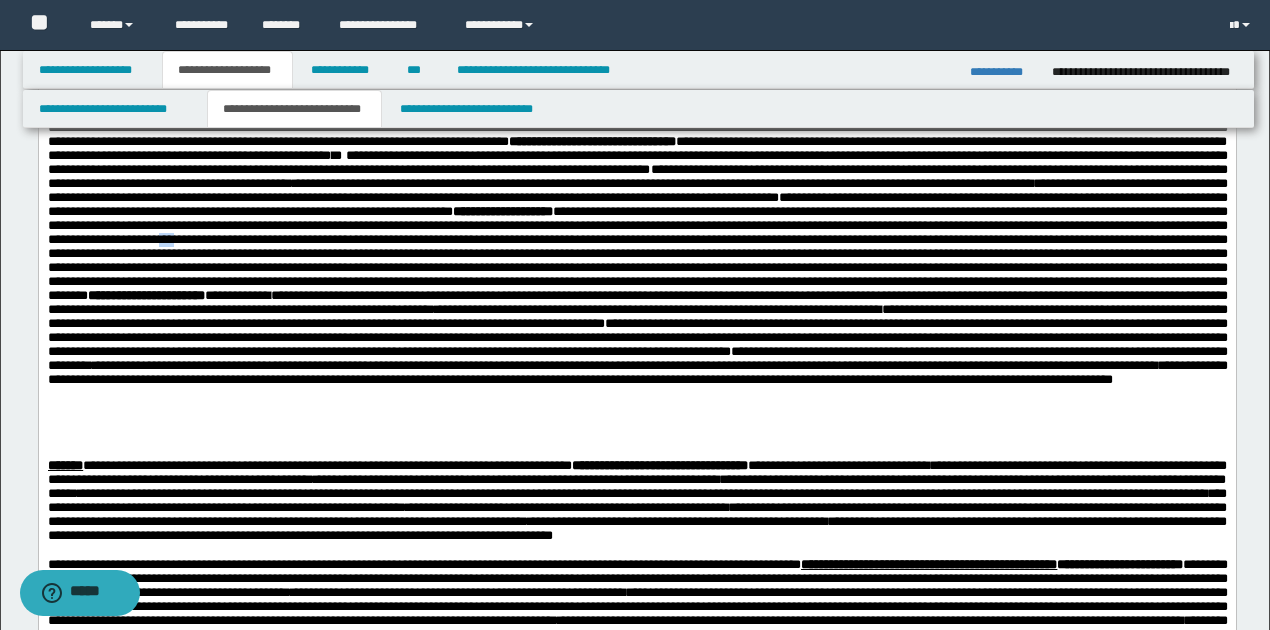 drag, startPoint x: 1008, startPoint y: 275, endPoint x: 1021, endPoint y: 279, distance: 13.601471 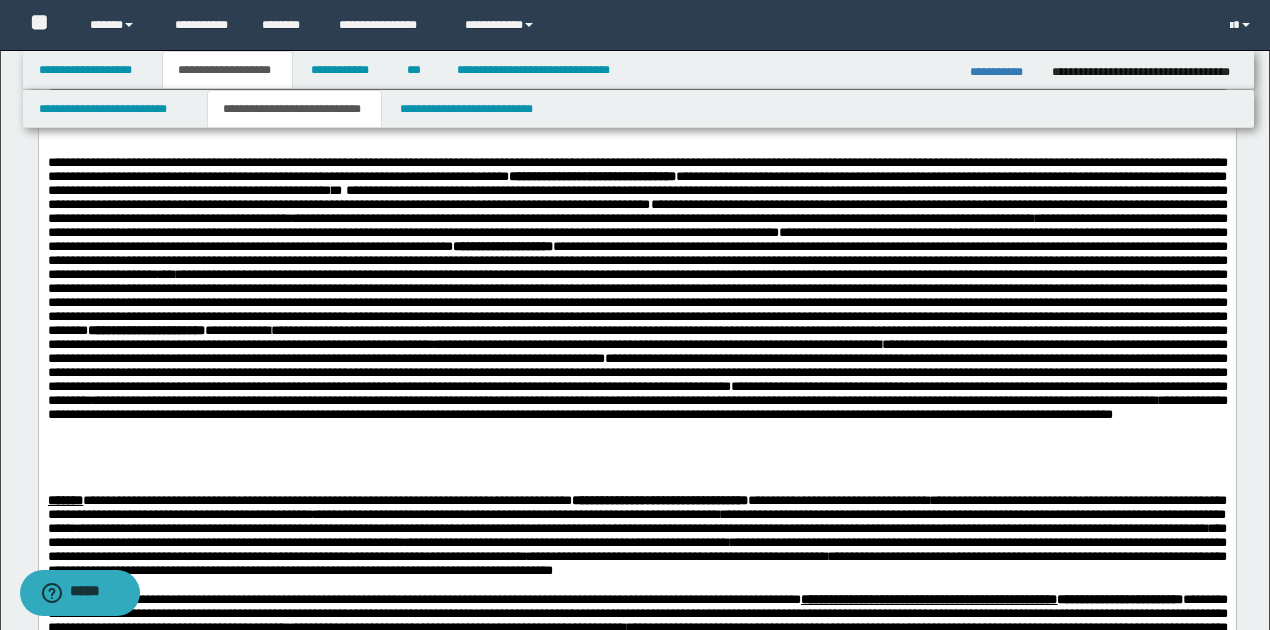 scroll, scrollTop: 697, scrollLeft: 0, axis: vertical 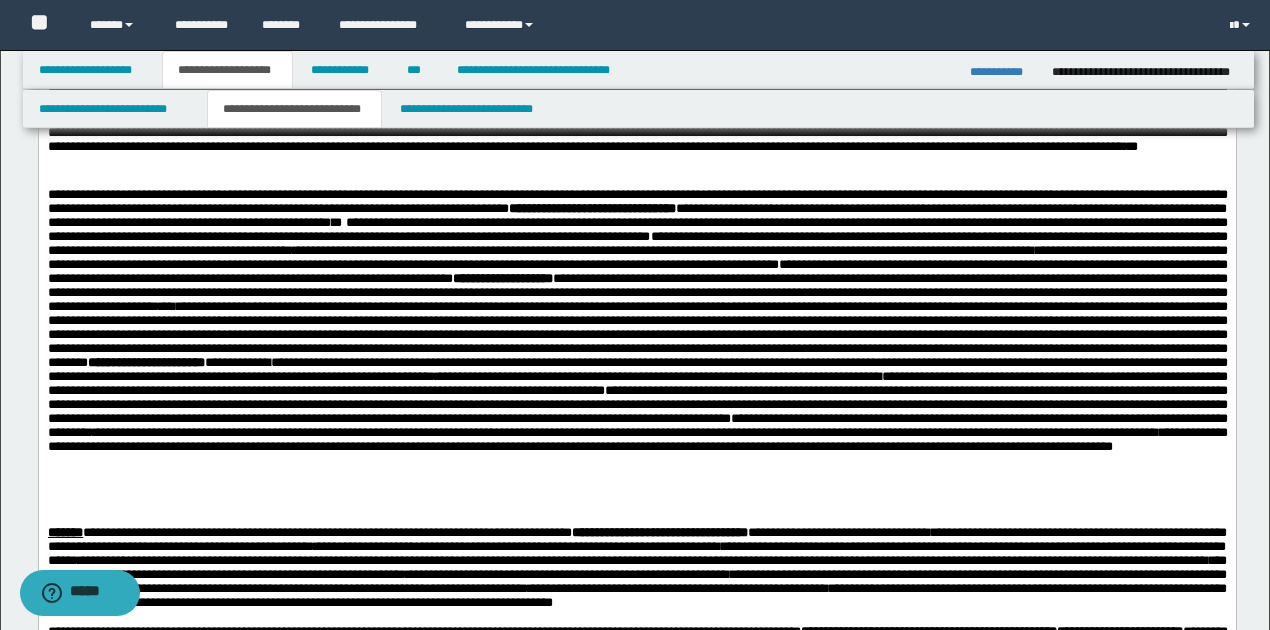click on "**********" at bounding box center [637, 350] 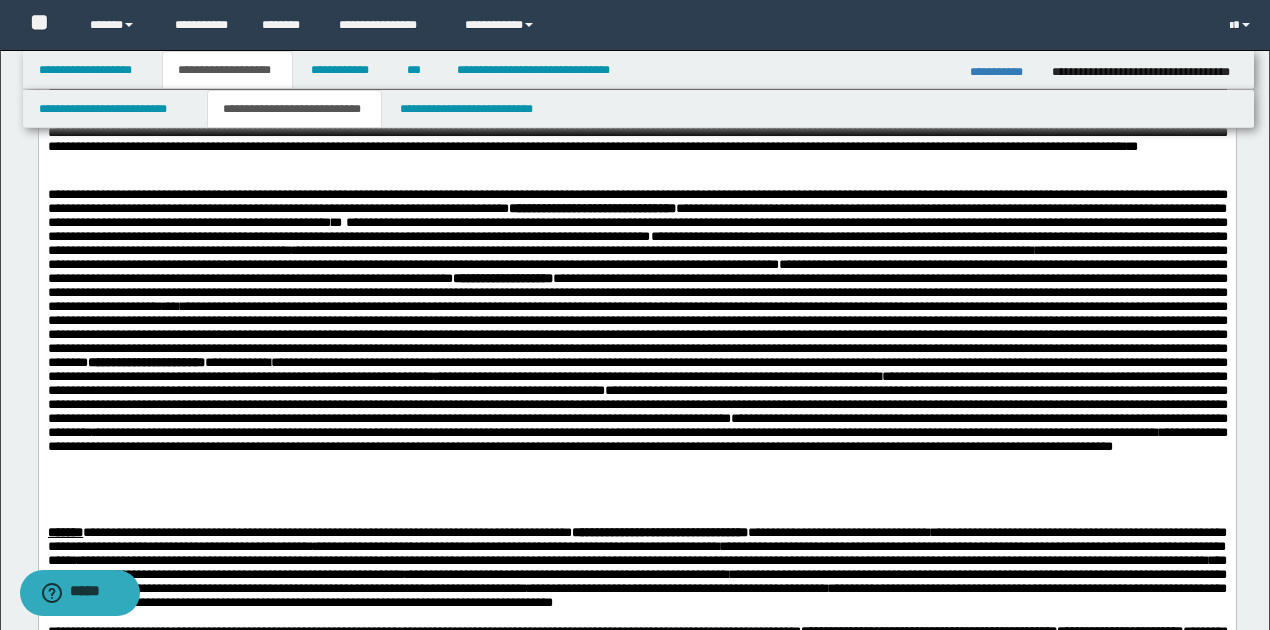 drag, startPoint x: 622, startPoint y: 344, endPoint x: 686, endPoint y: 370, distance: 69.079666 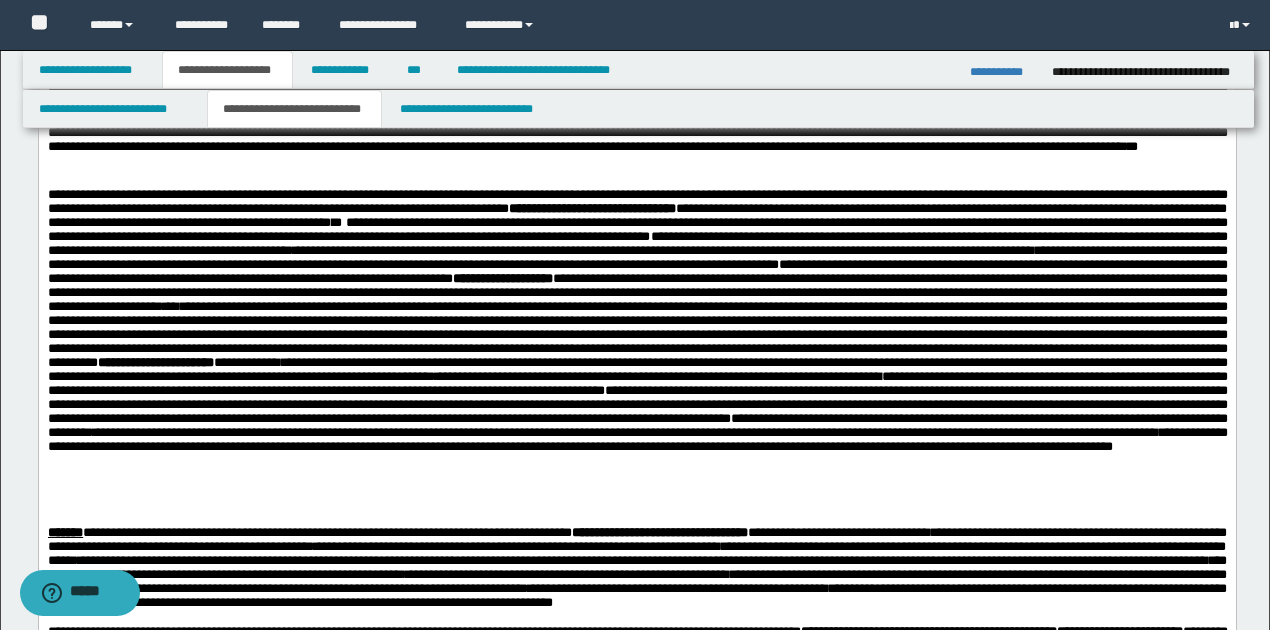 scroll, scrollTop: 764, scrollLeft: 0, axis: vertical 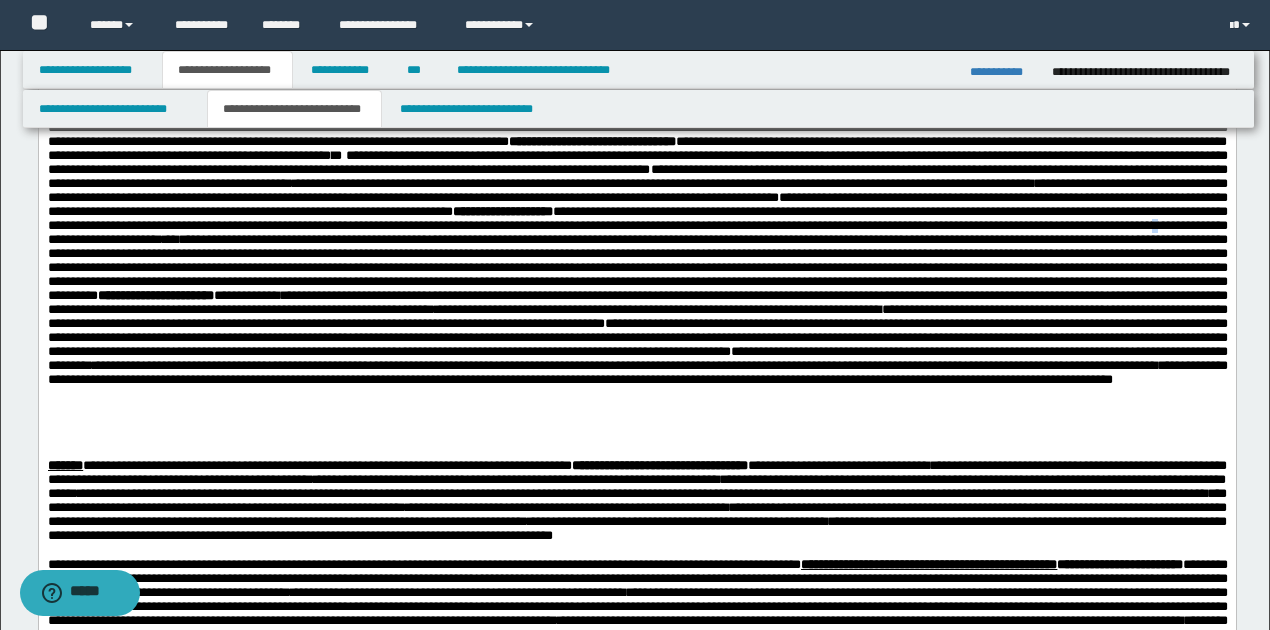 click on "**********" at bounding box center [637, 283] 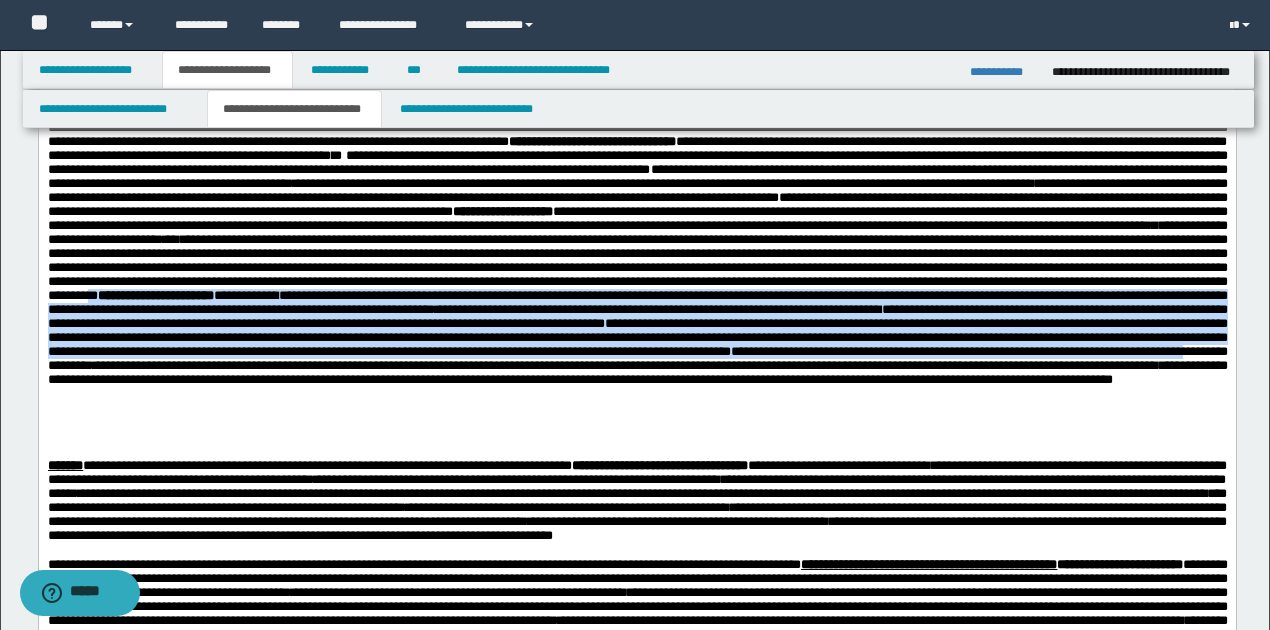 drag, startPoint x: 213, startPoint y: 352, endPoint x: 806, endPoint y: 427, distance: 597.724 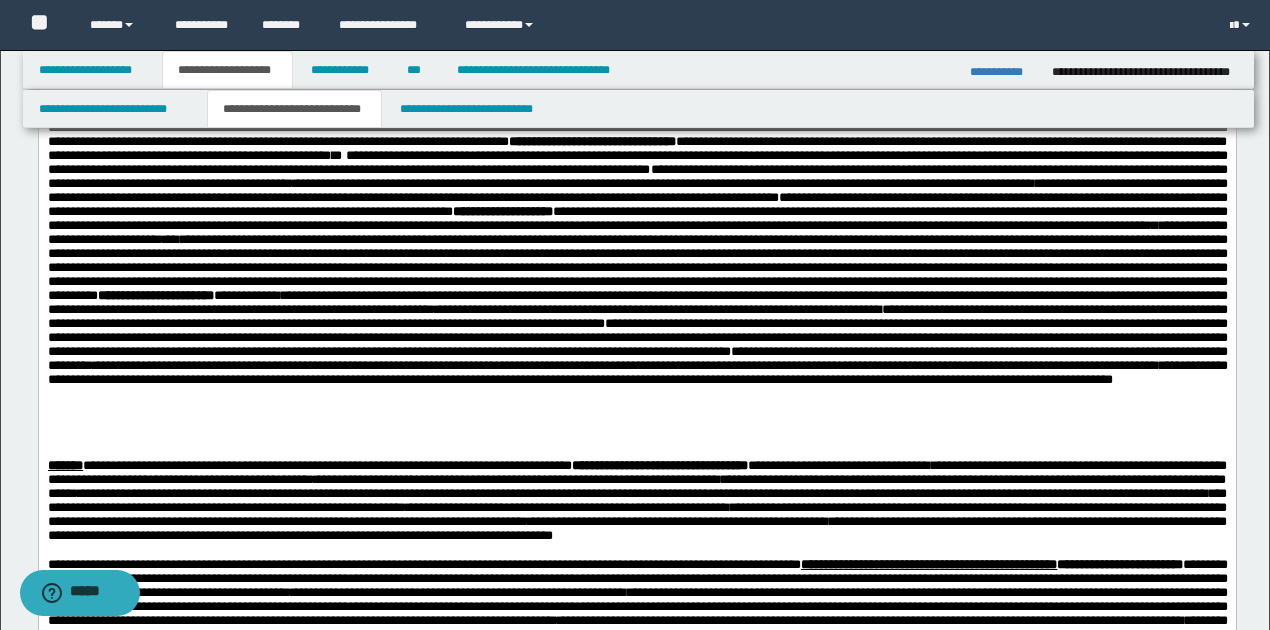 click at bounding box center (637, 451) 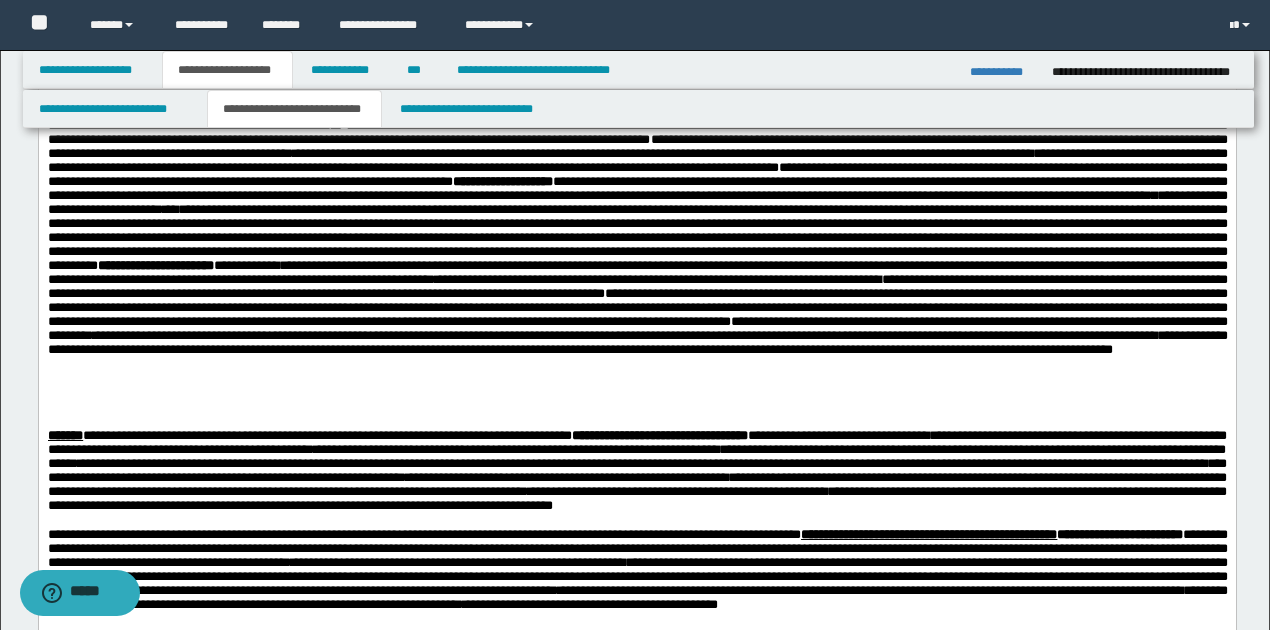 scroll, scrollTop: 764, scrollLeft: 0, axis: vertical 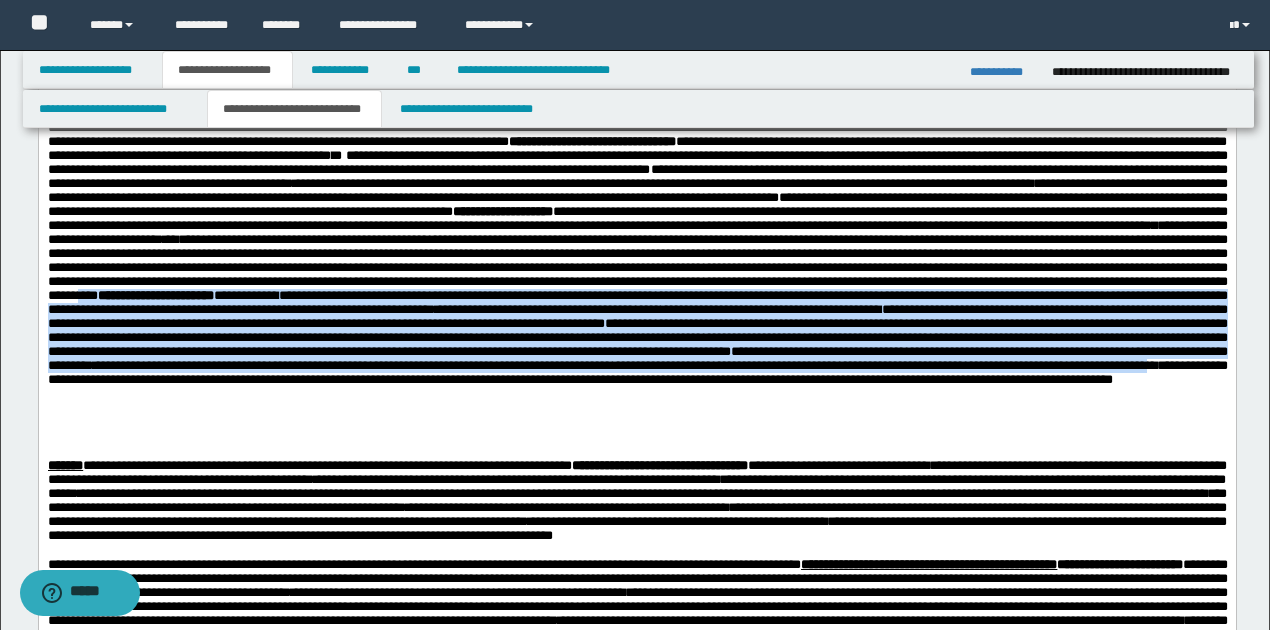 drag, startPoint x: 204, startPoint y: 353, endPoint x: 881, endPoint y: 443, distance: 682.95605 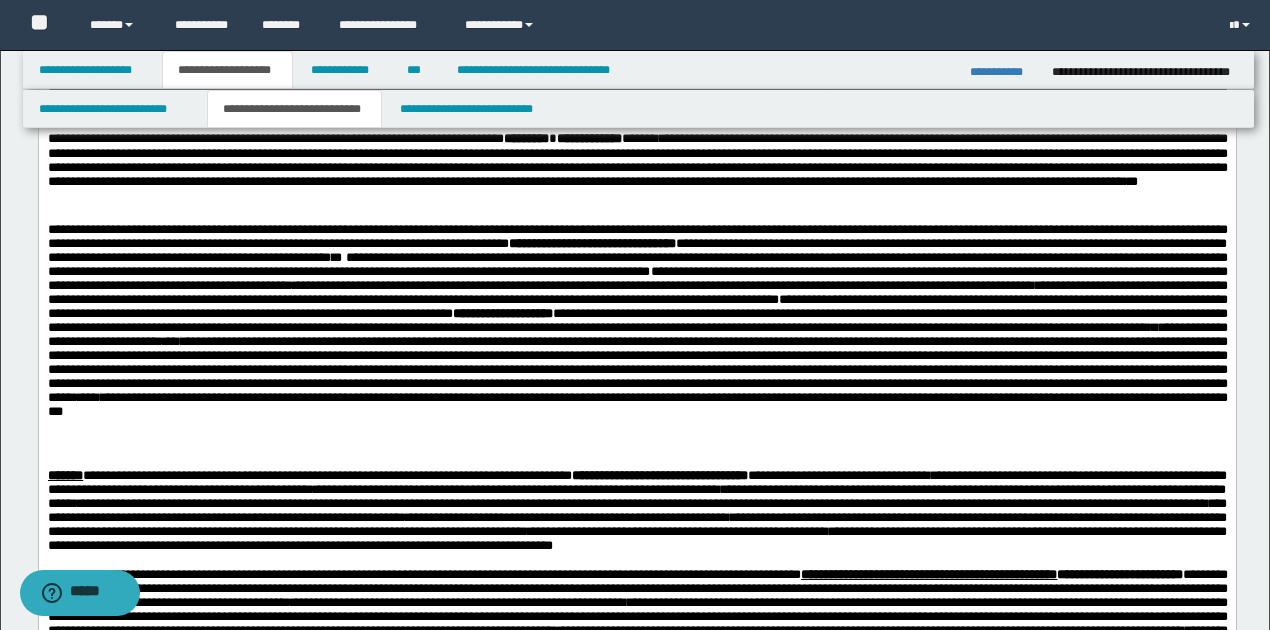 scroll, scrollTop: 630, scrollLeft: 0, axis: vertical 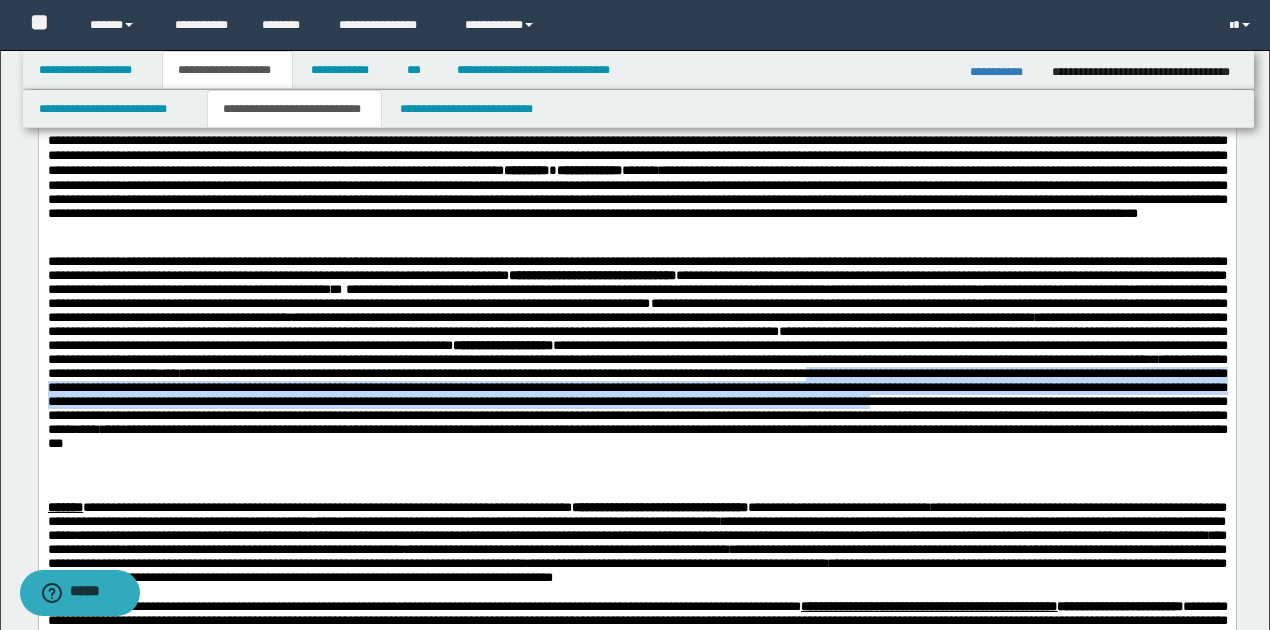 drag, startPoint x: 580, startPoint y: 427, endPoint x: 833, endPoint y: 455, distance: 254.5447 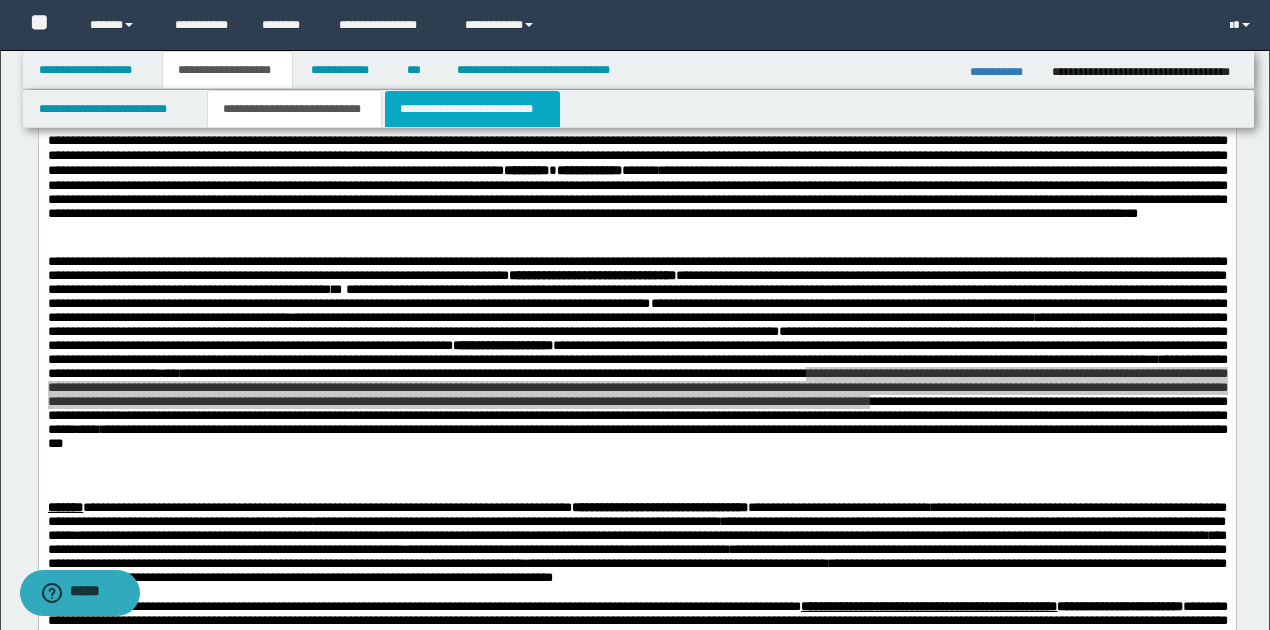 click on "**********" at bounding box center [472, 109] 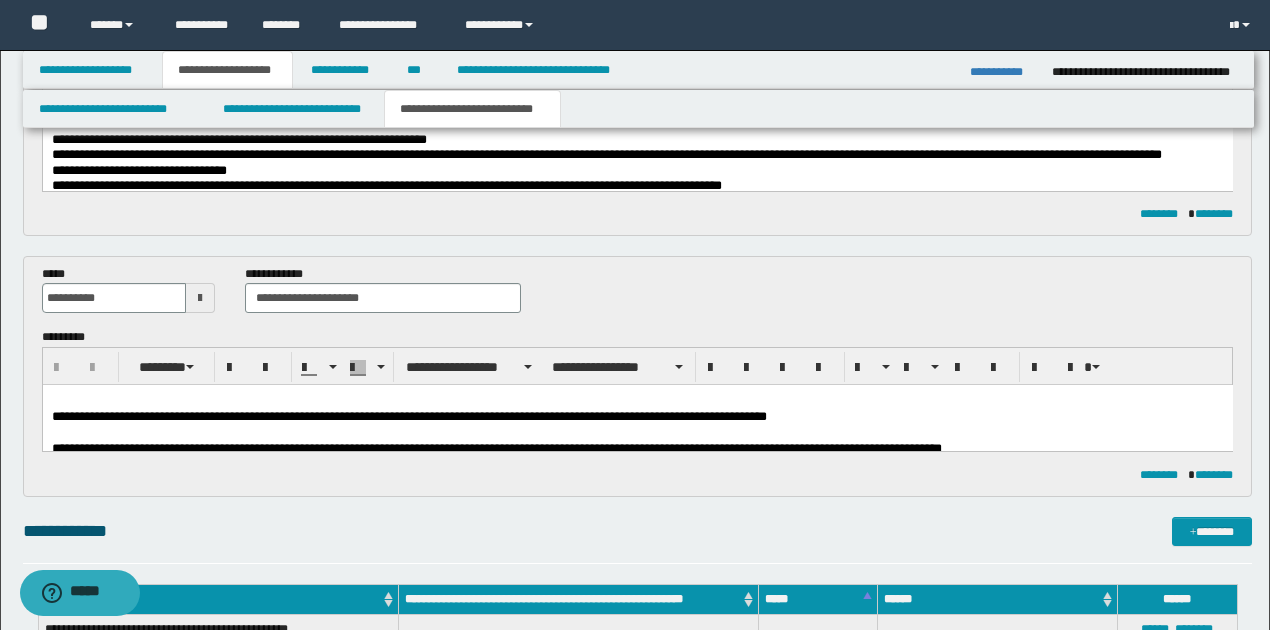 scroll, scrollTop: 0, scrollLeft: 0, axis: both 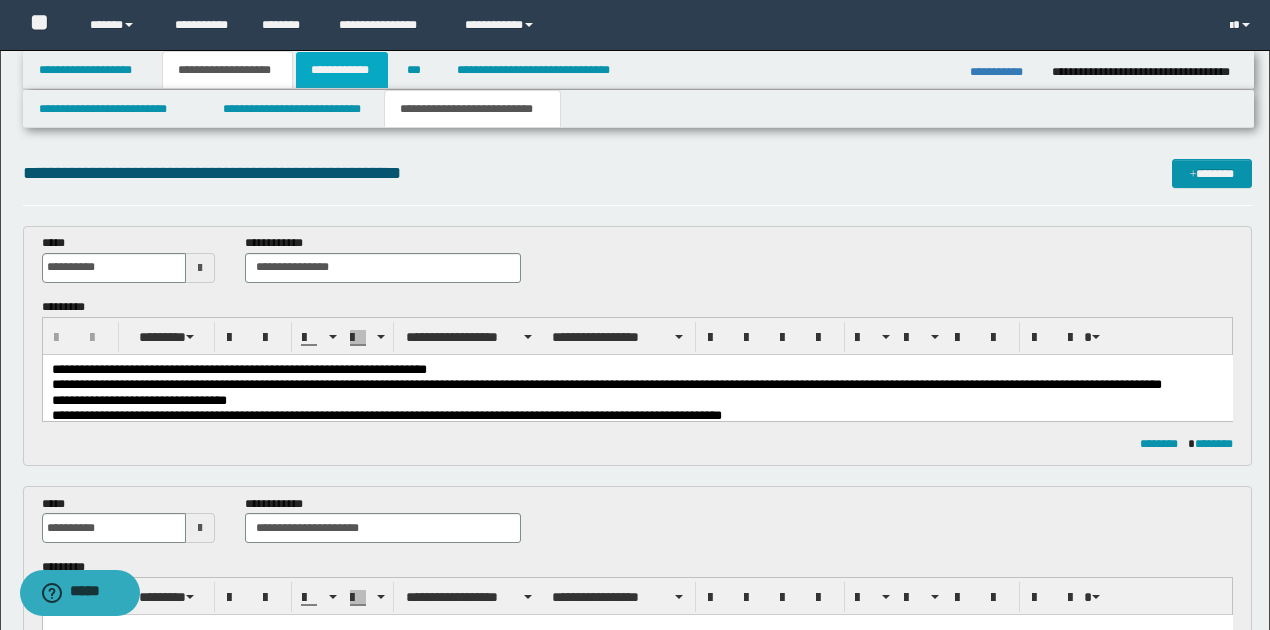 click on "**********" at bounding box center [342, 70] 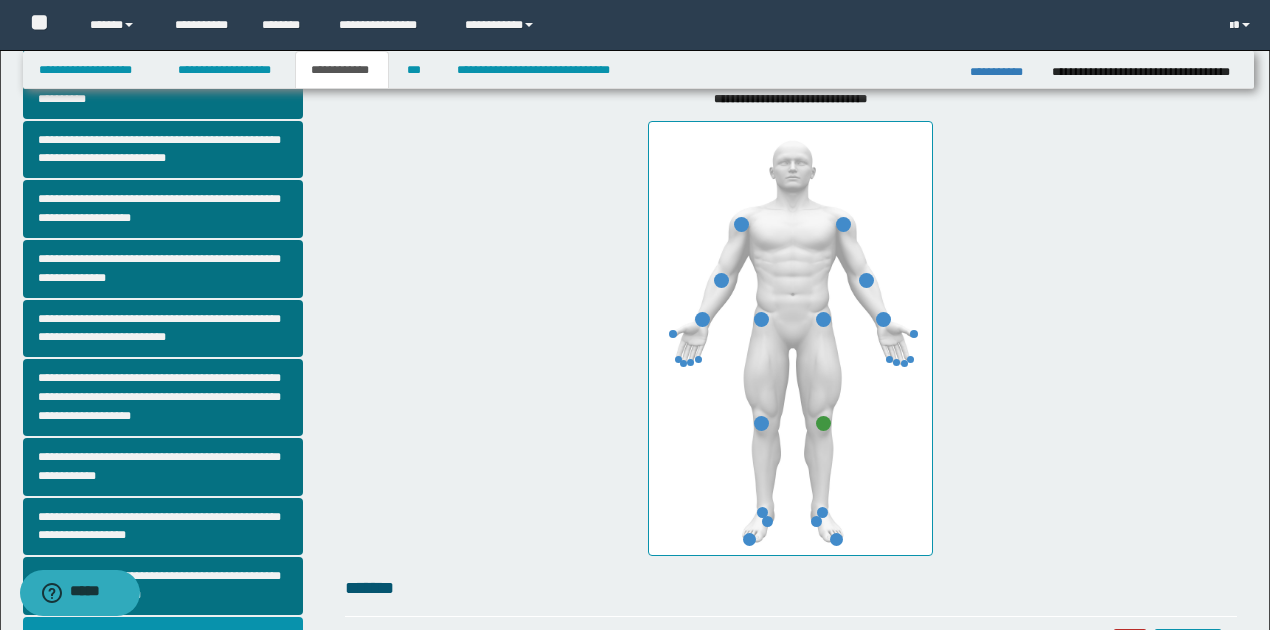 scroll, scrollTop: 333, scrollLeft: 0, axis: vertical 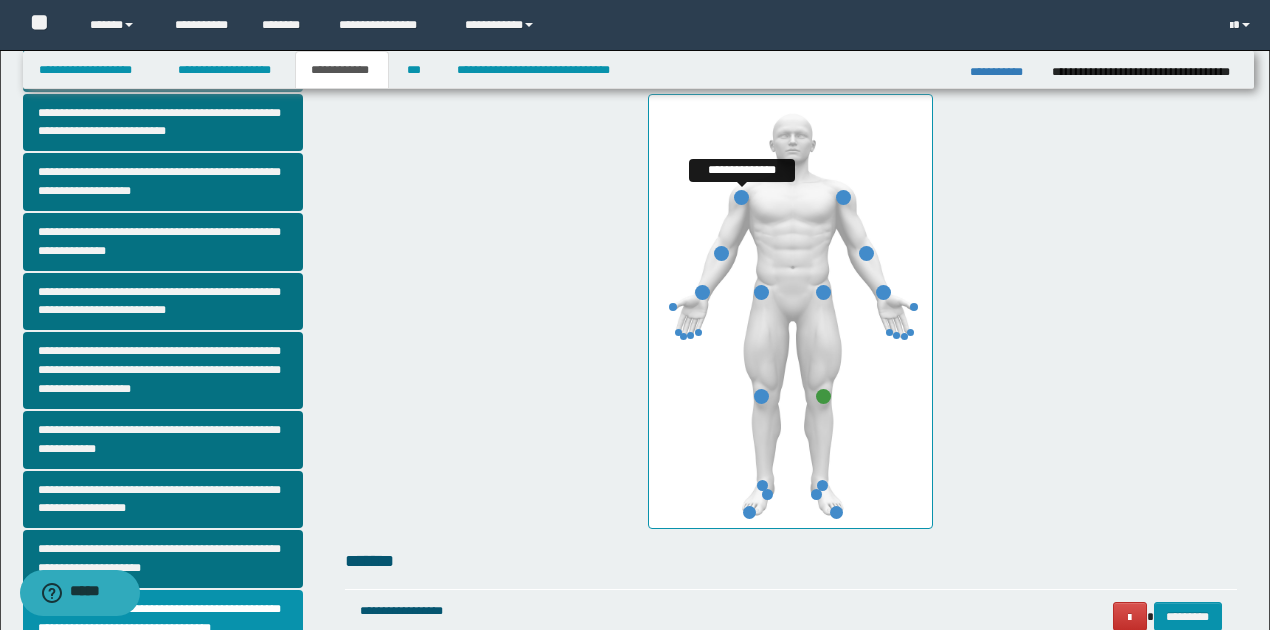 click at bounding box center [741, 197] 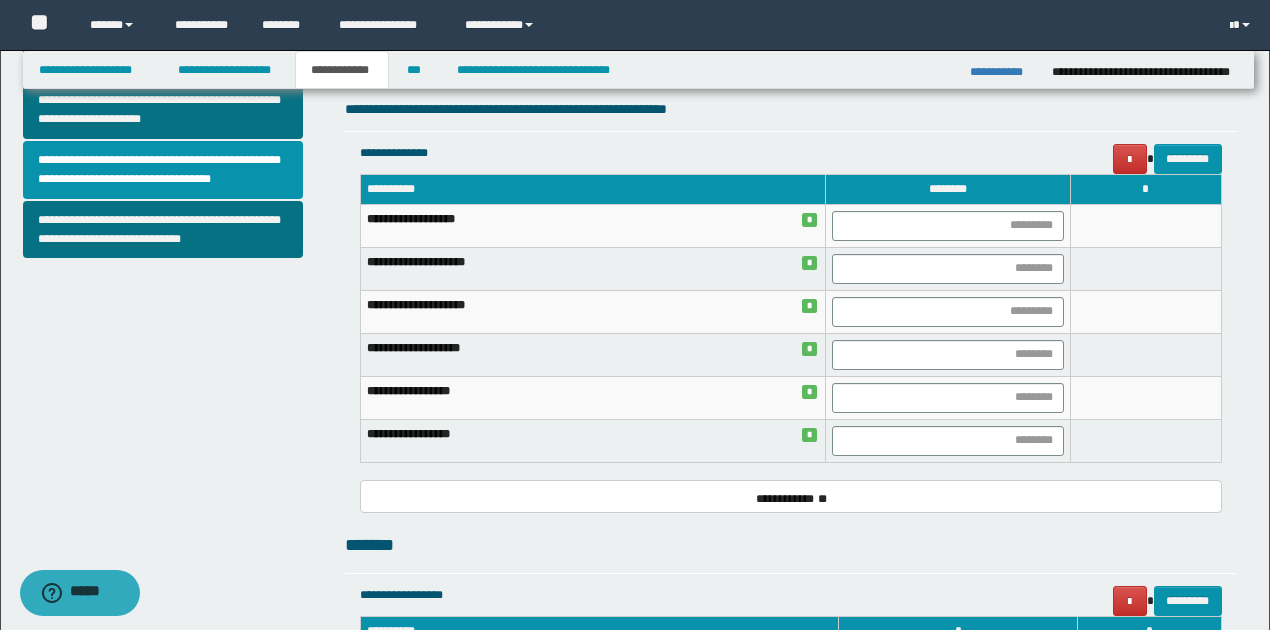scroll, scrollTop: 800, scrollLeft: 0, axis: vertical 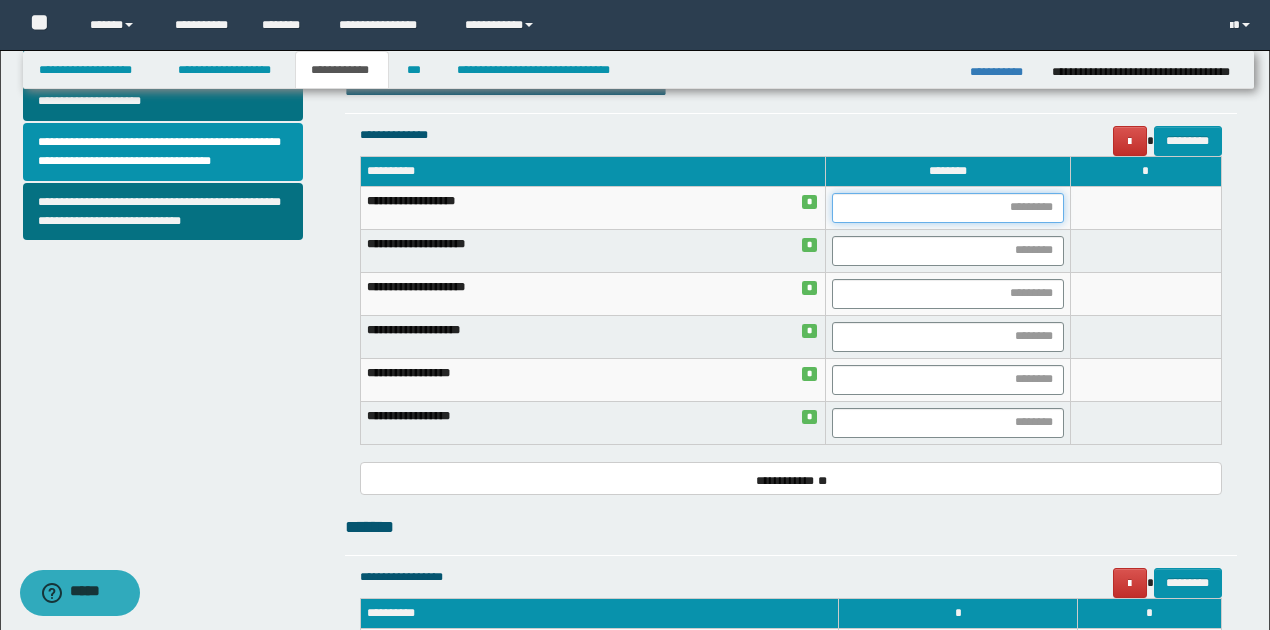 click at bounding box center [947, 208] 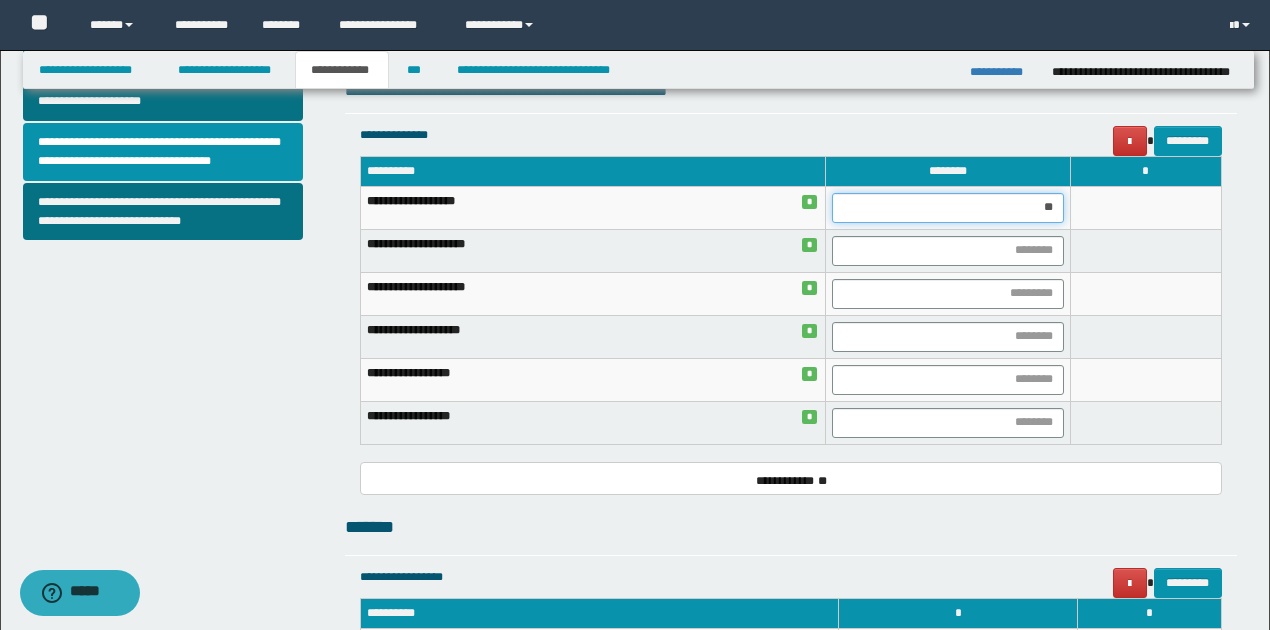 type on "***" 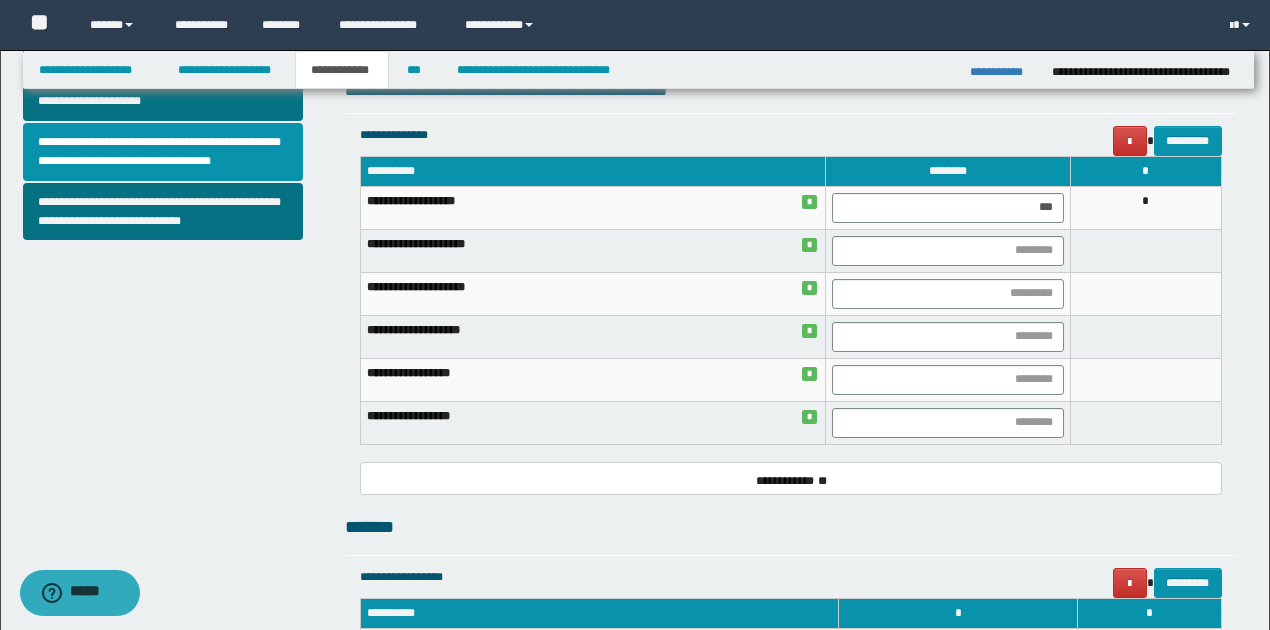 click on "*" at bounding box center (1145, 207) 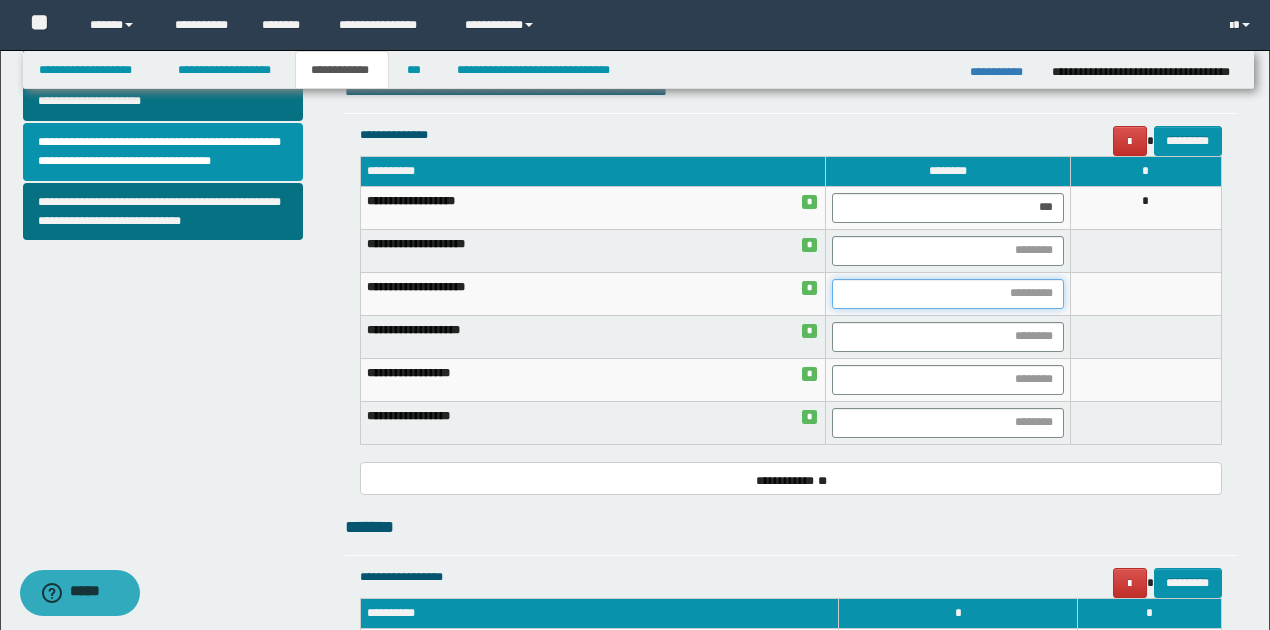 click at bounding box center (947, 294) 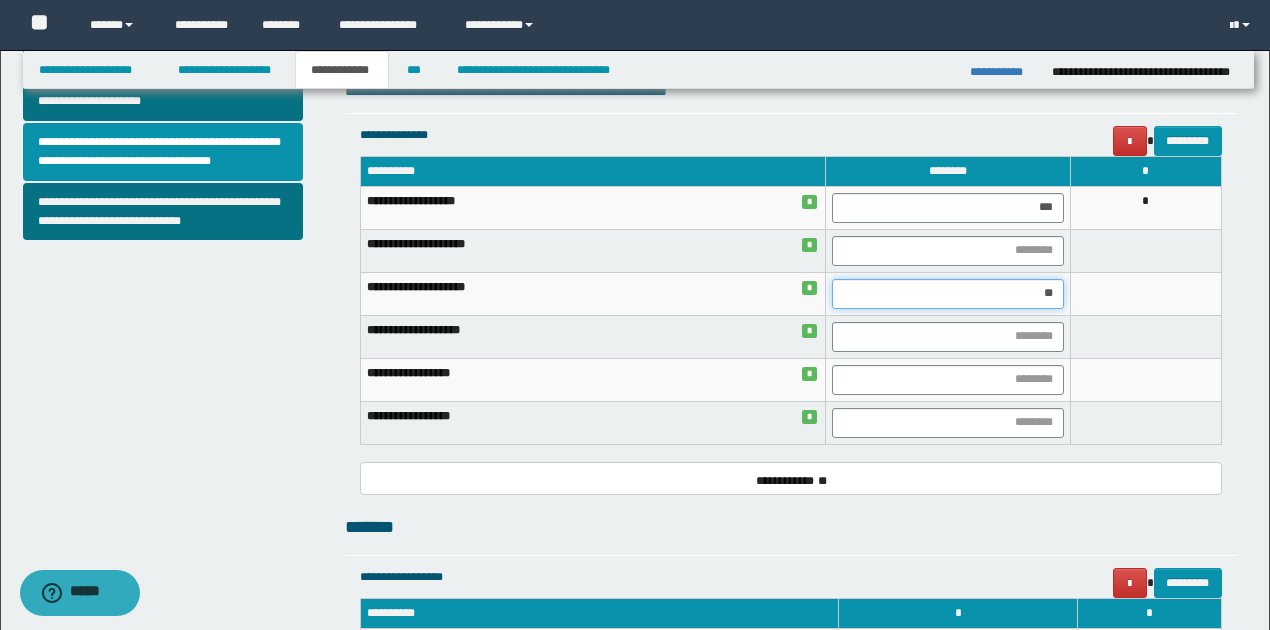 type on "***" 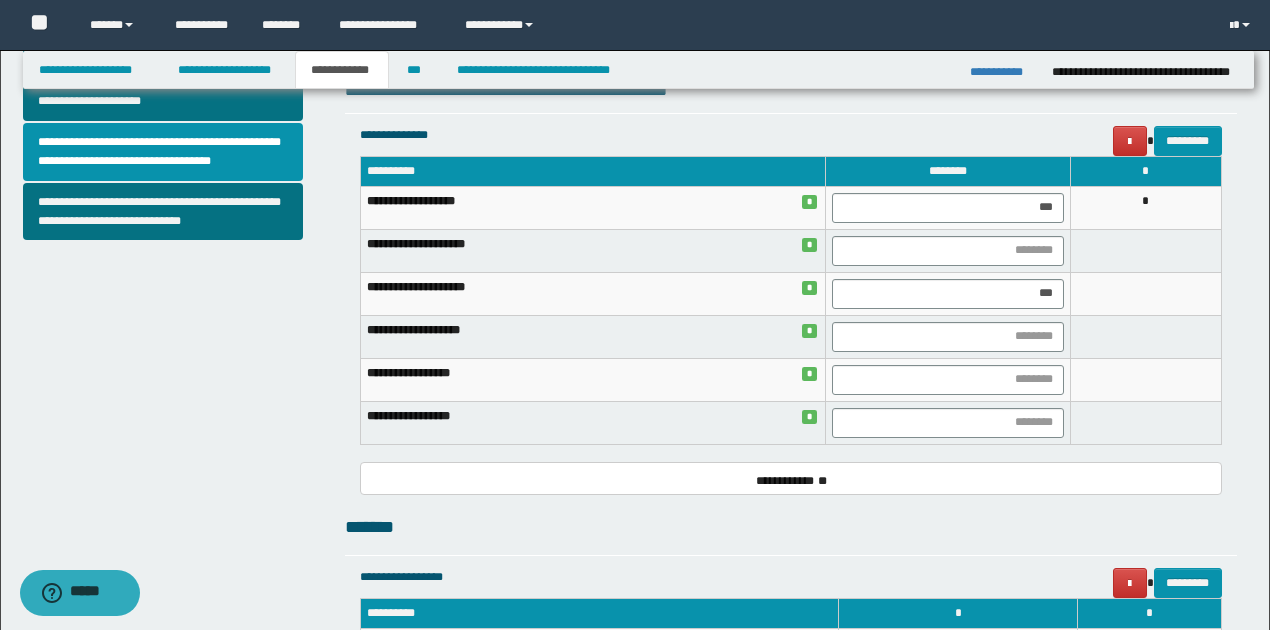 click at bounding box center (1145, 293) 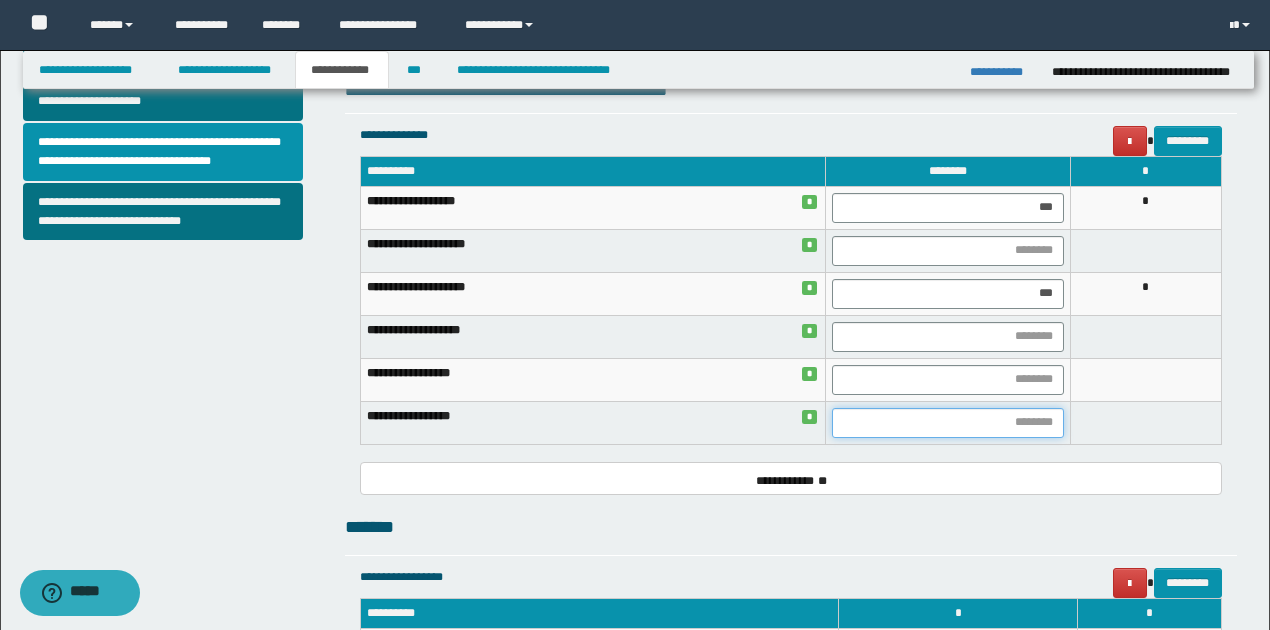 click at bounding box center (947, 423) 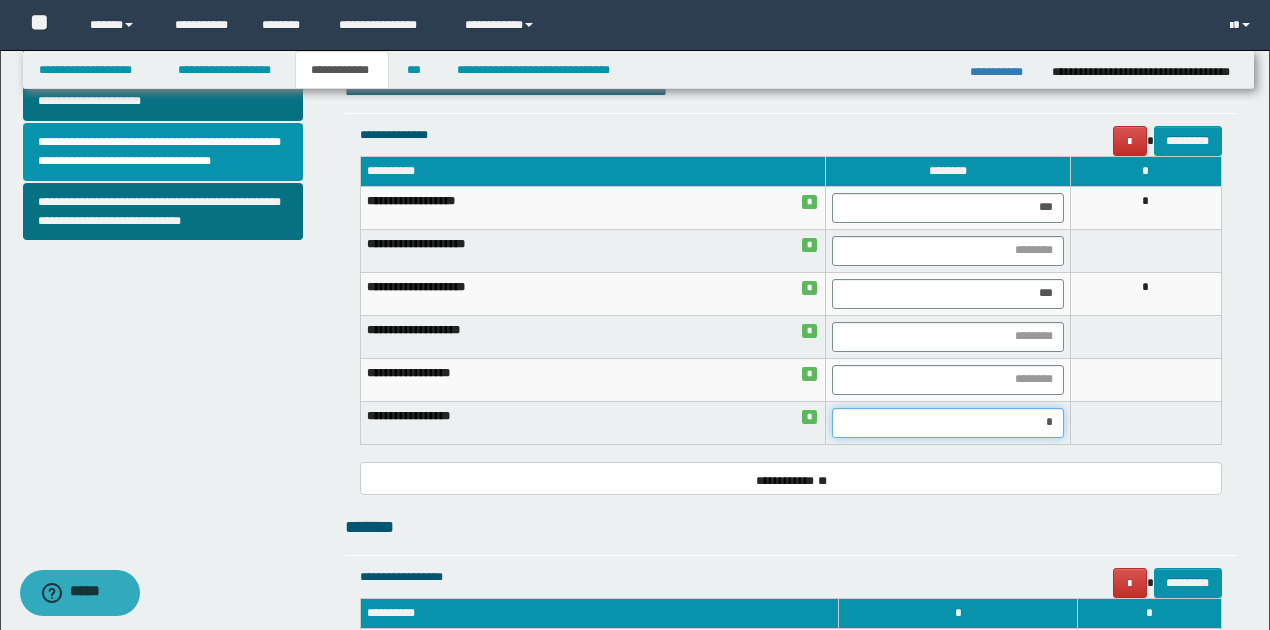 type on "**" 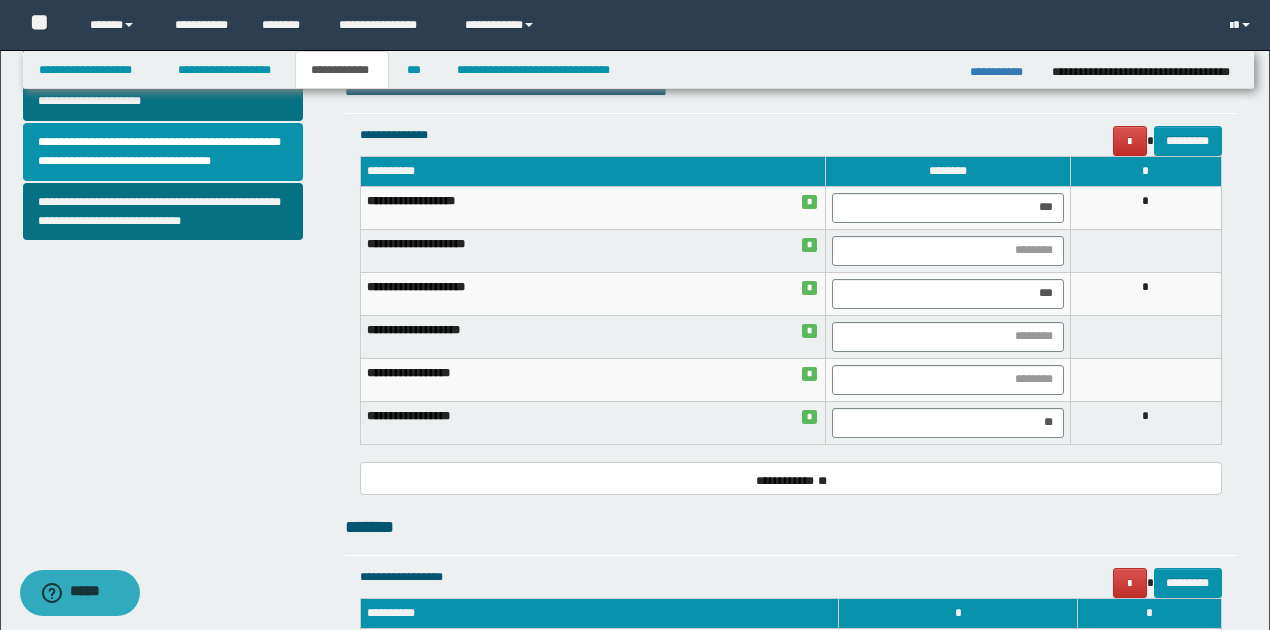 click on "*" at bounding box center (1145, 422) 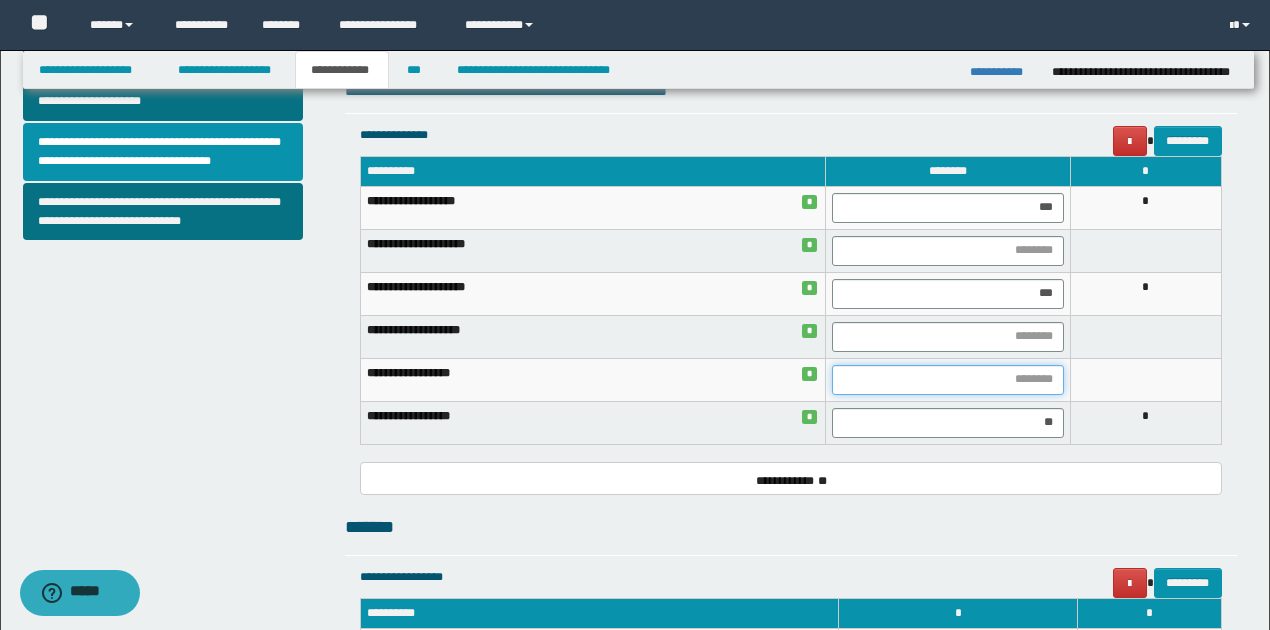 click at bounding box center (947, 380) 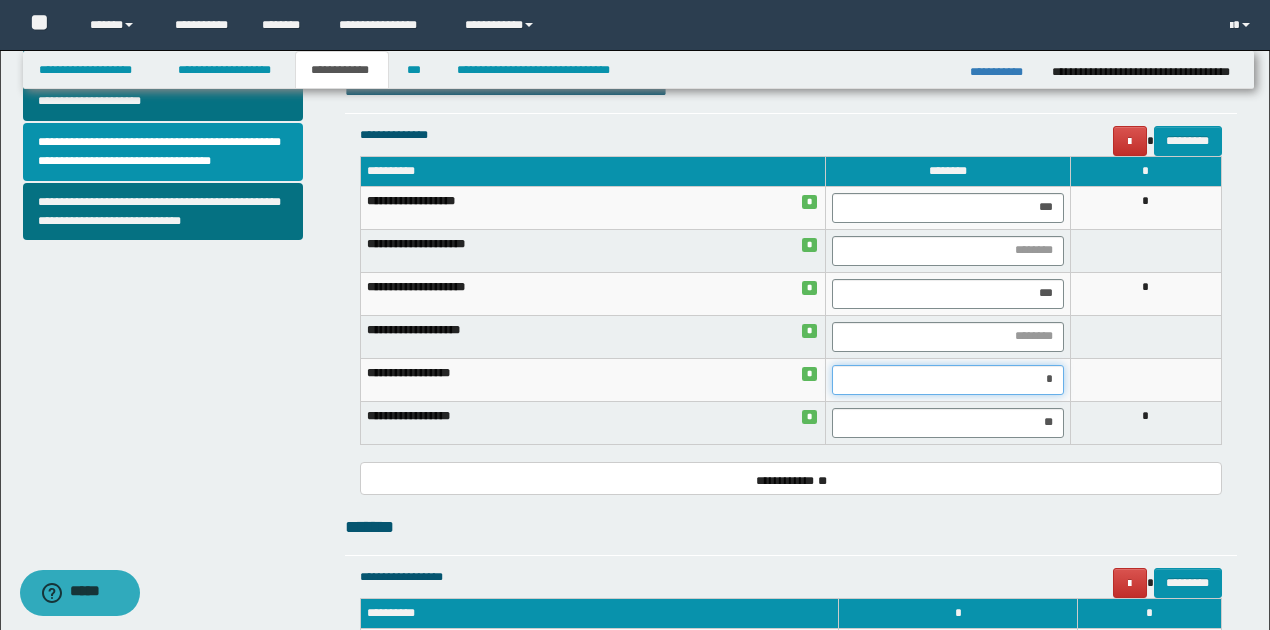 type on "**" 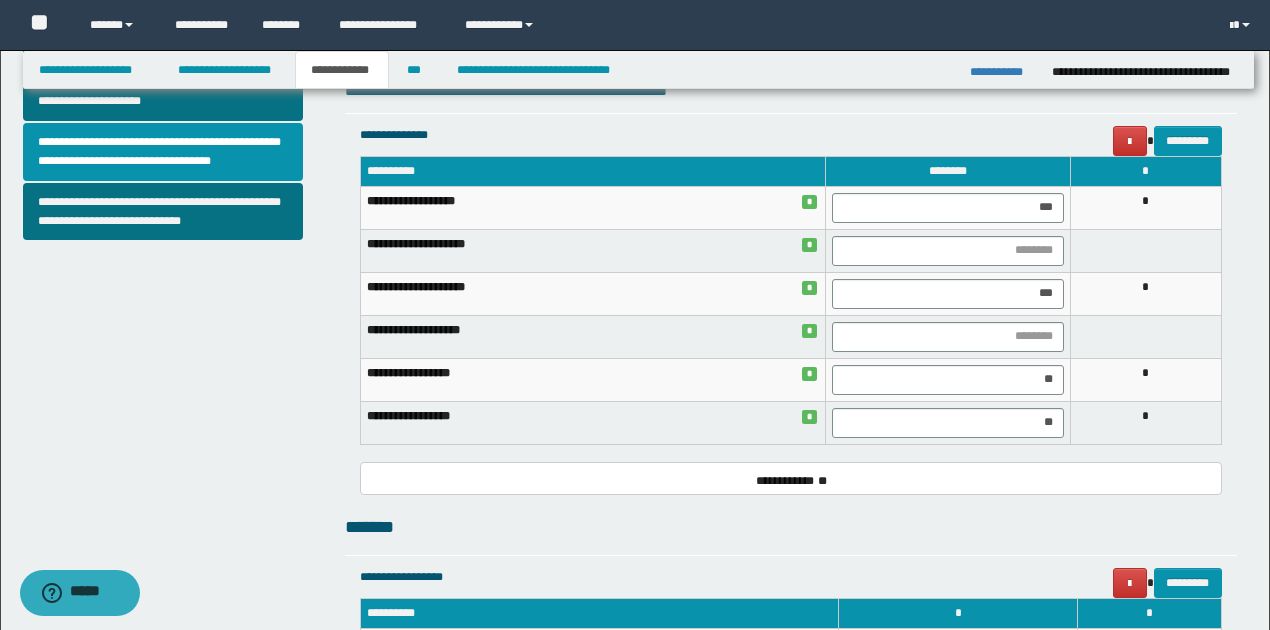 click on "*" at bounding box center [1145, 379] 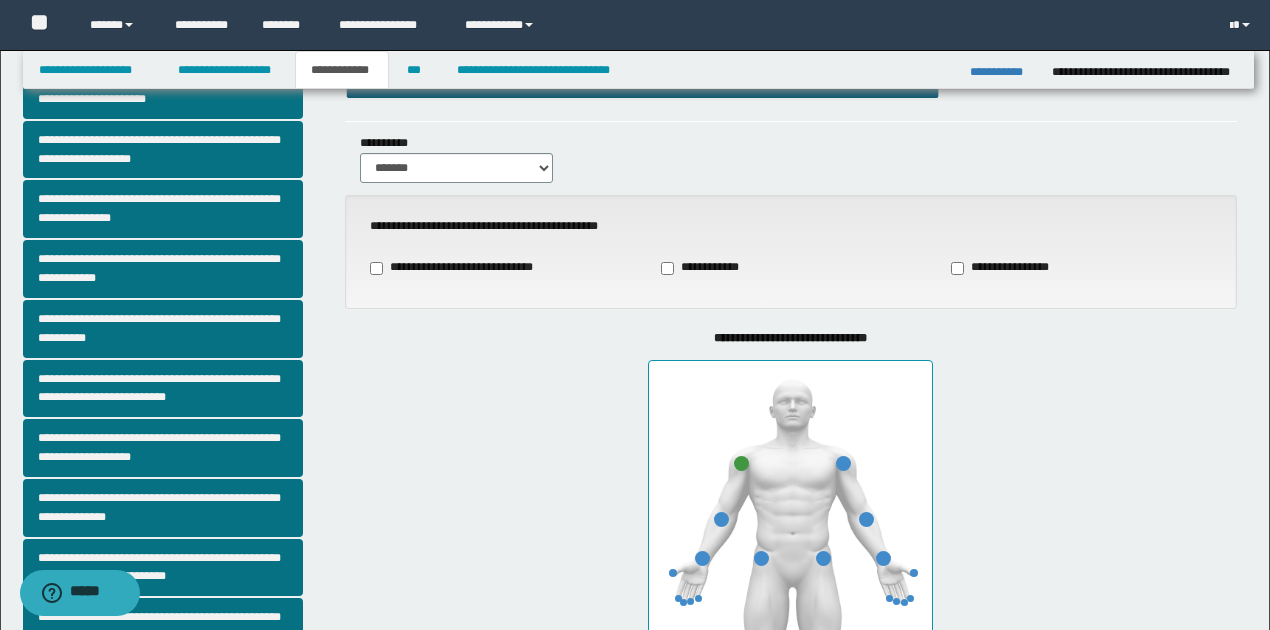 scroll, scrollTop: 66, scrollLeft: 0, axis: vertical 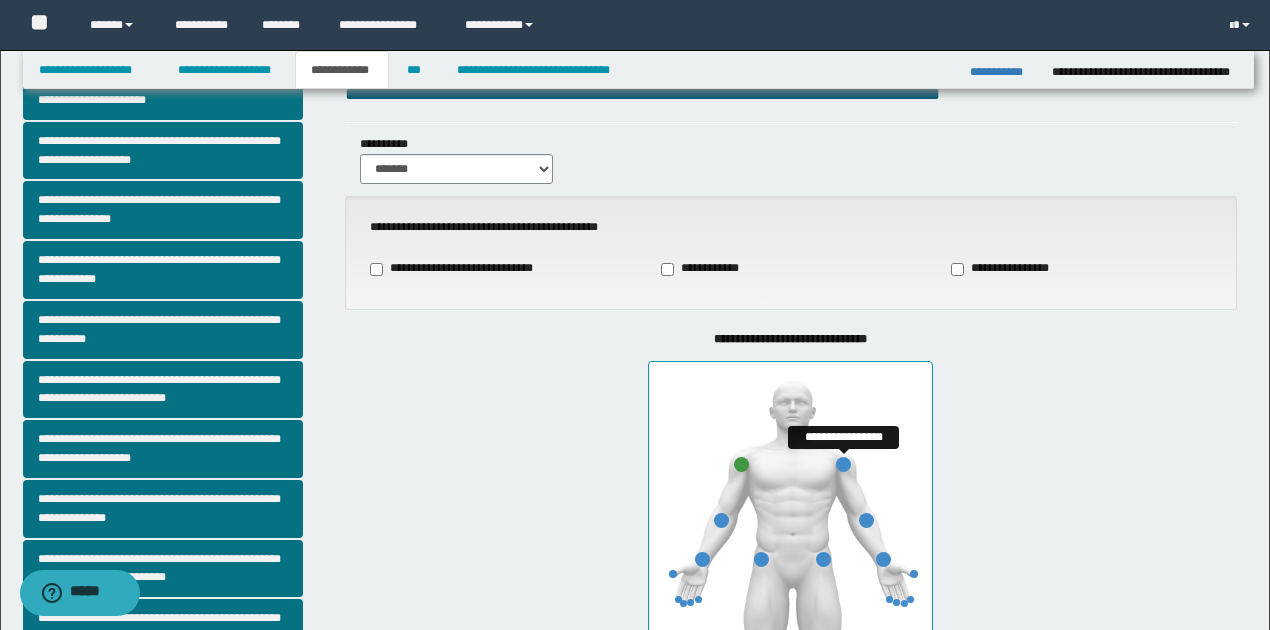 drag, startPoint x: 839, startPoint y: 466, endPoint x: 919, endPoint y: 441, distance: 83.81527 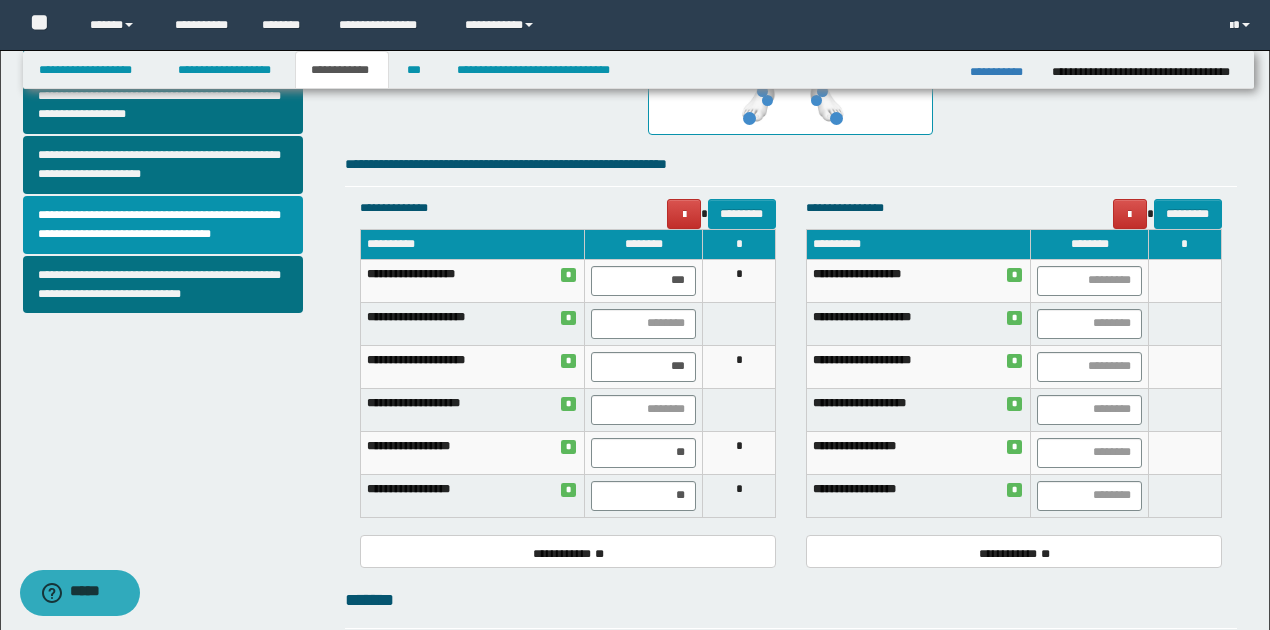 scroll, scrollTop: 733, scrollLeft: 0, axis: vertical 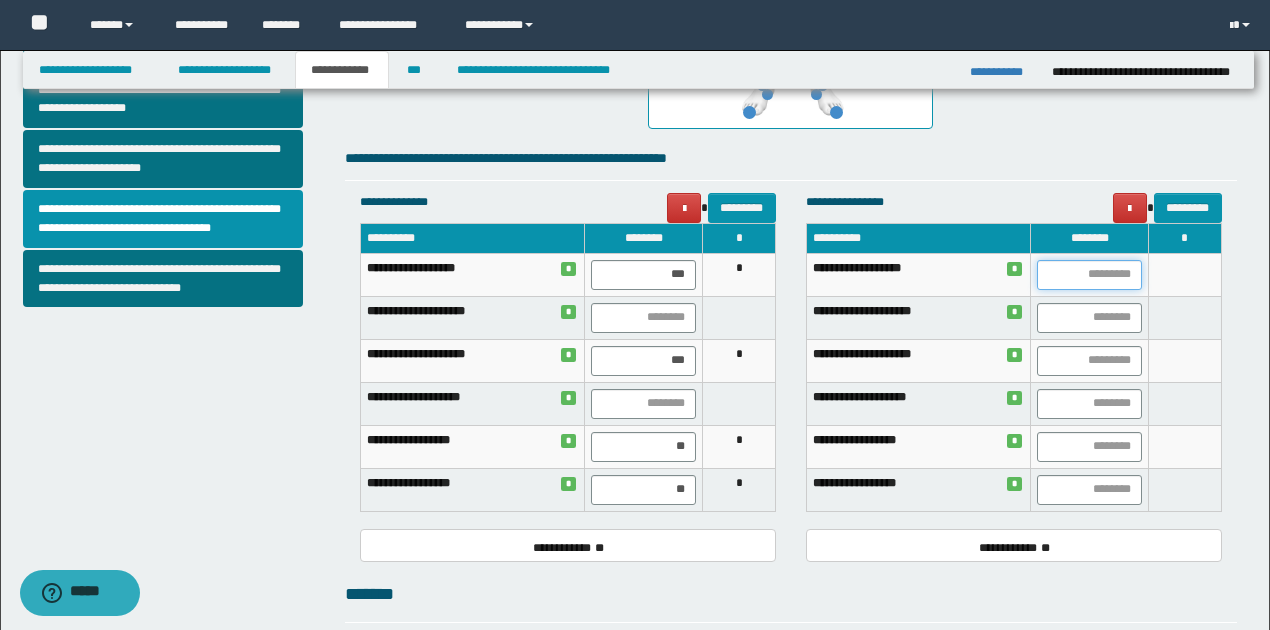 click at bounding box center (1089, 275) 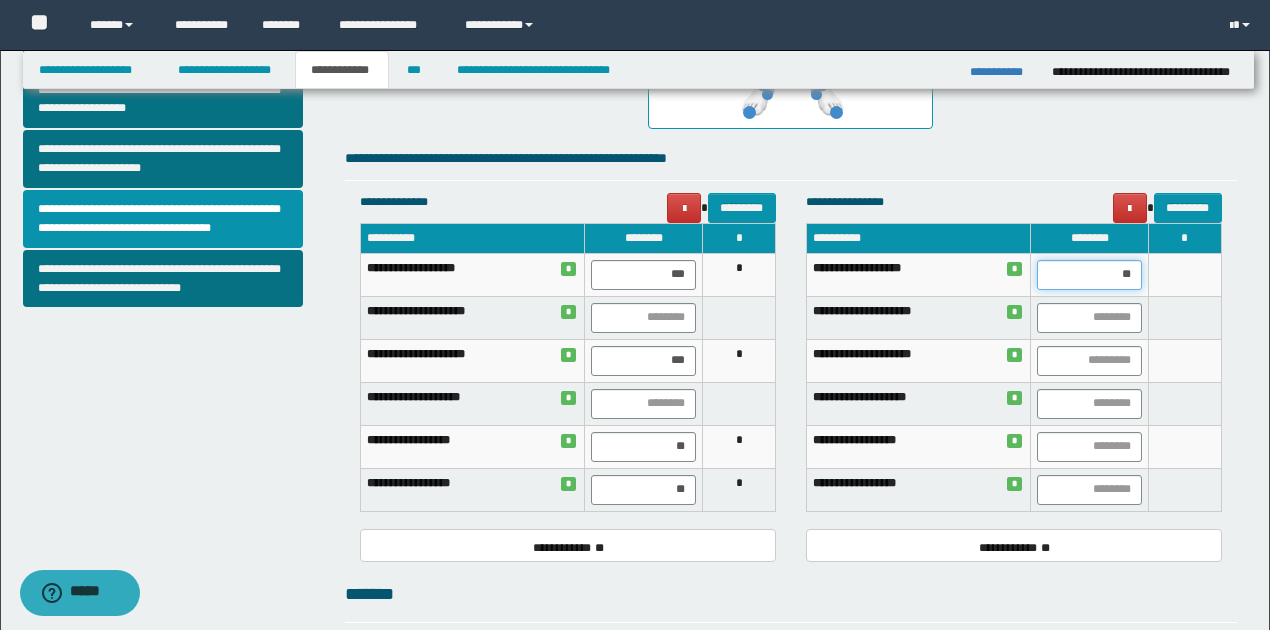 type on "***" 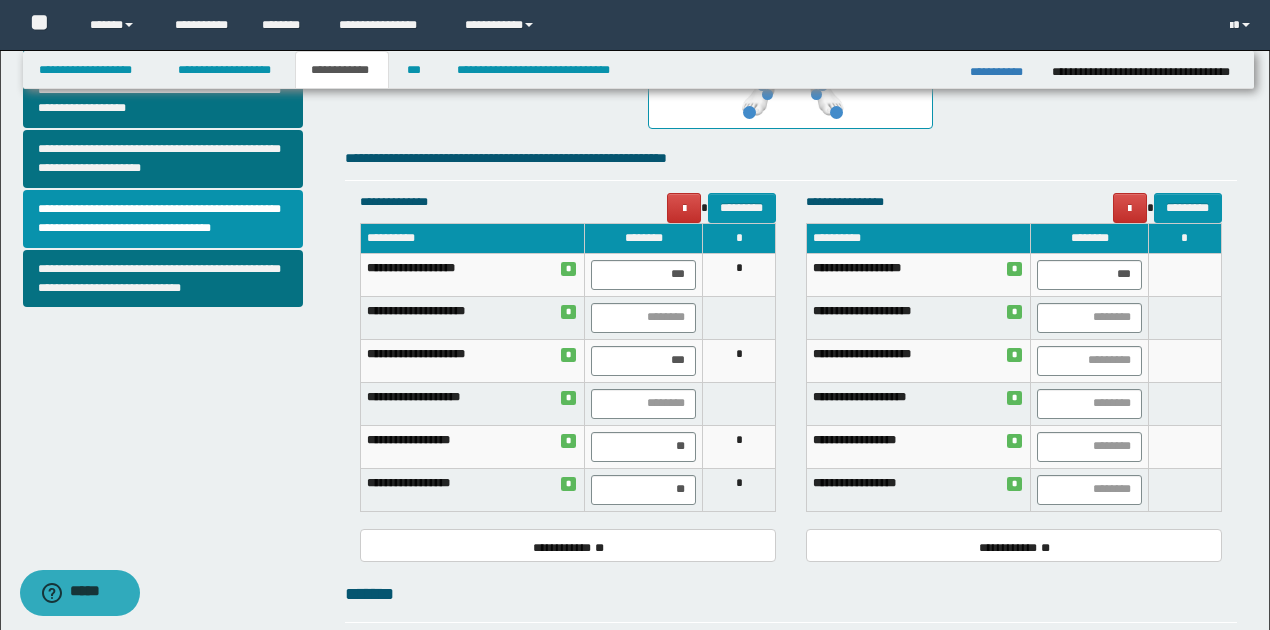 click at bounding box center [1185, 274] 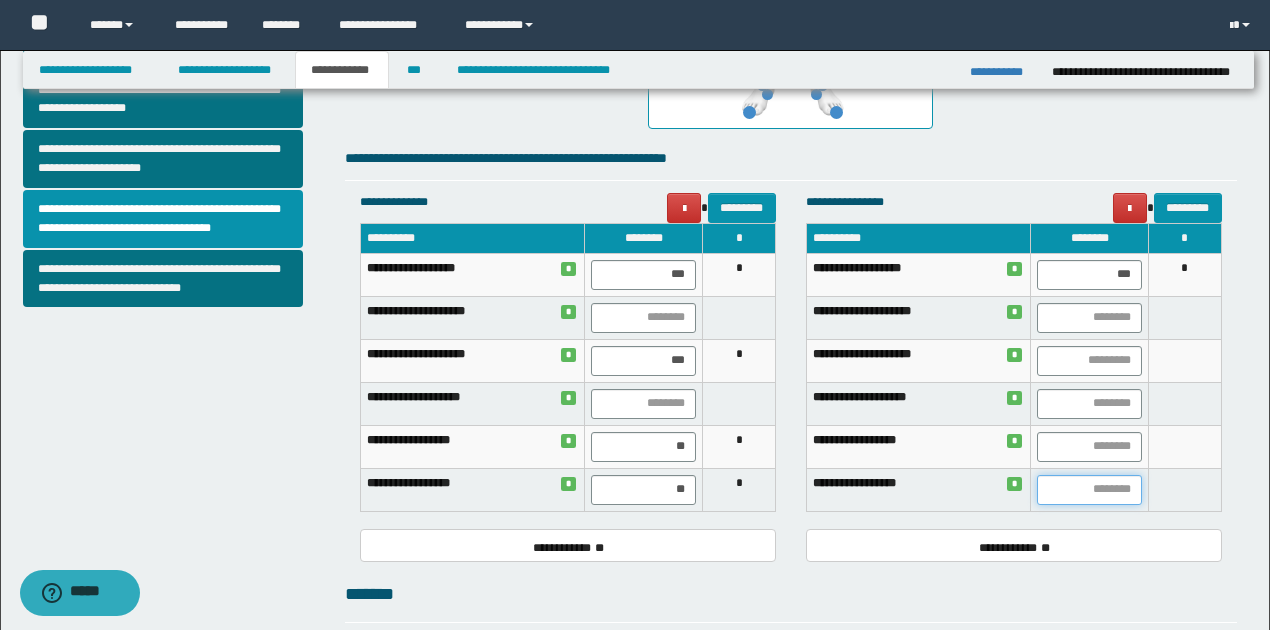 click at bounding box center [1089, 490] 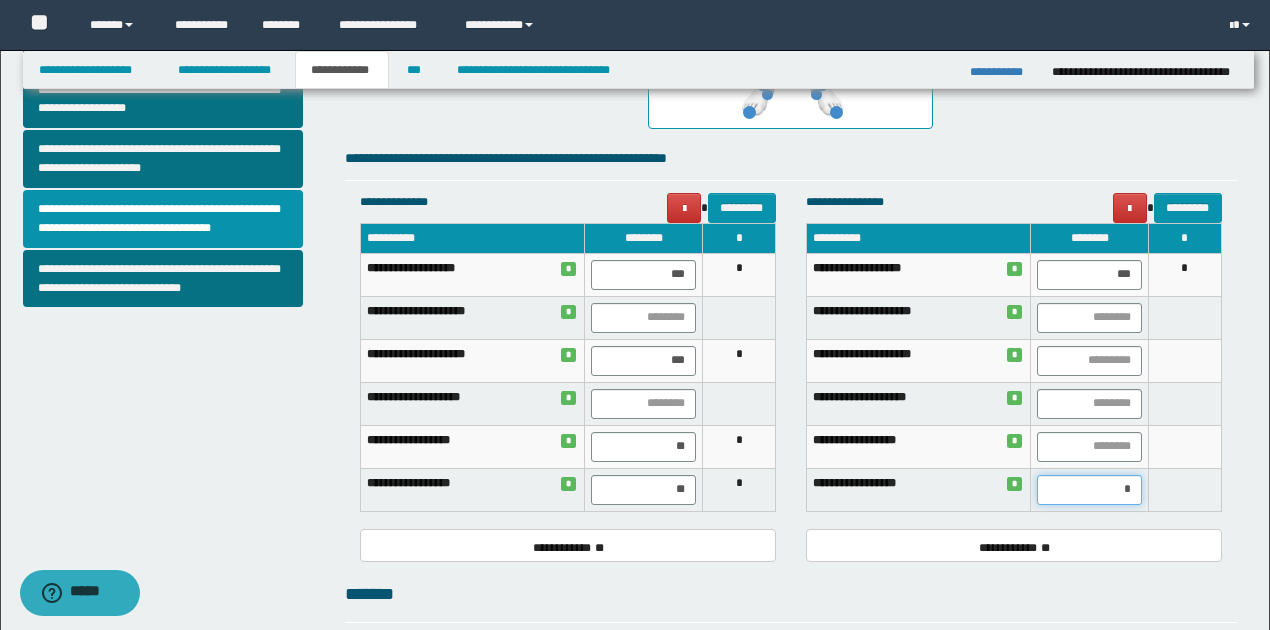 type on "**" 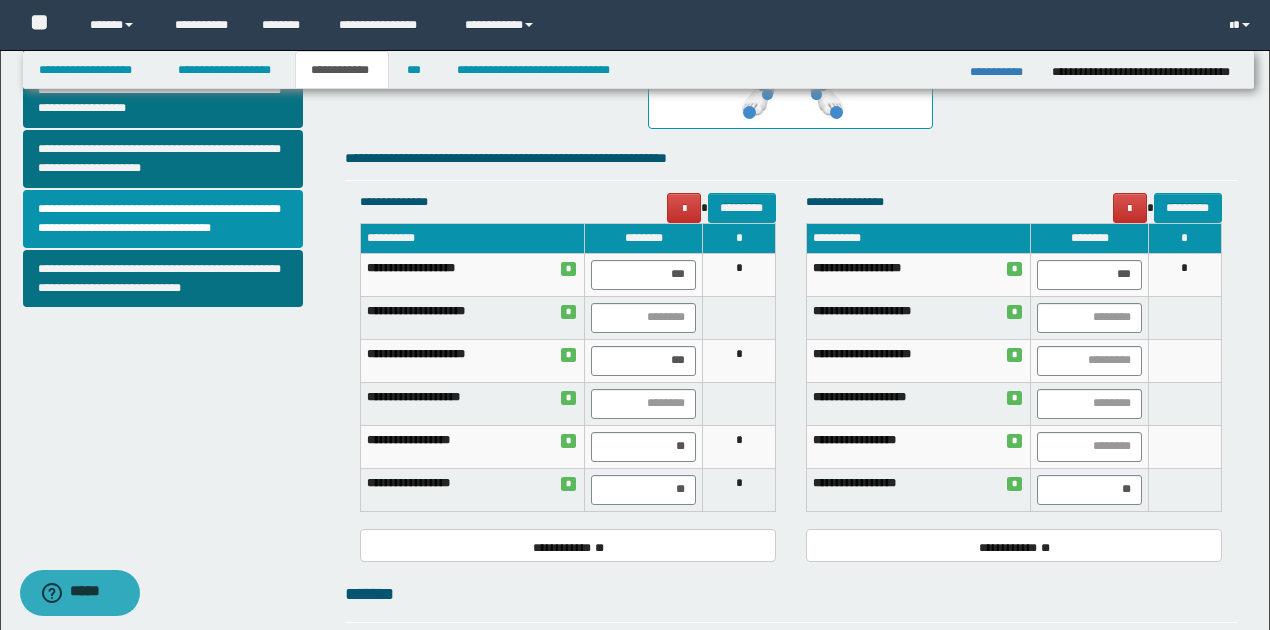 click at bounding box center [1185, 489] 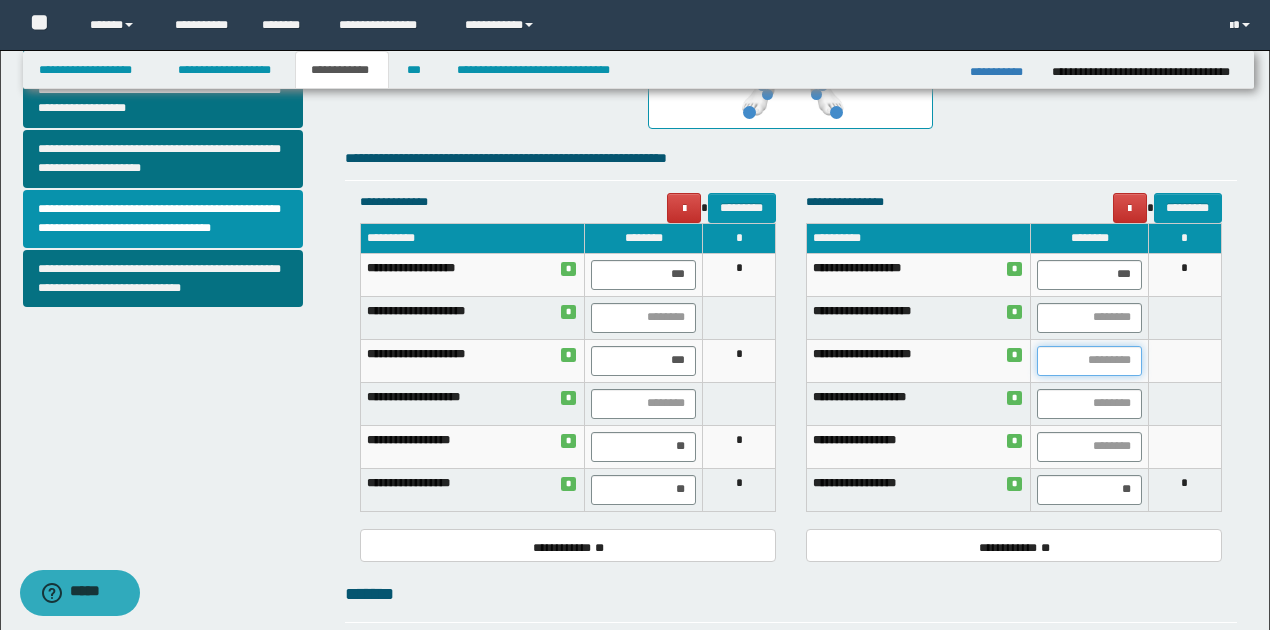 click at bounding box center (1089, 361) 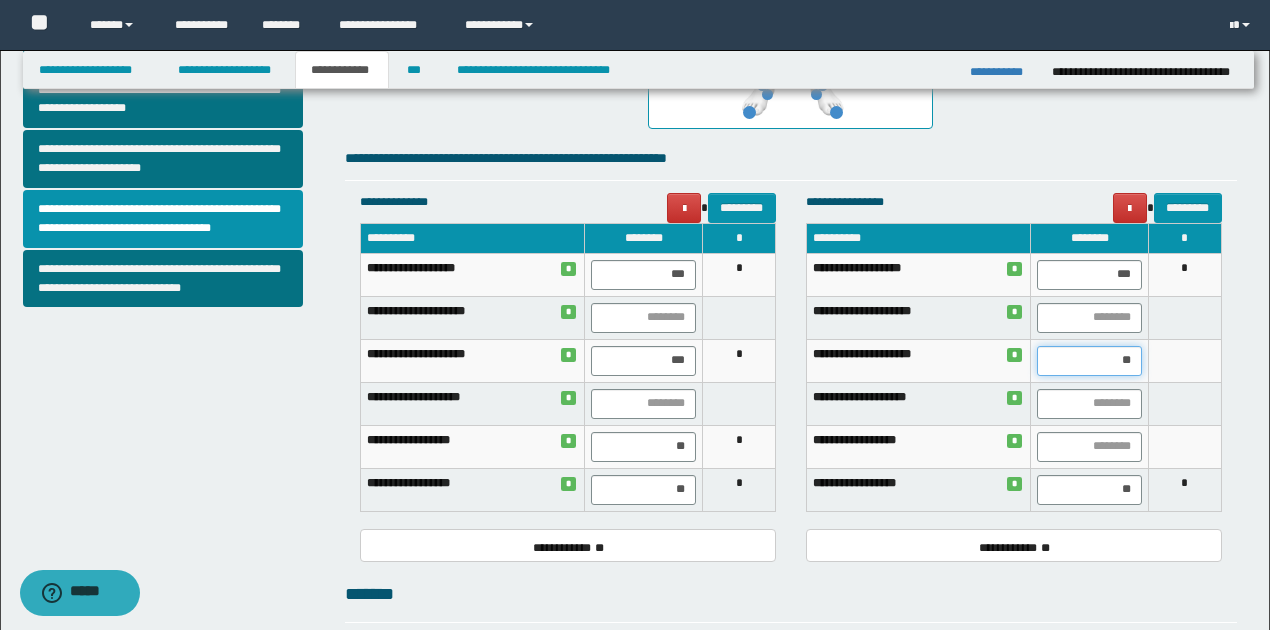 type on "***" 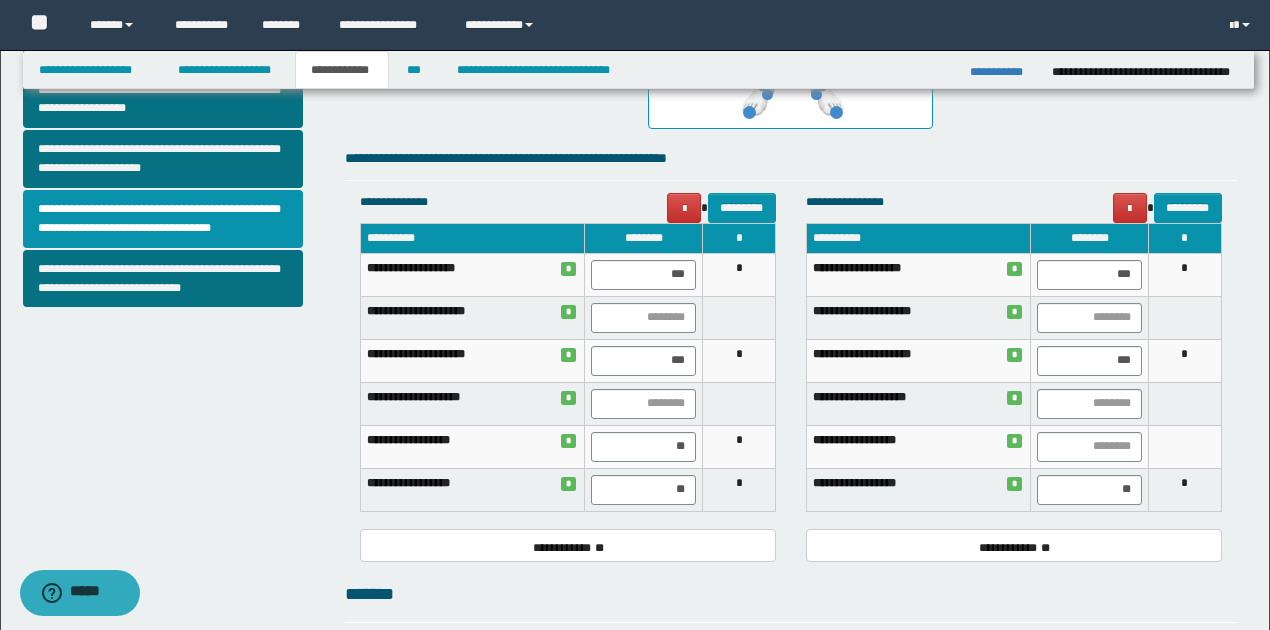 click on "*" at bounding box center (1185, 360) 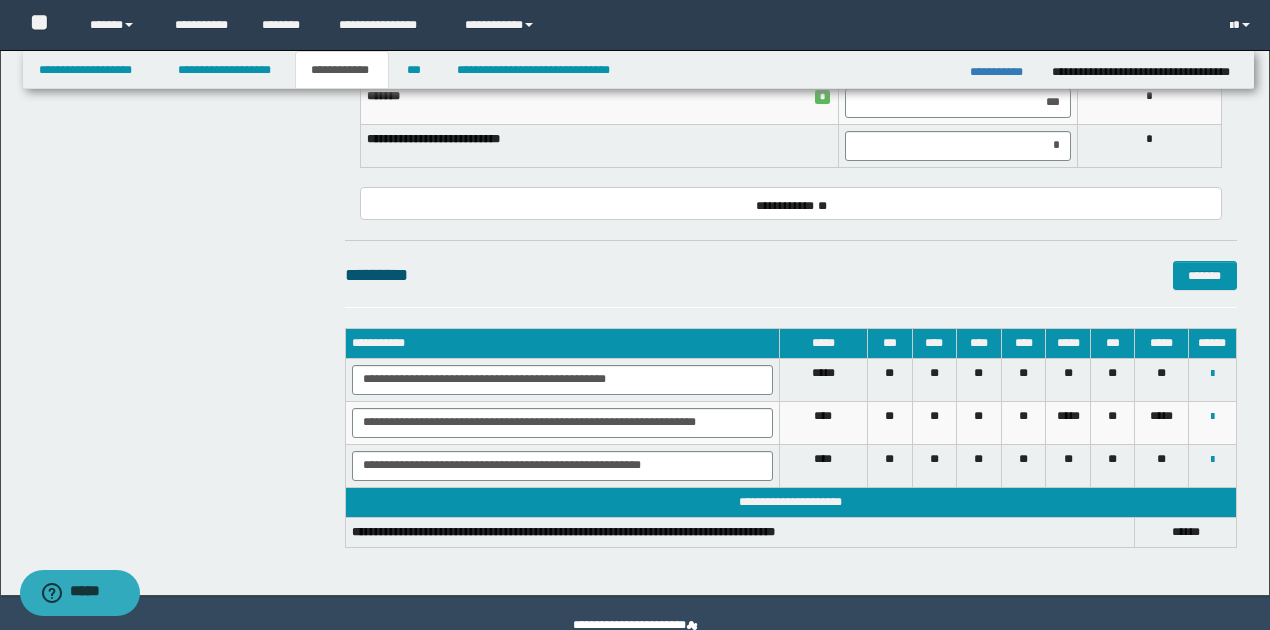 scroll, scrollTop: 1324, scrollLeft: 0, axis: vertical 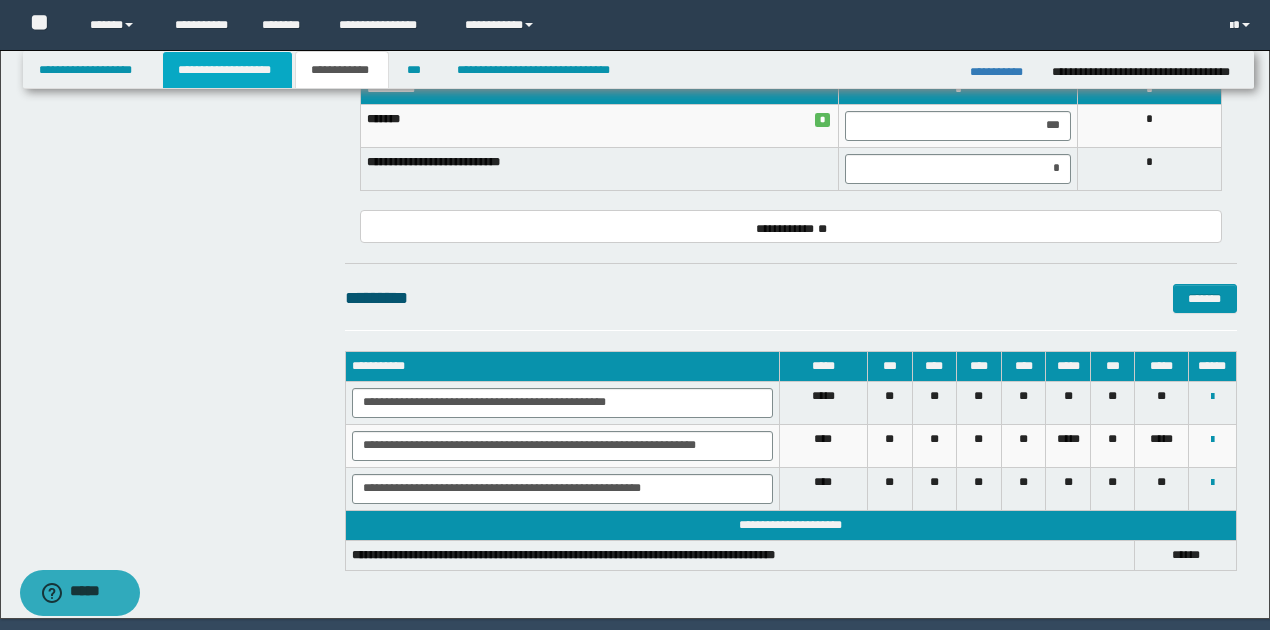 click on "**********" at bounding box center (227, 70) 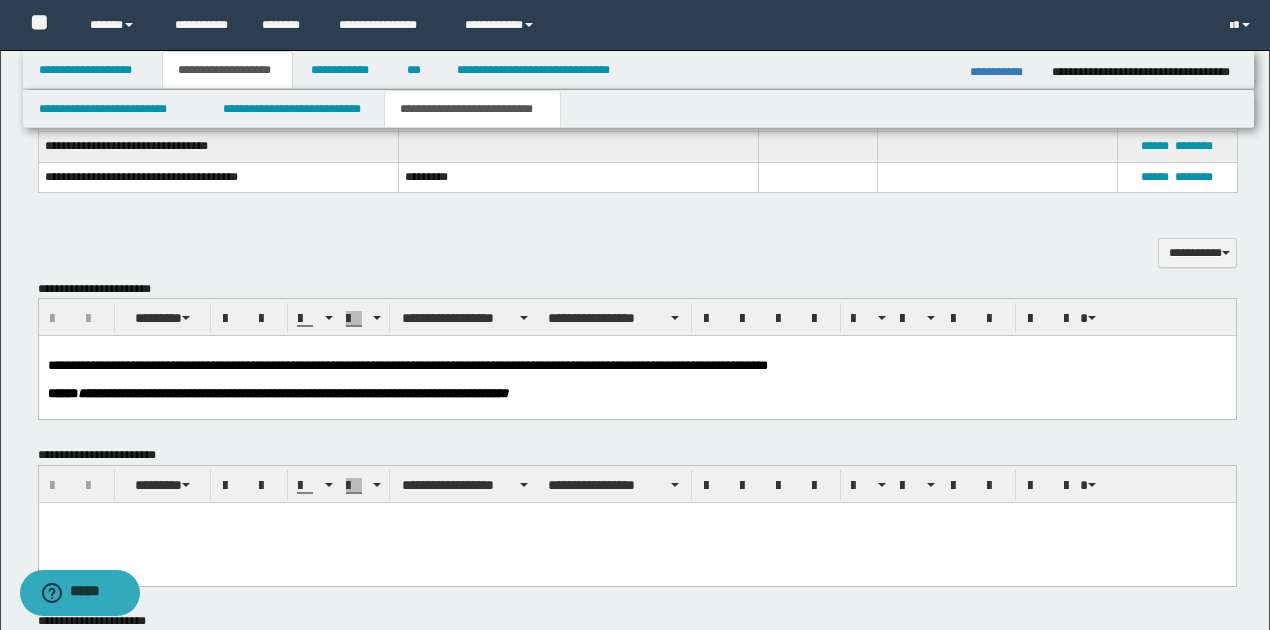scroll, scrollTop: 808, scrollLeft: 0, axis: vertical 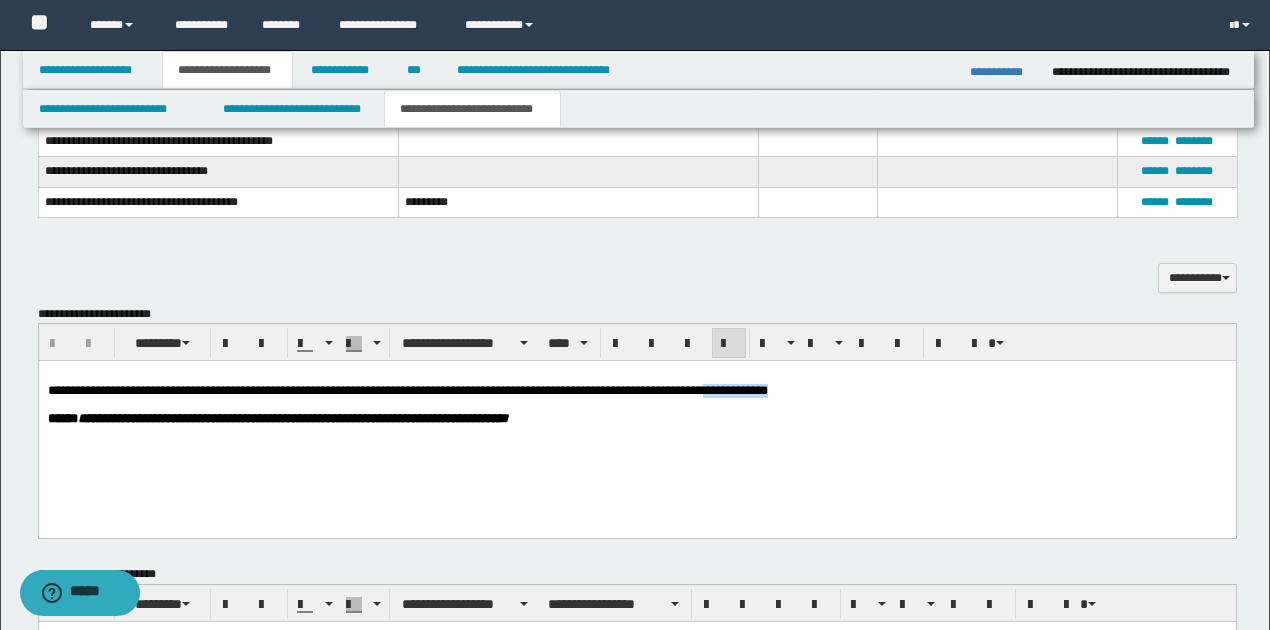 drag, startPoint x: 738, startPoint y: 391, endPoint x: 804, endPoint y: 391, distance: 66 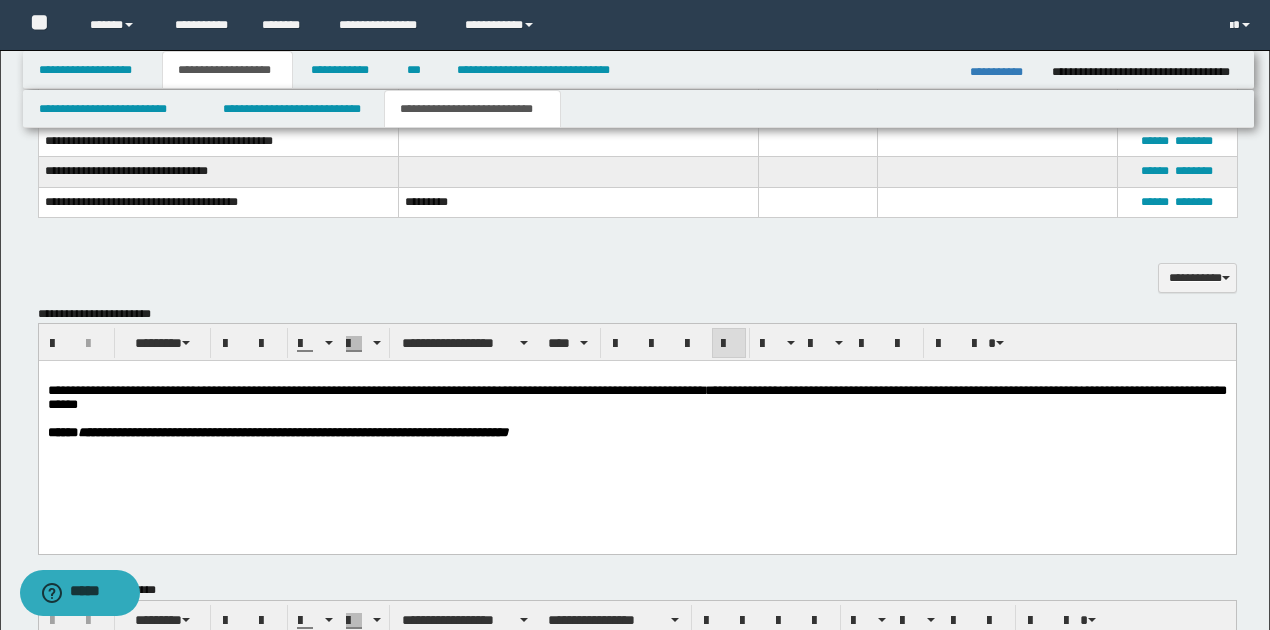 click on "**********" at bounding box center (636, 397) 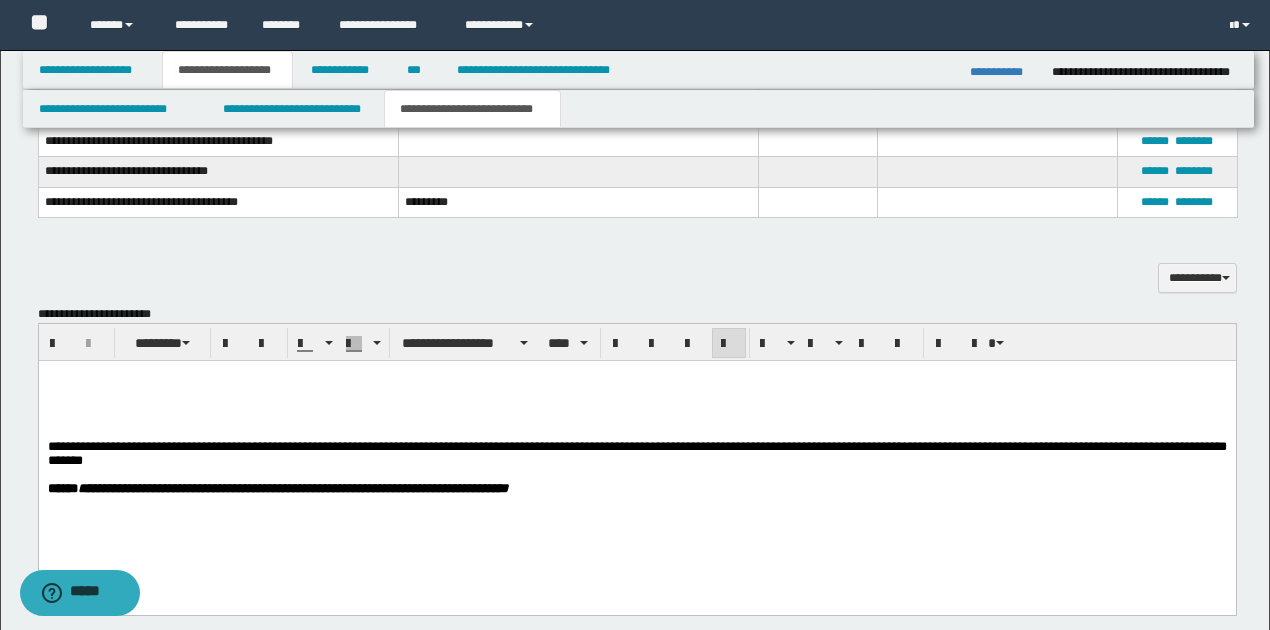click at bounding box center [636, 391] 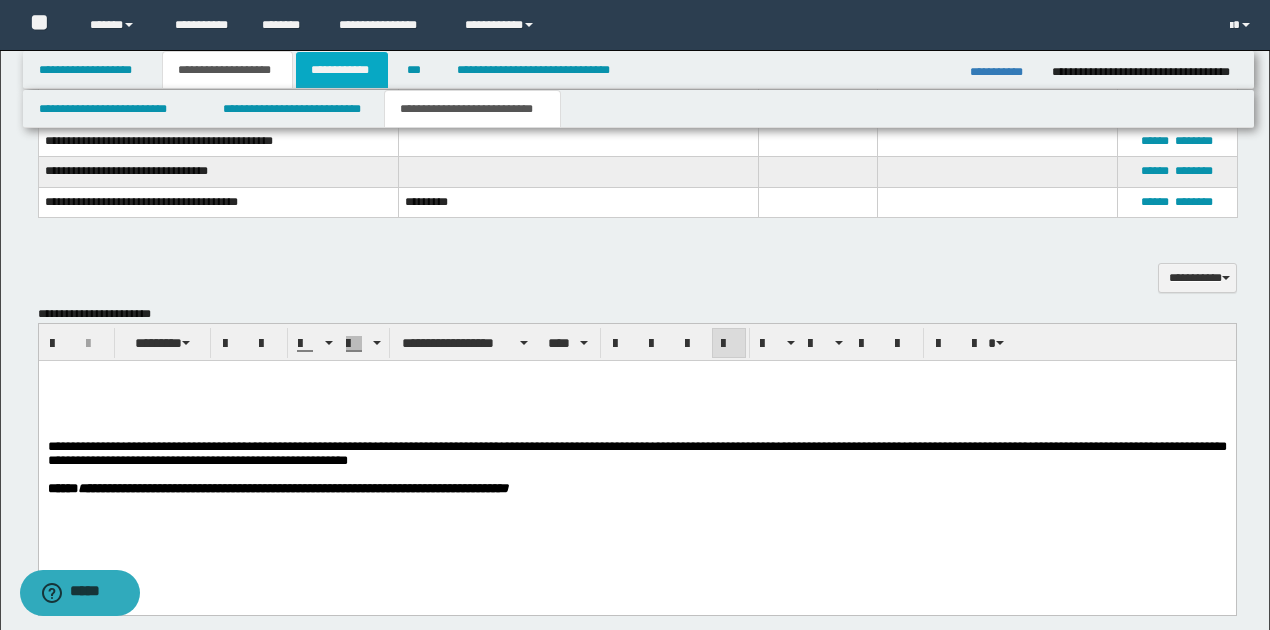 click on "**********" at bounding box center [342, 70] 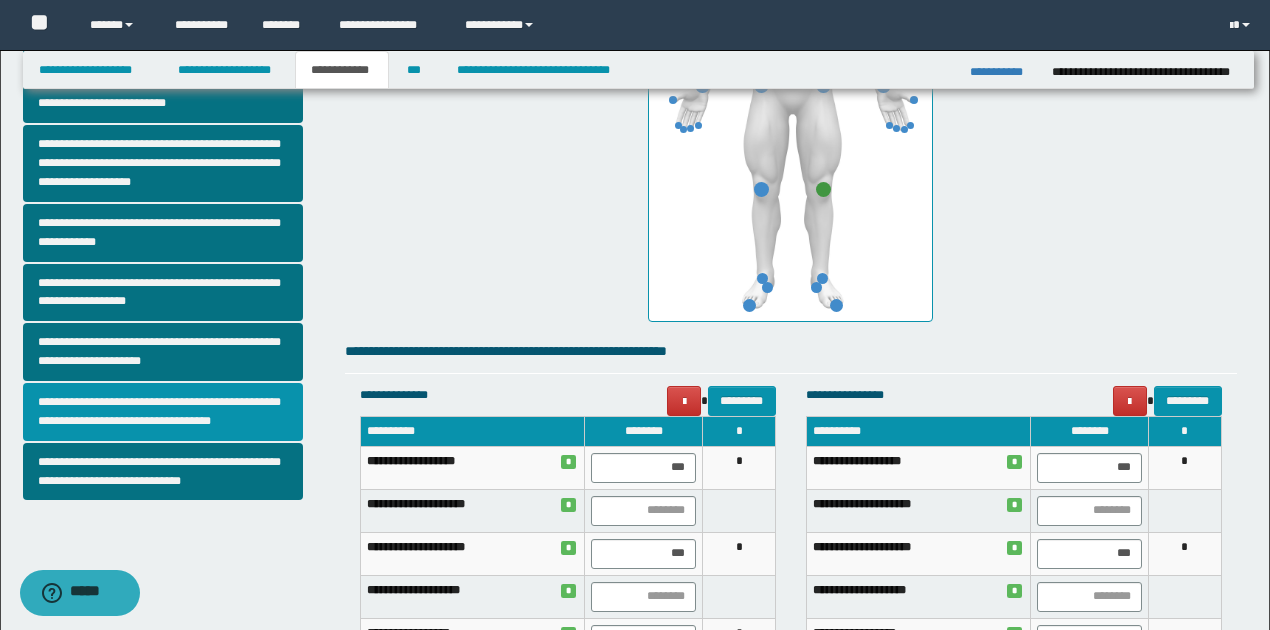 scroll, scrollTop: 510, scrollLeft: 0, axis: vertical 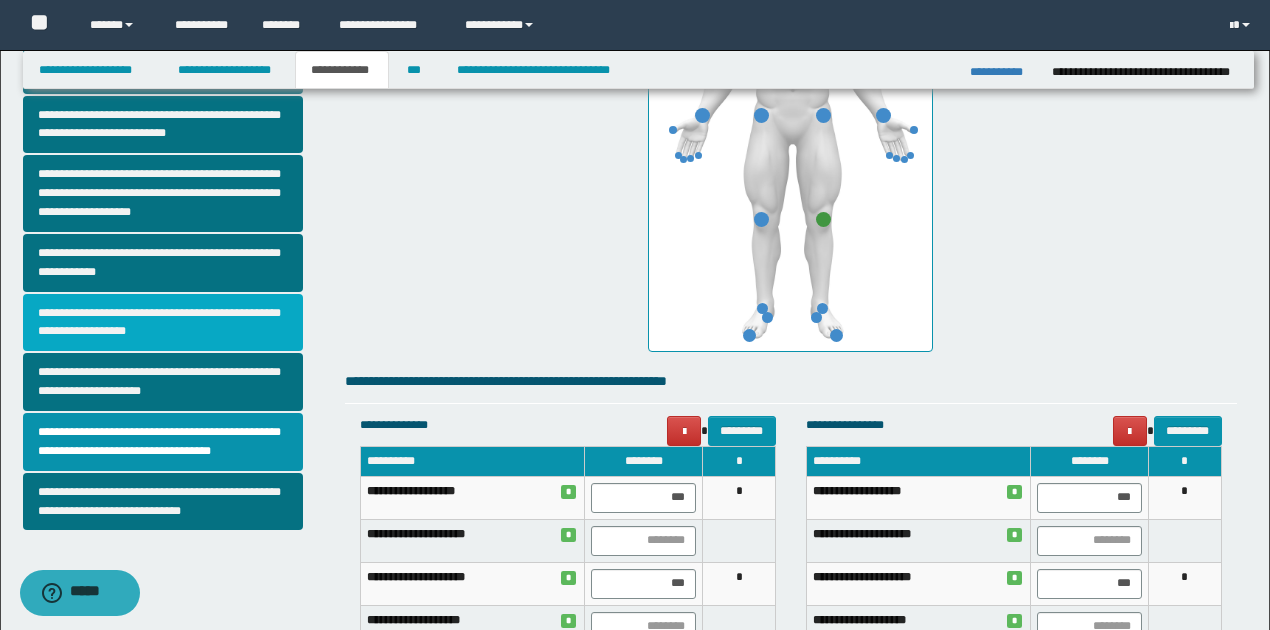 click on "**********" at bounding box center (163, 323) 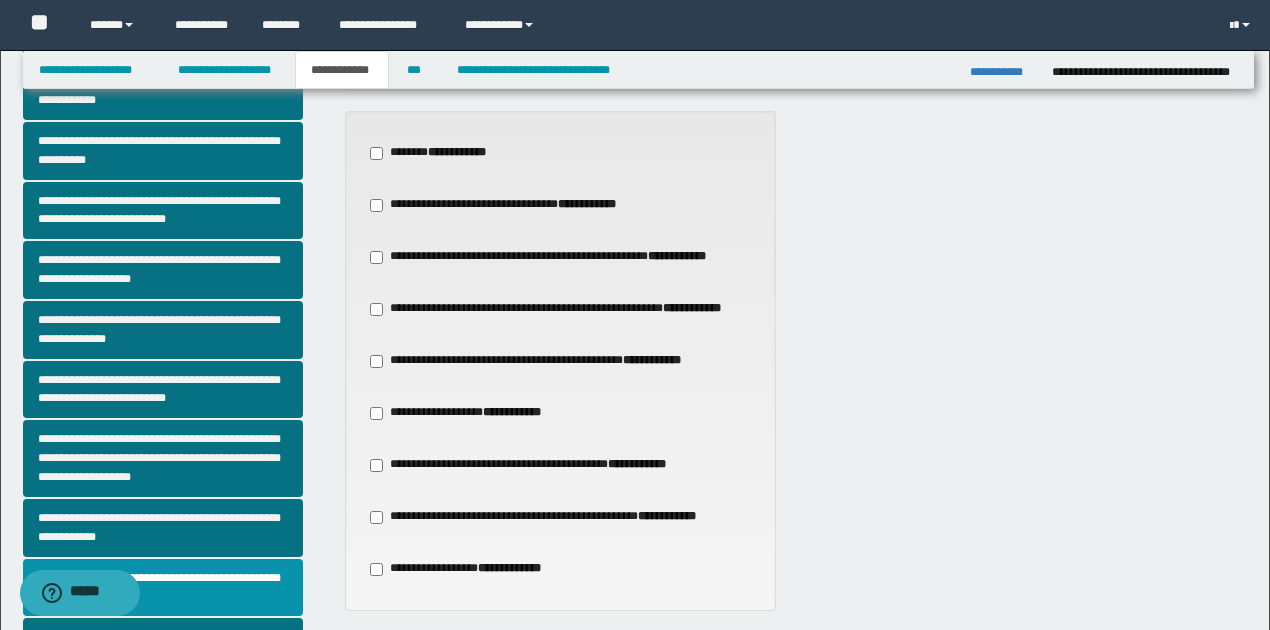 scroll, scrollTop: 266, scrollLeft: 0, axis: vertical 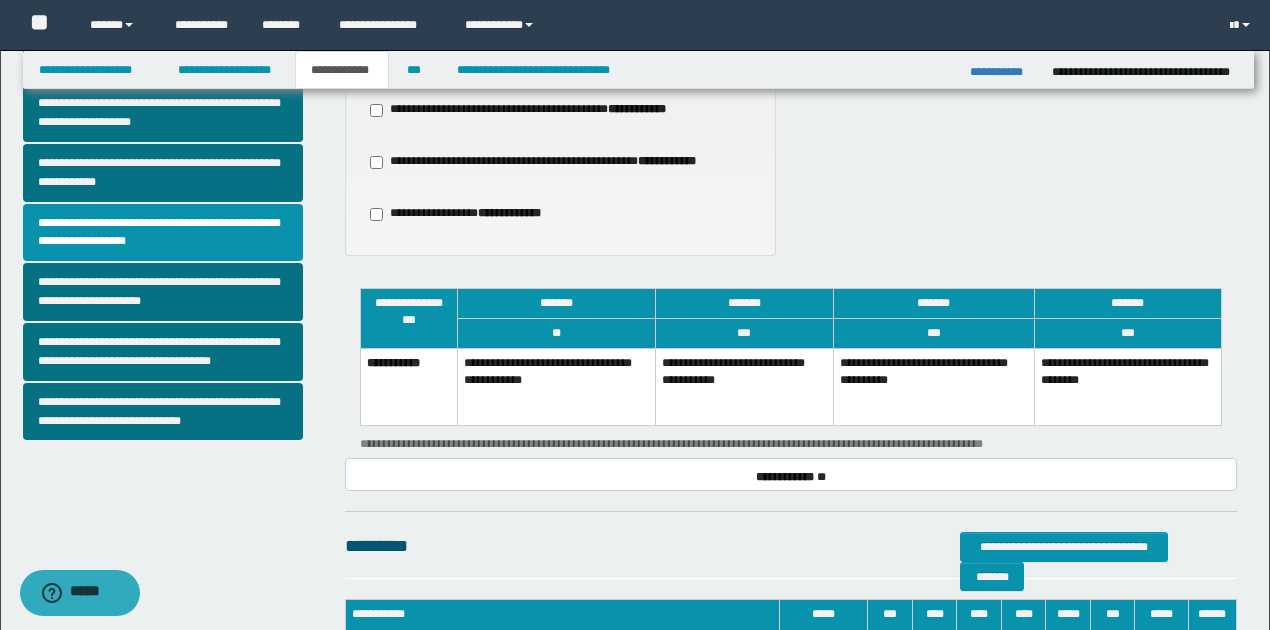 click on "**********" at bounding box center (744, 386) 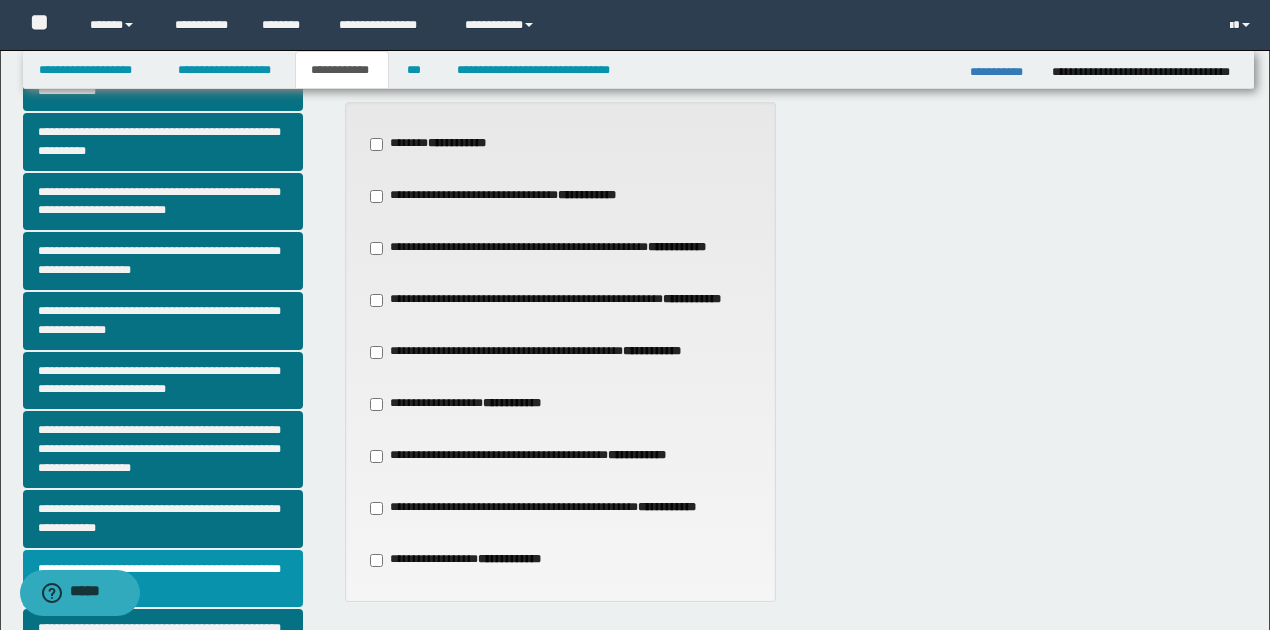 scroll, scrollTop: 66, scrollLeft: 0, axis: vertical 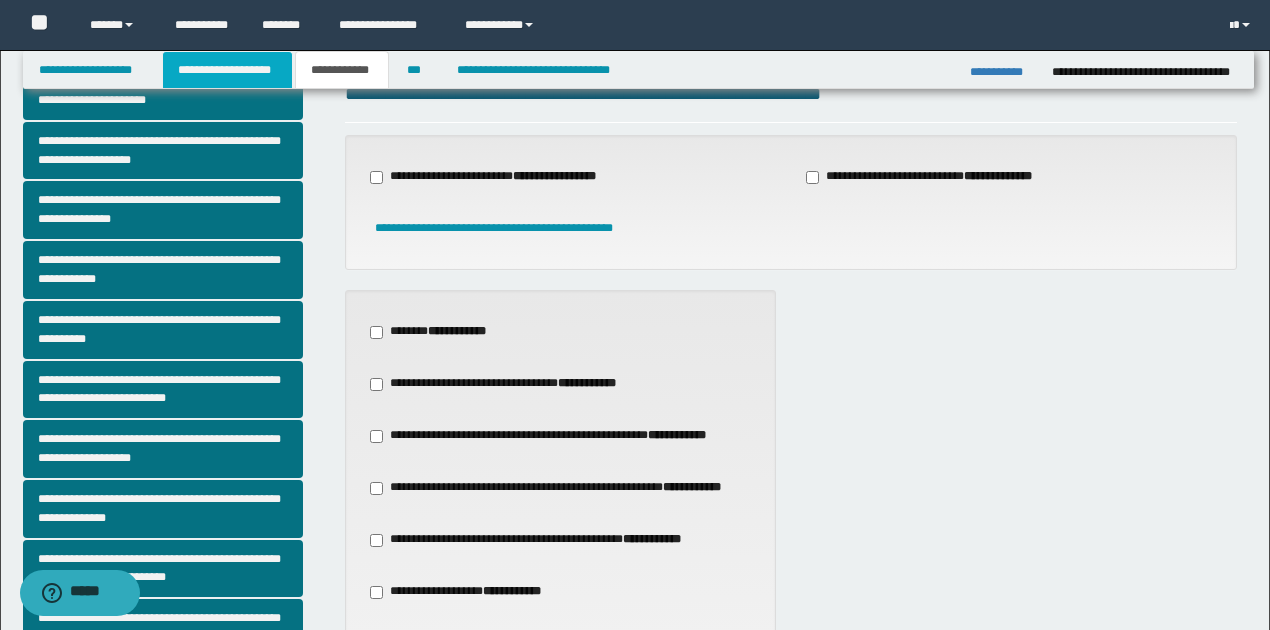 click on "**********" at bounding box center (227, 70) 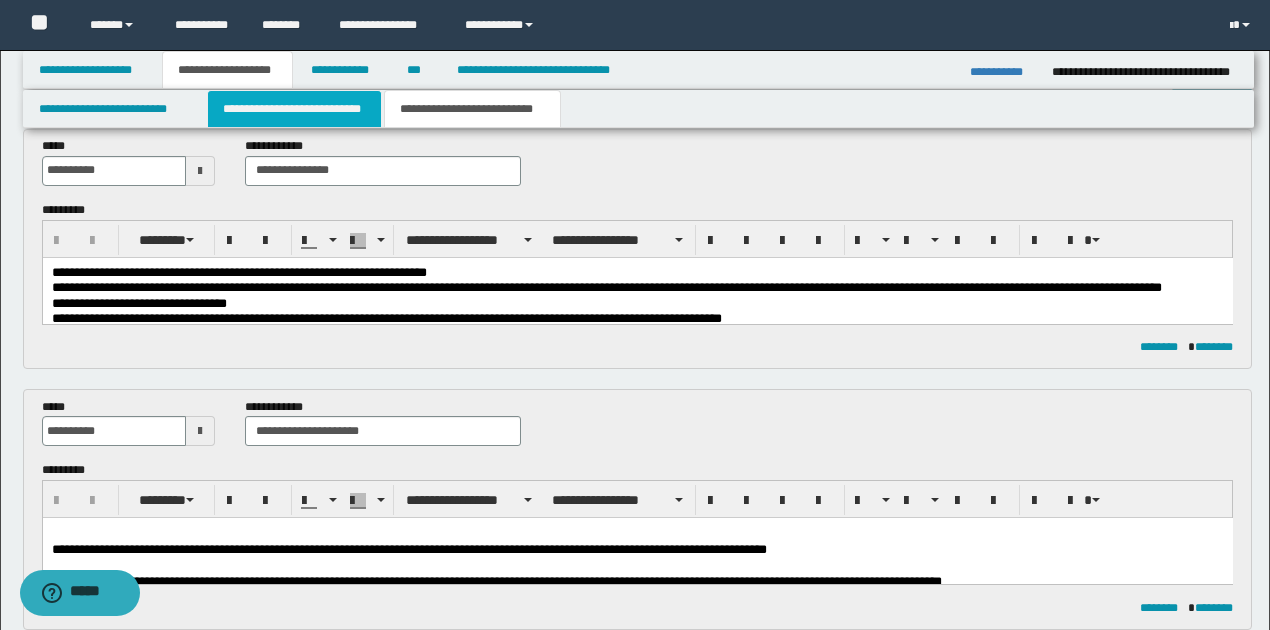 click on "**********" at bounding box center [294, 109] 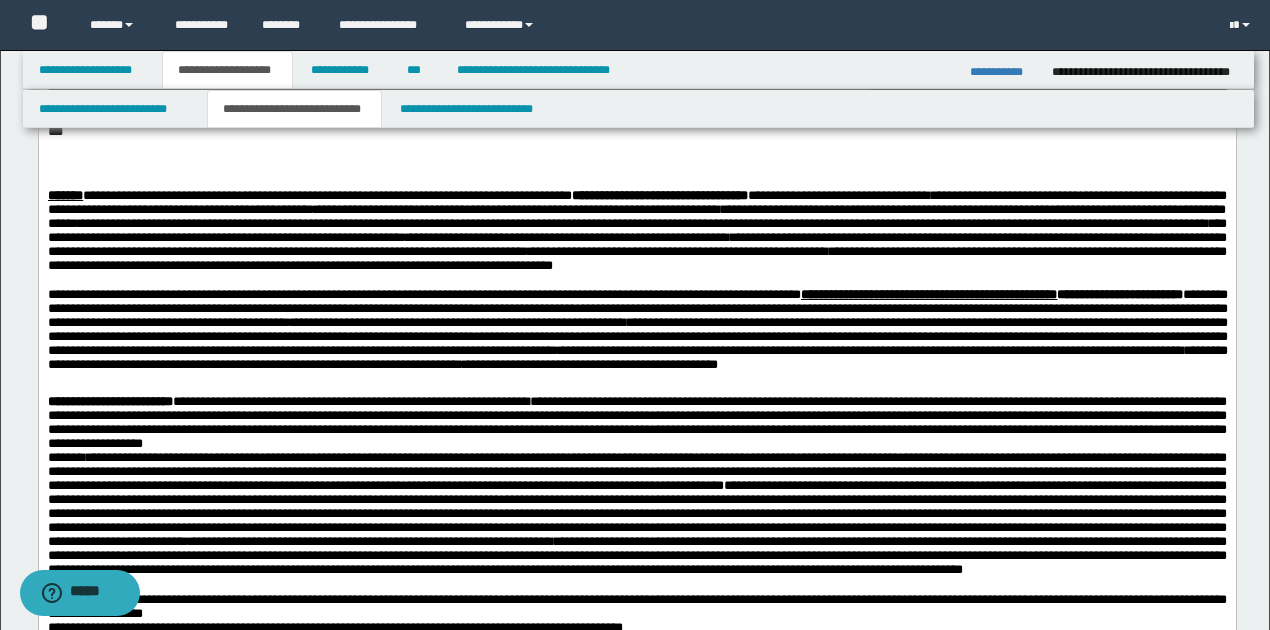 scroll, scrollTop: 964, scrollLeft: 0, axis: vertical 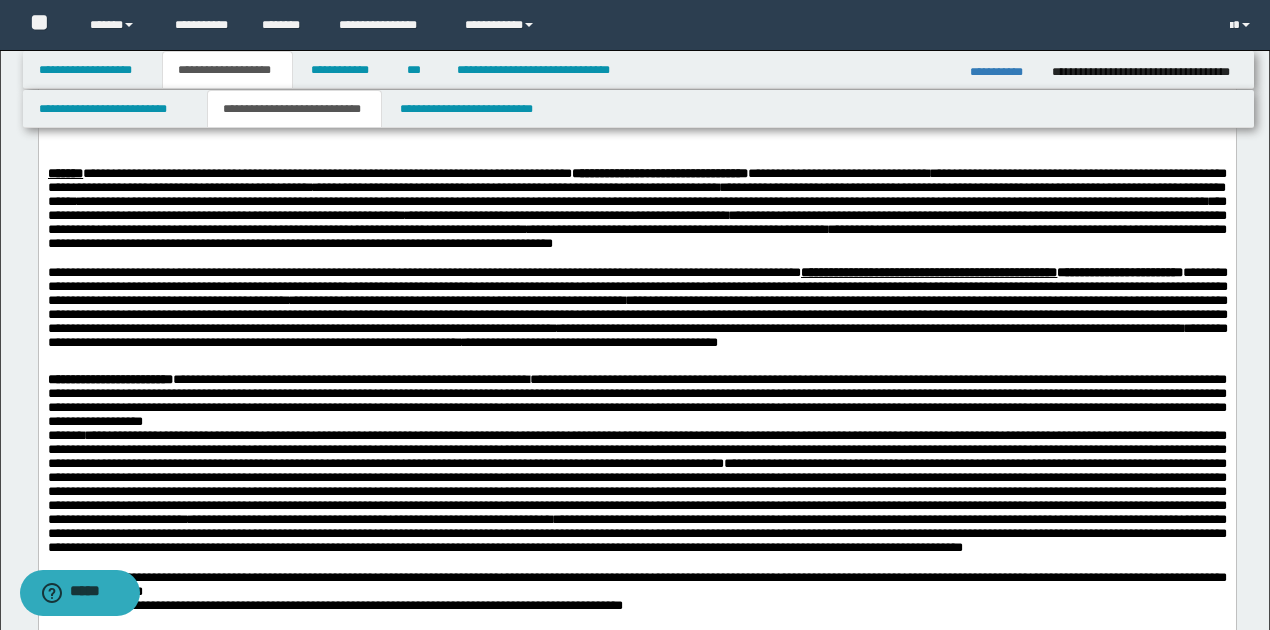 click on "**********" at bounding box center [309, 174] 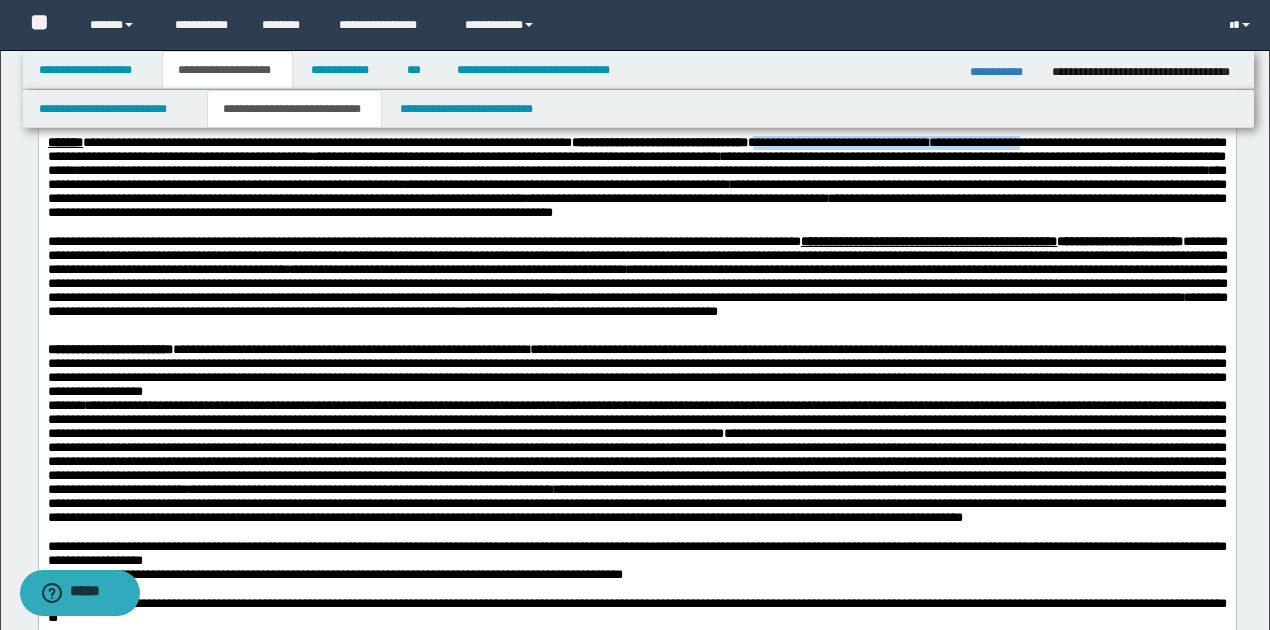 drag, startPoint x: 838, startPoint y: 164, endPoint x: 1138, endPoint y: 166, distance: 300.00665 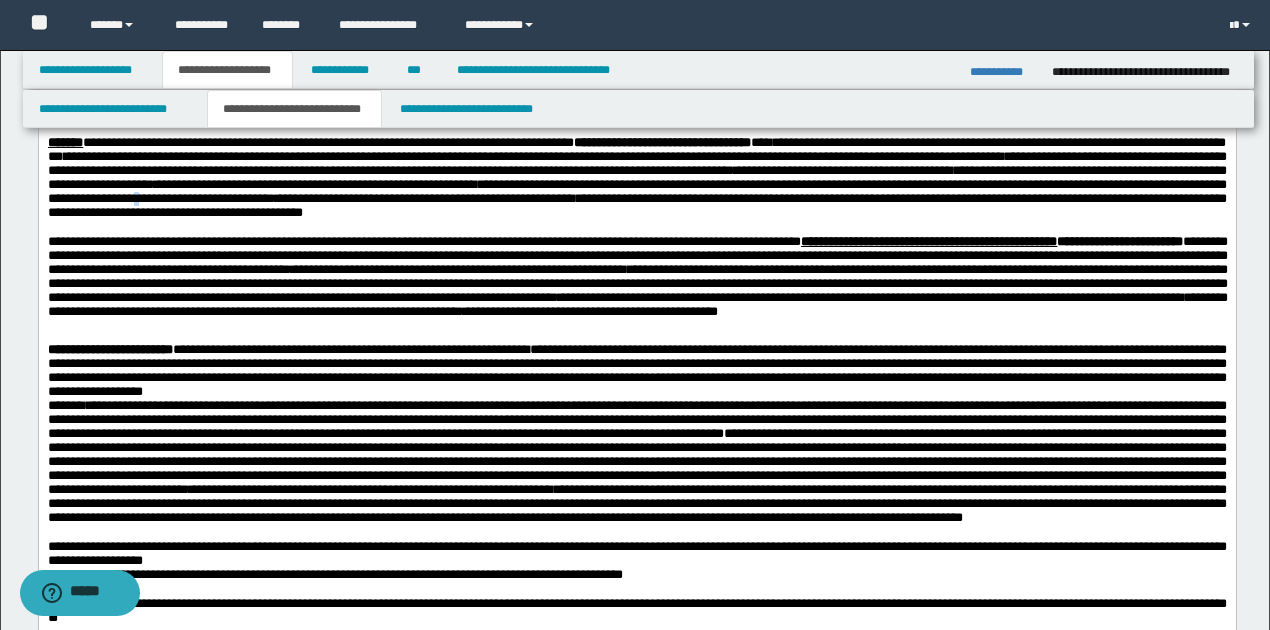 click on "**********" at bounding box center (636, 192) 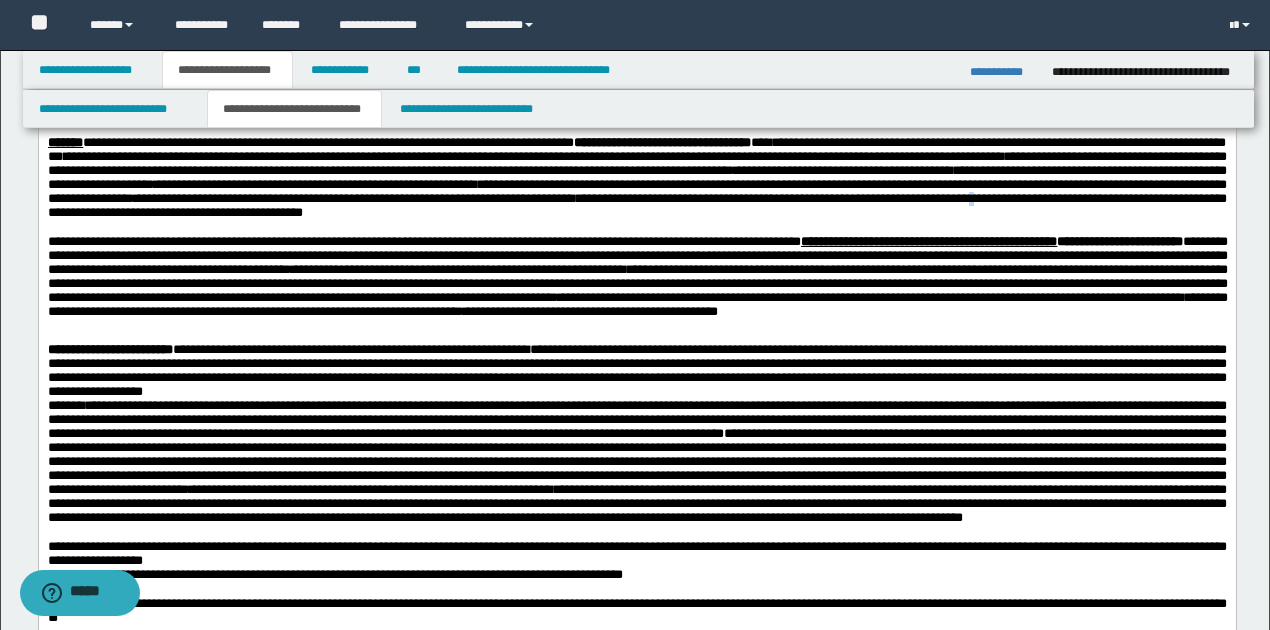 click on "**********" at bounding box center (636, 206) 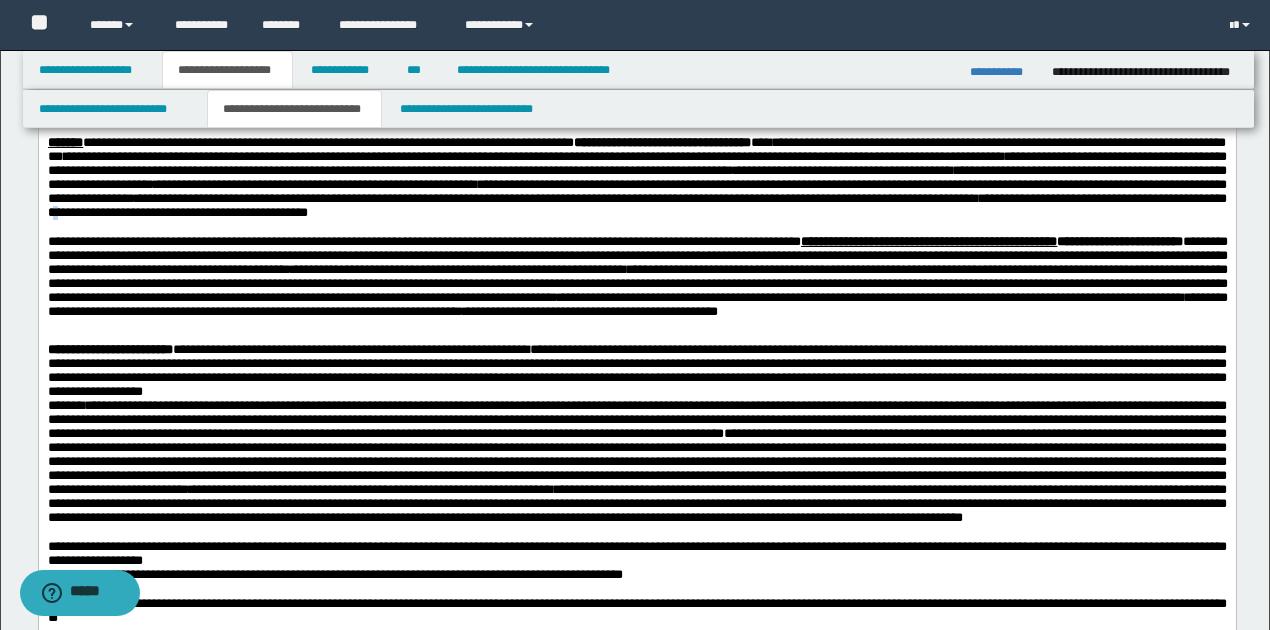 click on "**********" at bounding box center [636, 206] 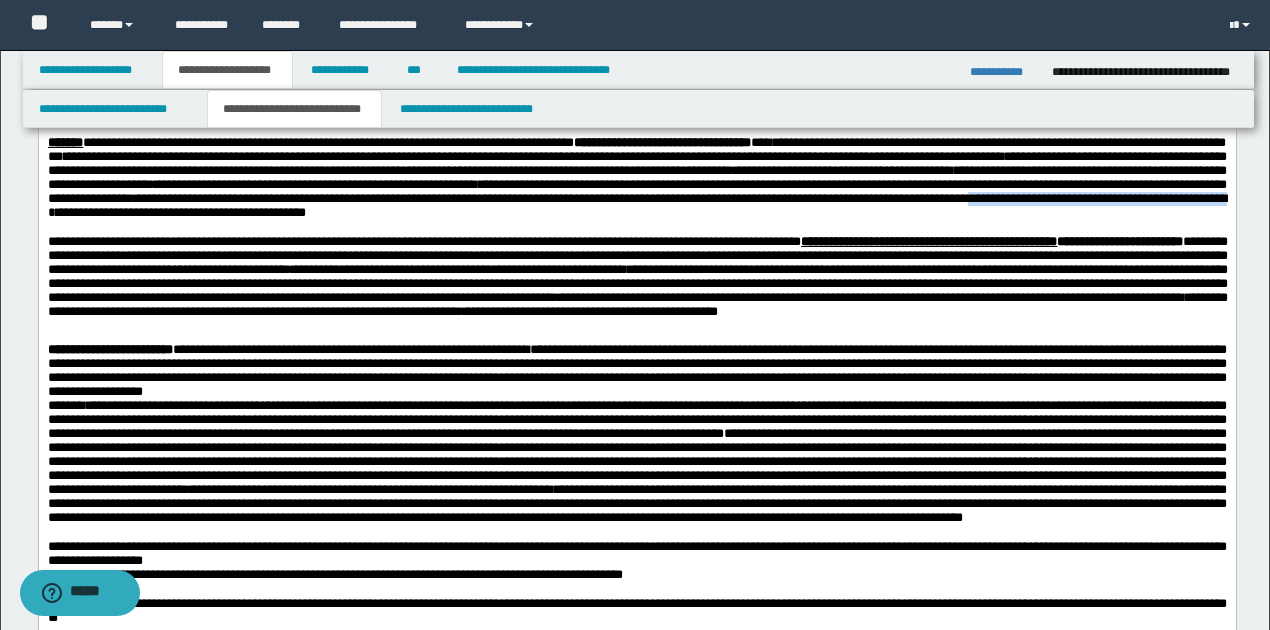 drag, startPoint x: 179, startPoint y: 246, endPoint x: 461, endPoint y: 245, distance: 282.00177 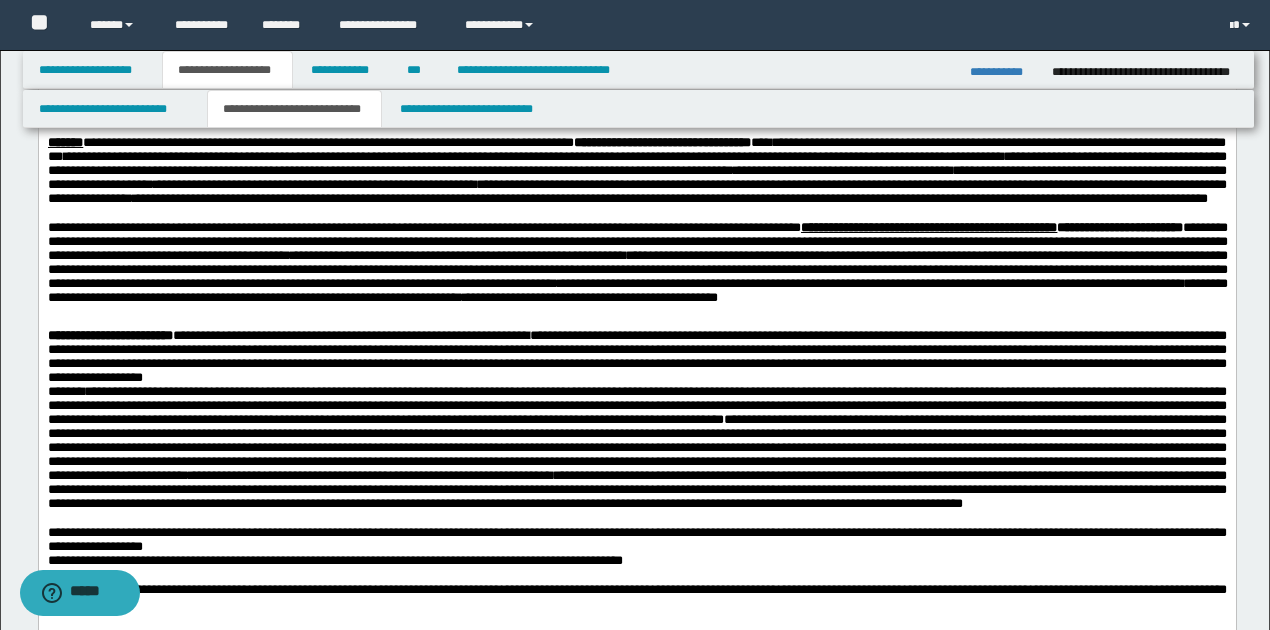 click on "**********" at bounding box center [637, 270] 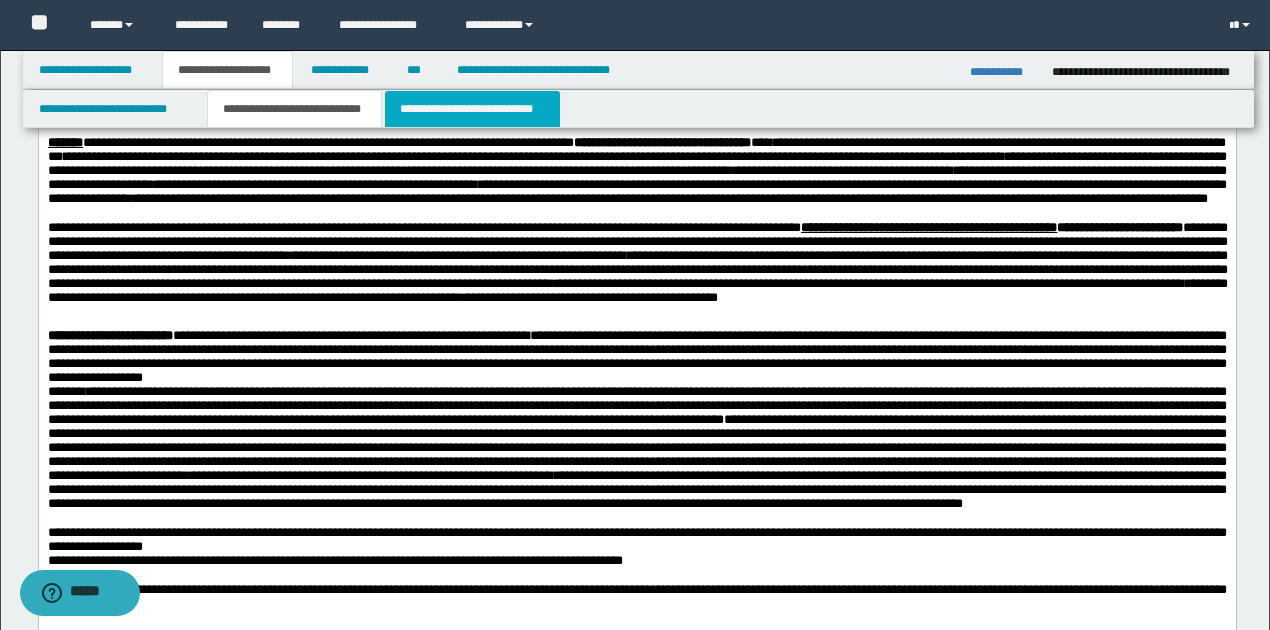 click on "**********" at bounding box center [472, 109] 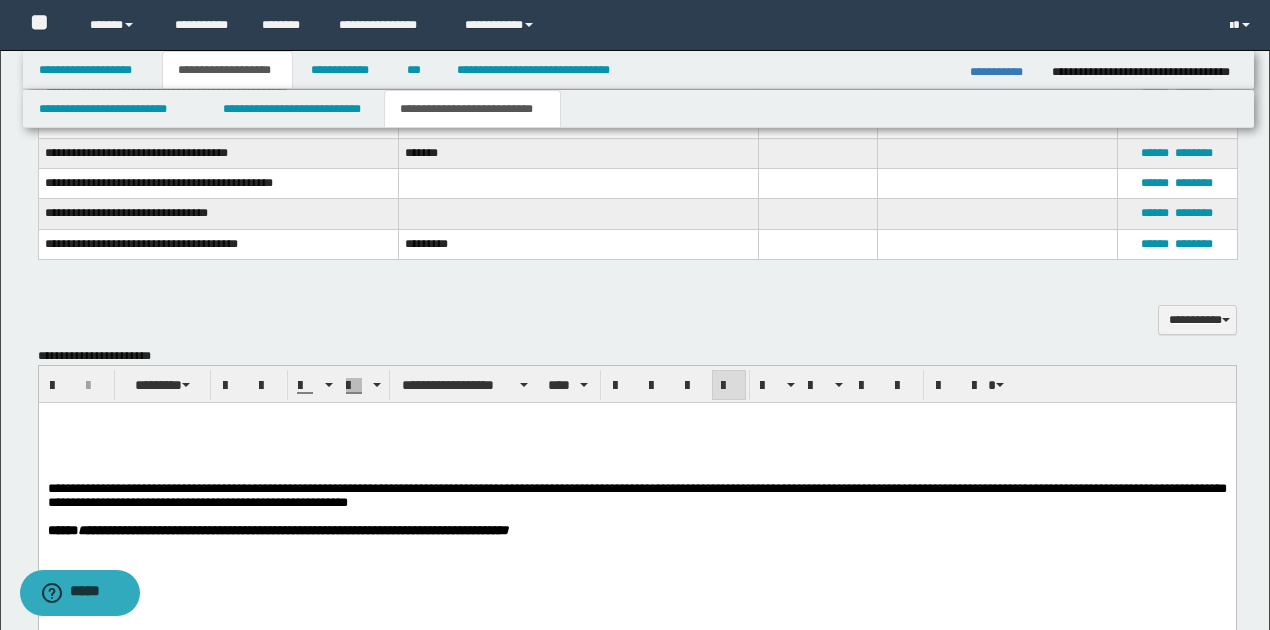 scroll, scrollTop: 497, scrollLeft: 0, axis: vertical 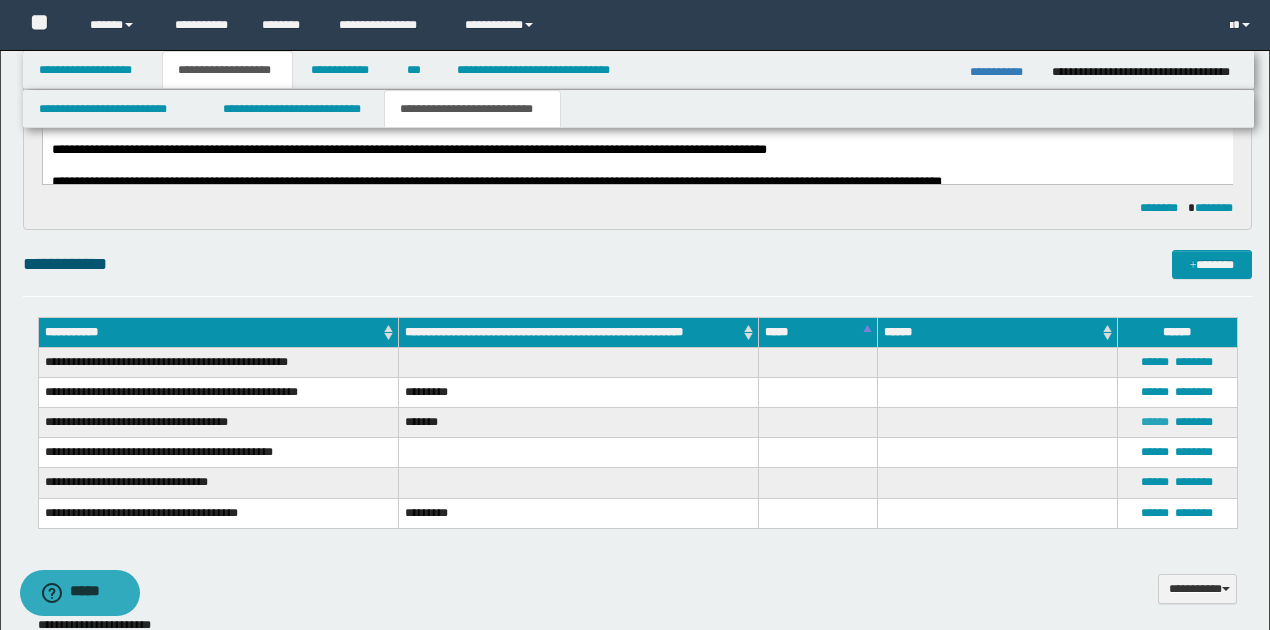 click on "******" at bounding box center [1155, 422] 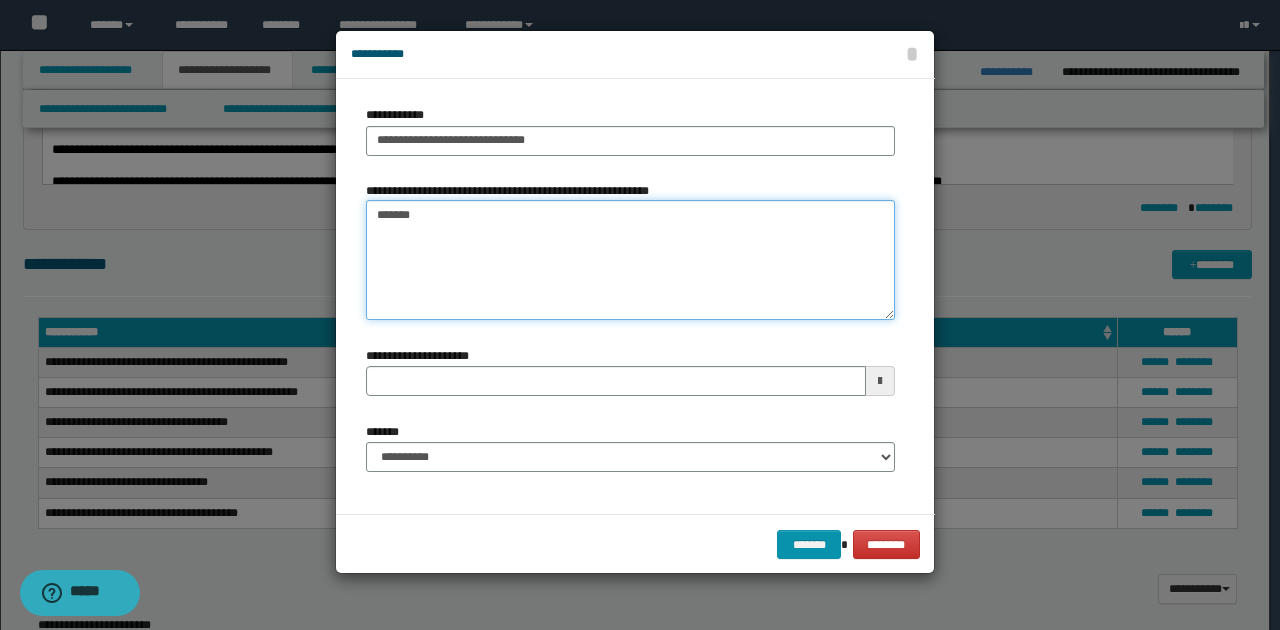 drag, startPoint x: 379, startPoint y: 214, endPoint x: 446, endPoint y: 214, distance: 67 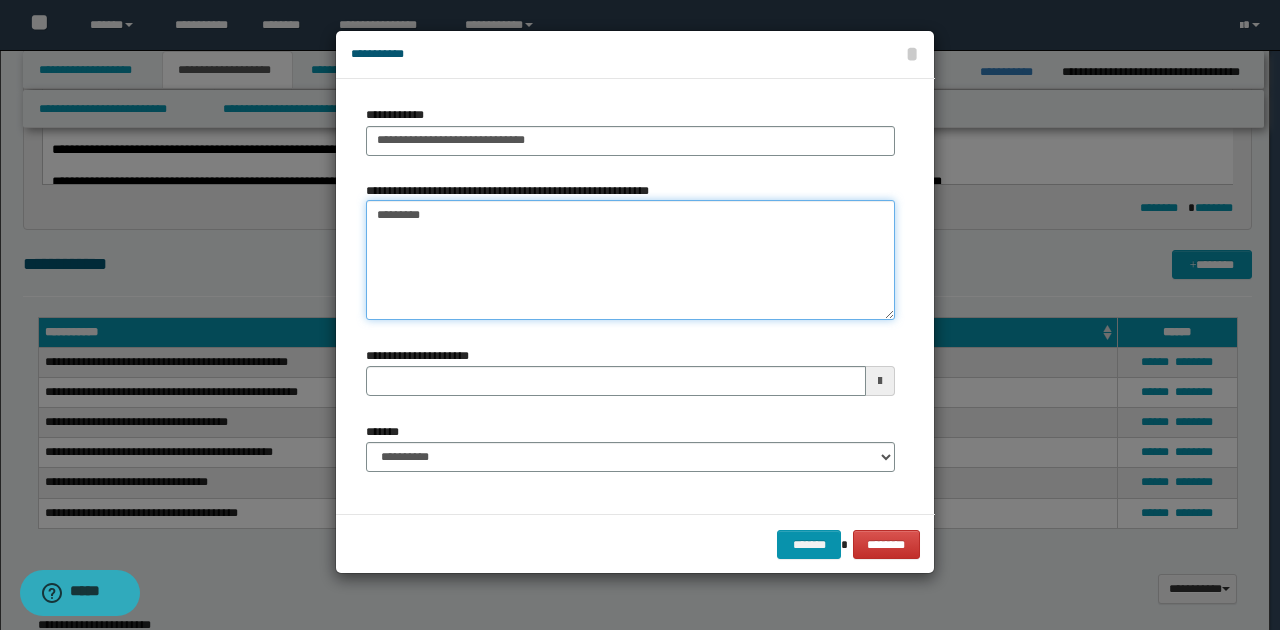 type on "**********" 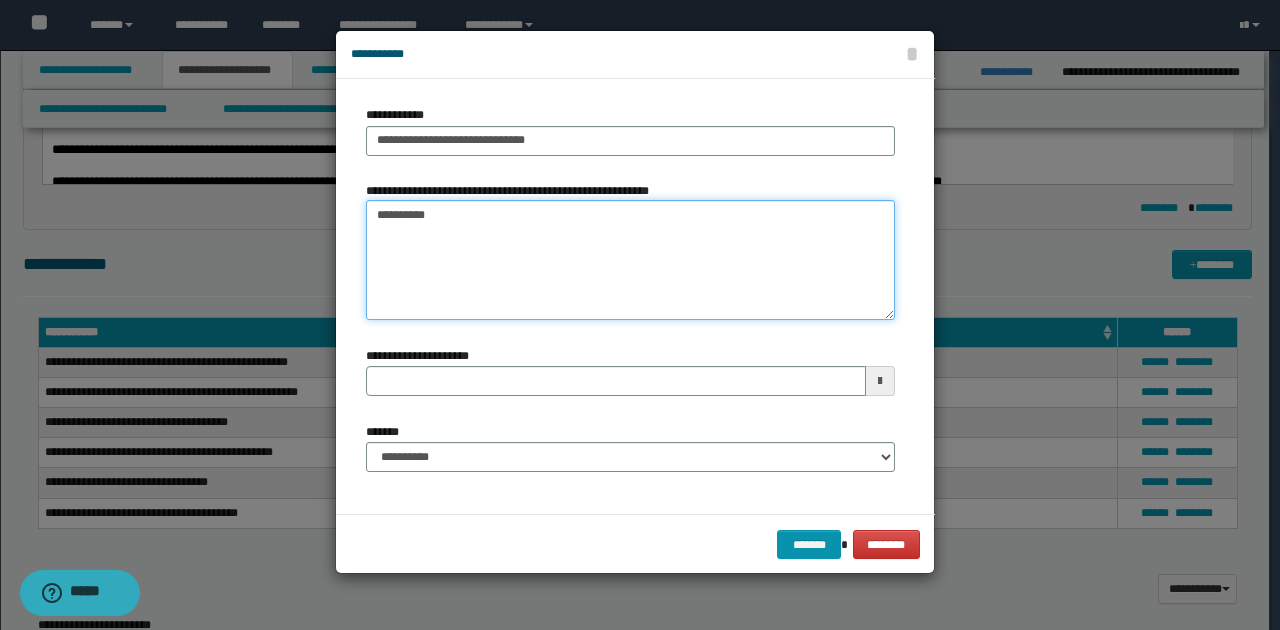 type 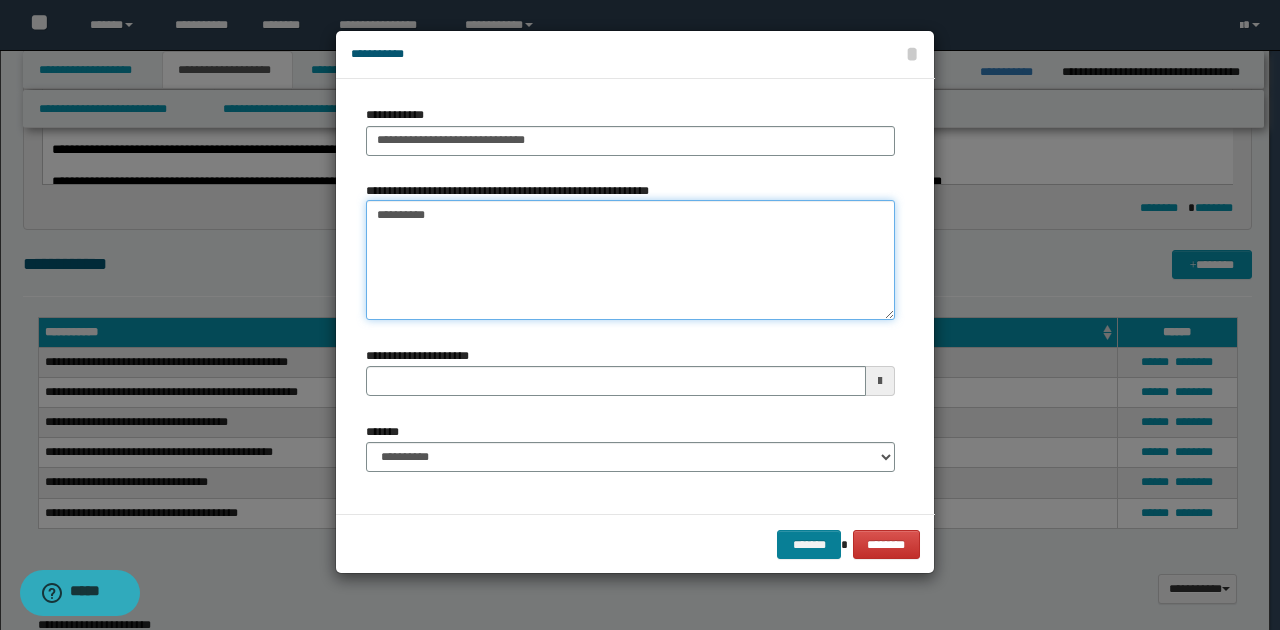 type on "**********" 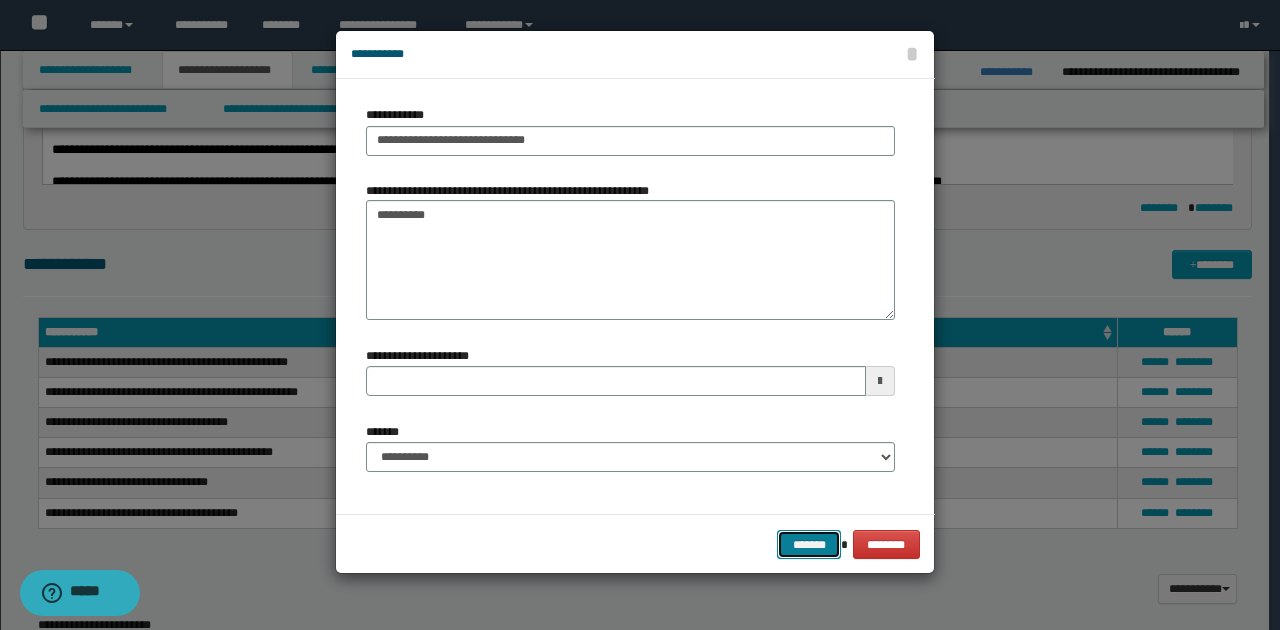 click on "*******" at bounding box center (809, 544) 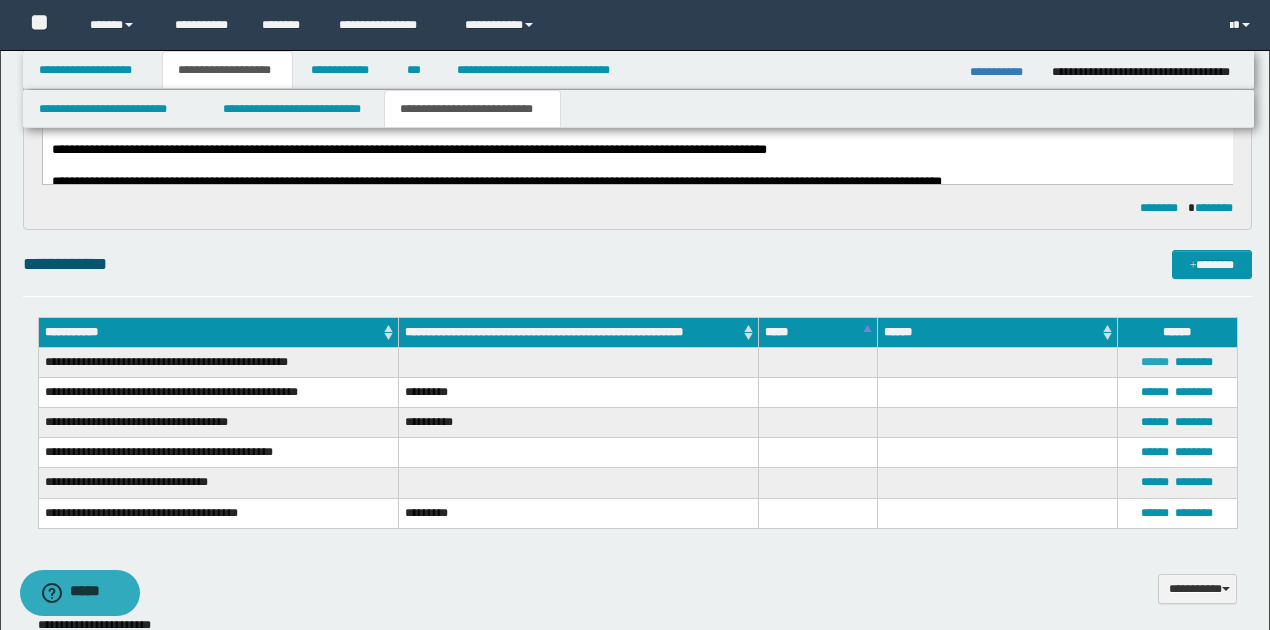 click on "******" at bounding box center (1155, 362) 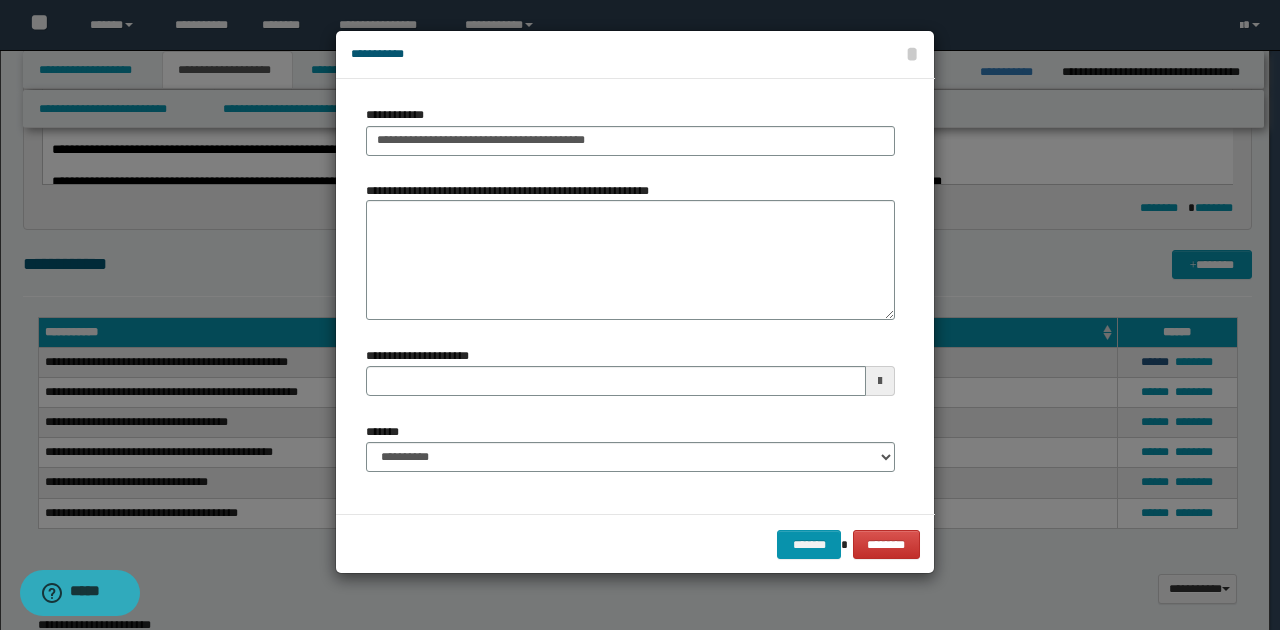 type 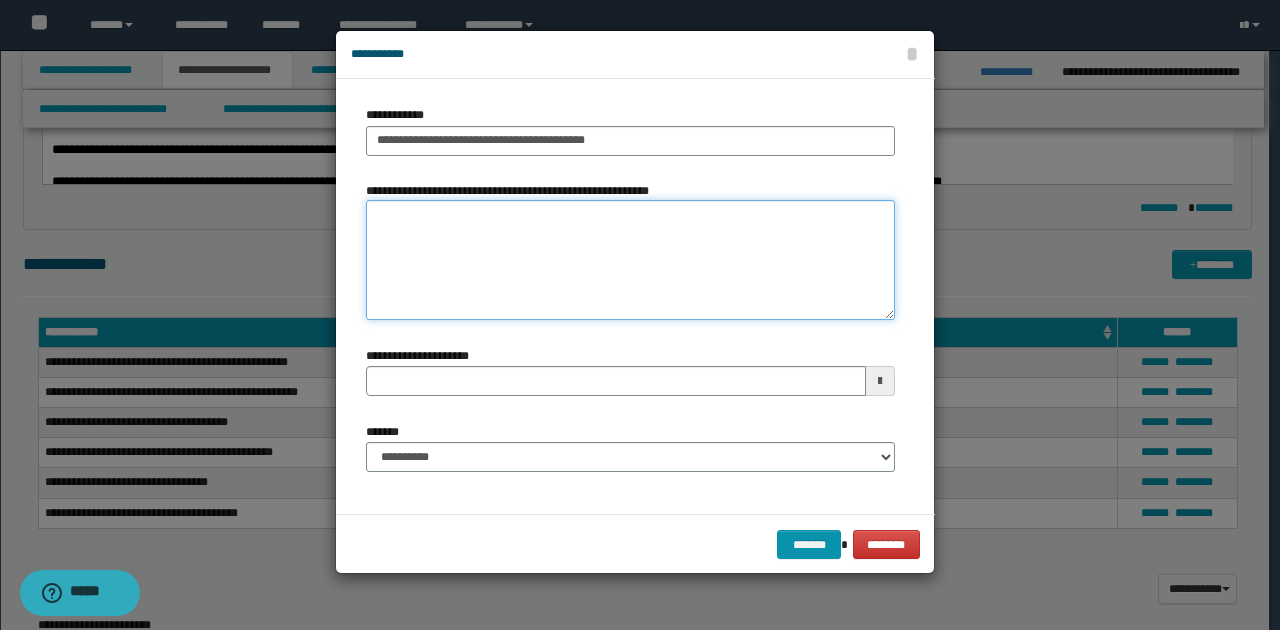click on "**********" at bounding box center [630, 260] 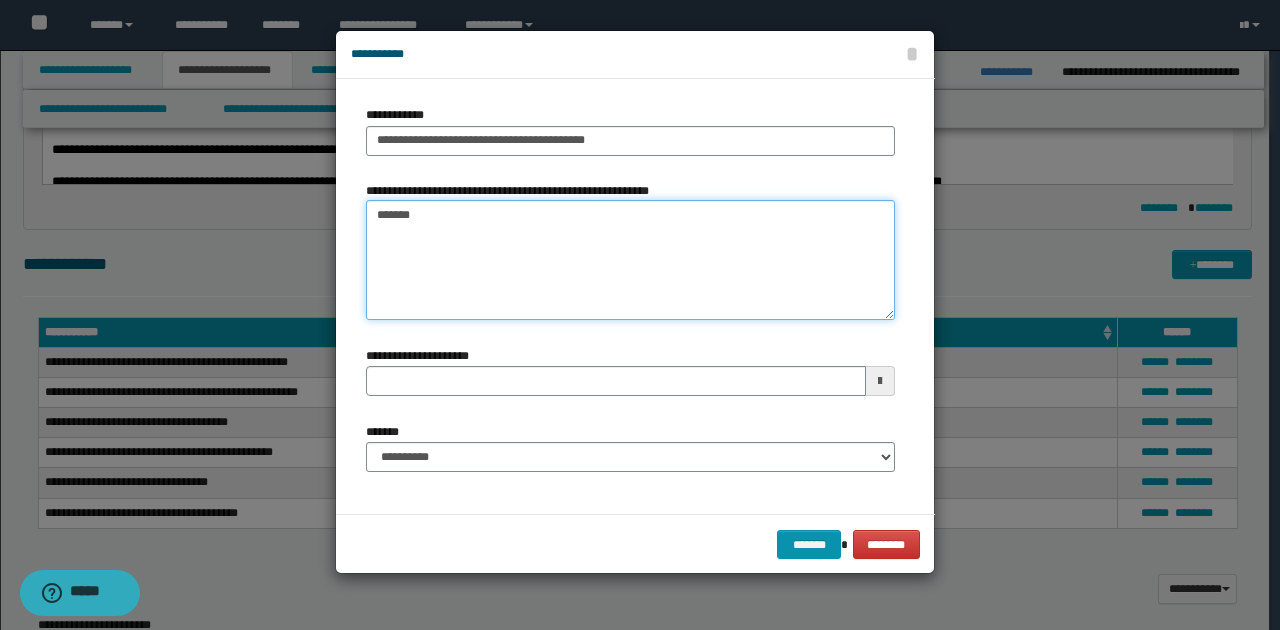 type on "********" 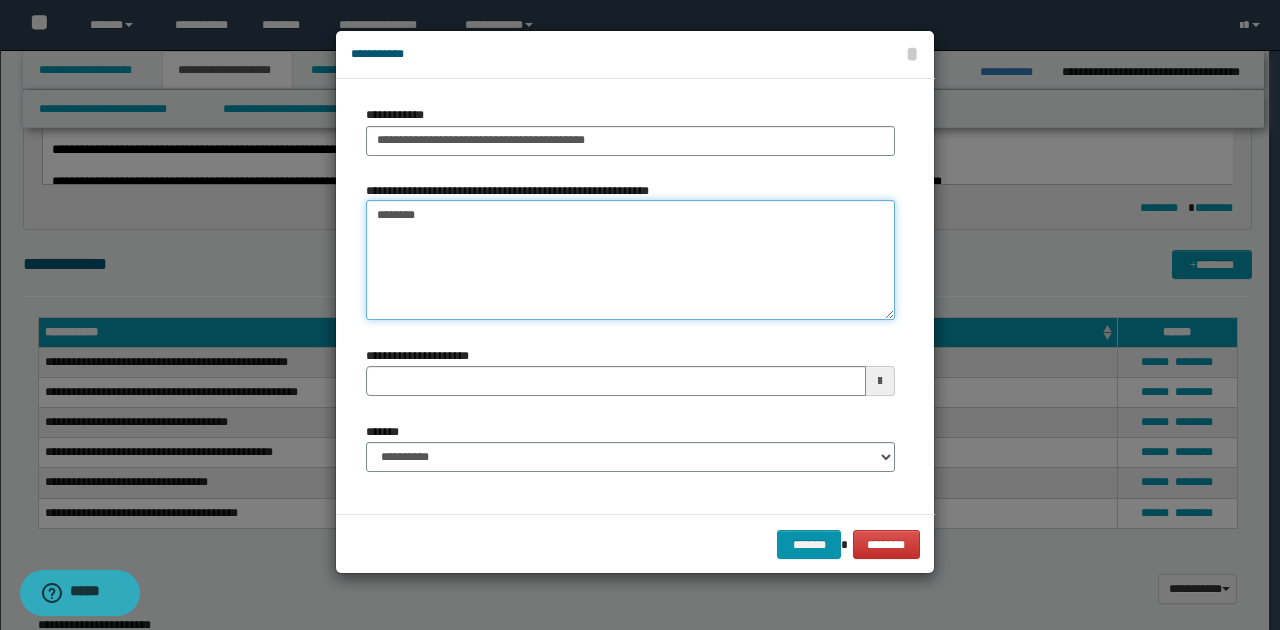 type 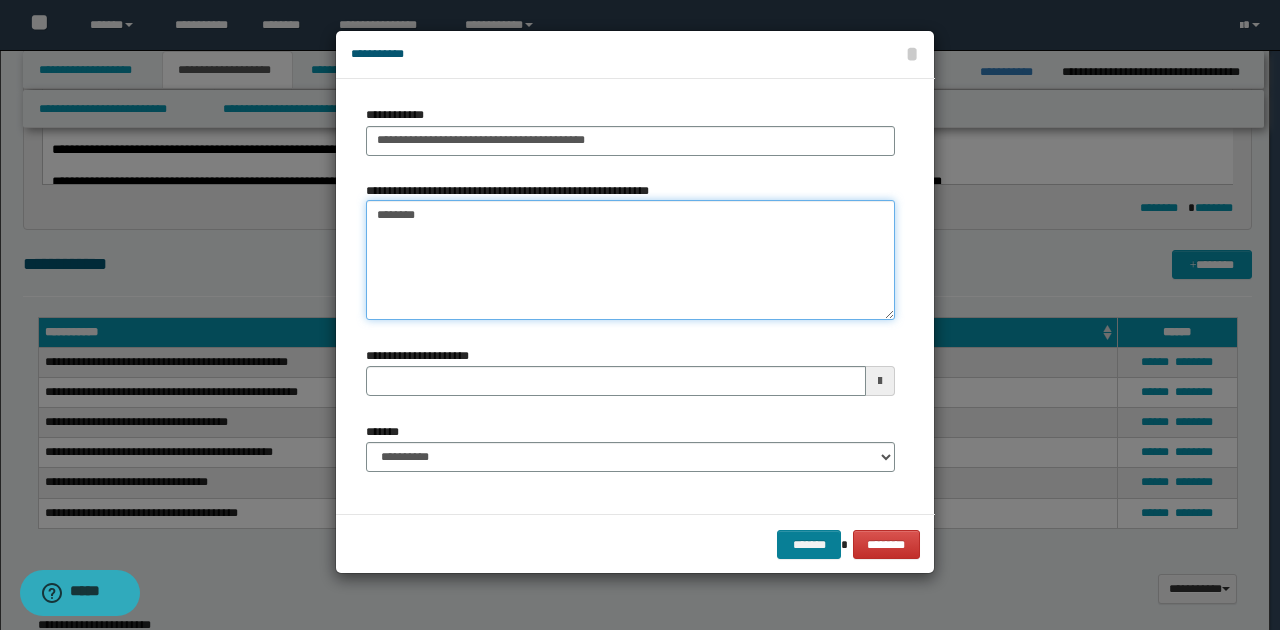 type on "********" 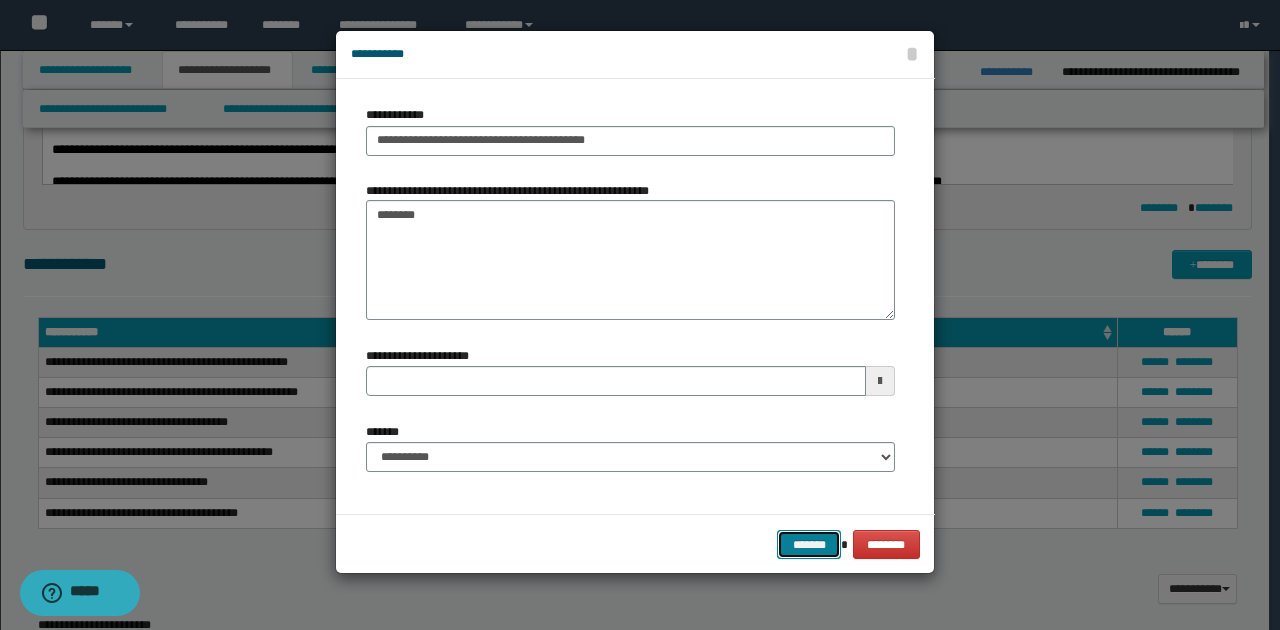click on "*******" at bounding box center (809, 544) 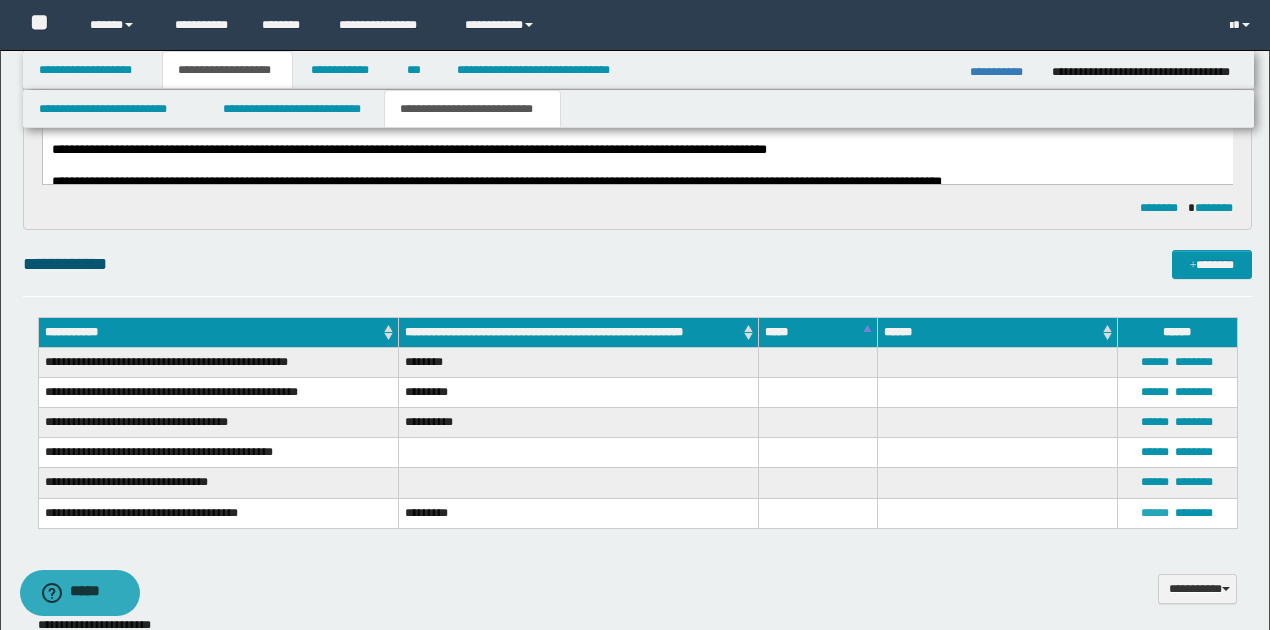 click on "******" at bounding box center [1155, 513] 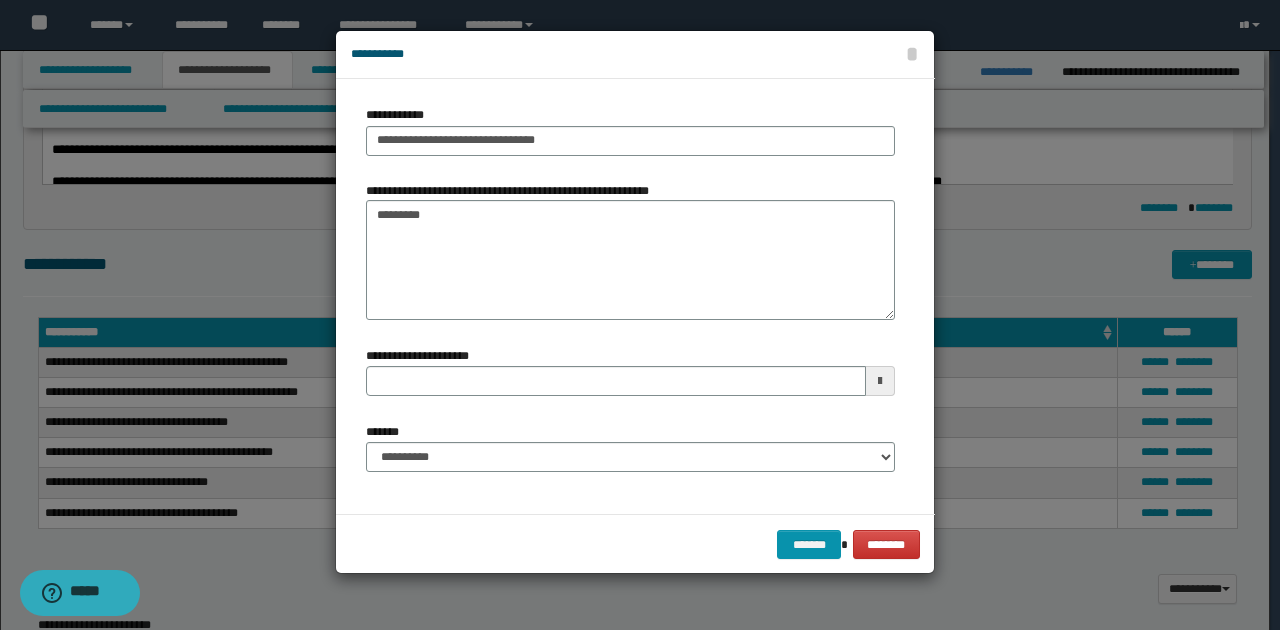 type 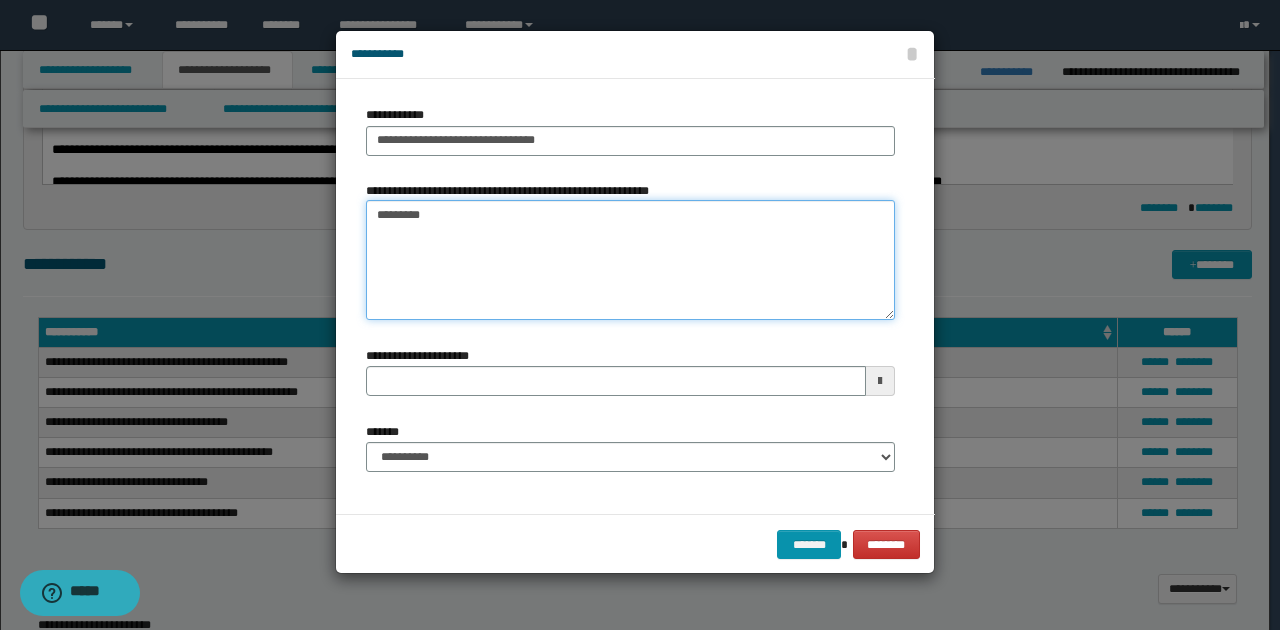 click on "*********" at bounding box center [630, 260] 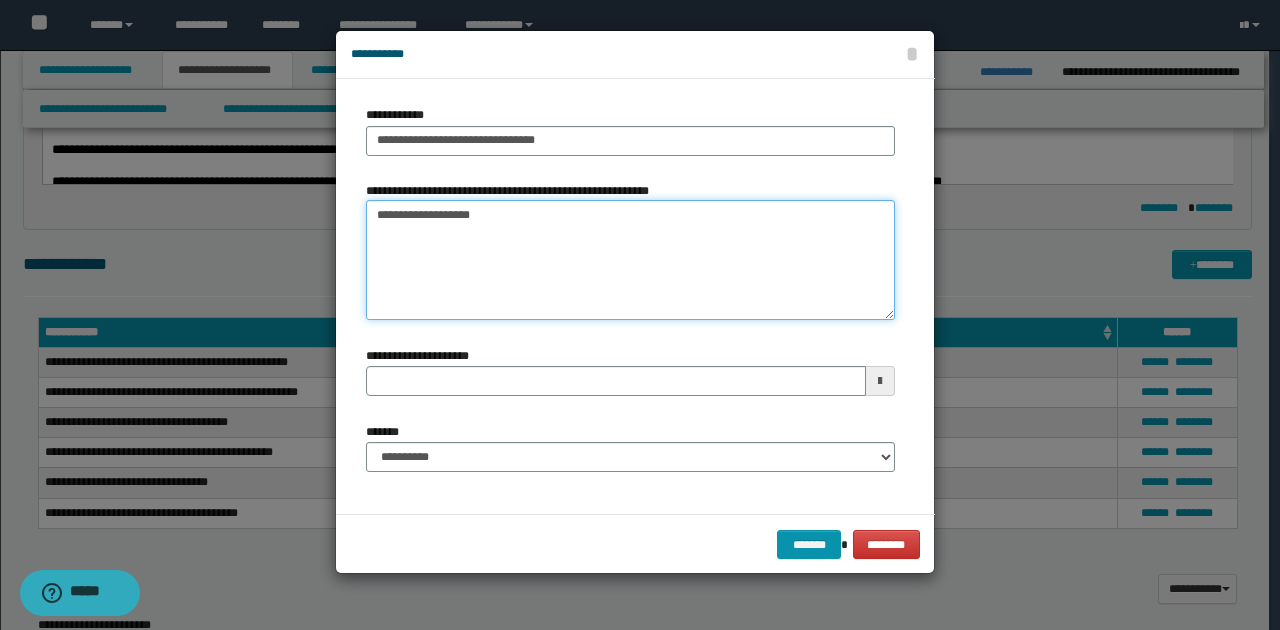 type on "**********" 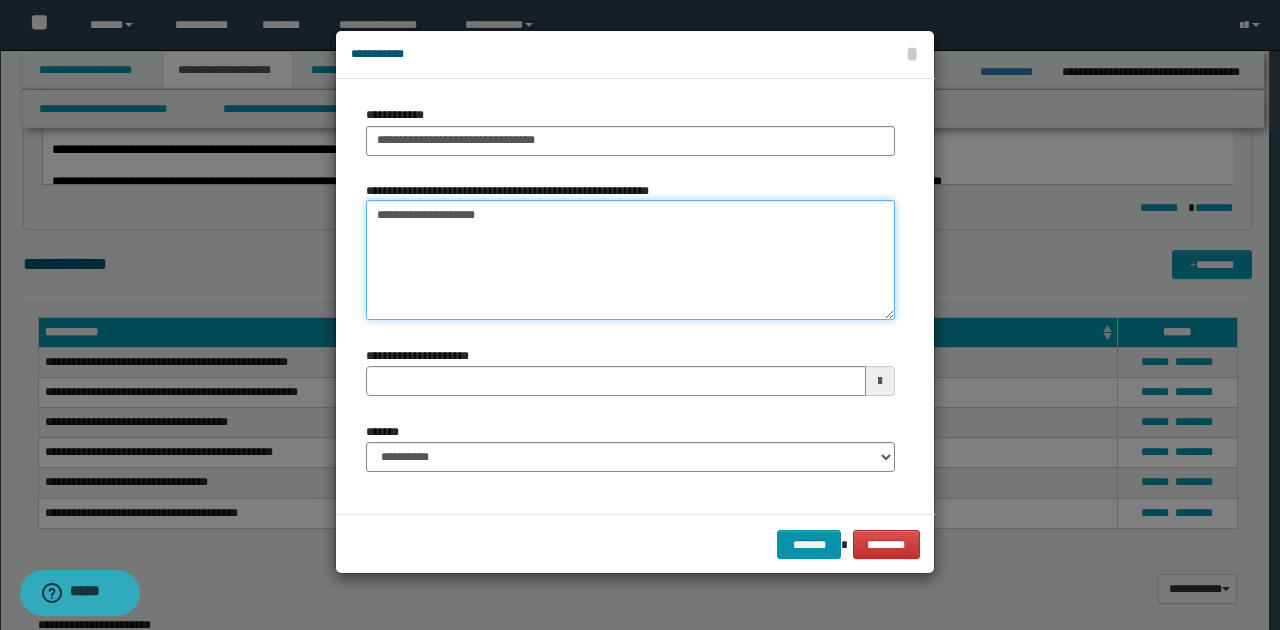 type 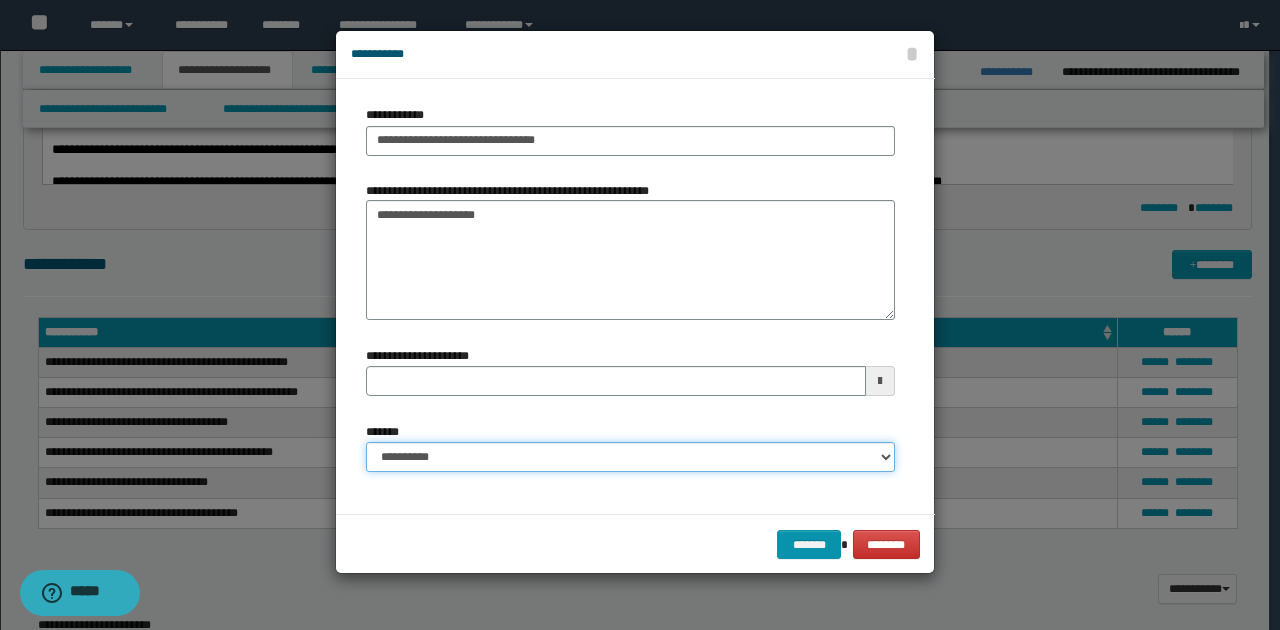 click on "**********" at bounding box center [630, 457] 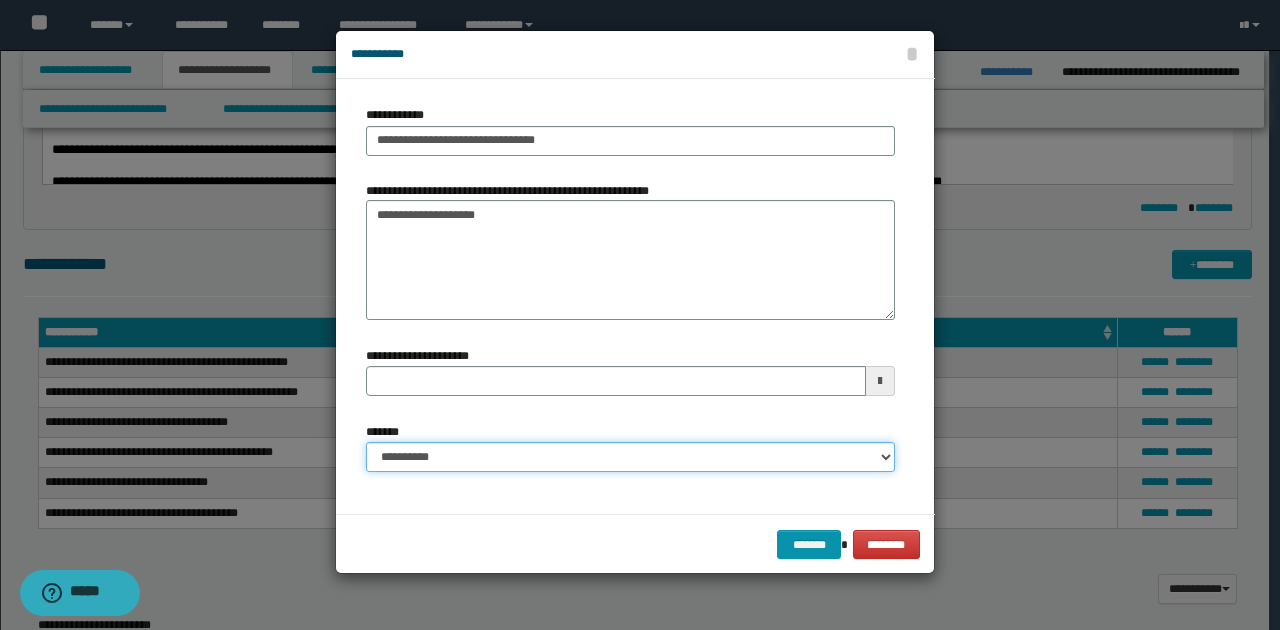 select on "*" 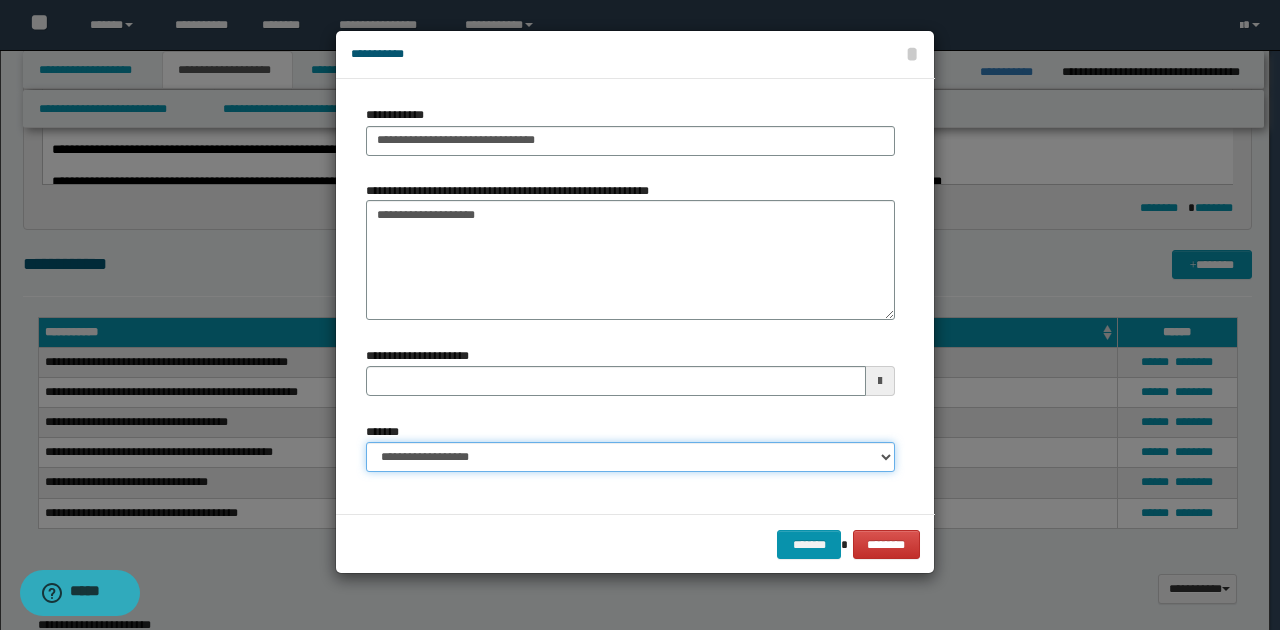 type 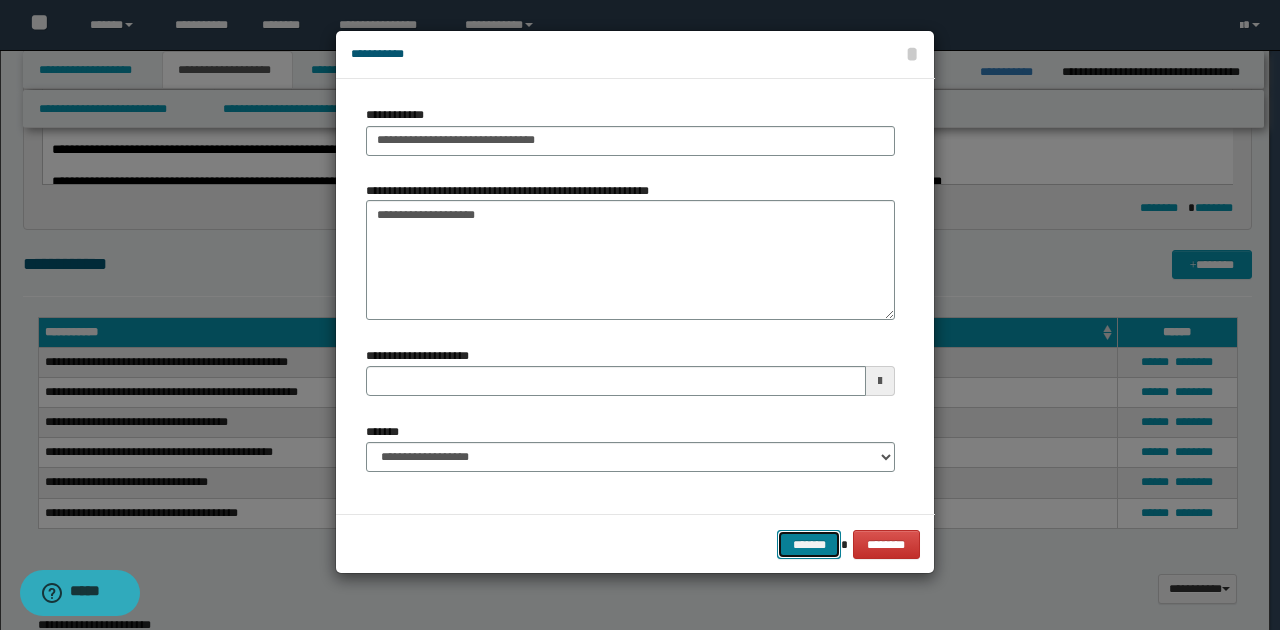 click on "*******" at bounding box center (809, 544) 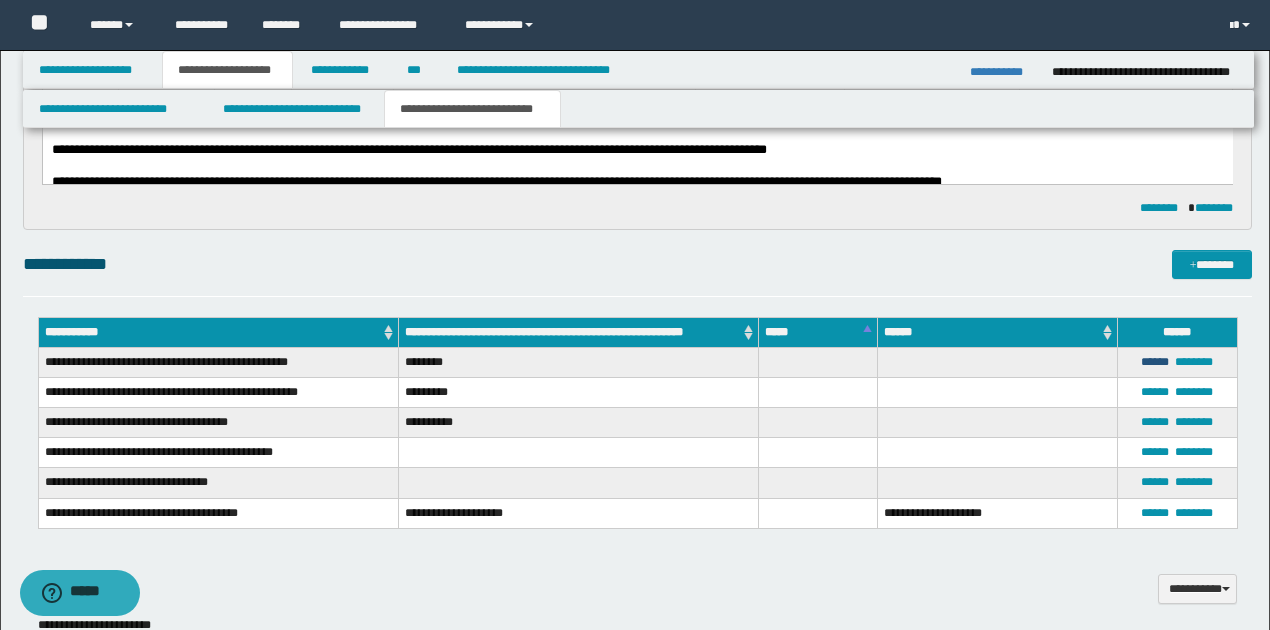 drag, startPoint x: 1156, startPoint y: 361, endPoint x: 1140, endPoint y: 348, distance: 20.615528 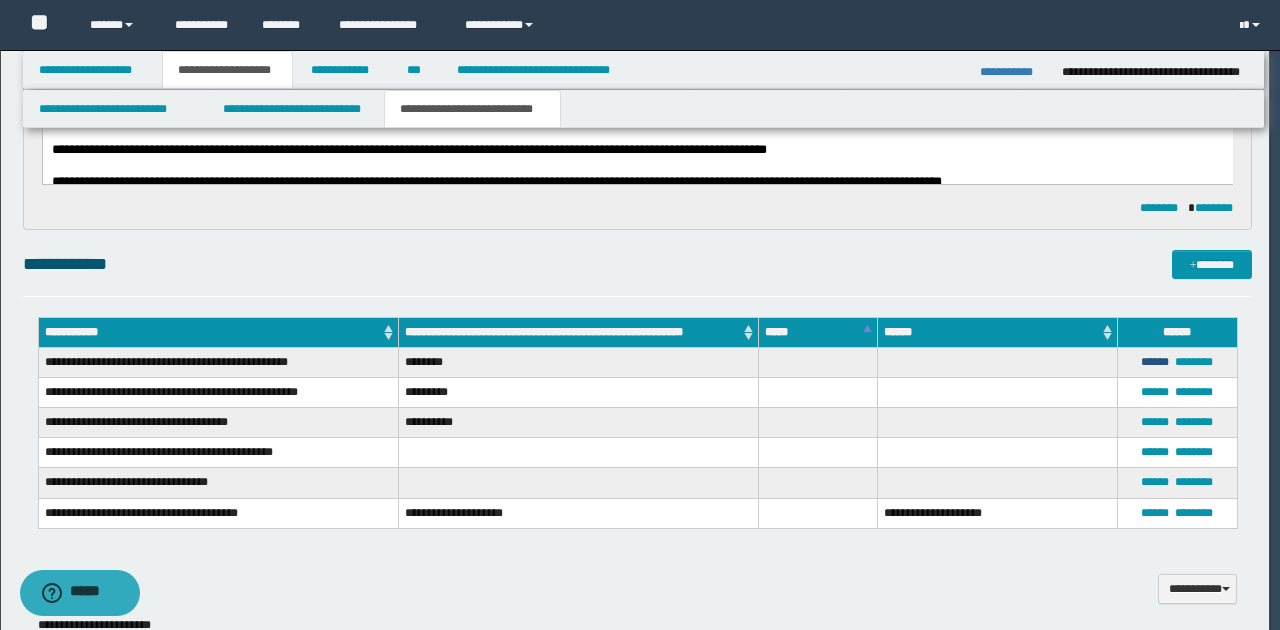 type 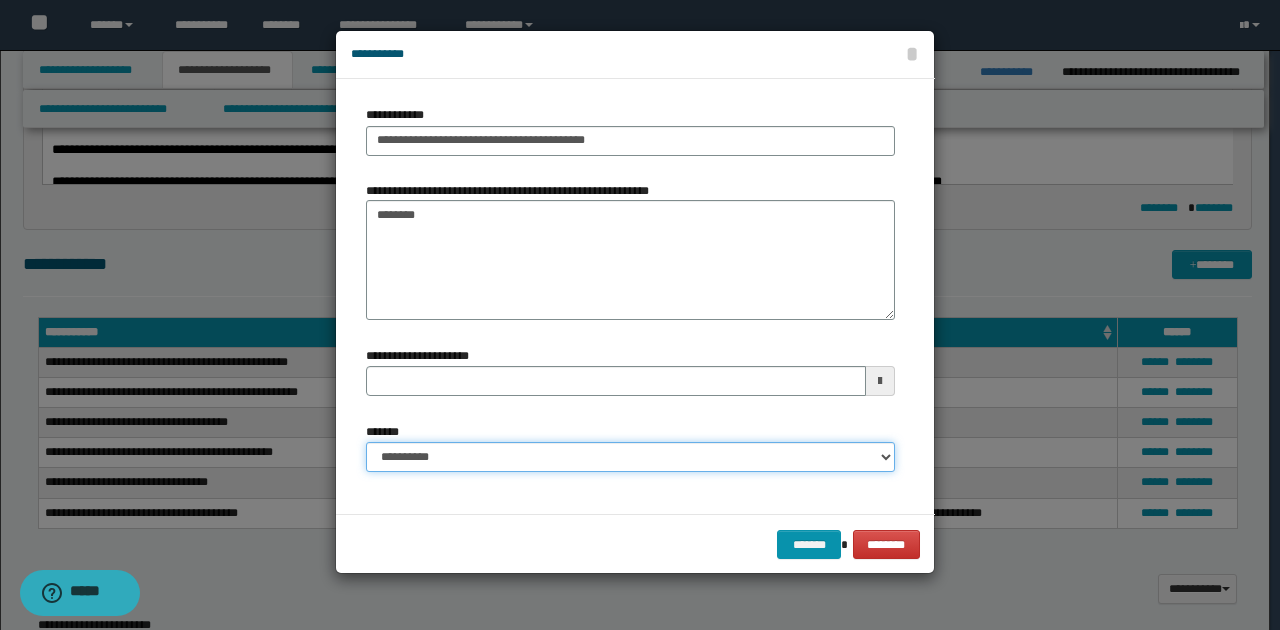 click on "**********" at bounding box center [630, 457] 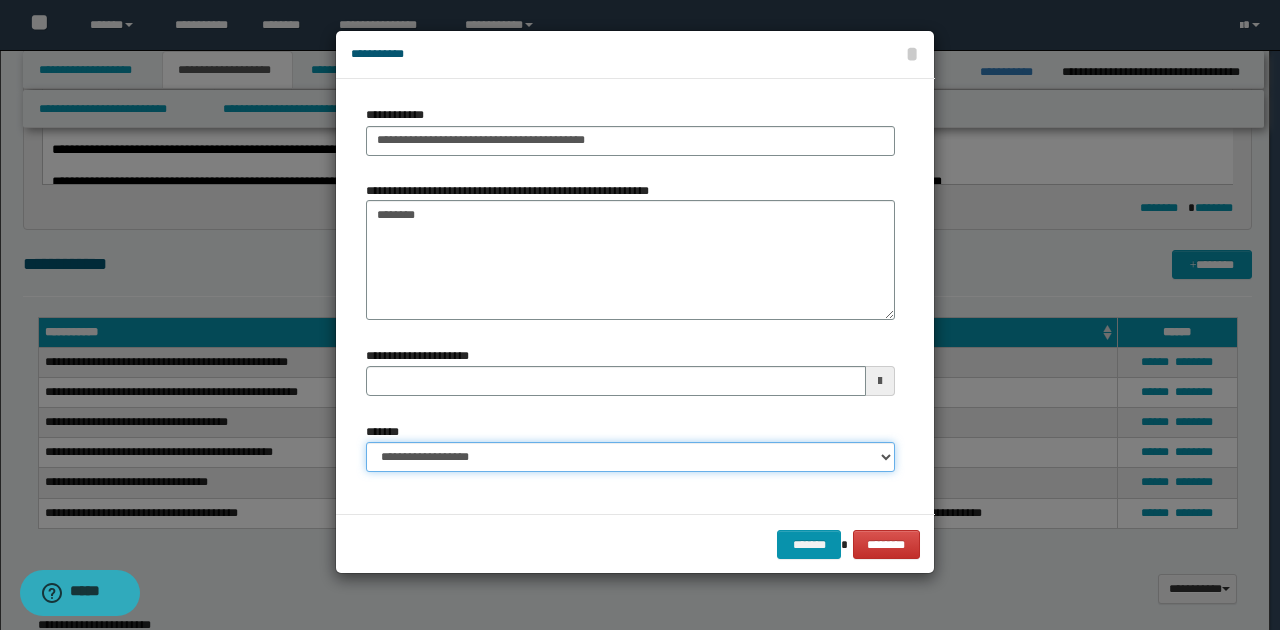 type 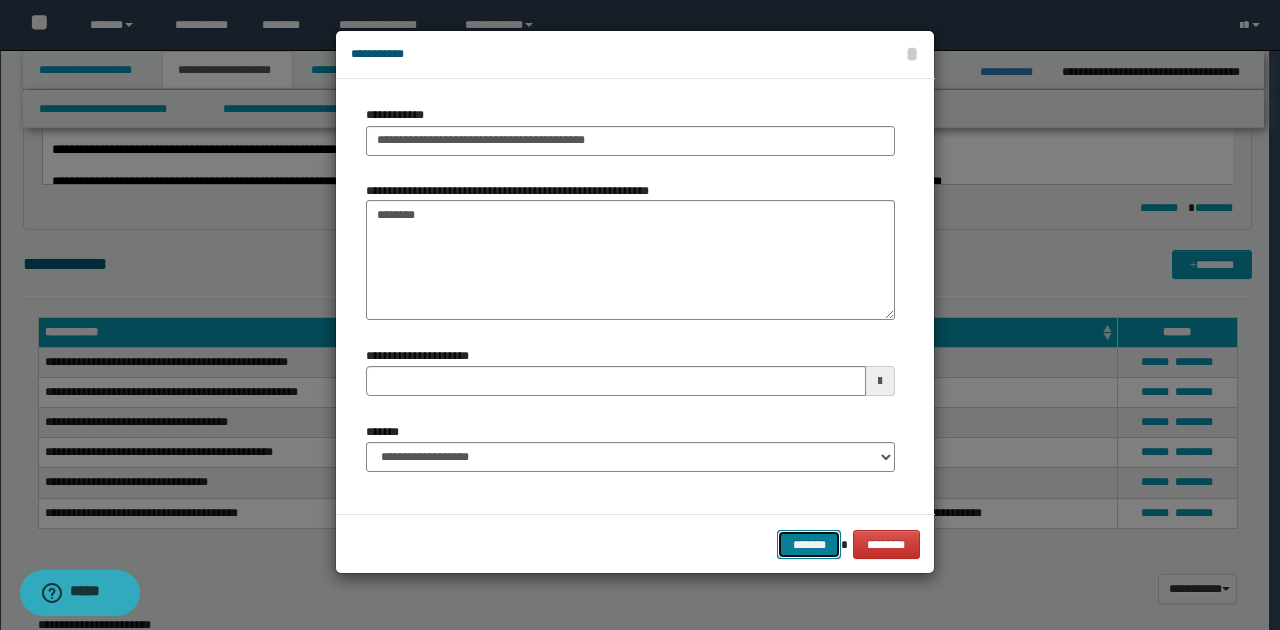 click on "*******" at bounding box center [809, 544] 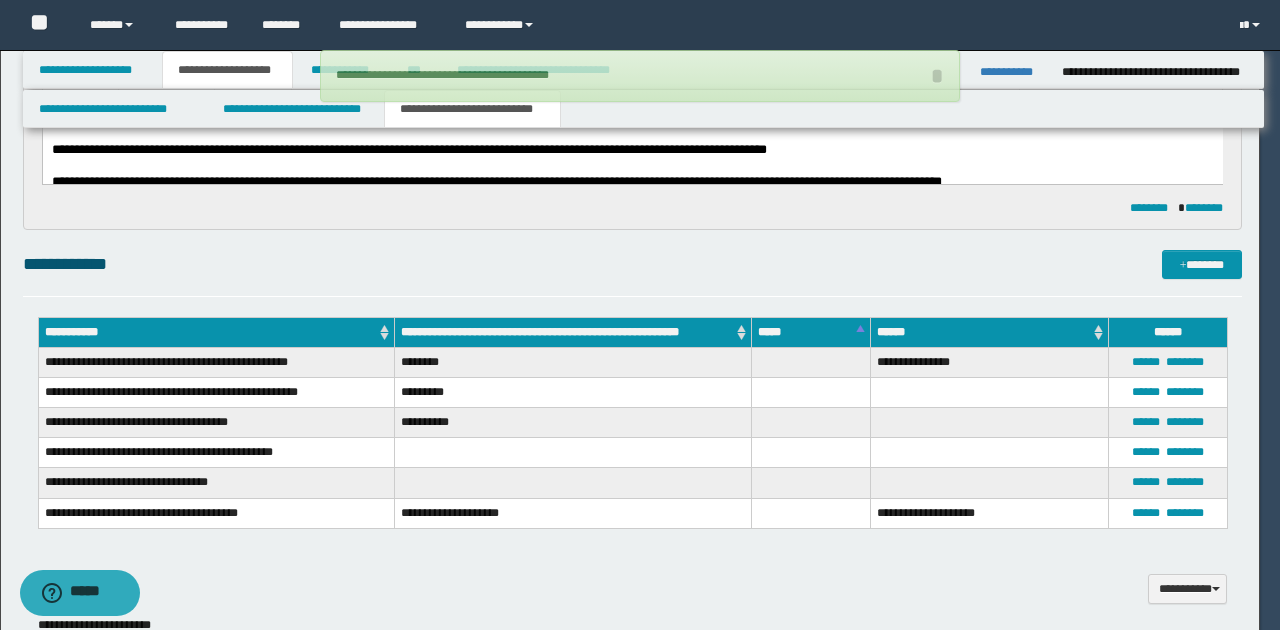 type 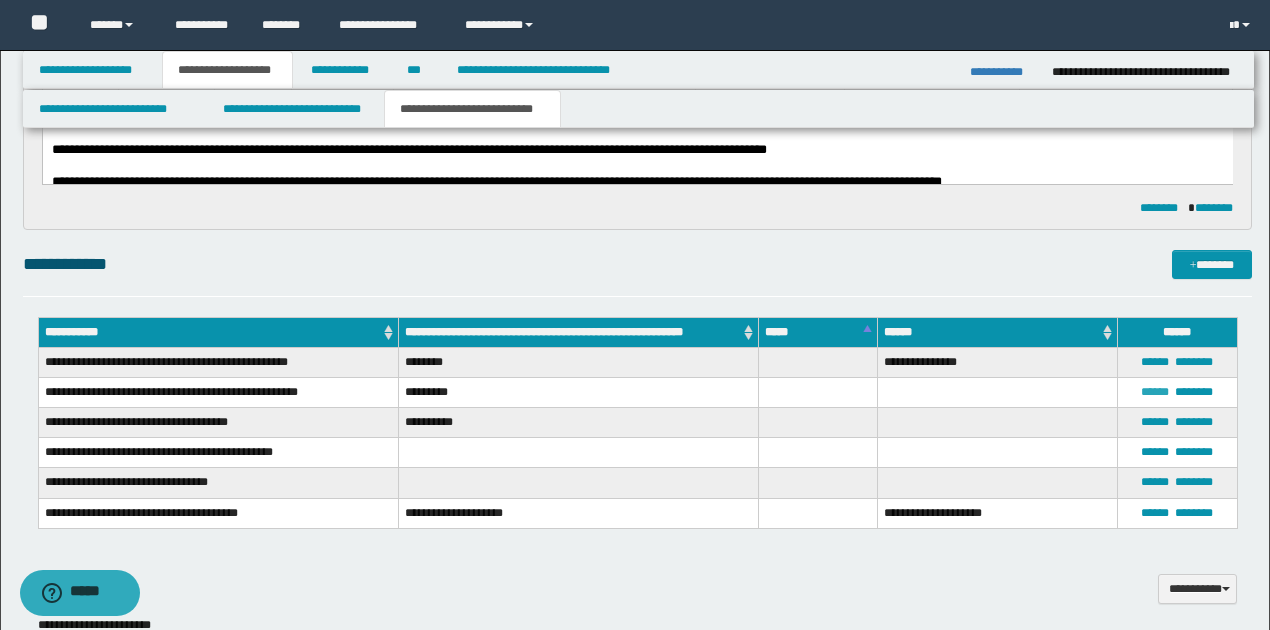 click on "******" at bounding box center [1155, 392] 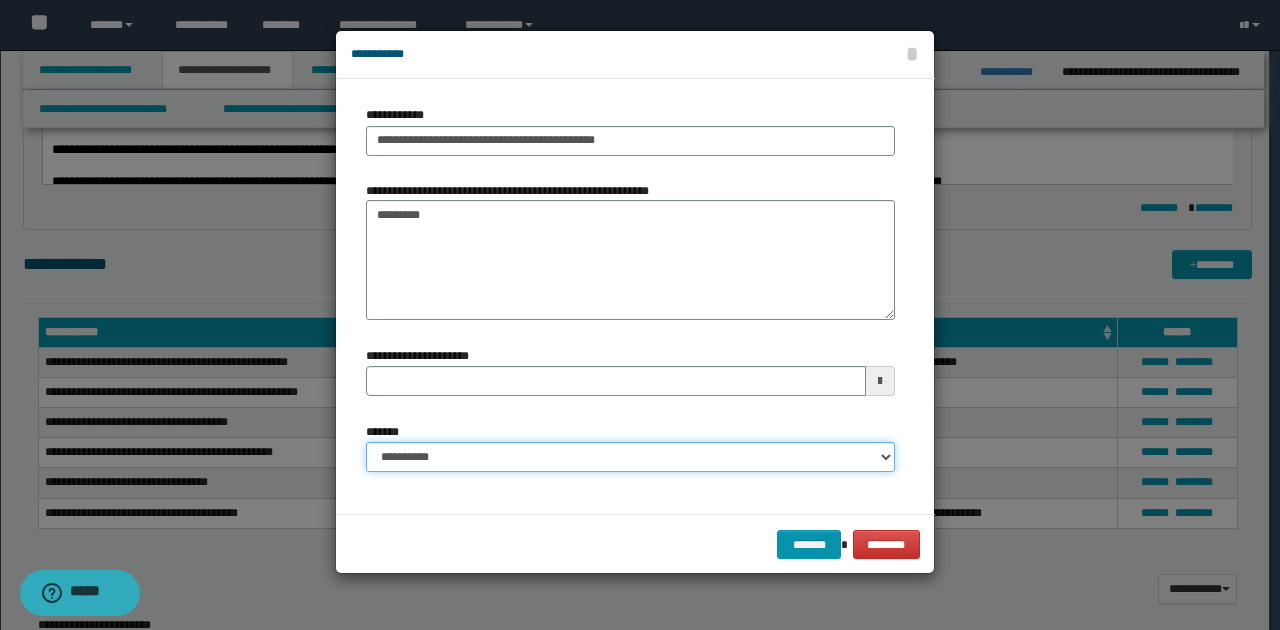click on "**********" at bounding box center (630, 457) 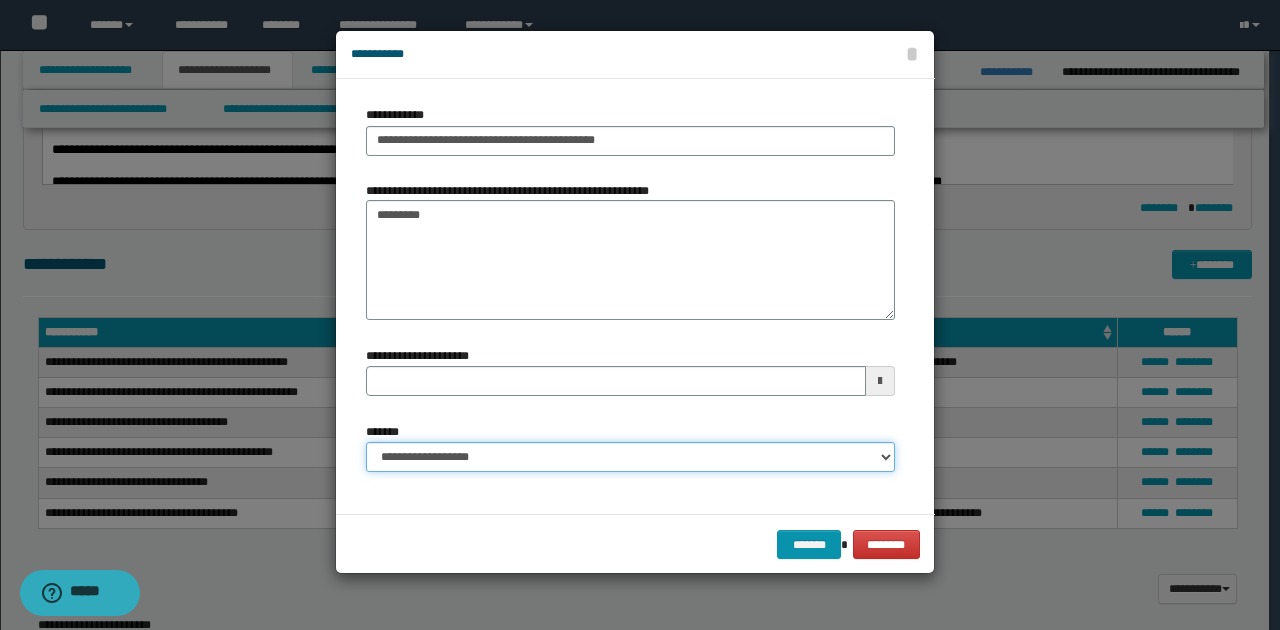 type 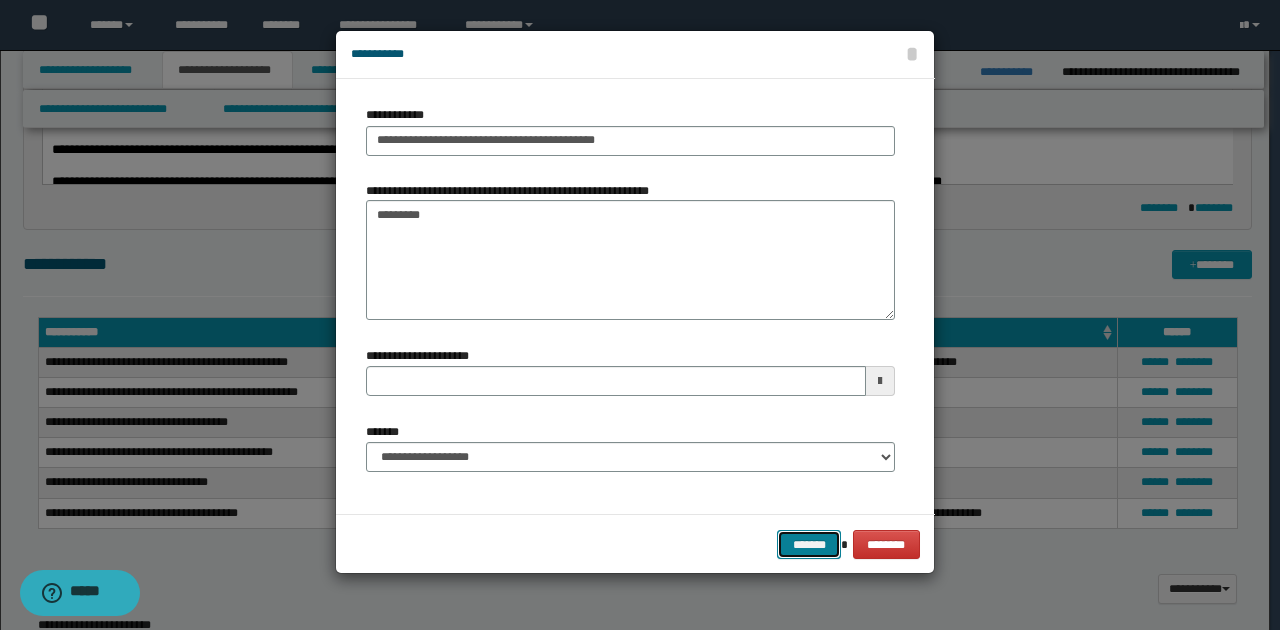 click on "*******" at bounding box center (809, 544) 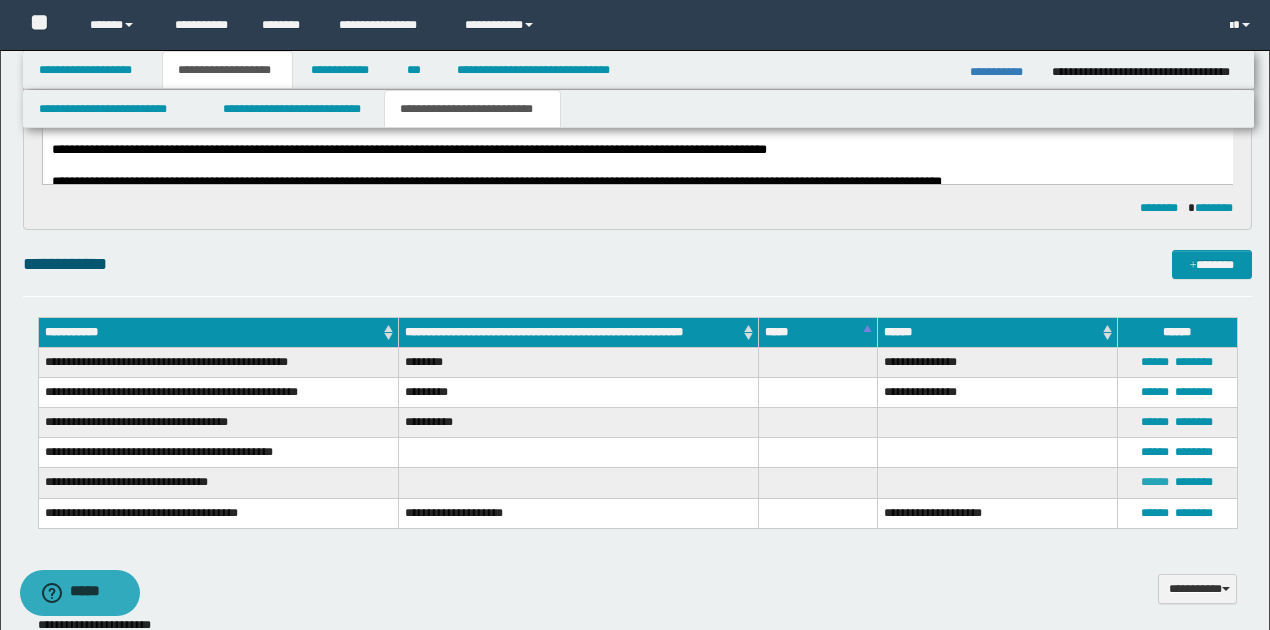 click on "******" at bounding box center [1155, 482] 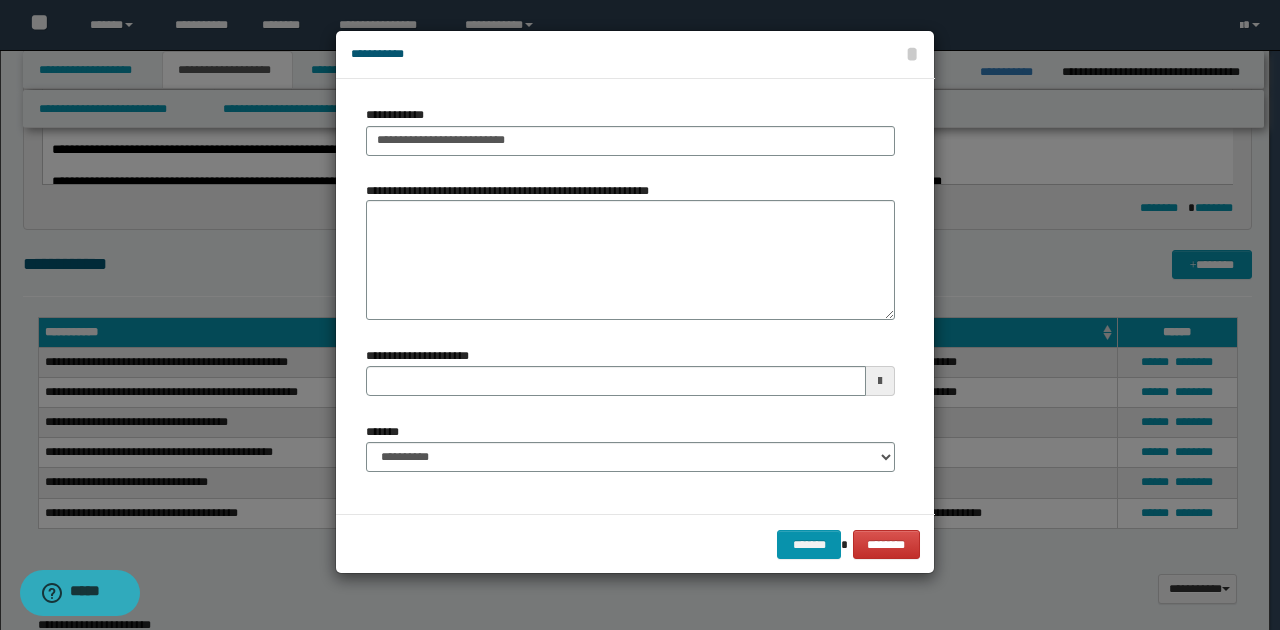 type 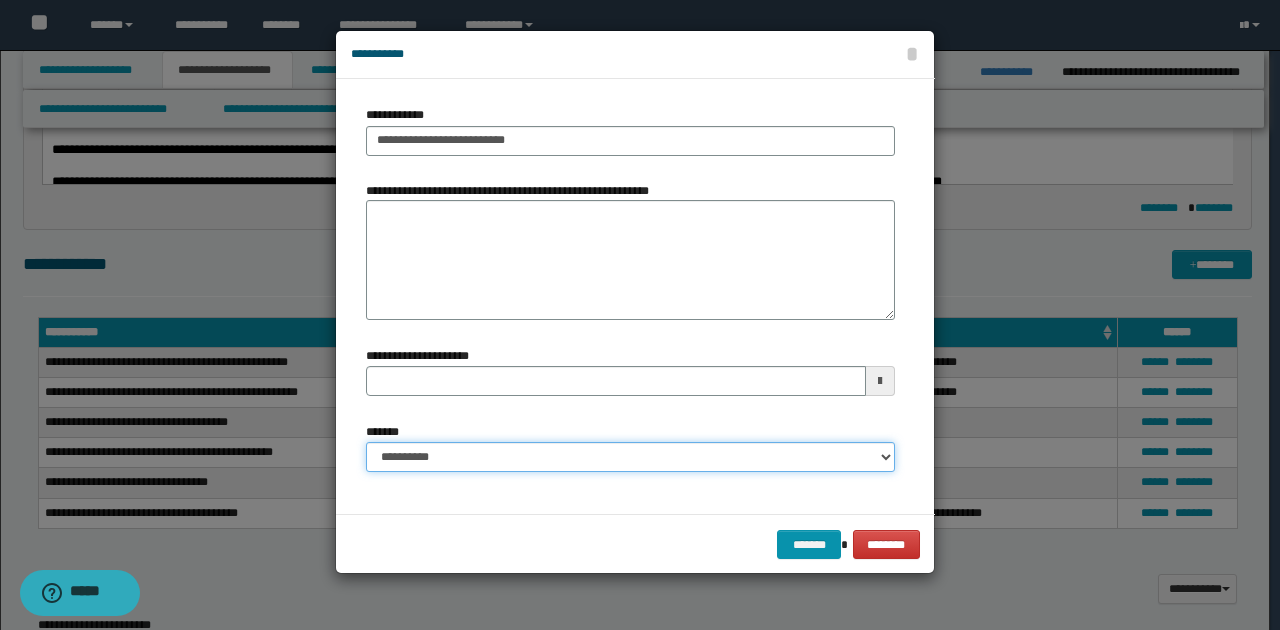 click on "**********" at bounding box center (630, 457) 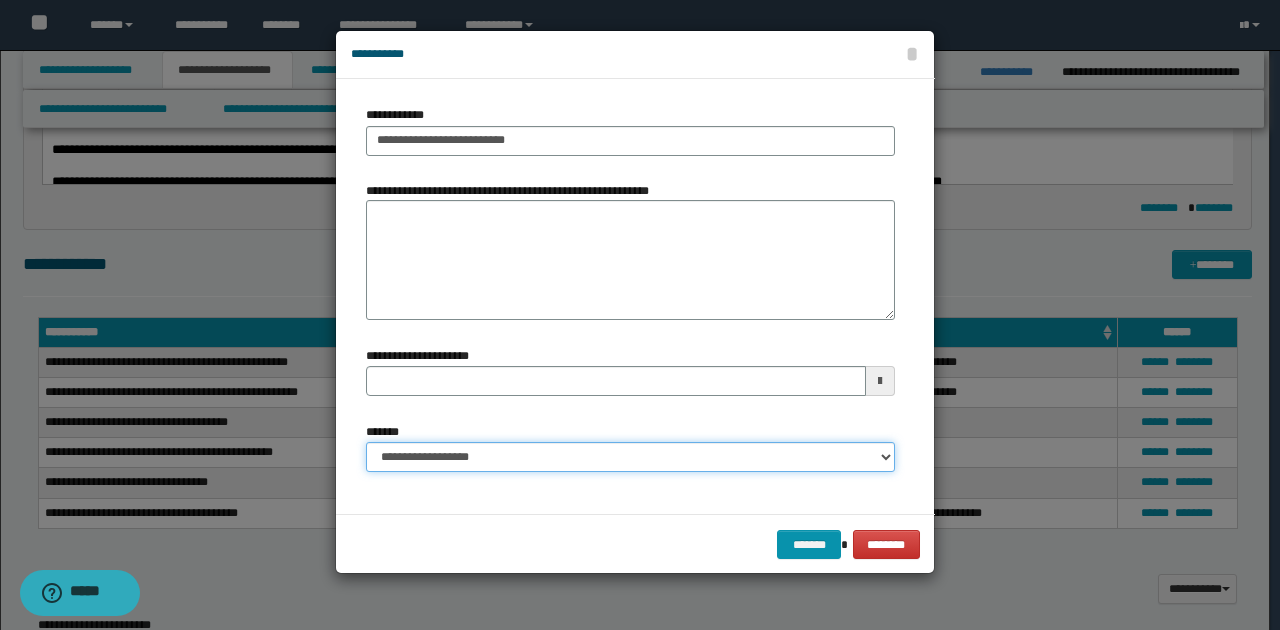 type 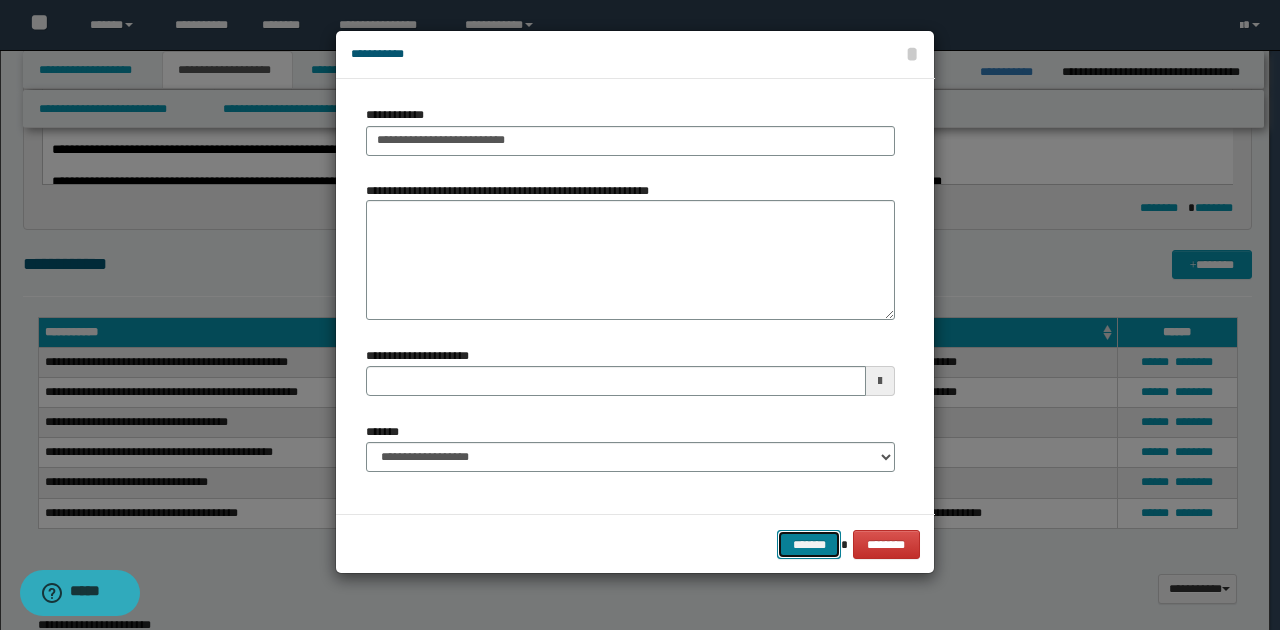click on "*******" at bounding box center [809, 544] 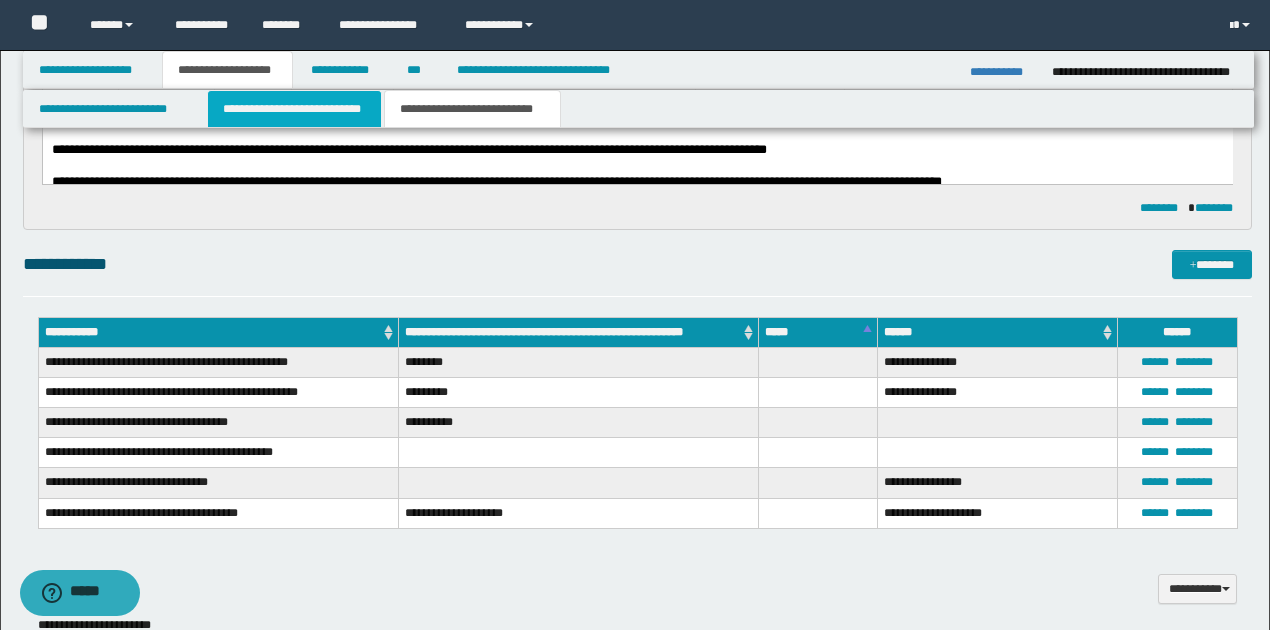 click on "**********" at bounding box center (294, 109) 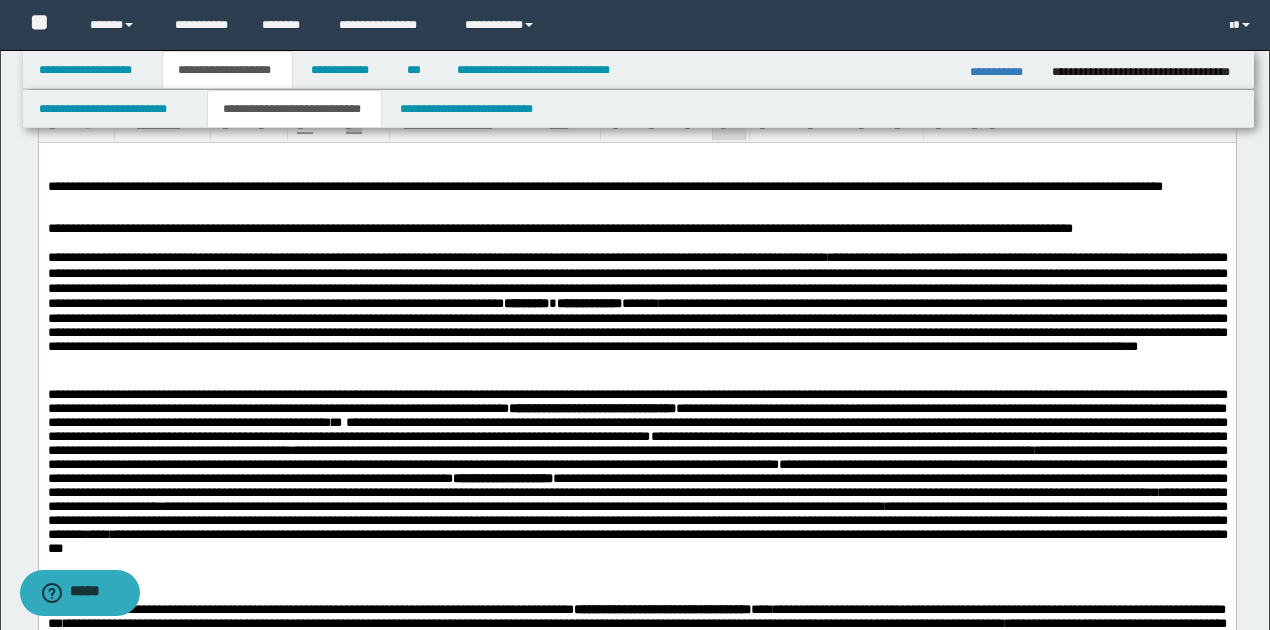 click on "**********" at bounding box center (559, 228) 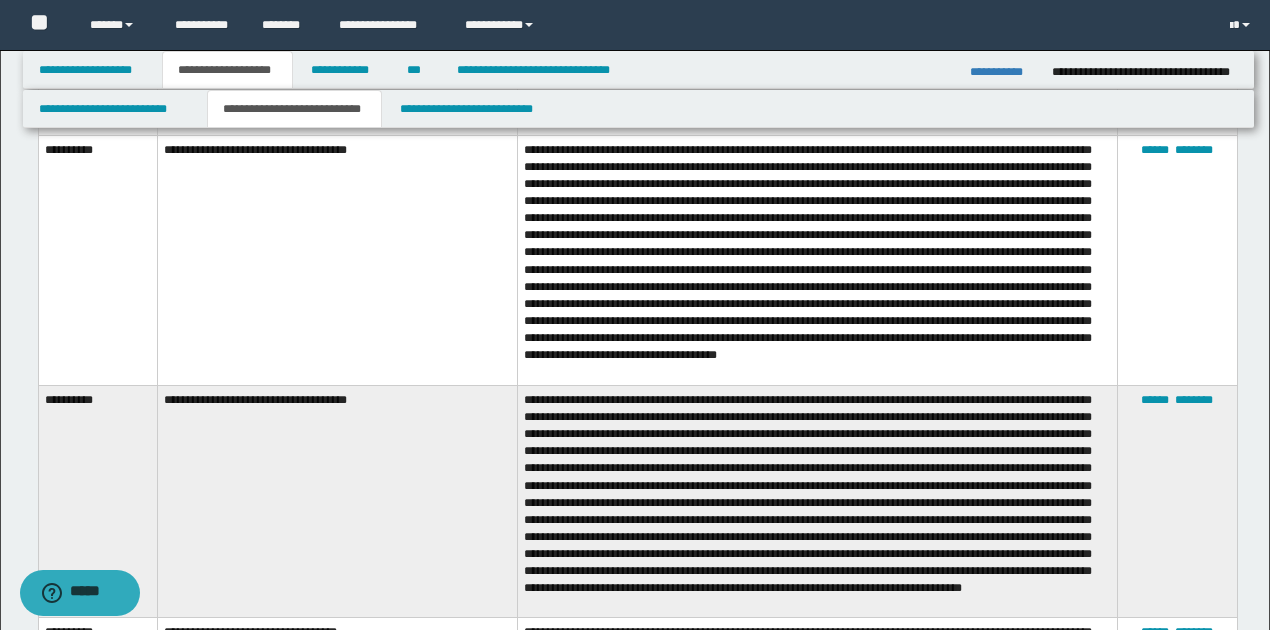 scroll, scrollTop: 6497, scrollLeft: 0, axis: vertical 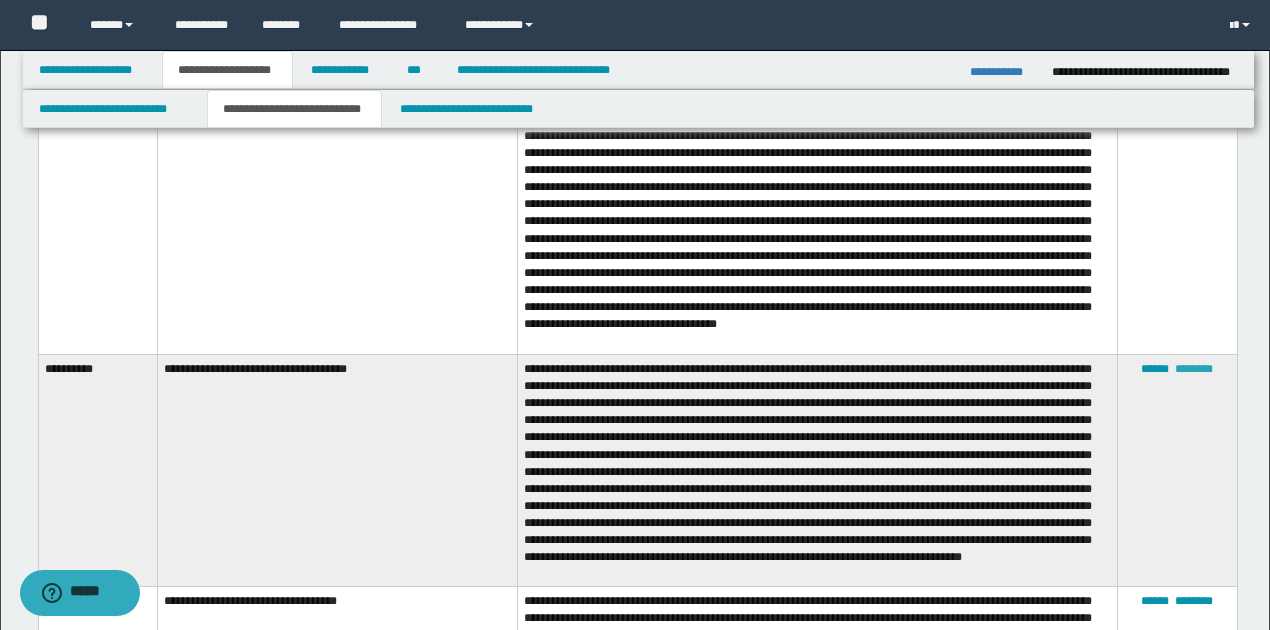 click on "********" at bounding box center [1194, 369] 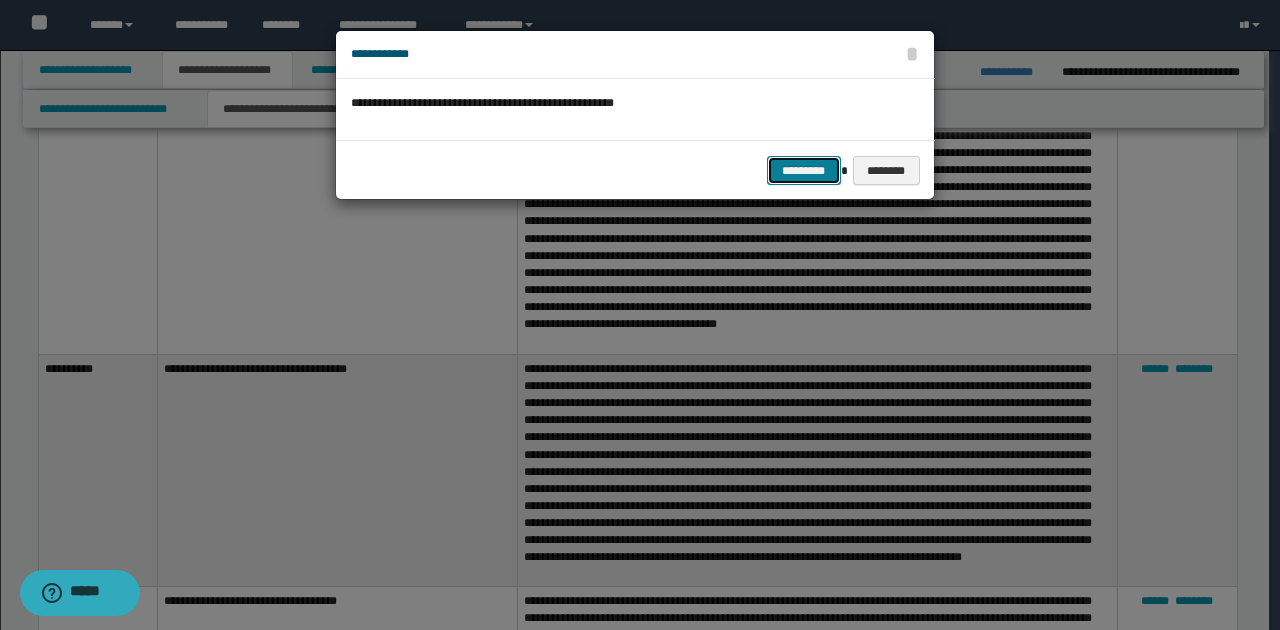 click on "*********" at bounding box center [804, 170] 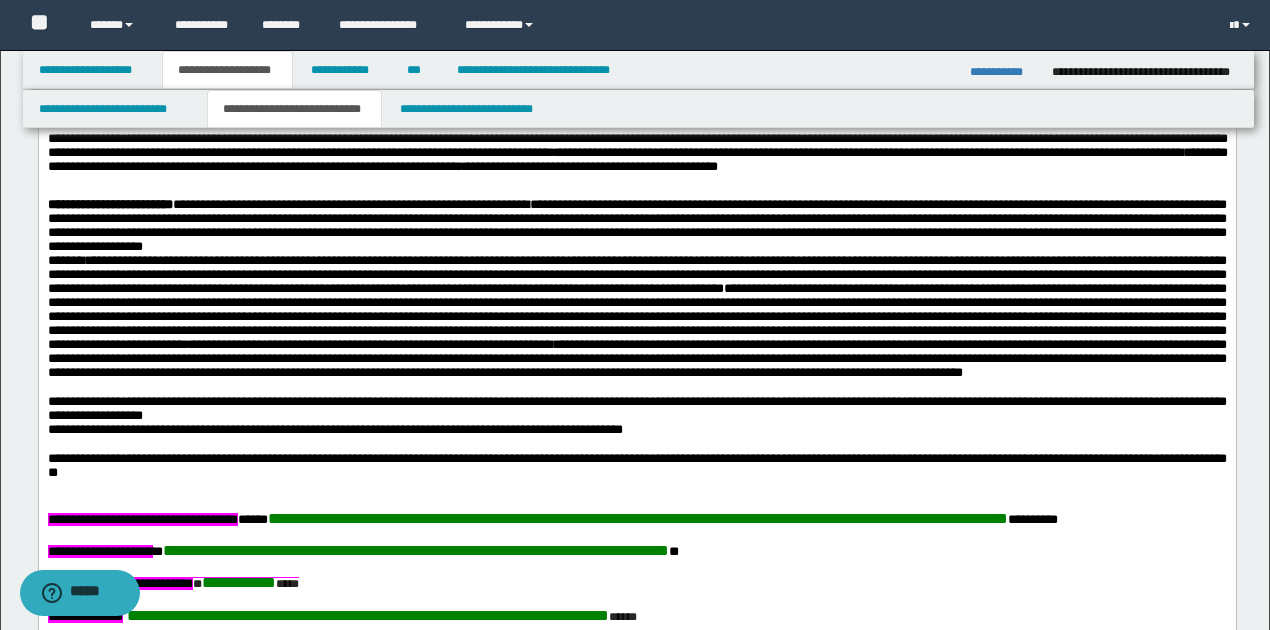 scroll, scrollTop: 1097, scrollLeft: 0, axis: vertical 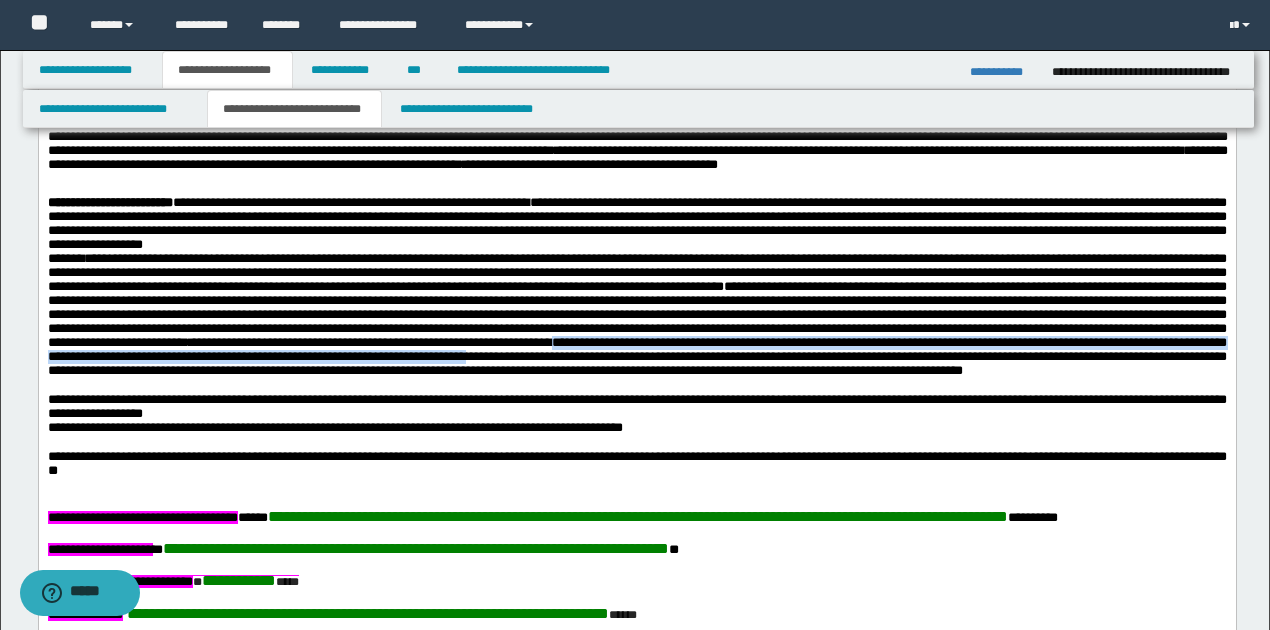 drag, startPoint x: 86, startPoint y: 420, endPoint x: 155, endPoint y: 420, distance: 69 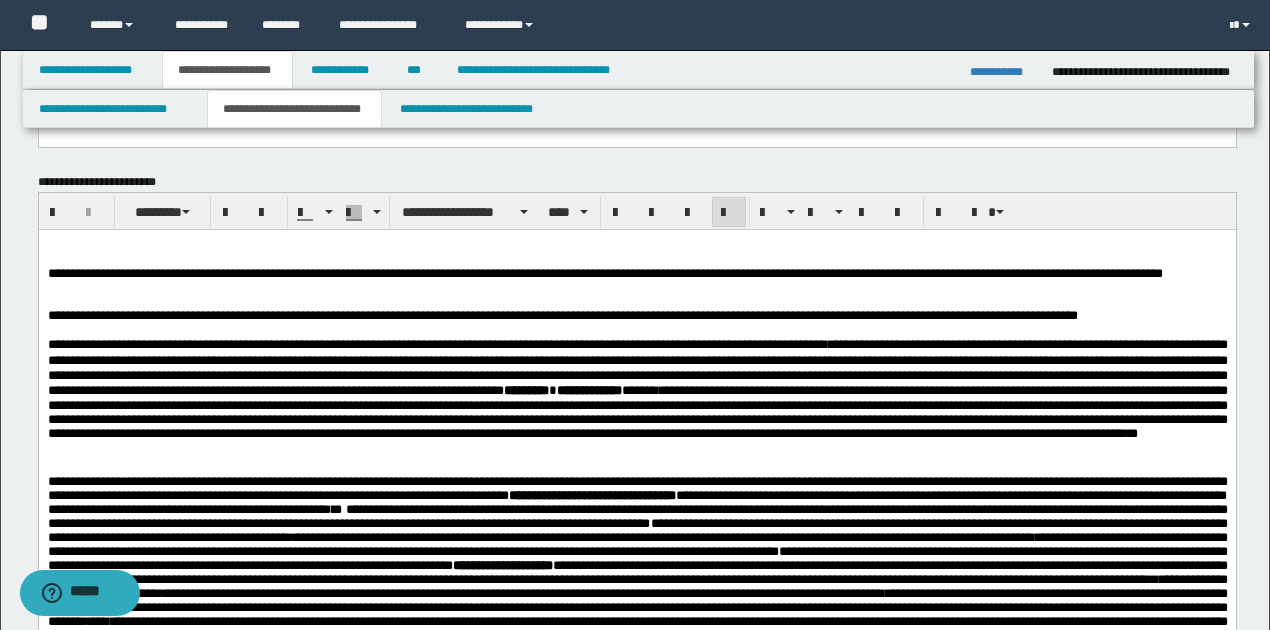 scroll, scrollTop: 364, scrollLeft: 0, axis: vertical 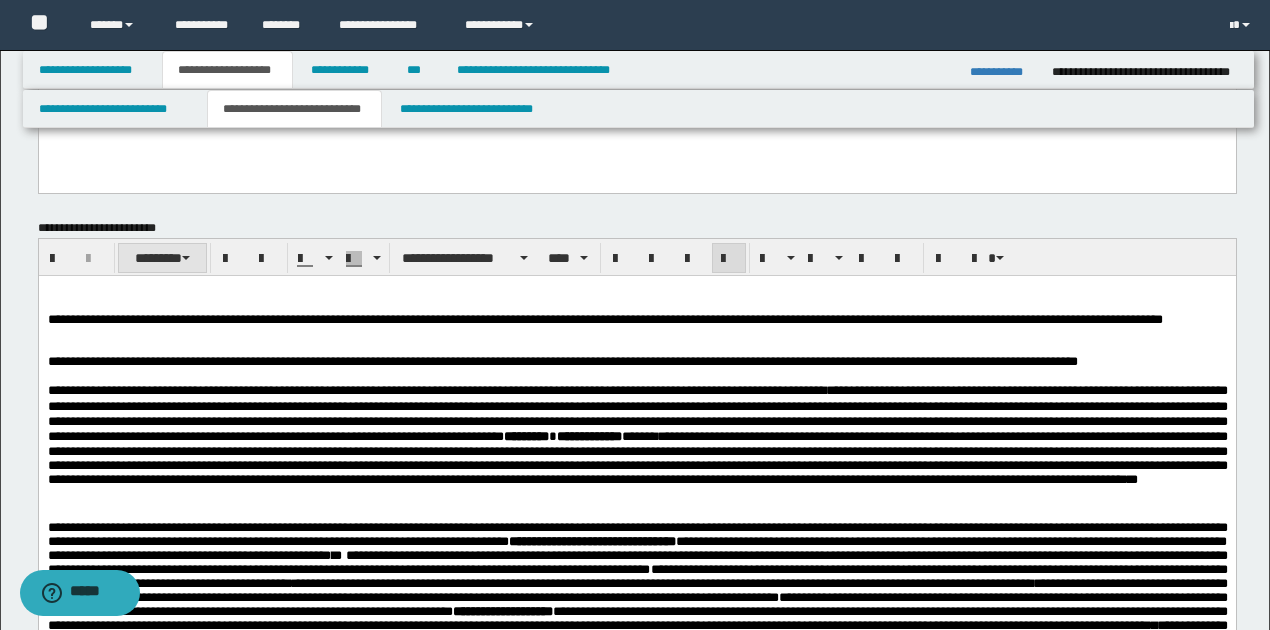 click on "********" at bounding box center (162, 258) 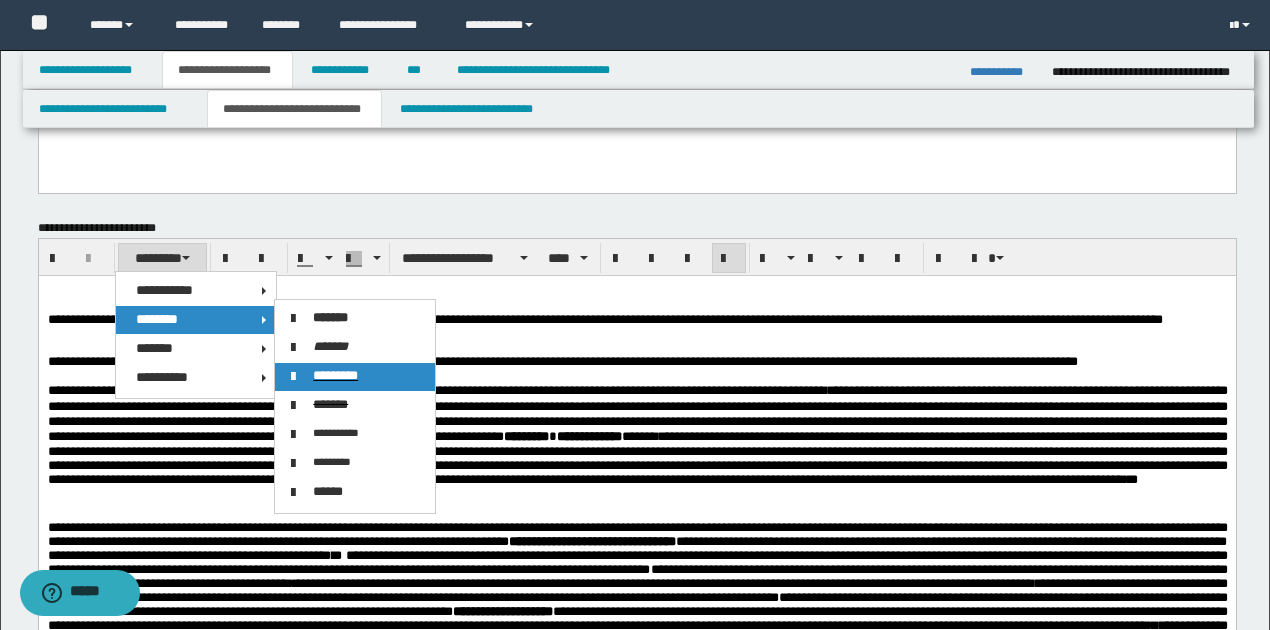 click on "*********" at bounding box center [335, 375] 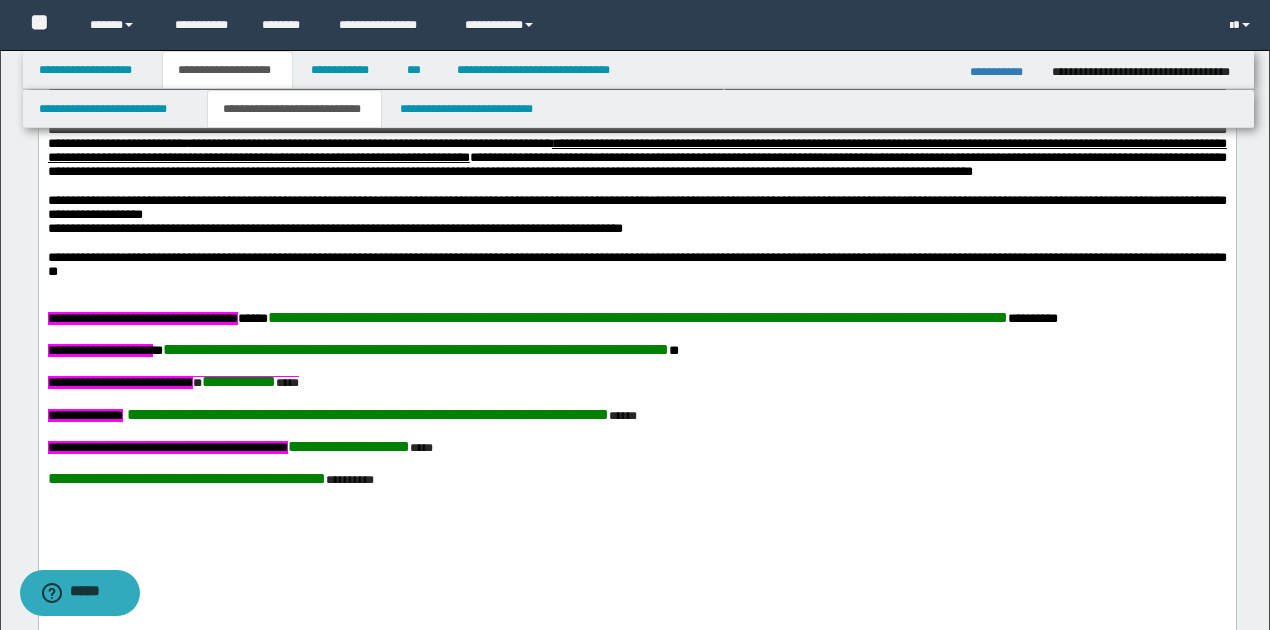 scroll, scrollTop: 1297, scrollLeft: 0, axis: vertical 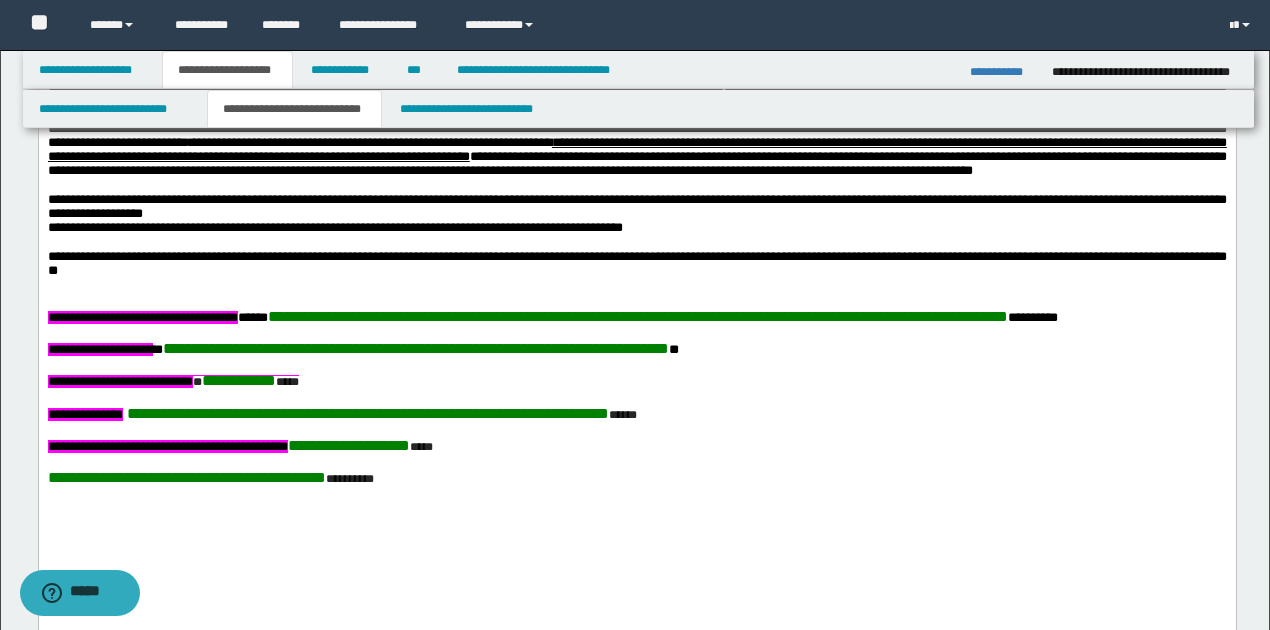 click on "**********" at bounding box center [636, 208] 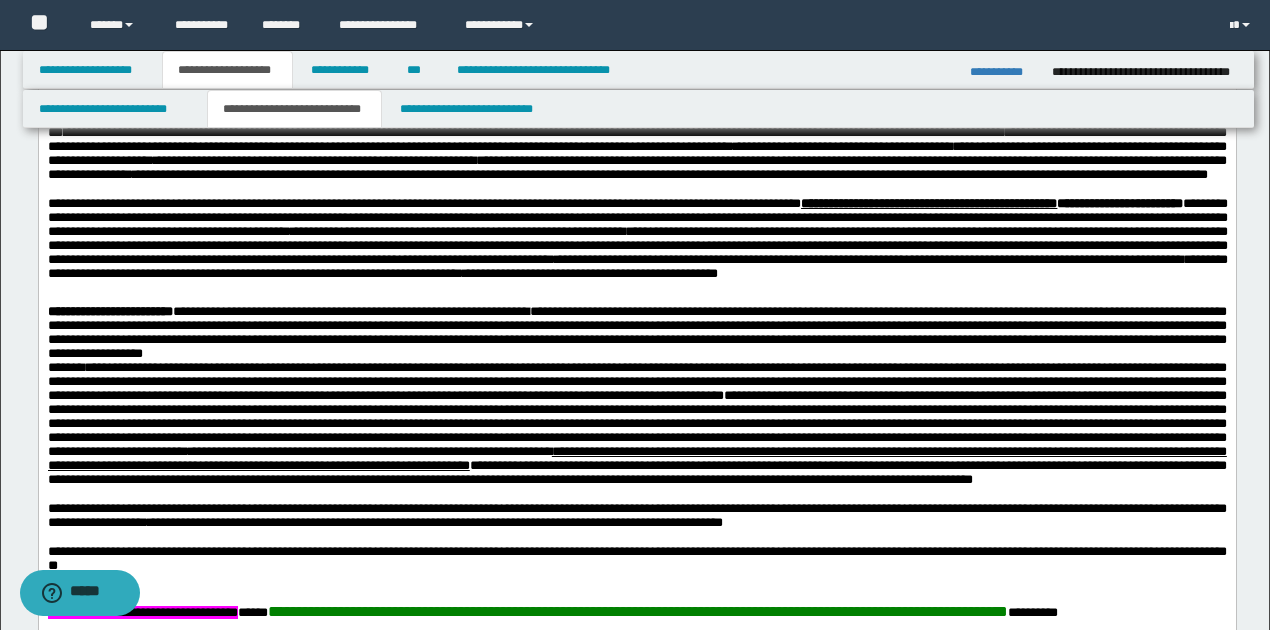 scroll, scrollTop: 964, scrollLeft: 0, axis: vertical 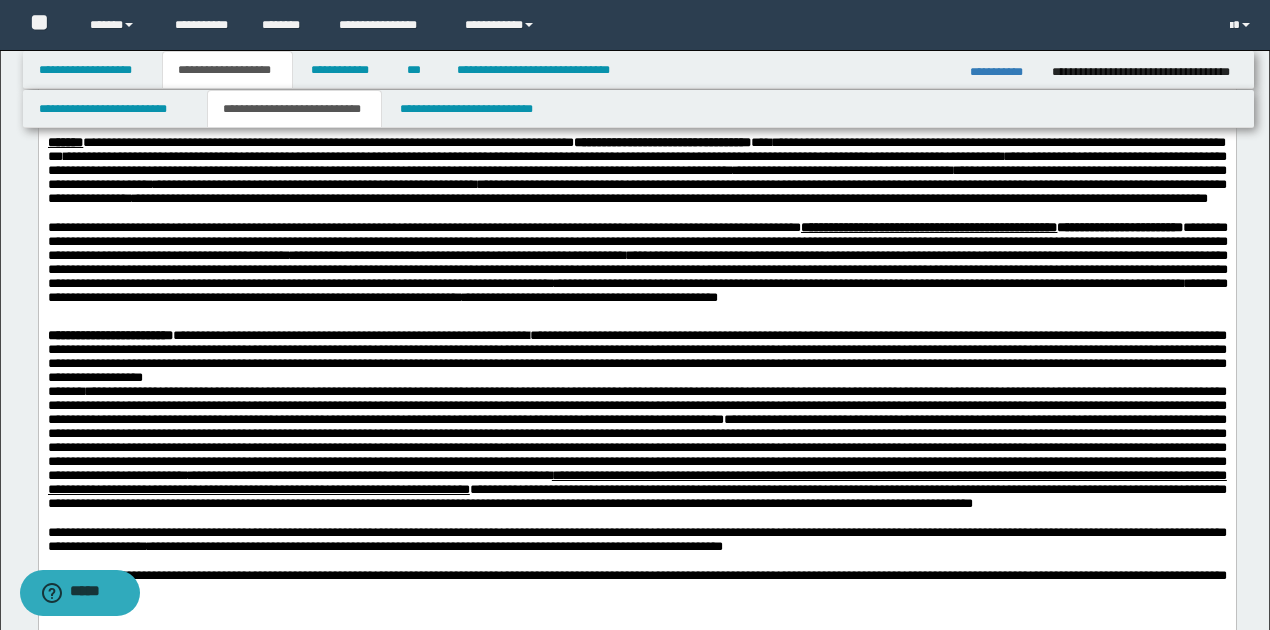 click on "**********" at bounding box center [637, 275] 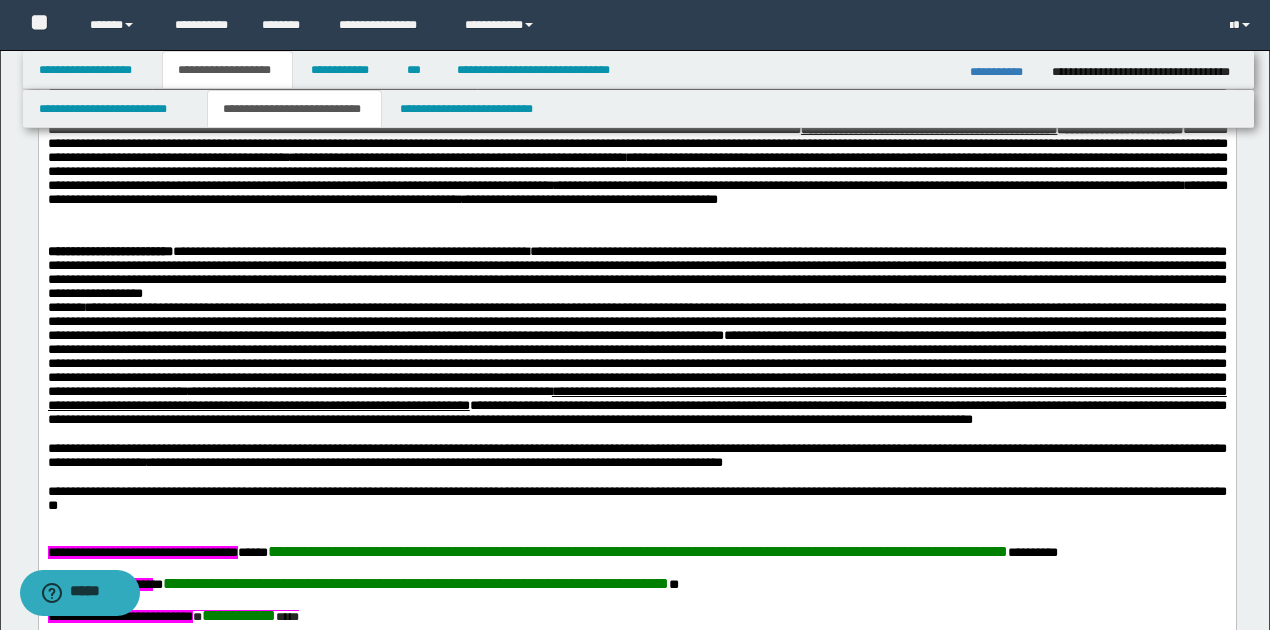 scroll, scrollTop: 1097, scrollLeft: 0, axis: vertical 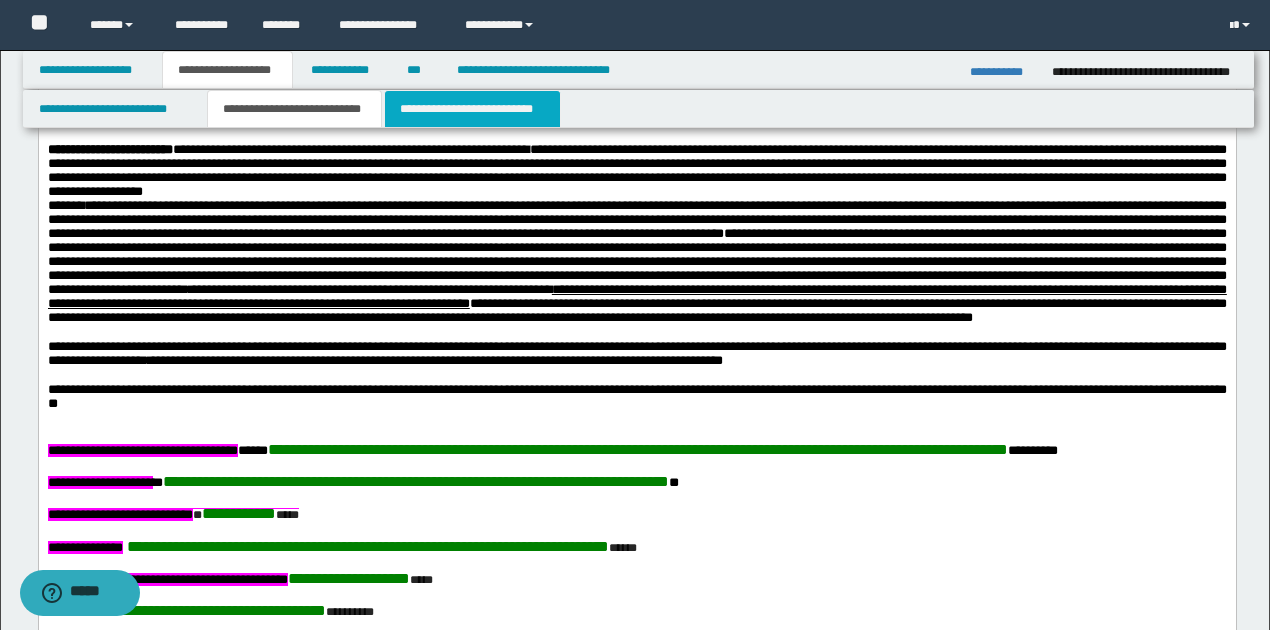 click on "**********" at bounding box center (472, 109) 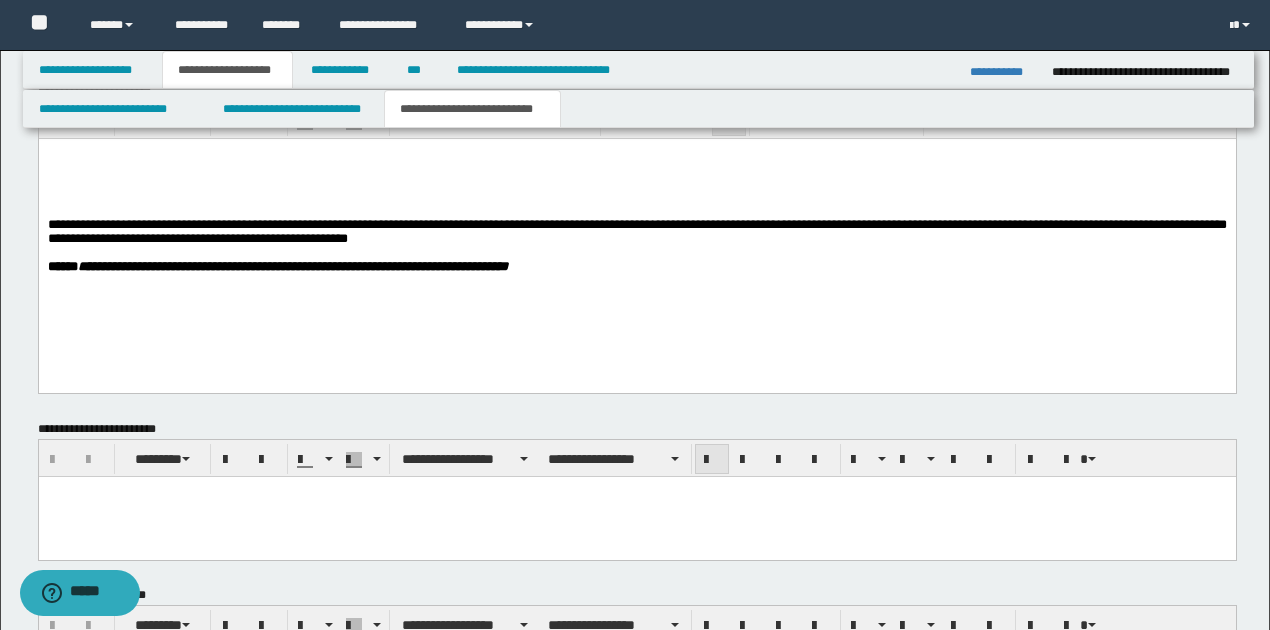 scroll, scrollTop: 964, scrollLeft: 0, axis: vertical 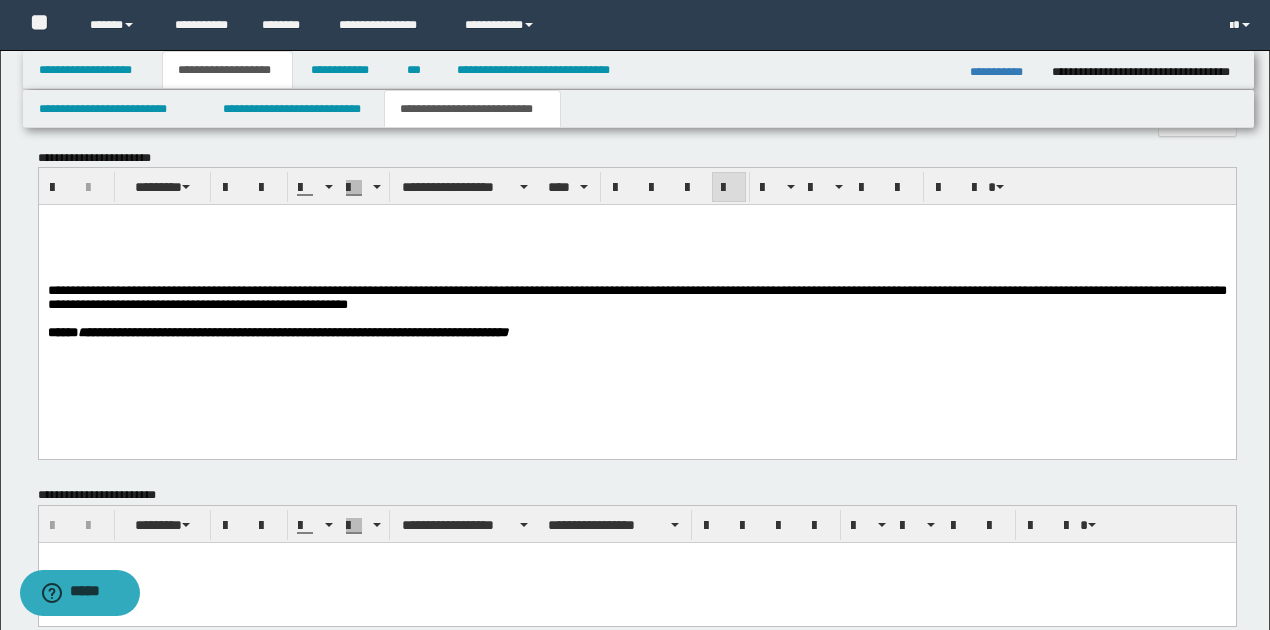 click on "**********" at bounding box center [636, 297] 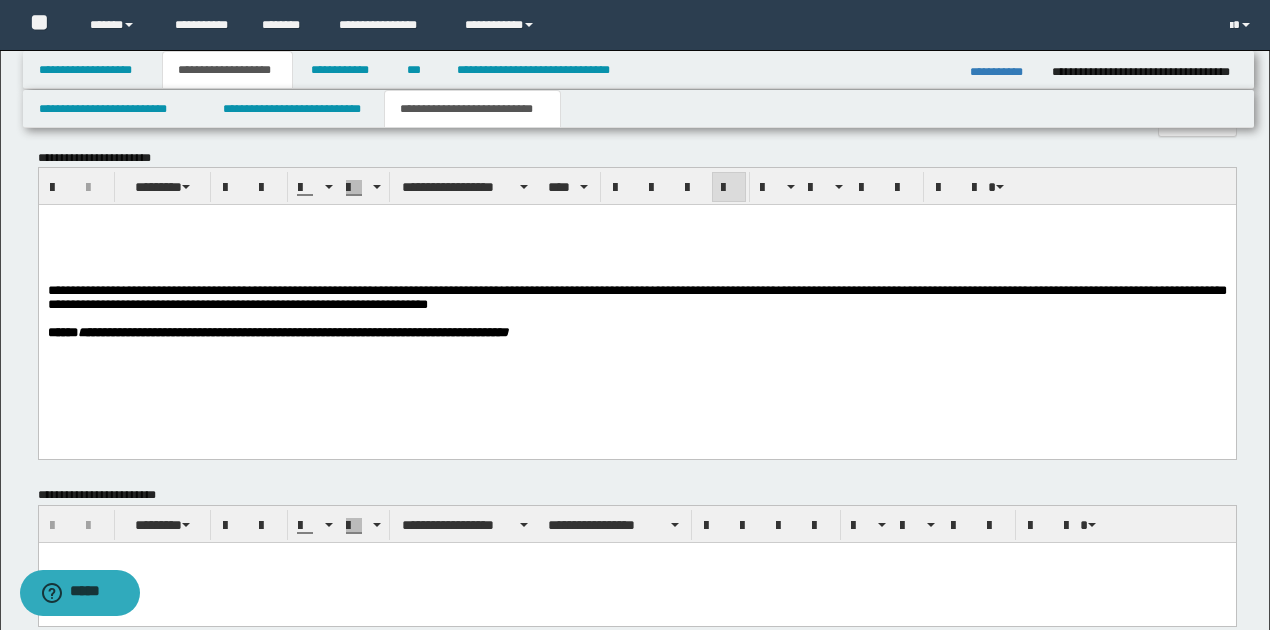 click on "**********" at bounding box center [636, 298] 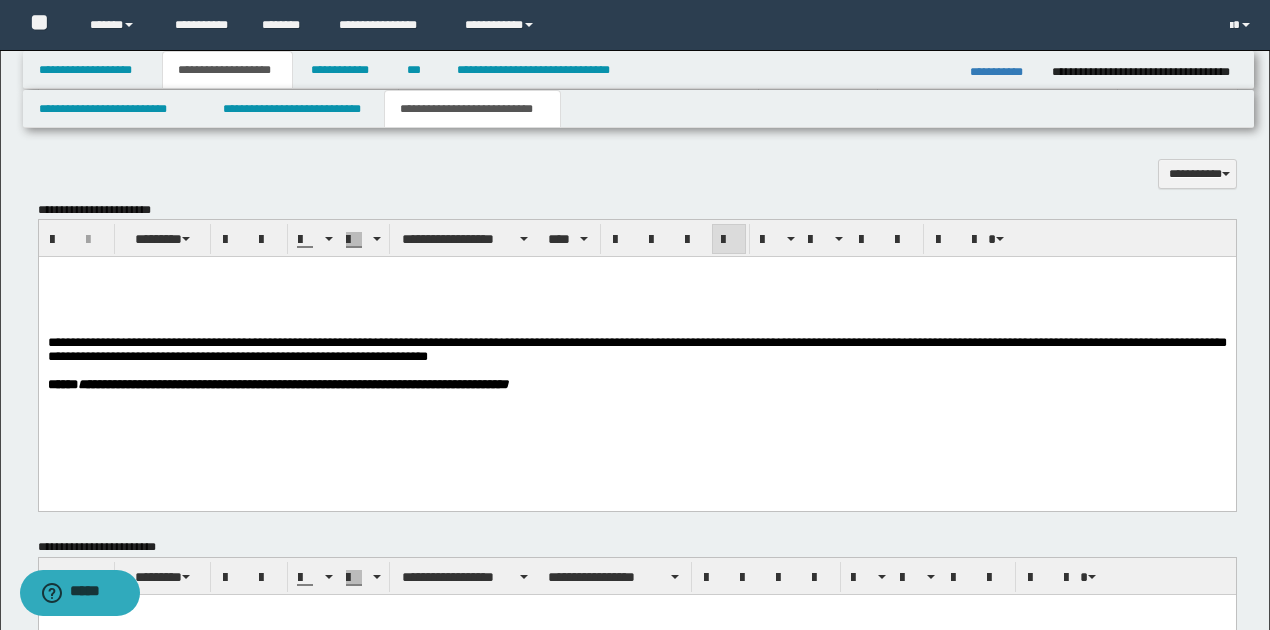 scroll, scrollTop: 912, scrollLeft: 0, axis: vertical 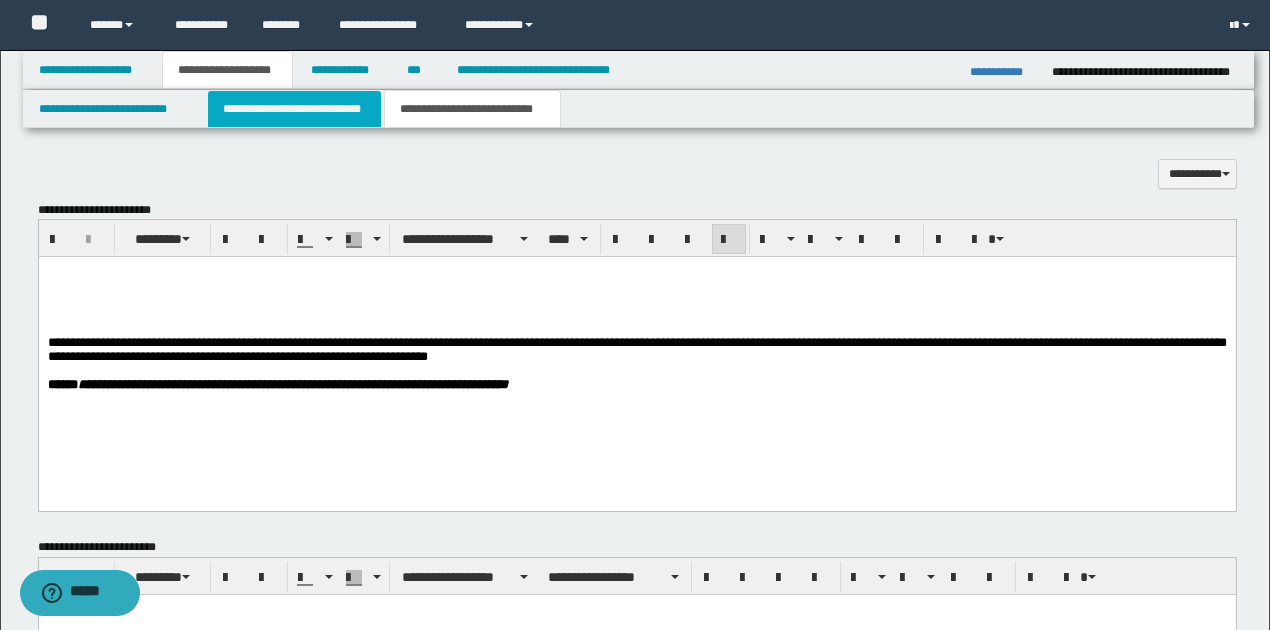 click on "**********" at bounding box center [294, 109] 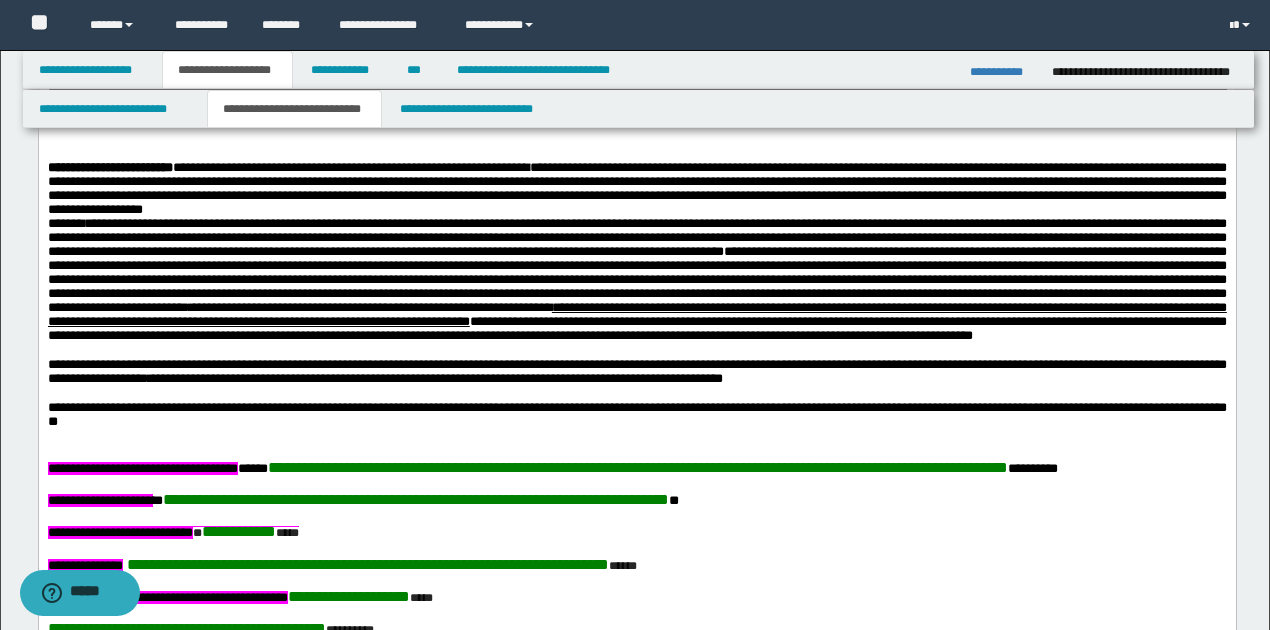 scroll, scrollTop: 1178, scrollLeft: 0, axis: vertical 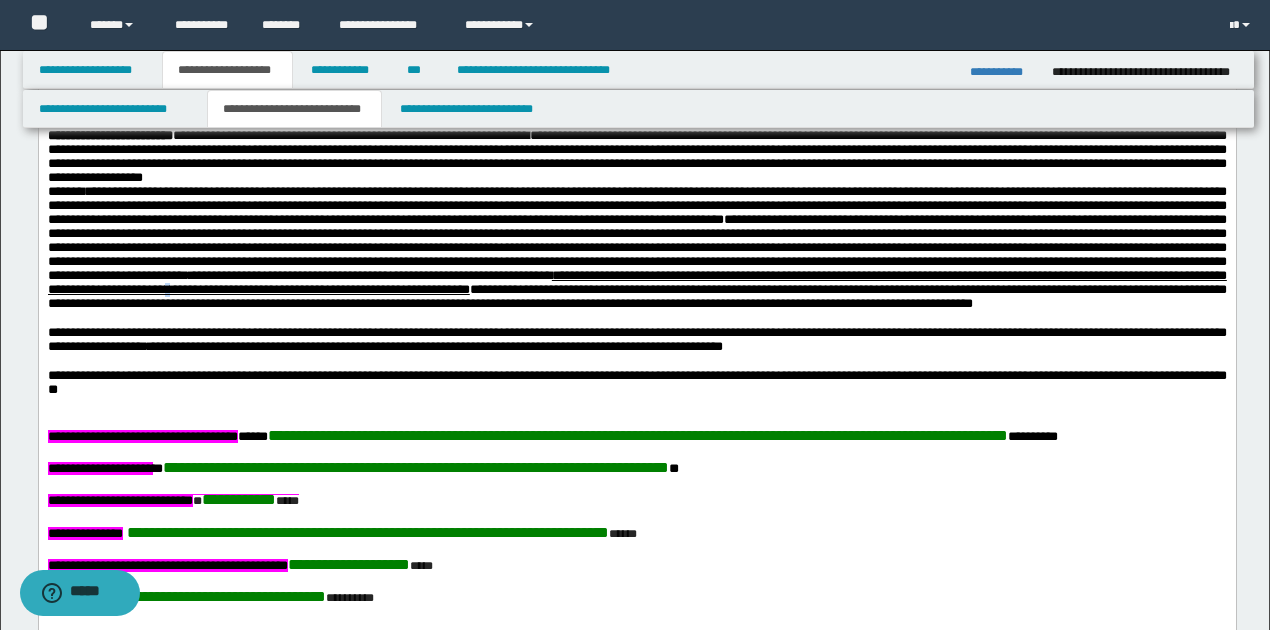 click on "**********" at bounding box center (636, 283) 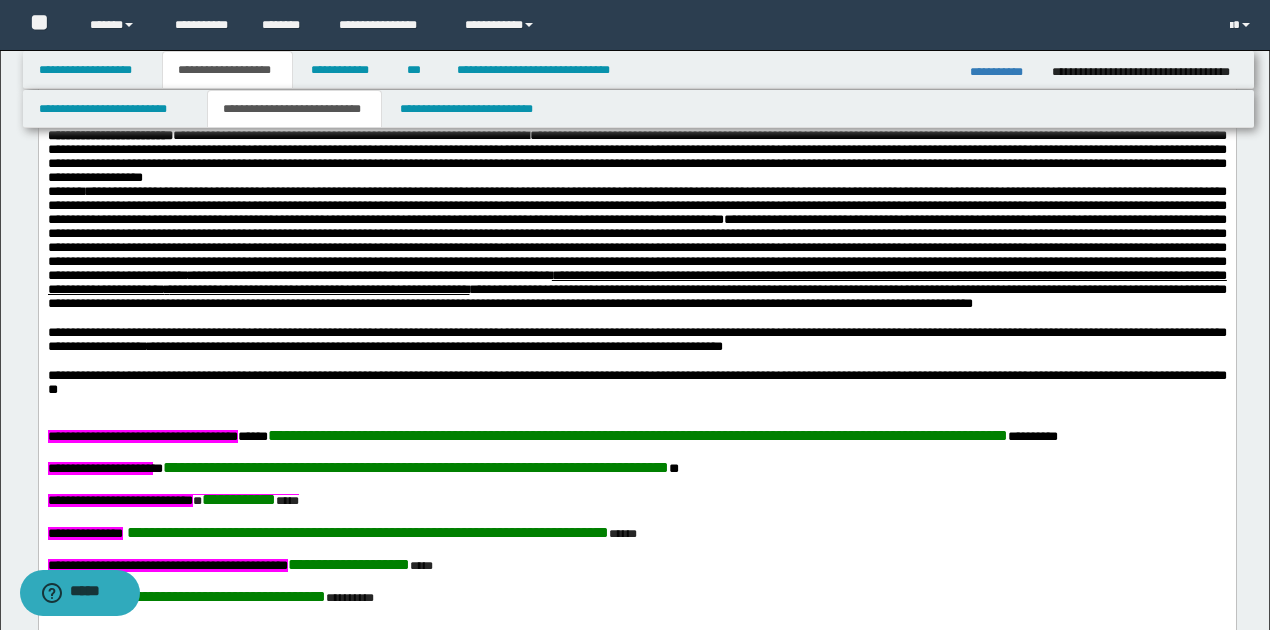 click on "**********" at bounding box center (636, 290) 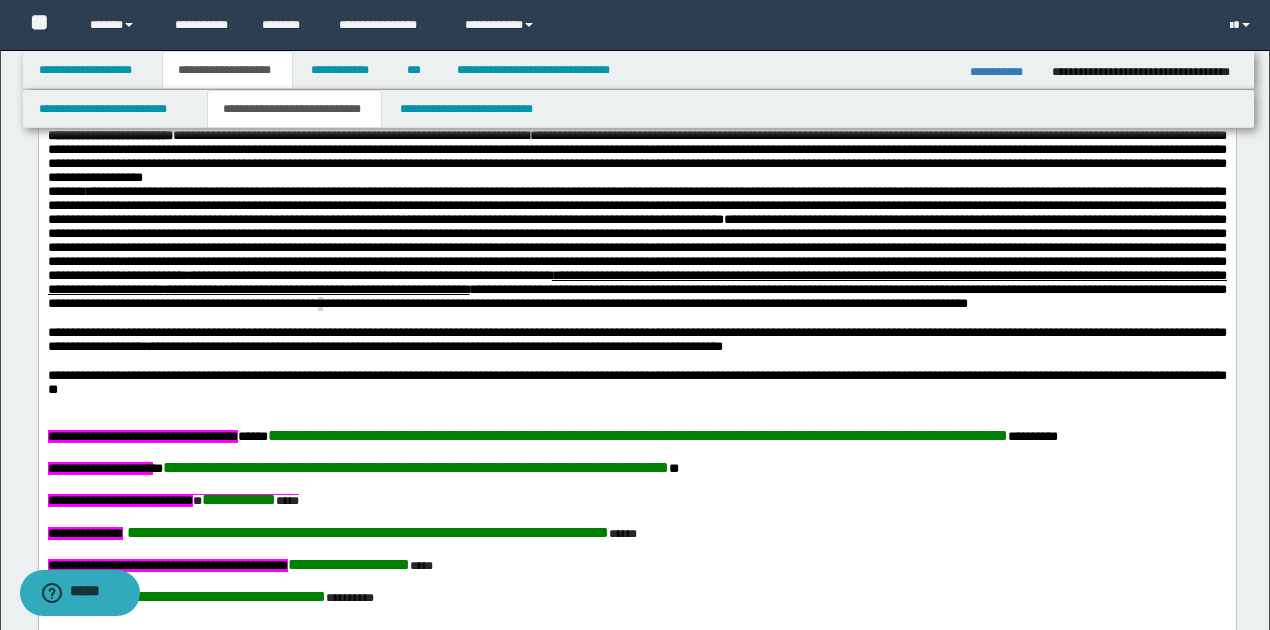 click on "**********" at bounding box center (636, 290) 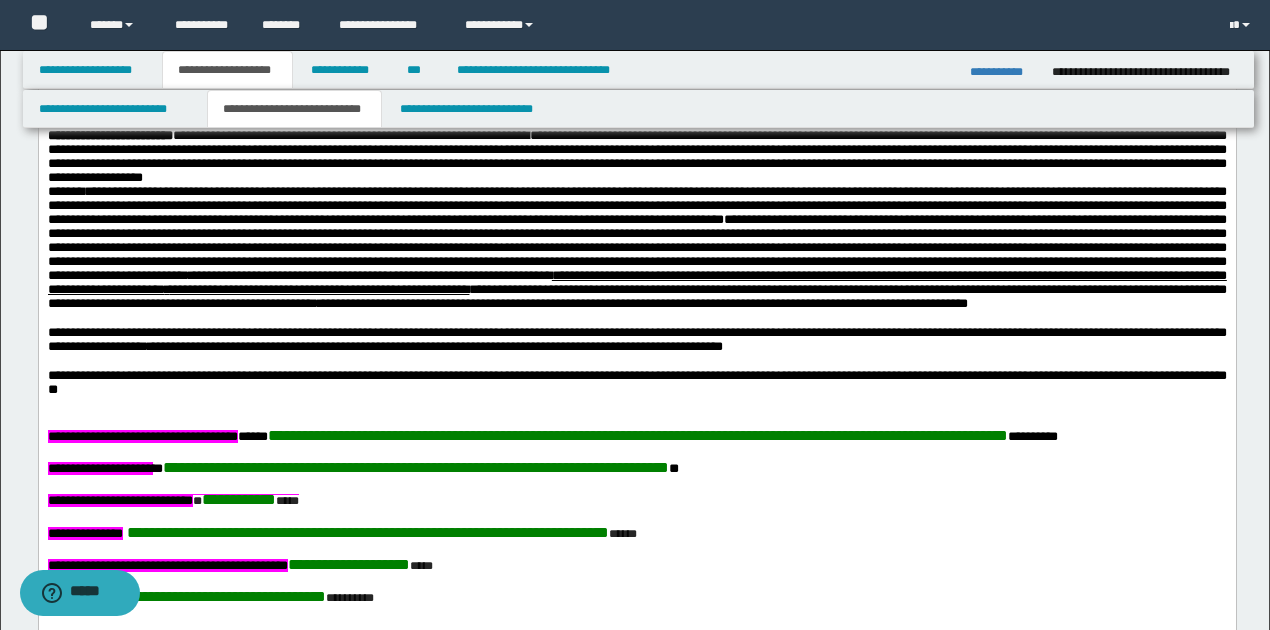 click on "**********" at bounding box center [636, 290] 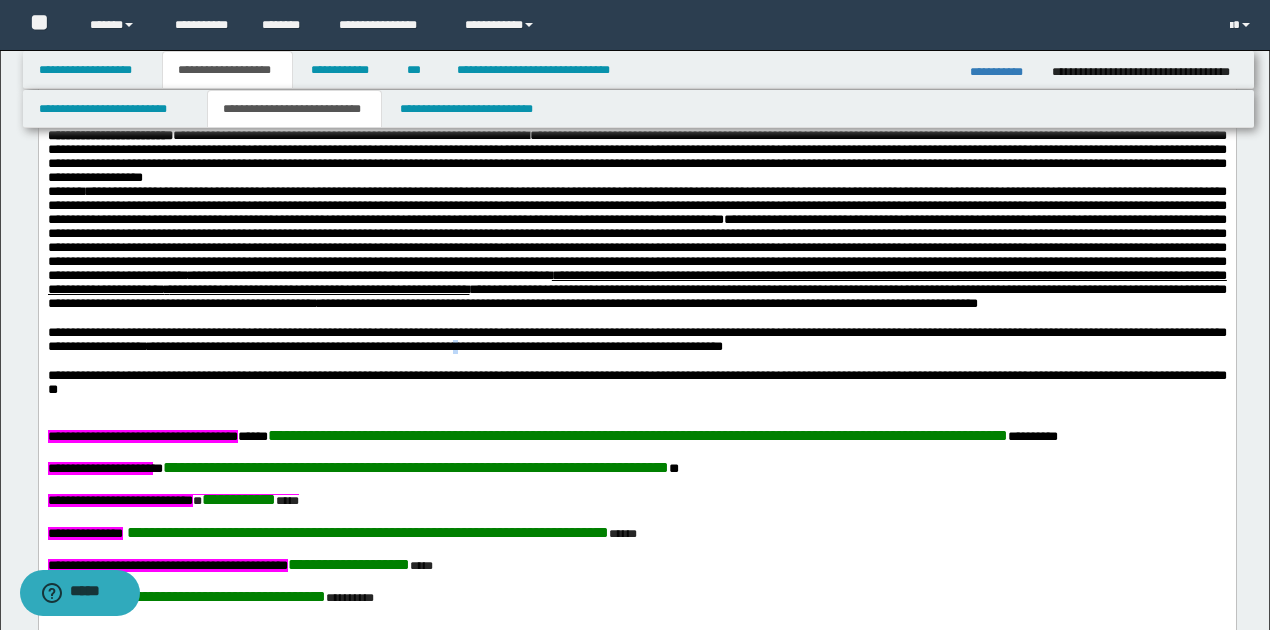click on "**********" at bounding box center [434, 347] 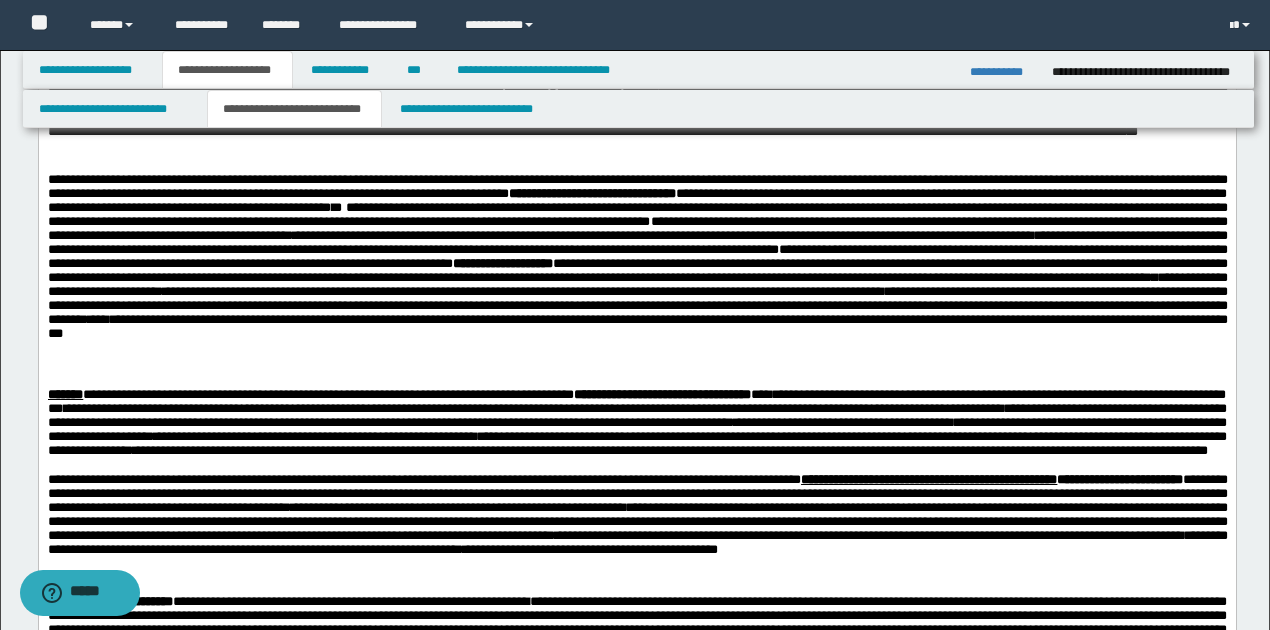 scroll, scrollTop: 578, scrollLeft: 0, axis: vertical 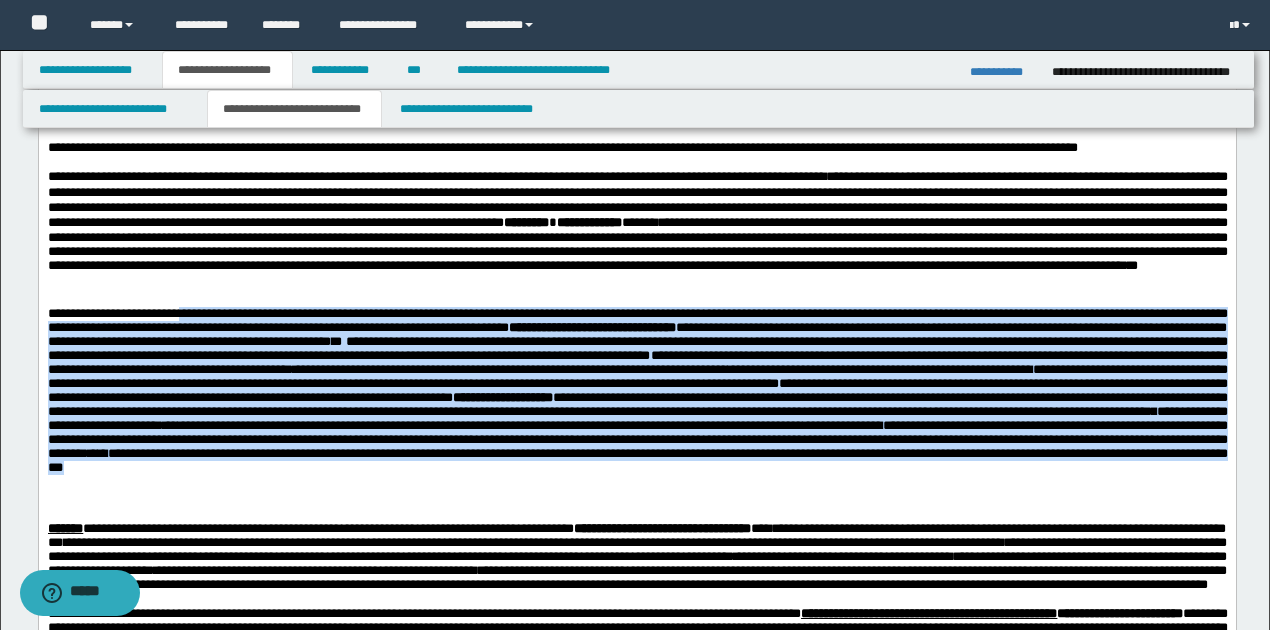 drag, startPoint x: 192, startPoint y: 336, endPoint x: 234, endPoint y: 520, distance: 188.73262 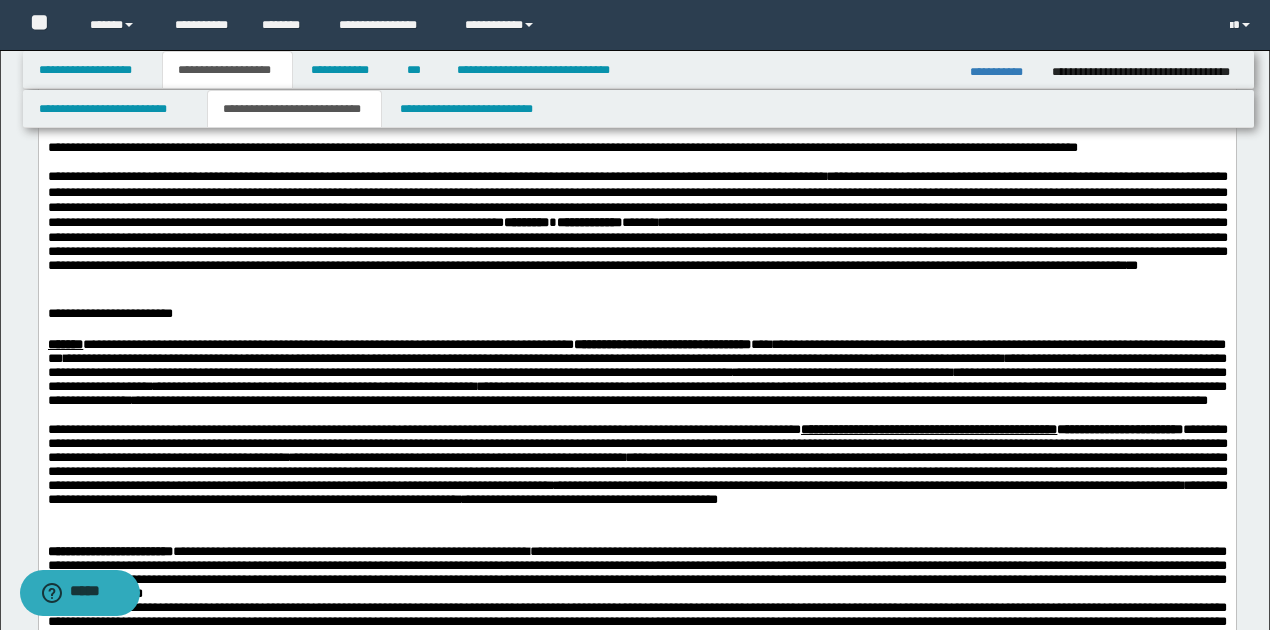 click on "**********" at bounding box center (637, 230) 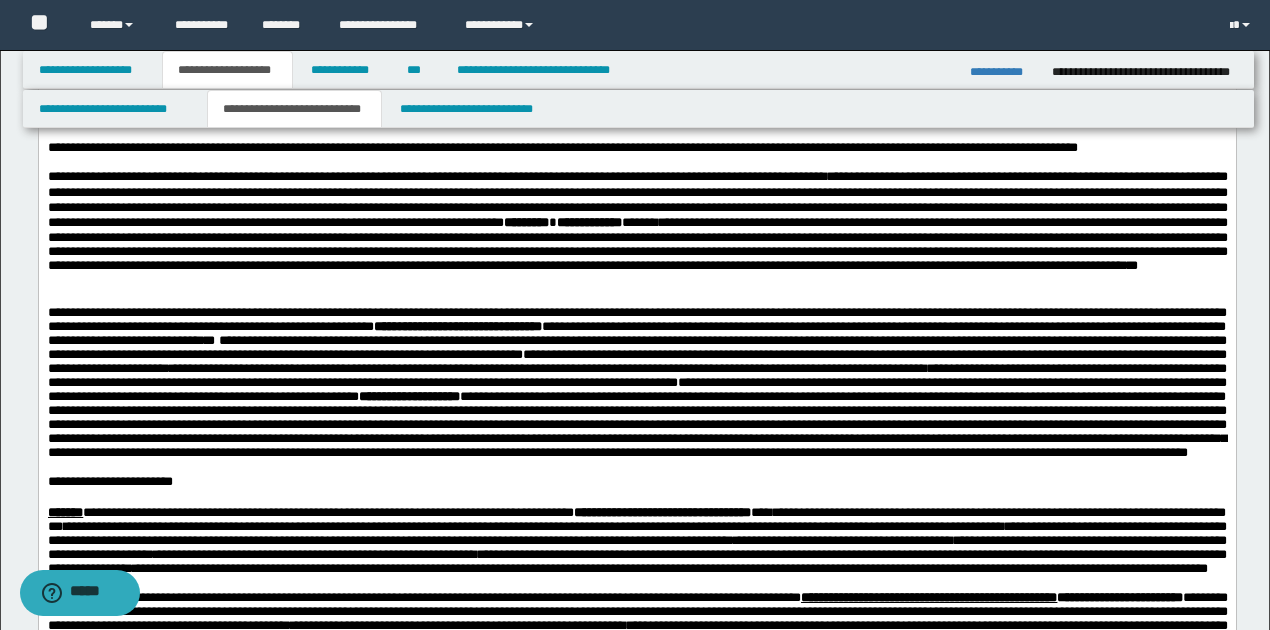 click on "**********" at bounding box center [636, 382] 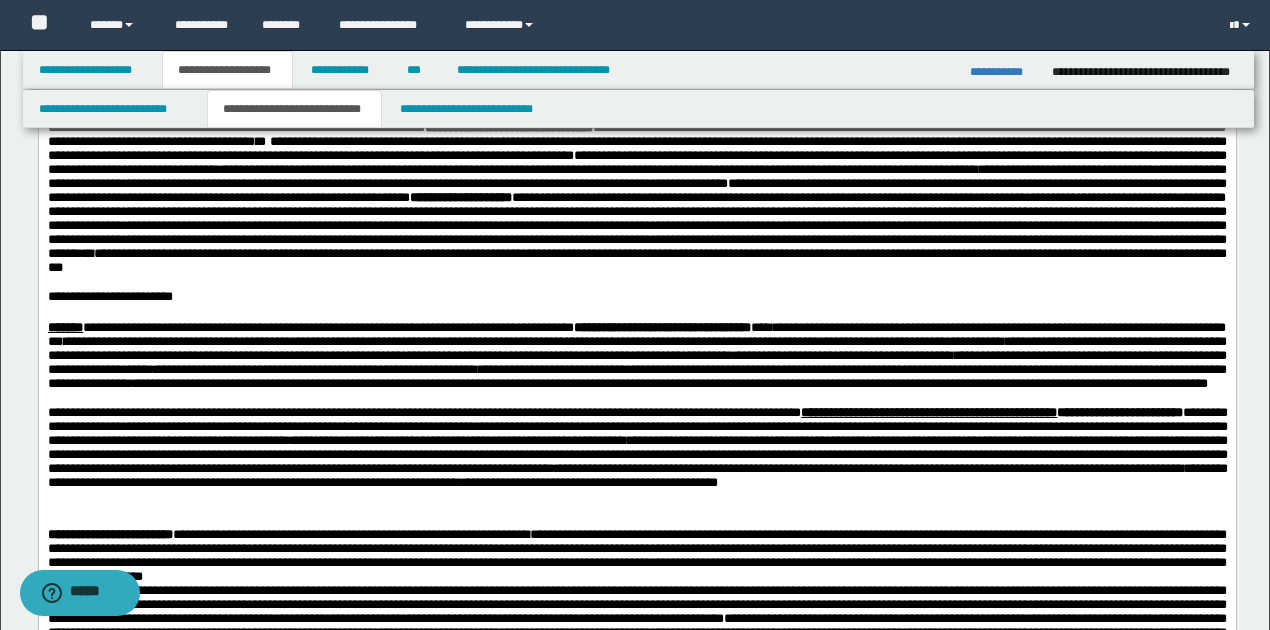 scroll, scrollTop: 778, scrollLeft: 0, axis: vertical 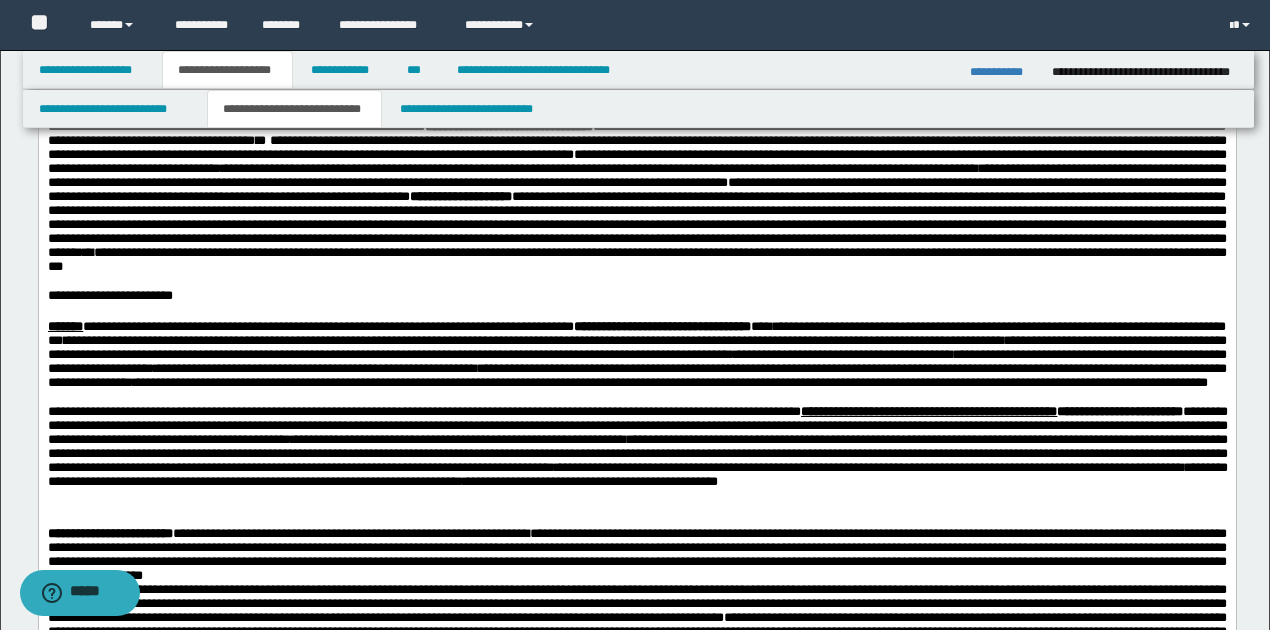 click on "**********" at bounding box center [637, 297] 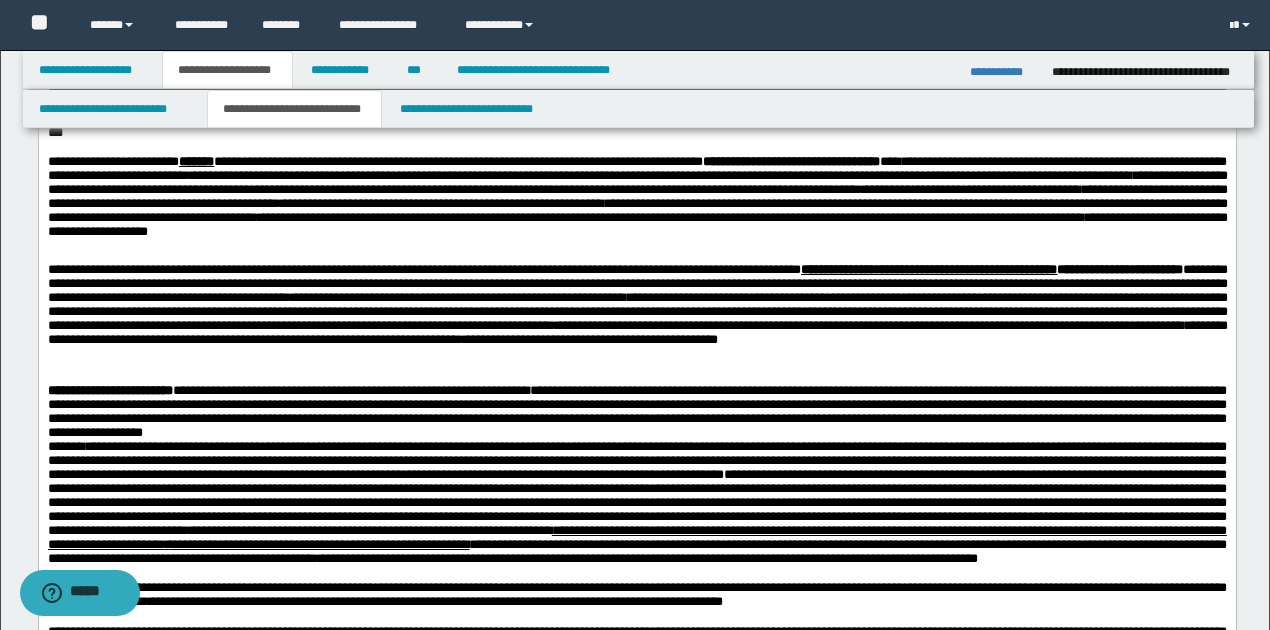 scroll, scrollTop: 978, scrollLeft: 0, axis: vertical 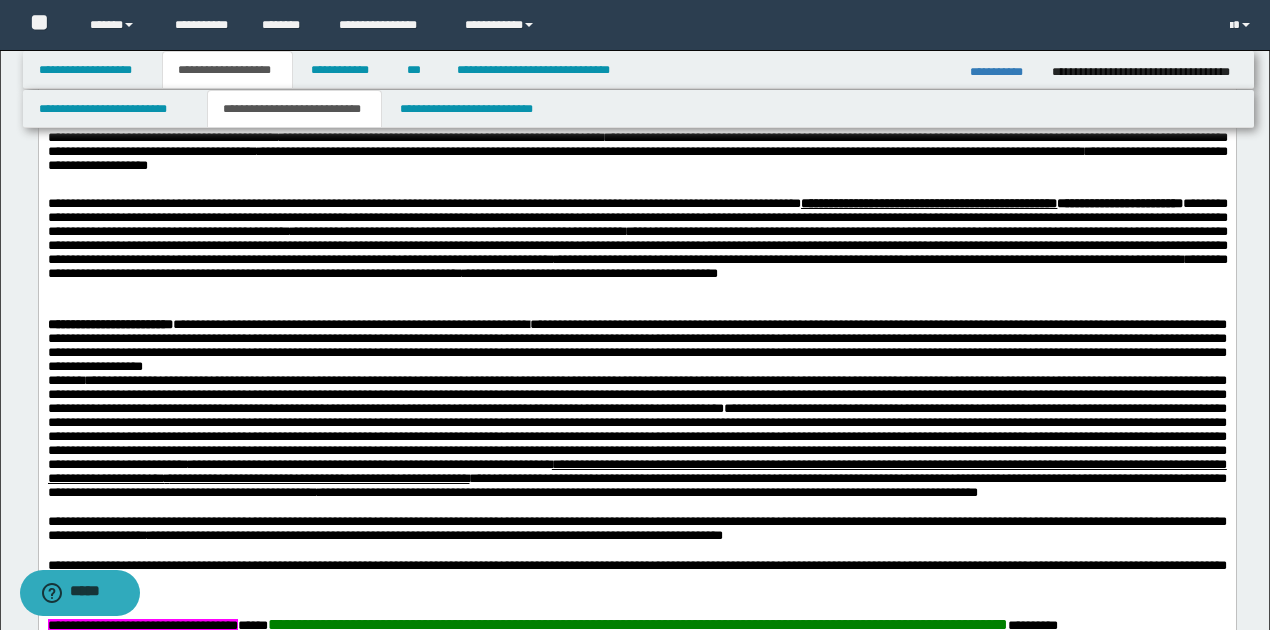 click at bounding box center (636, 312) 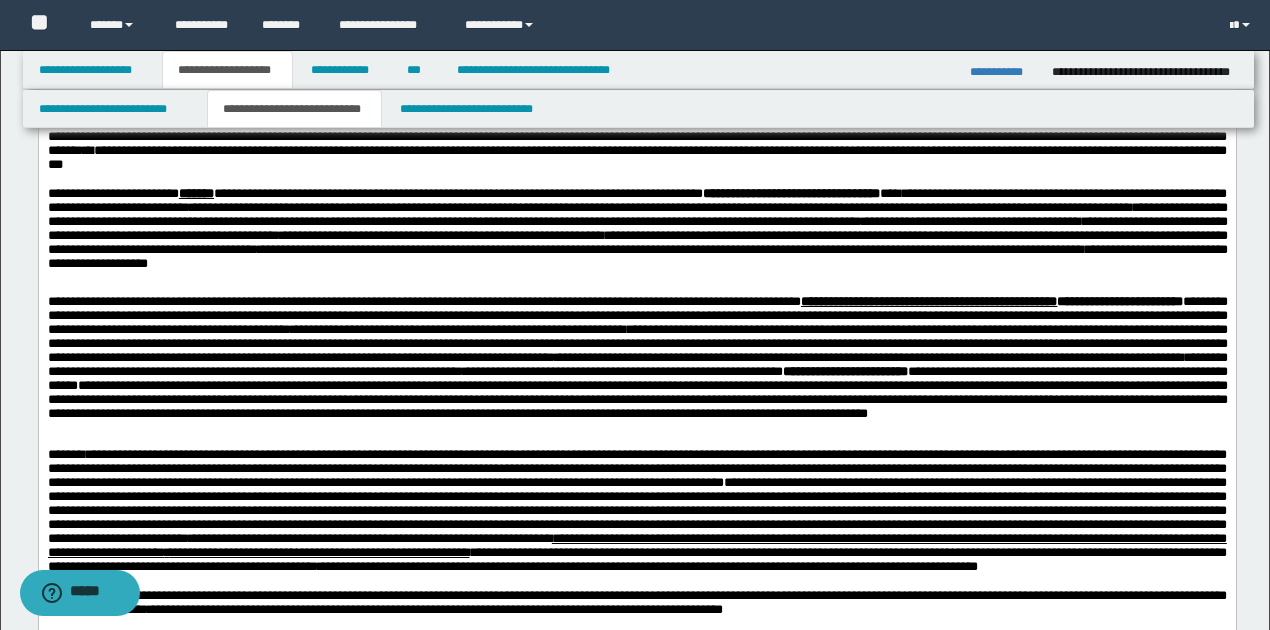 scroll, scrollTop: 845, scrollLeft: 0, axis: vertical 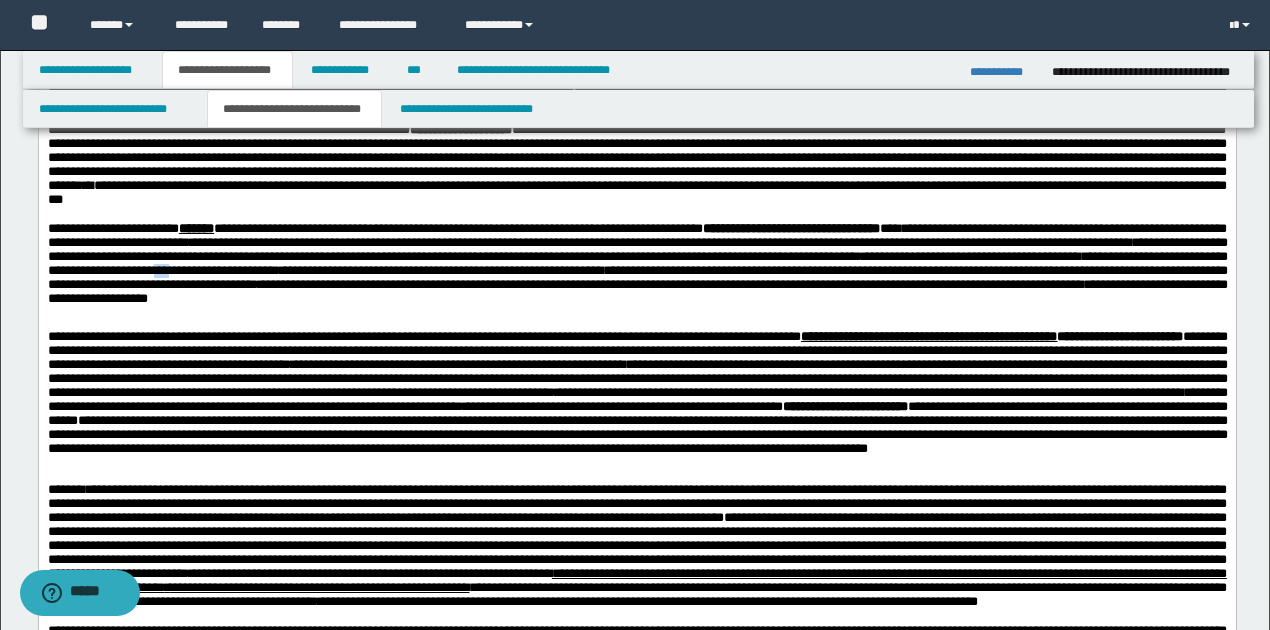 drag, startPoint x: 446, startPoint y: 332, endPoint x: 462, endPoint y: 332, distance: 16 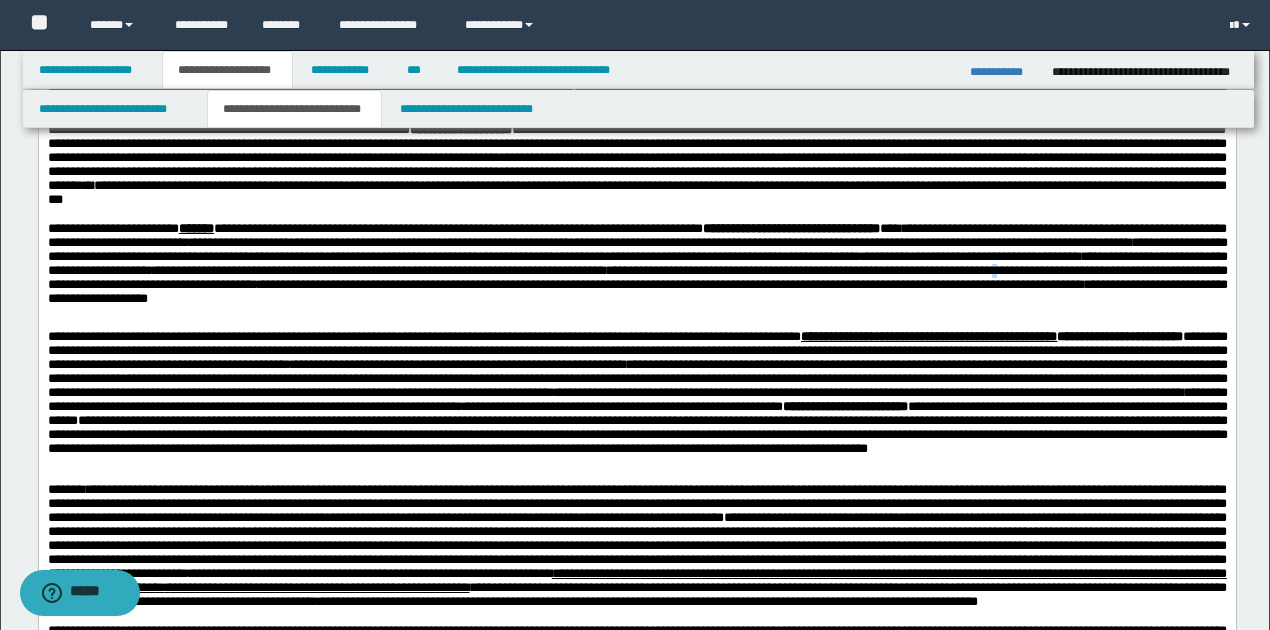 click on "**********" at bounding box center [637, 278] 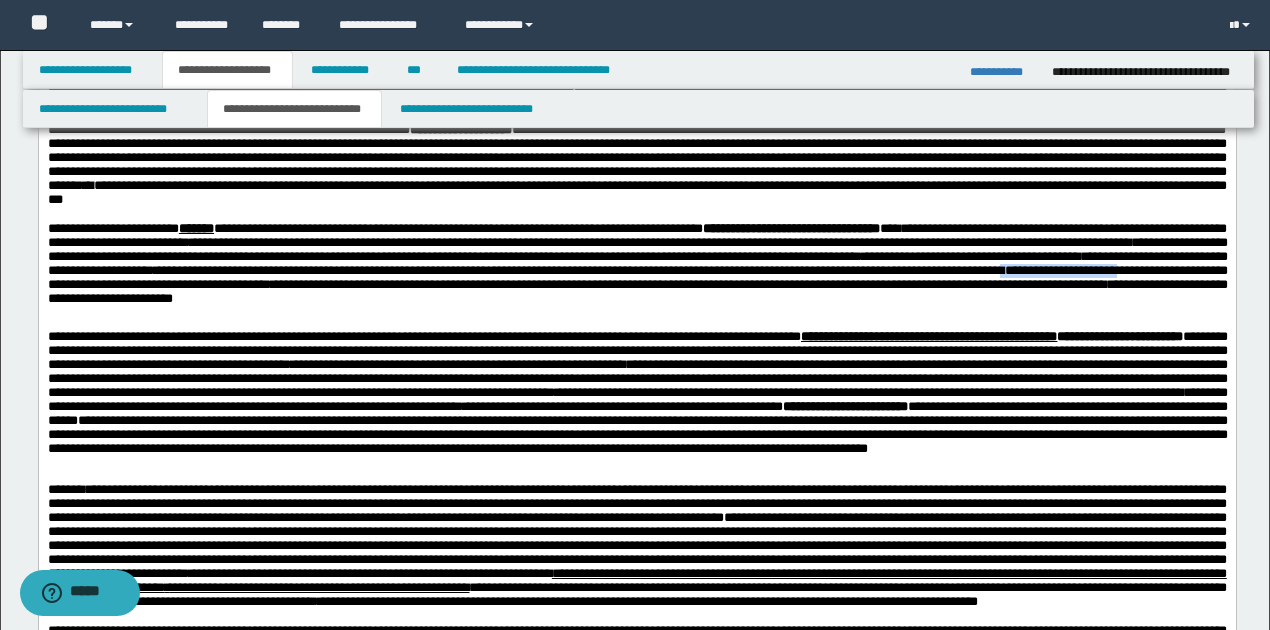 drag, startPoint x: 179, startPoint y: 348, endPoint x: 304, endPoint y: 352, distance: 125.06398 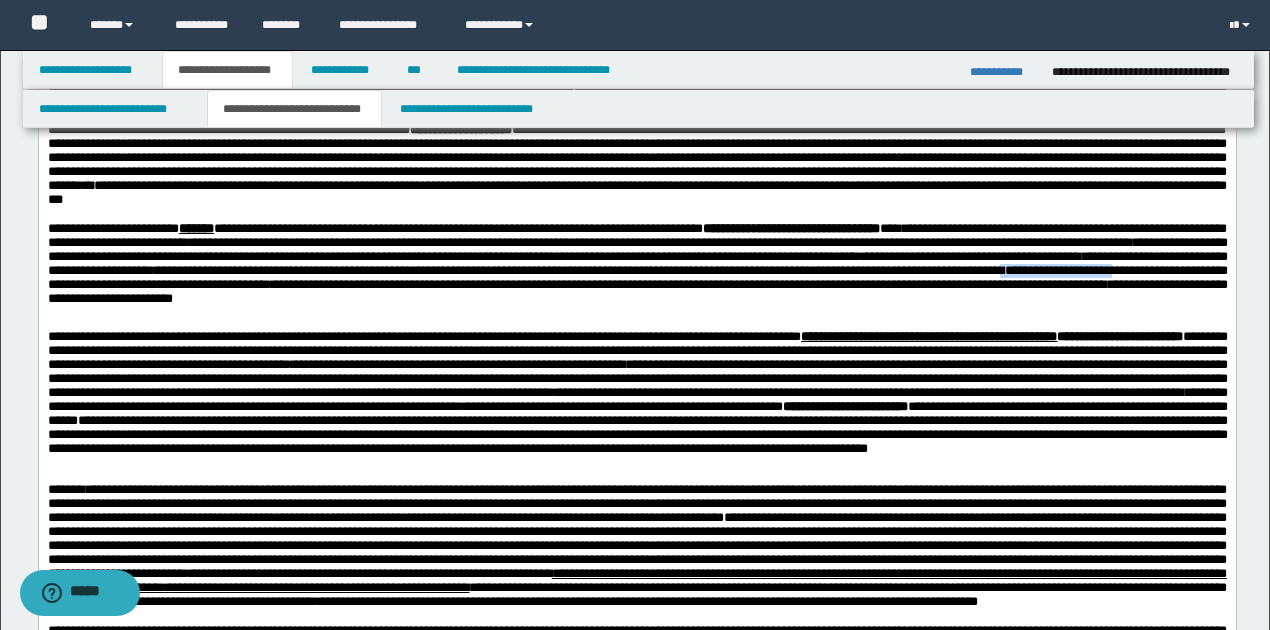 drag, startPoint x: 176, startPoint y: 348, endPoint x: 299, endPoint y: 345, distance: 123.03658 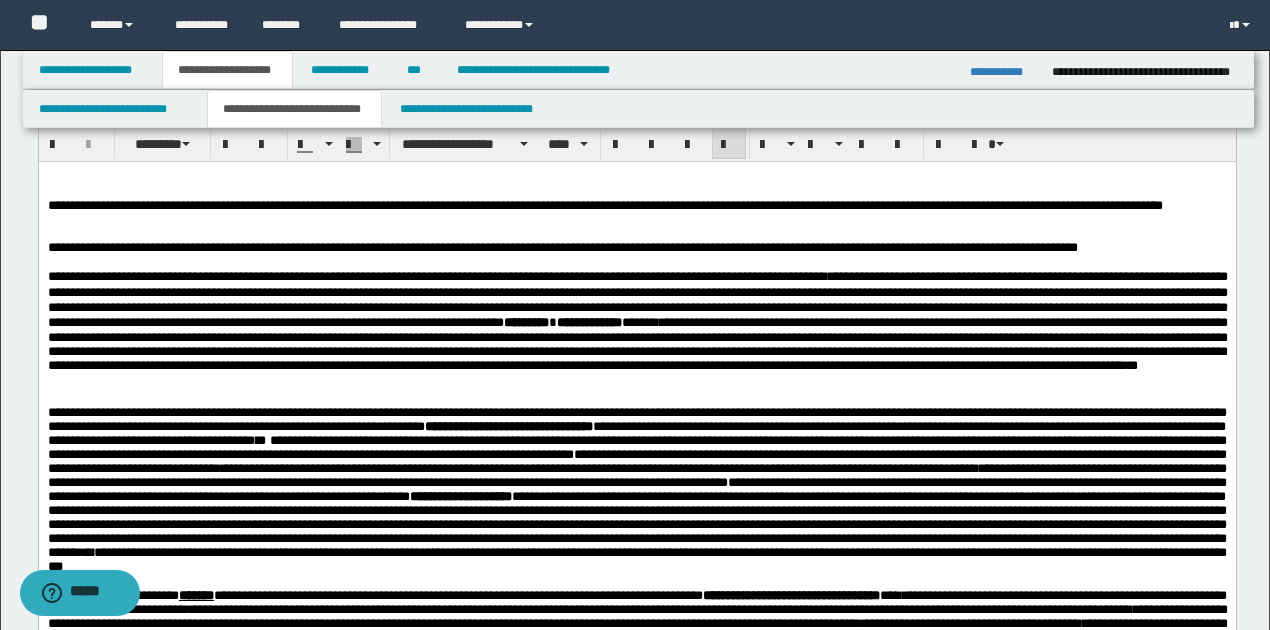 scroll, scrollTop: 445, scrollLeft: 0, axis: vertical 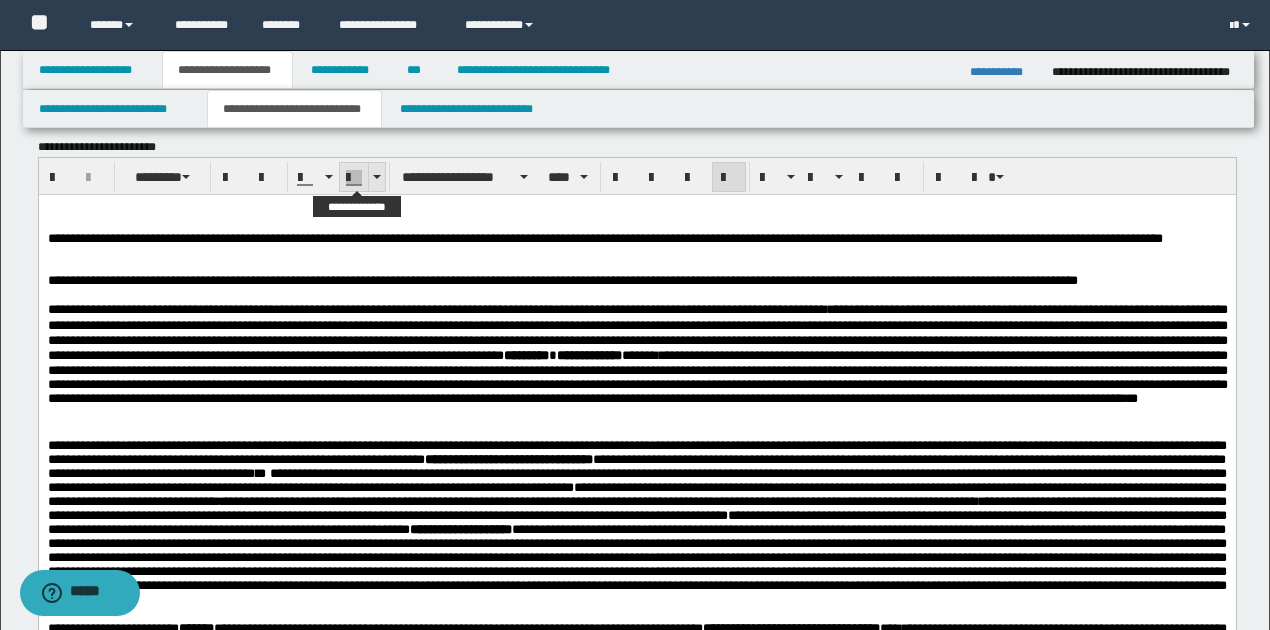 click at bounding box center (376, 177) 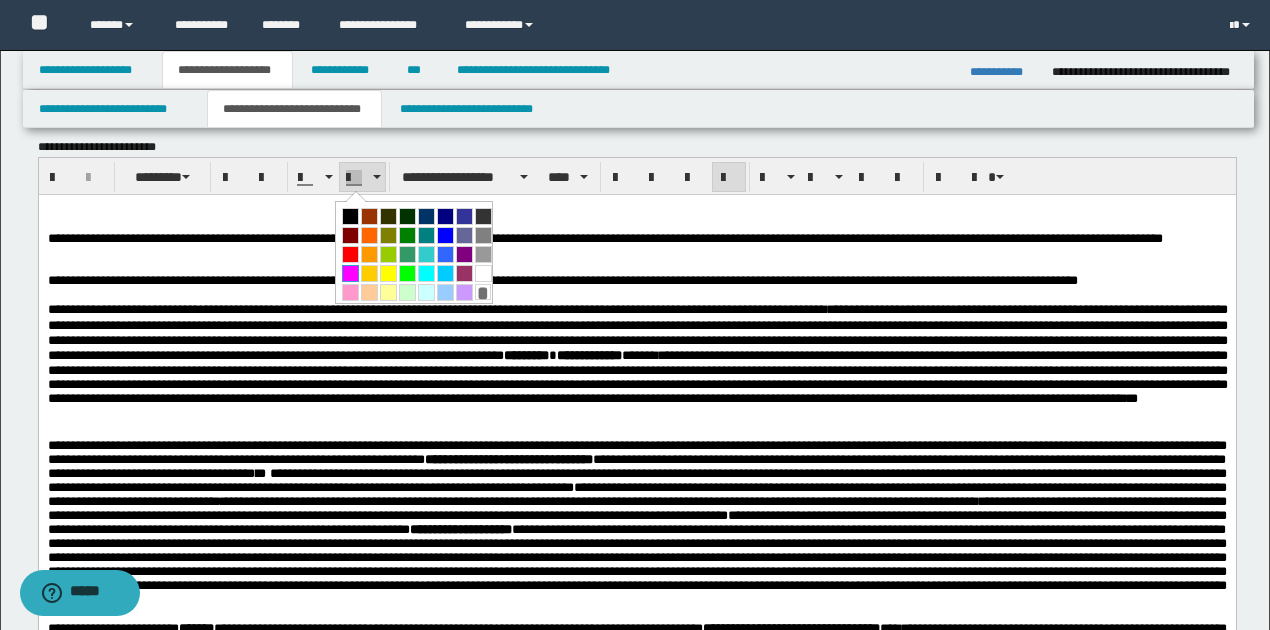 click at bounding box center (350, 273) 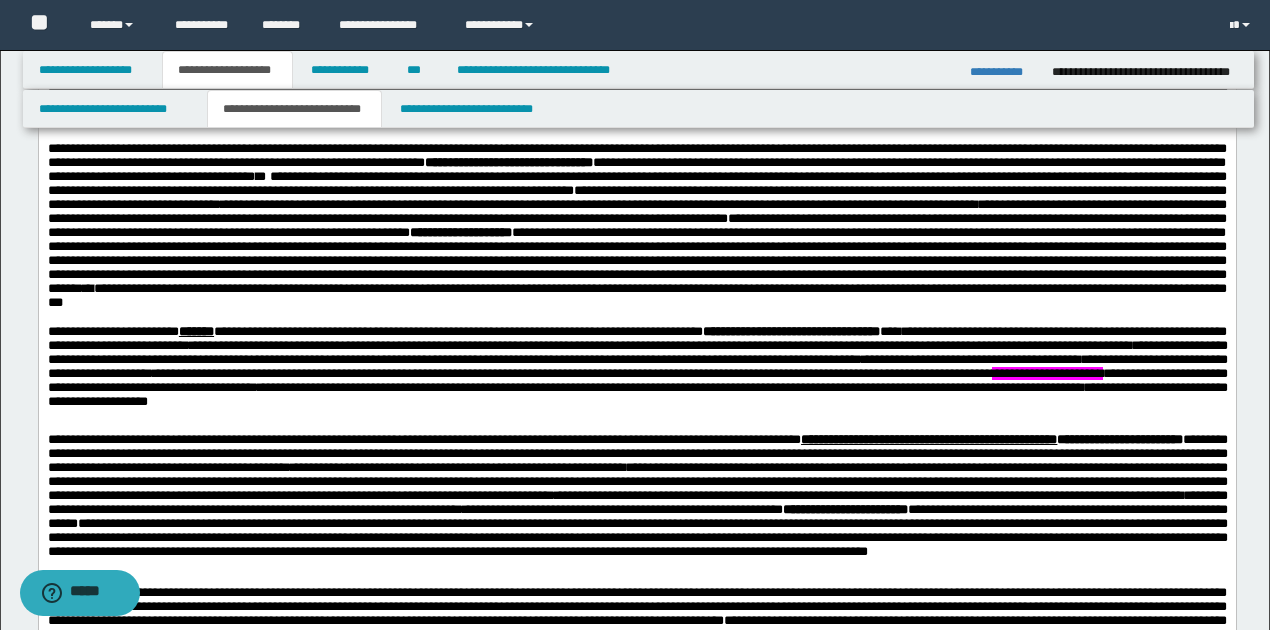 scroll, scrollTop: 778, scrollLeft: 0, axis: vertical 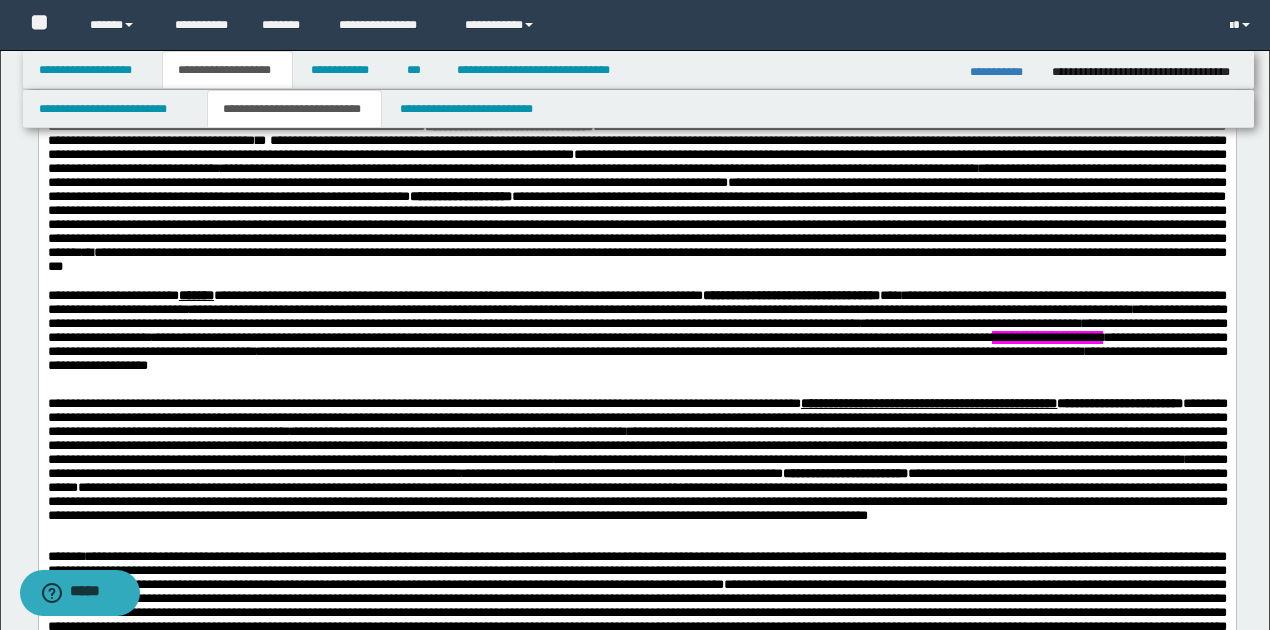 click on "**********" at bounding box center [637, 359] 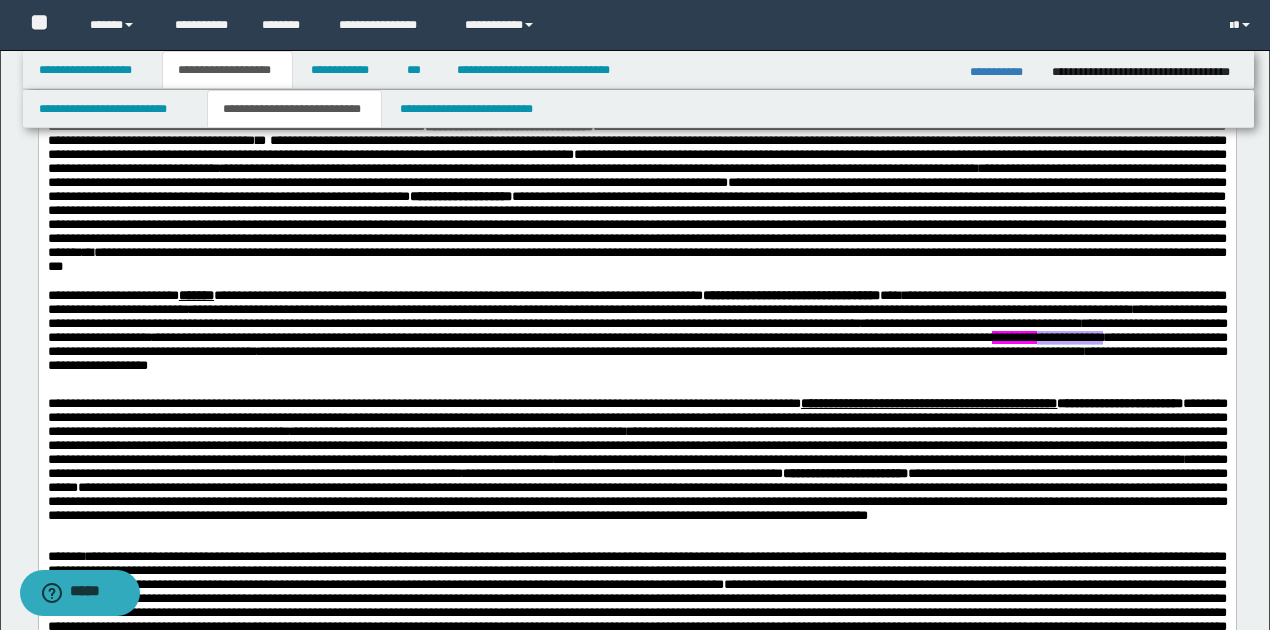 drag, startPoint x: 234, startPoint y: 414, endPoint x: 298, endPoint y: 414, distance: 64 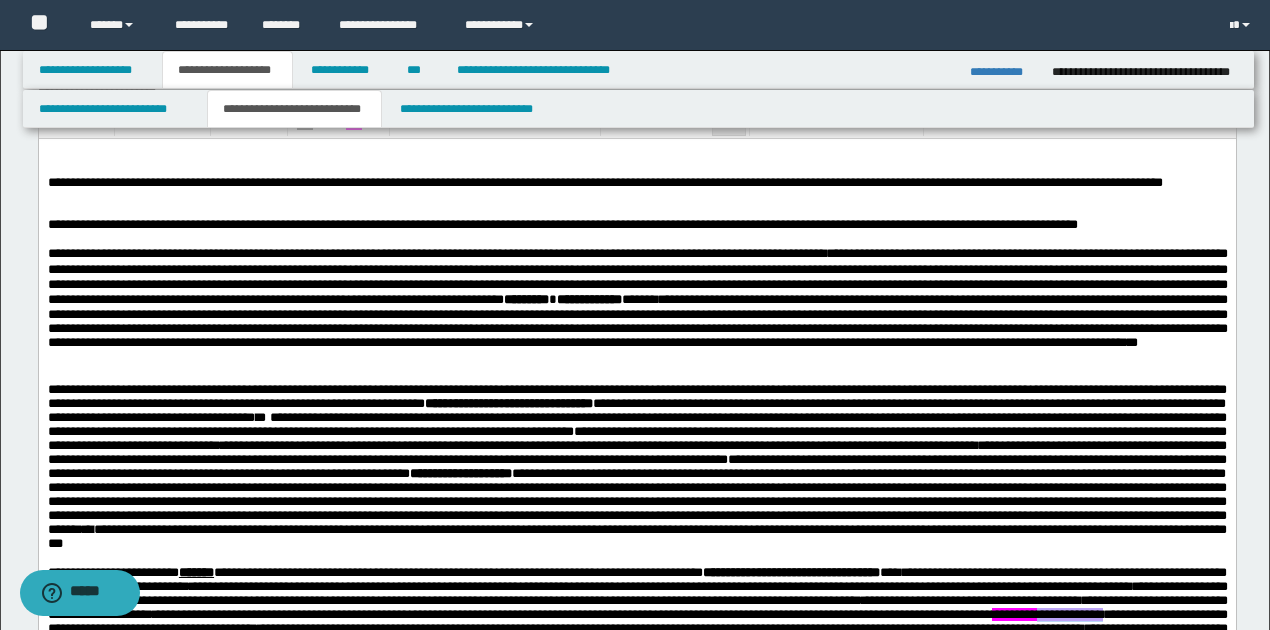 scroll, scrollTop: 378, scrollLeft: 0, axis: vertical 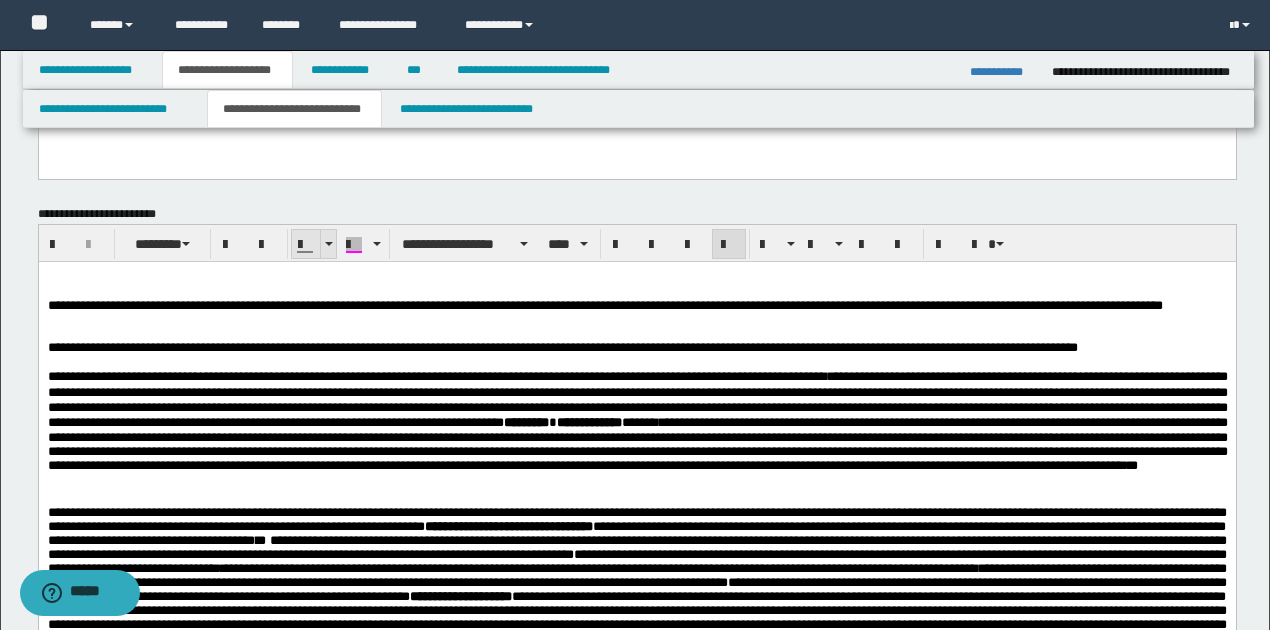 click at bounding box center (328, 244) 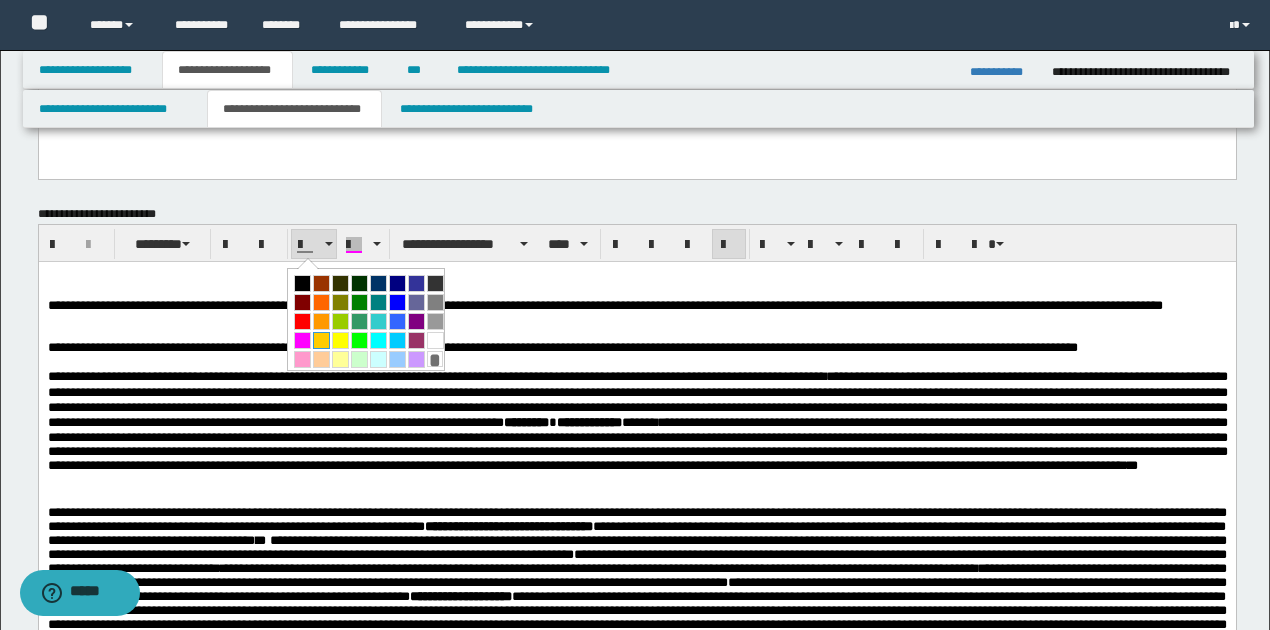 click at bounding box center (321, 340) 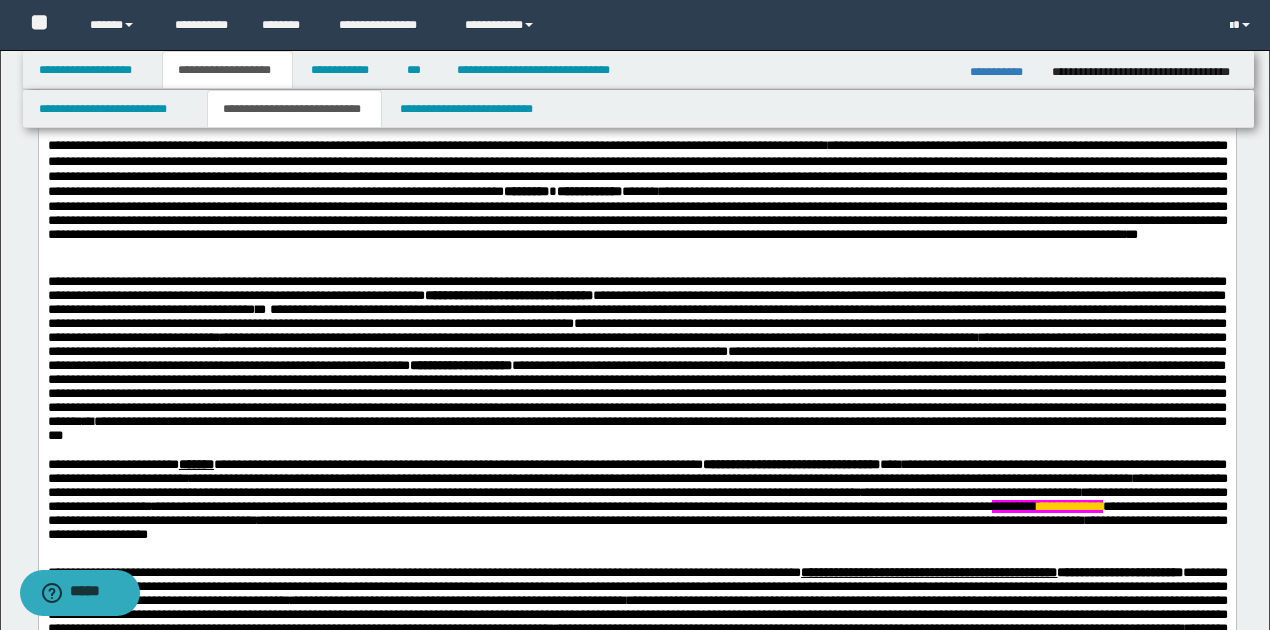 scroll, scrollTop: 645, scrollLeft: 0, axis: vertical 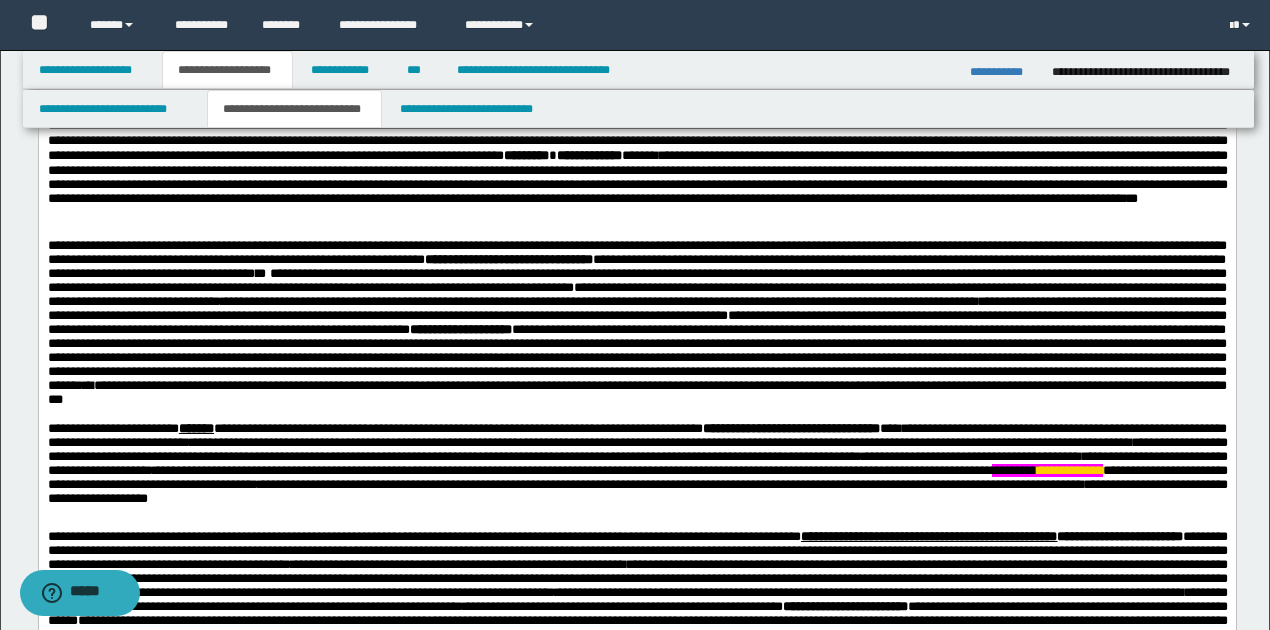 click at bounding box center [637, 415] 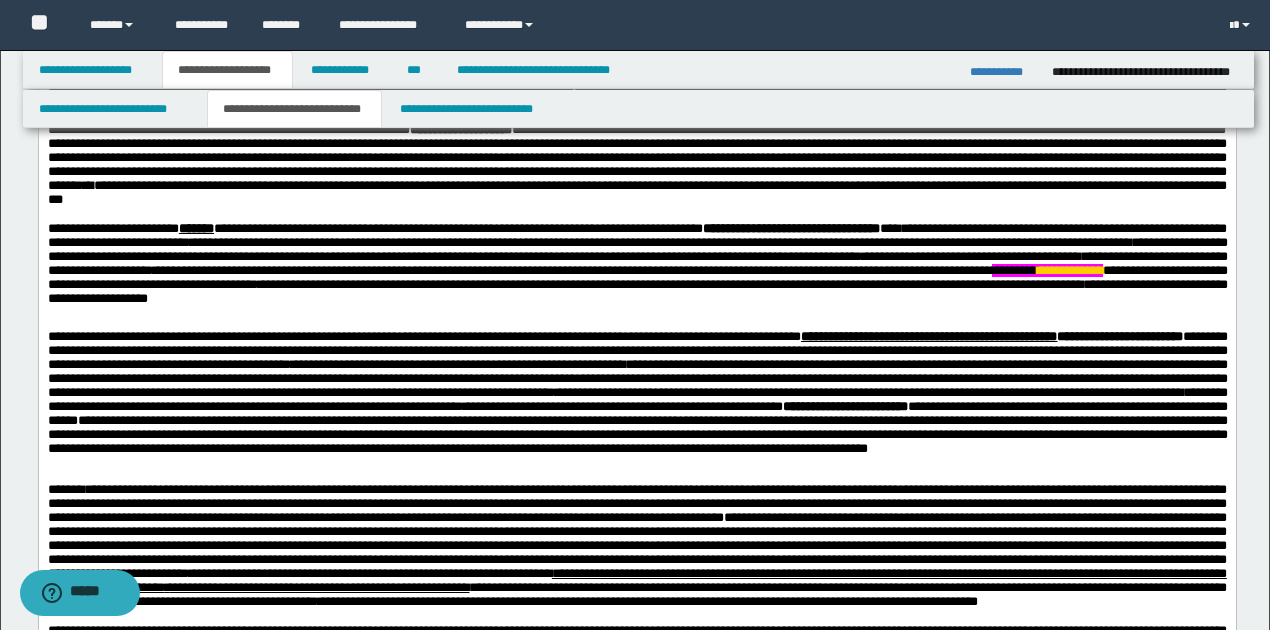 scroll, scrollTop: 445, scrollLeft: 0, axis: vertical 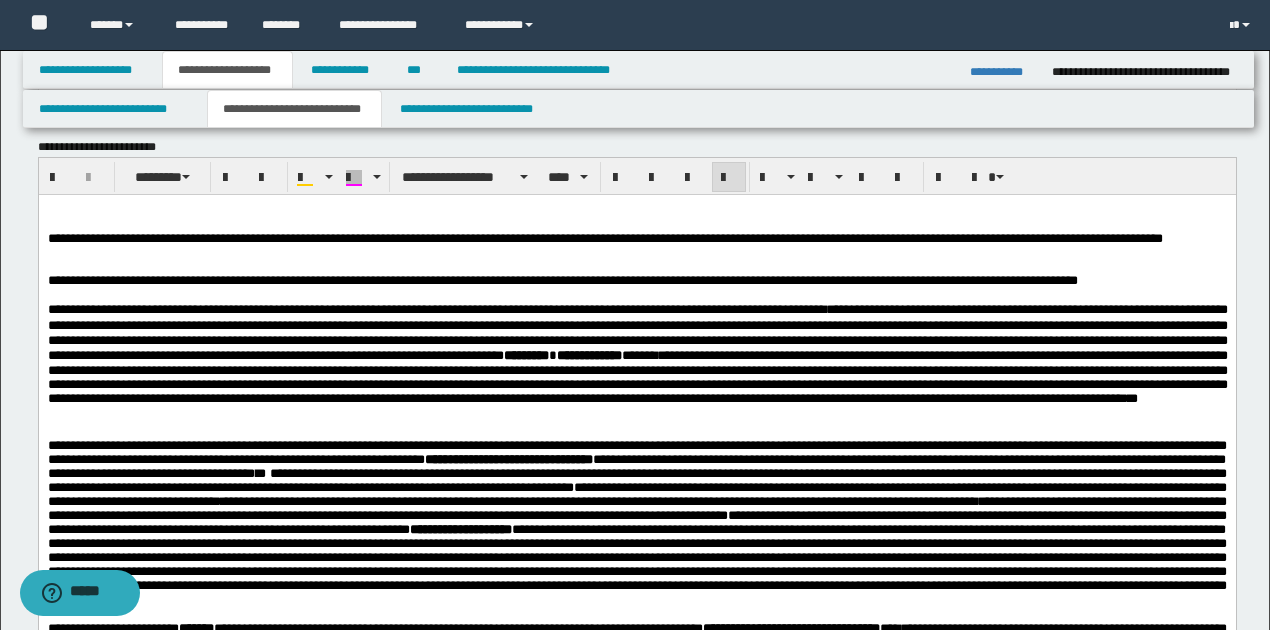 click at bounding box center (636, 210) 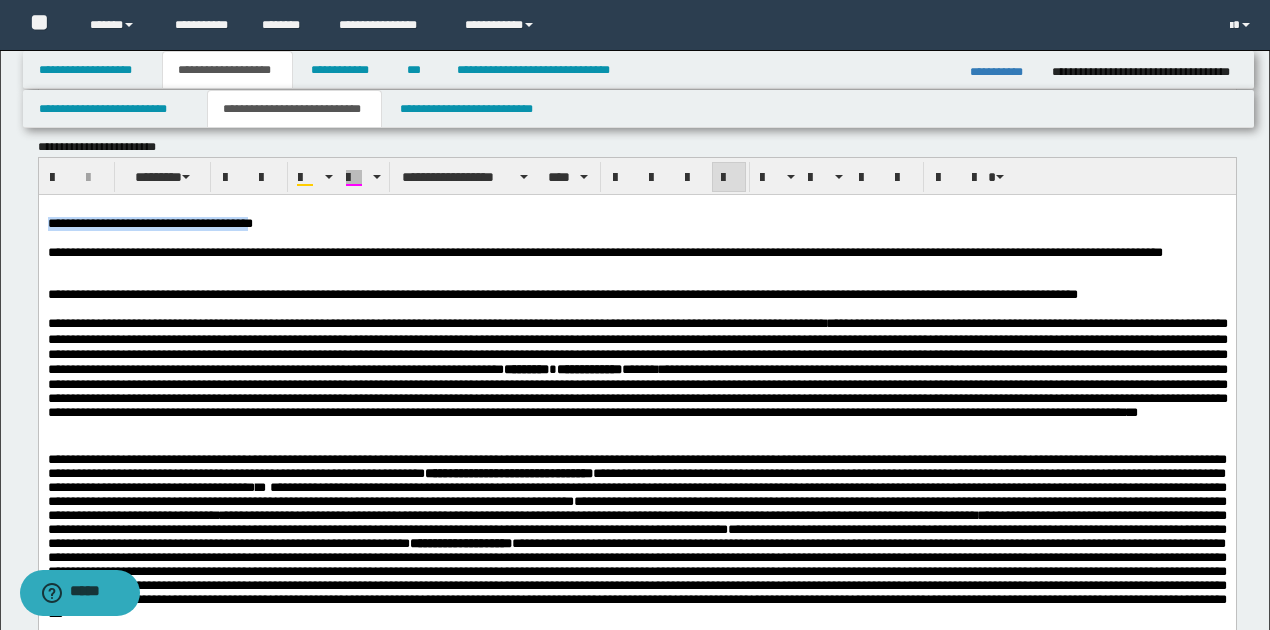 drag, startPoint x: 46, startPoint y: 225, endPoint x: 357, endPoint y: 223, distance: 311.00644 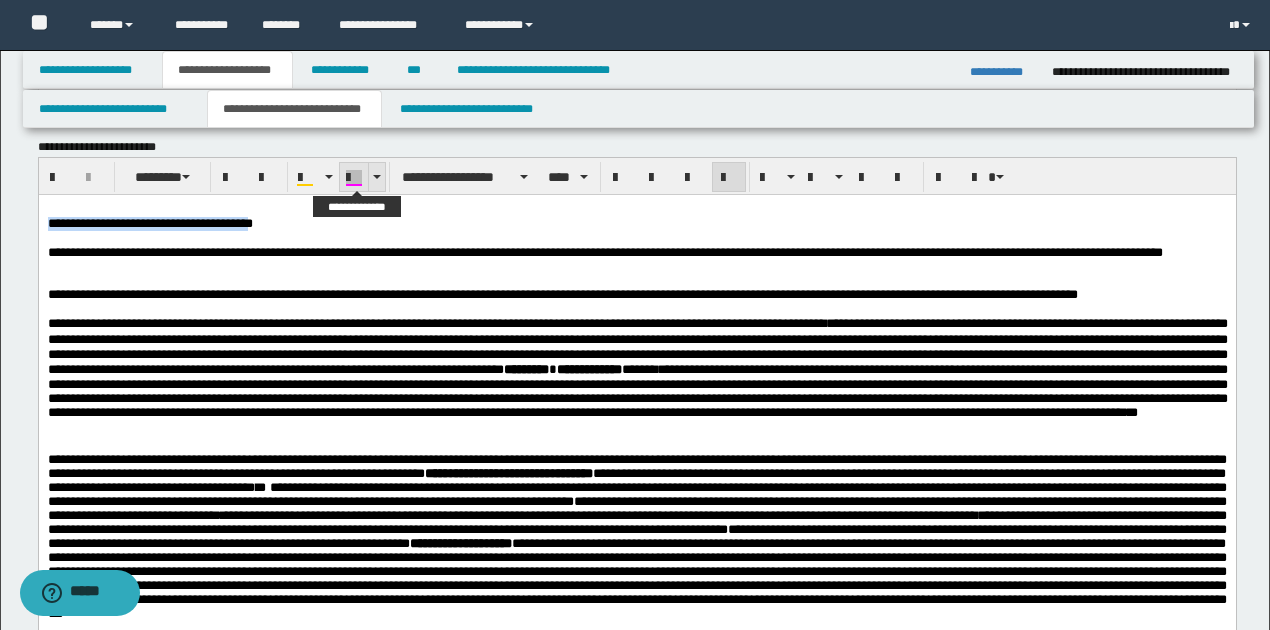 click at bounding box center (354, 178) 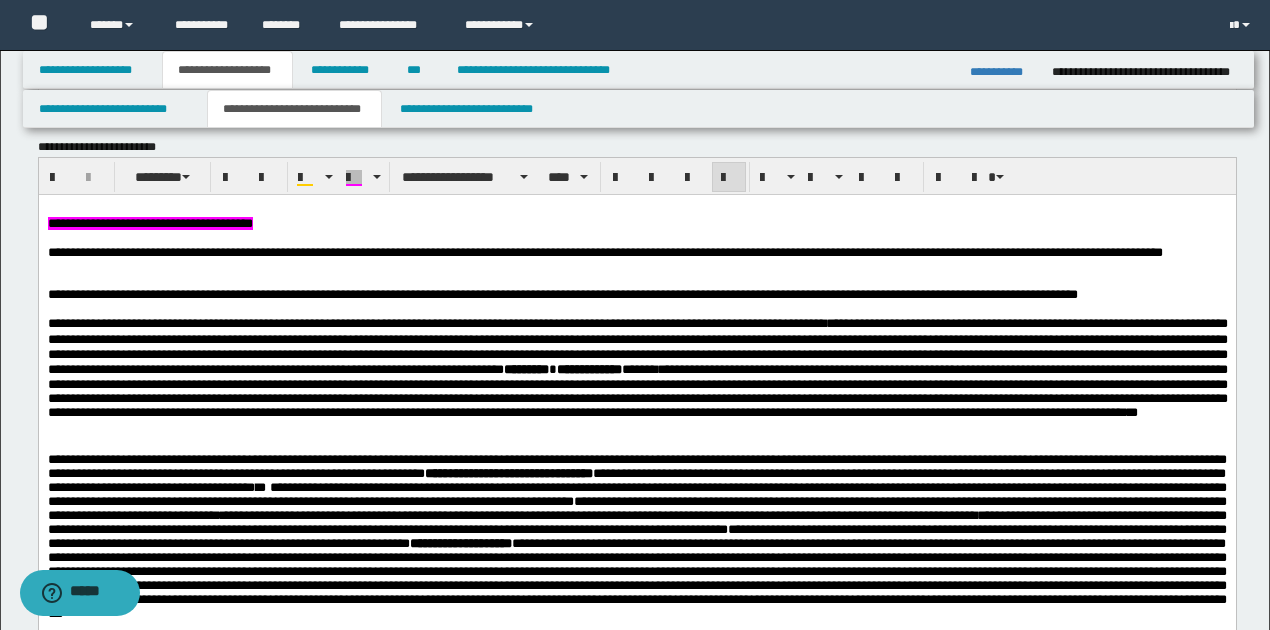 click on "**********" at bounding box center [636, 224] 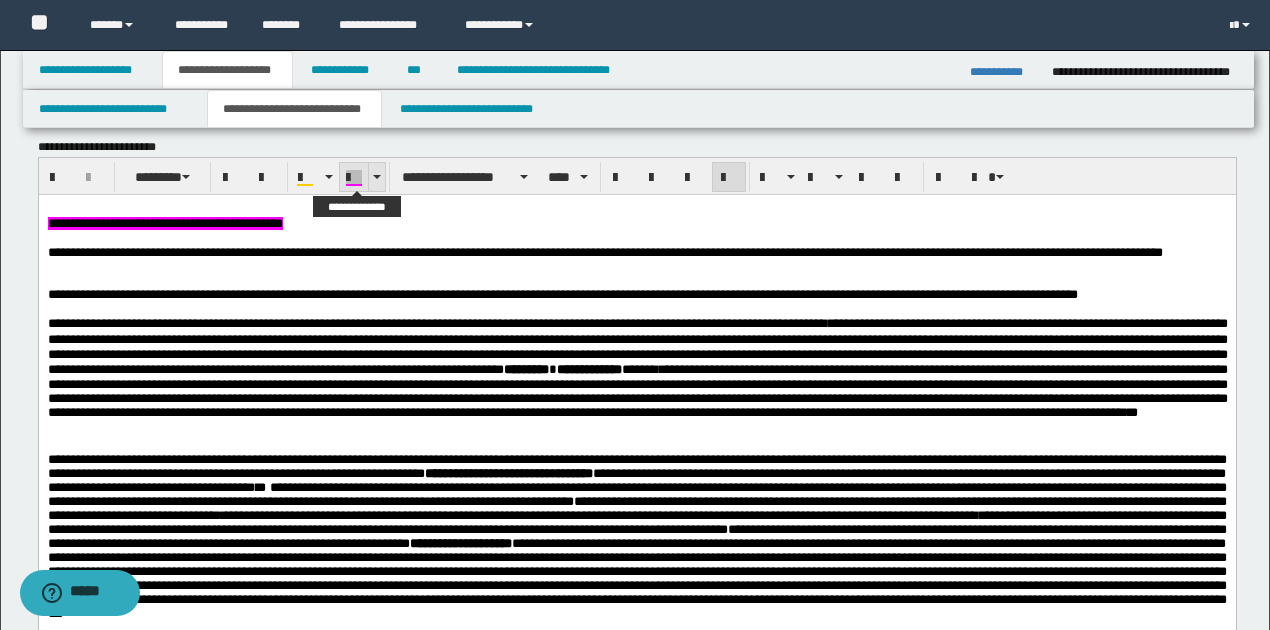 click at bounding box center [377, 177] 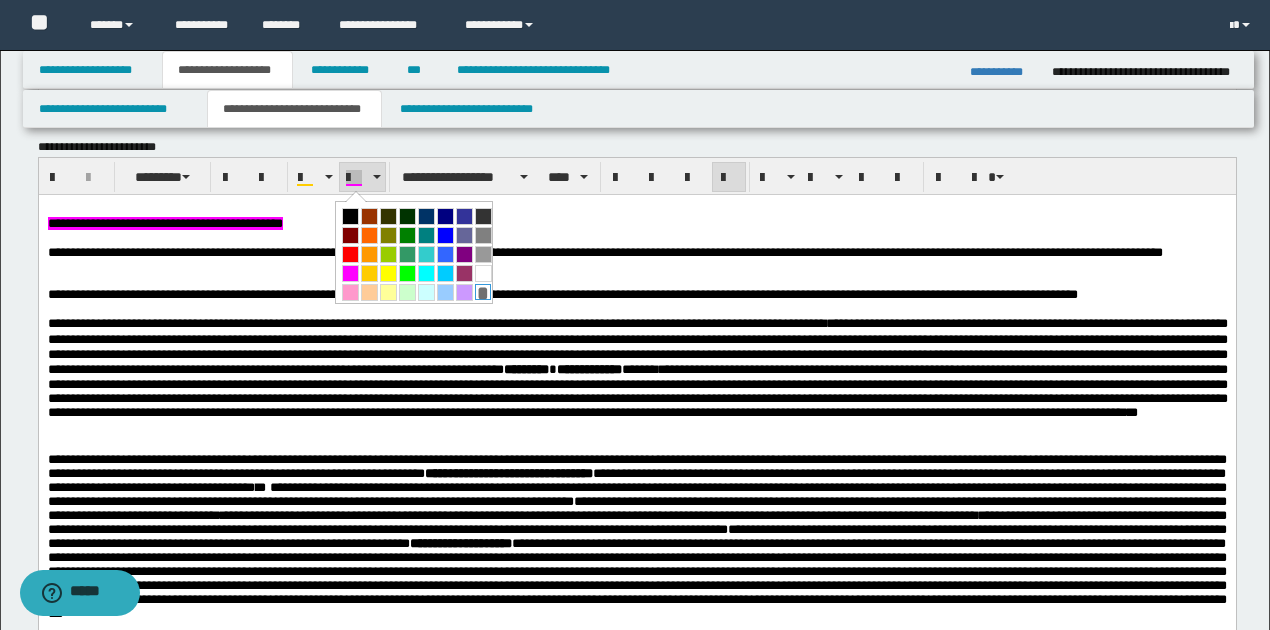click on "*" at bounding box center [483, 292] 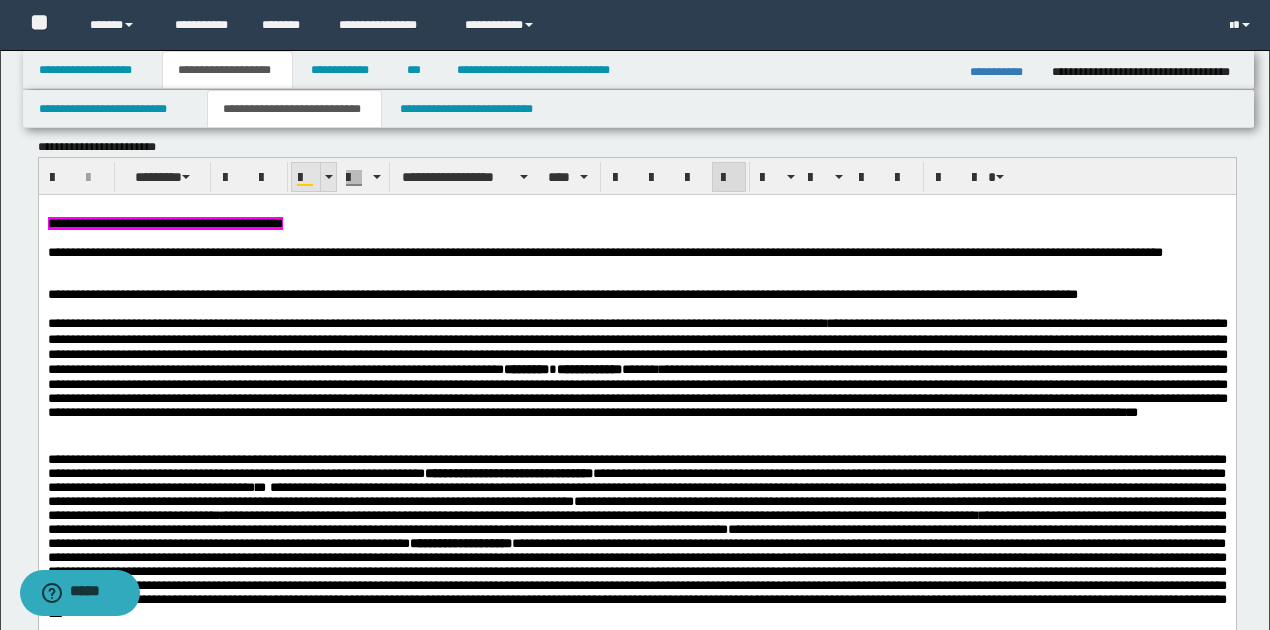 click at bounding box center [329, 177] 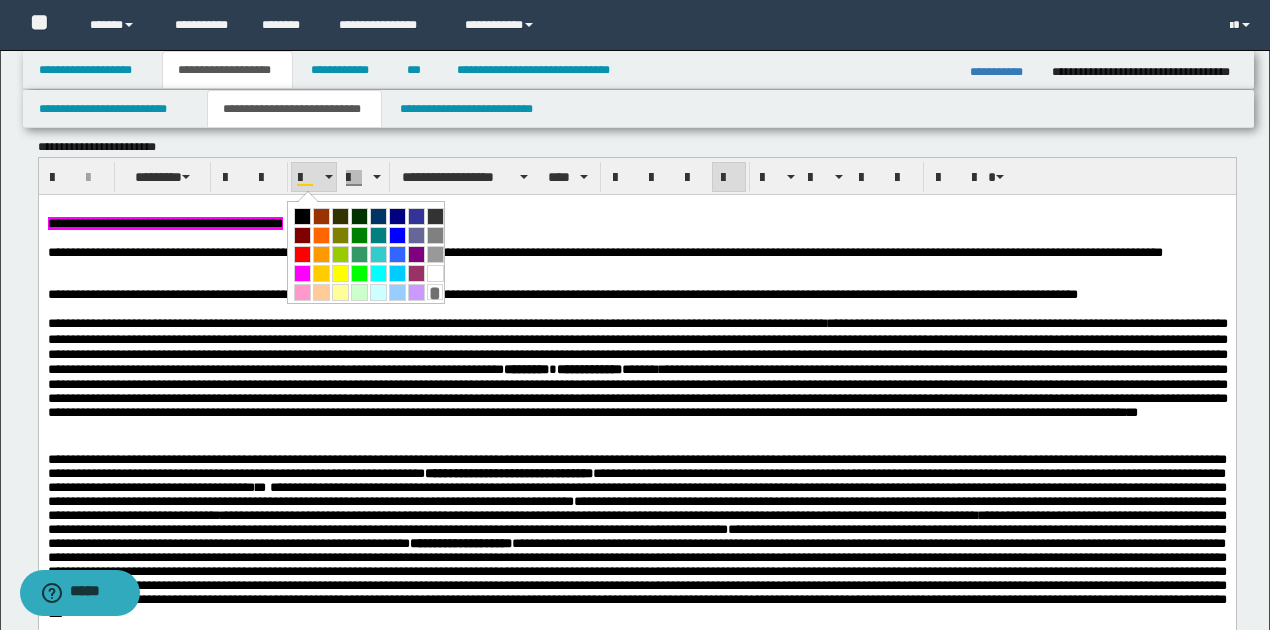 click on "*" at bounding box center (435, 292) 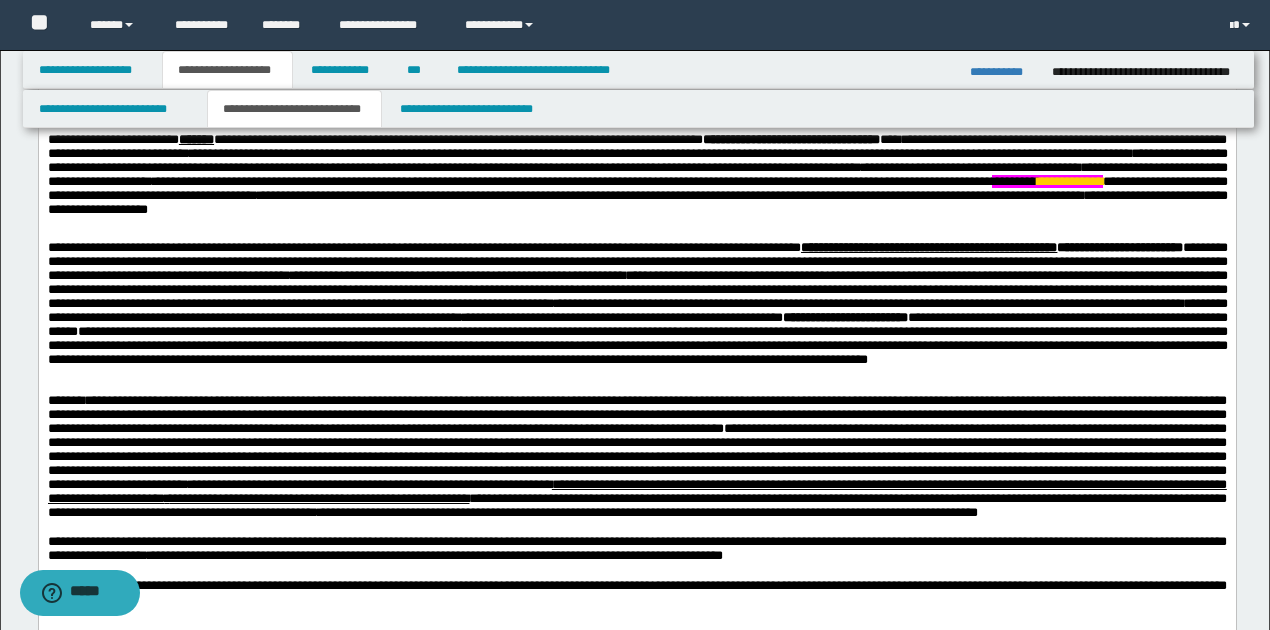 scroll, scrollTop: 978, scrollLeft: 0, axis: vertical 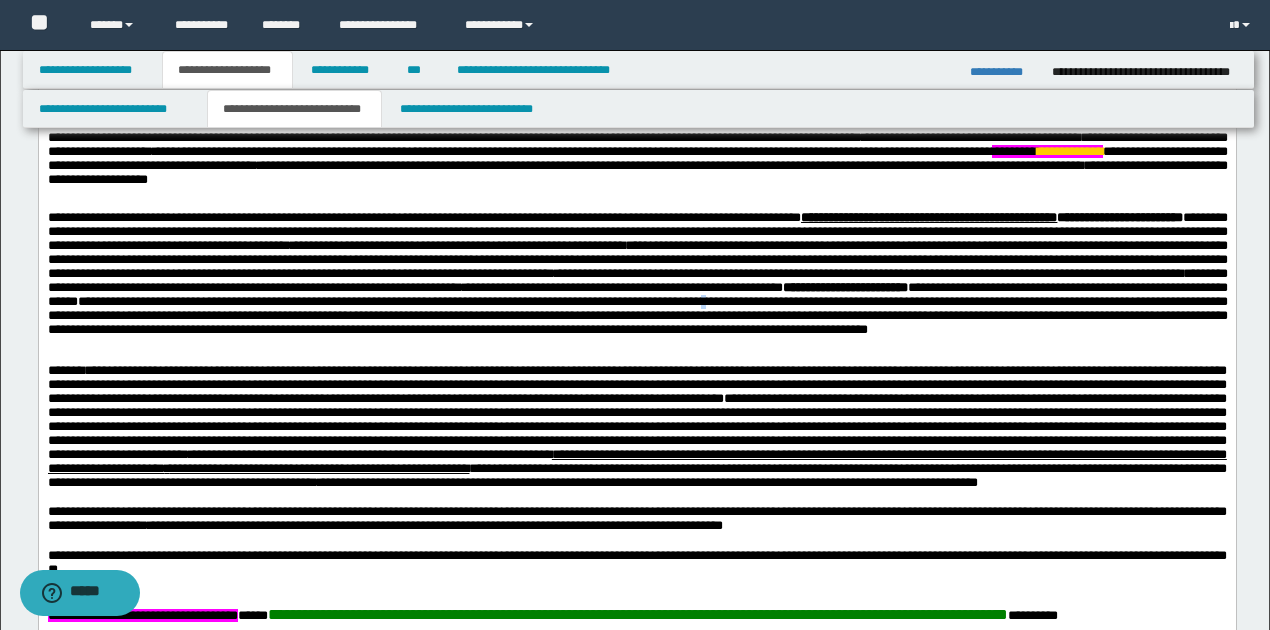 click on "**********" at bounding box center (637, 316) 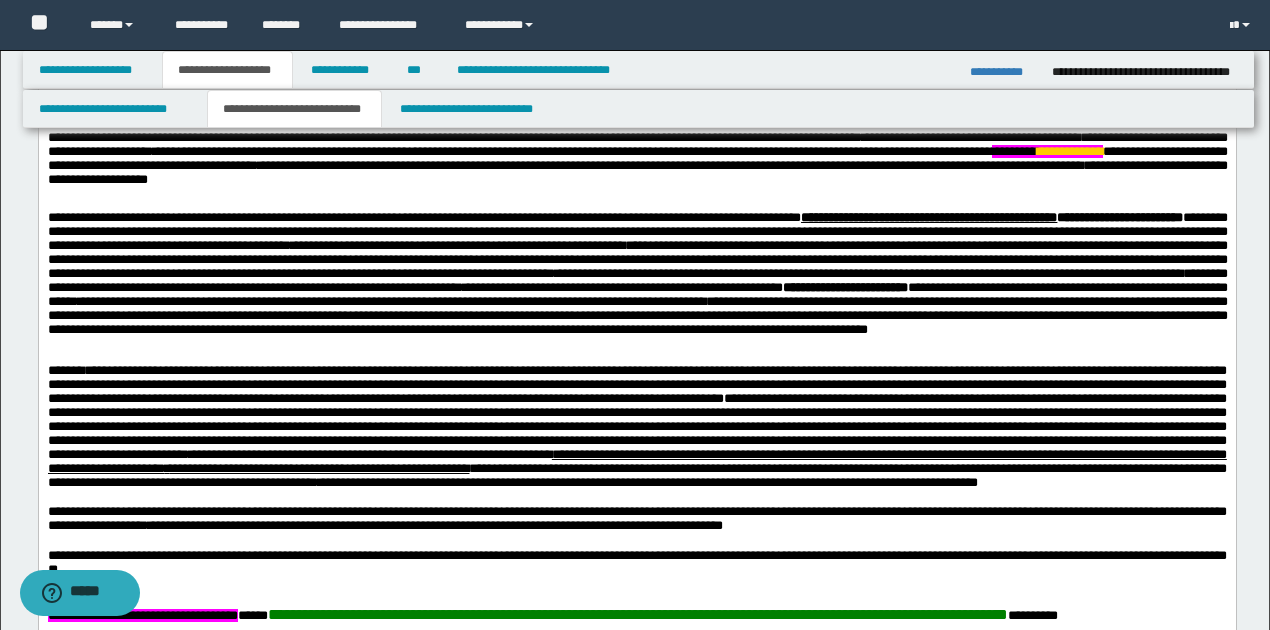click on "**********" at bounding box center (637, 316) 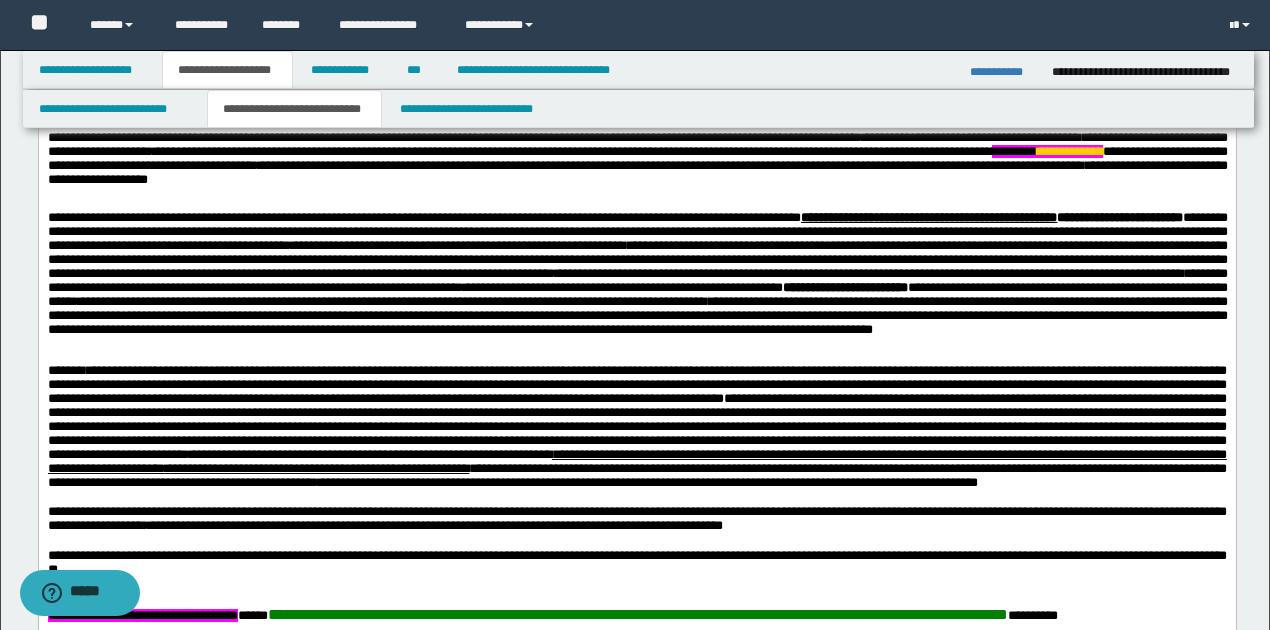 click on "**********" at bounding box center [637, 288] 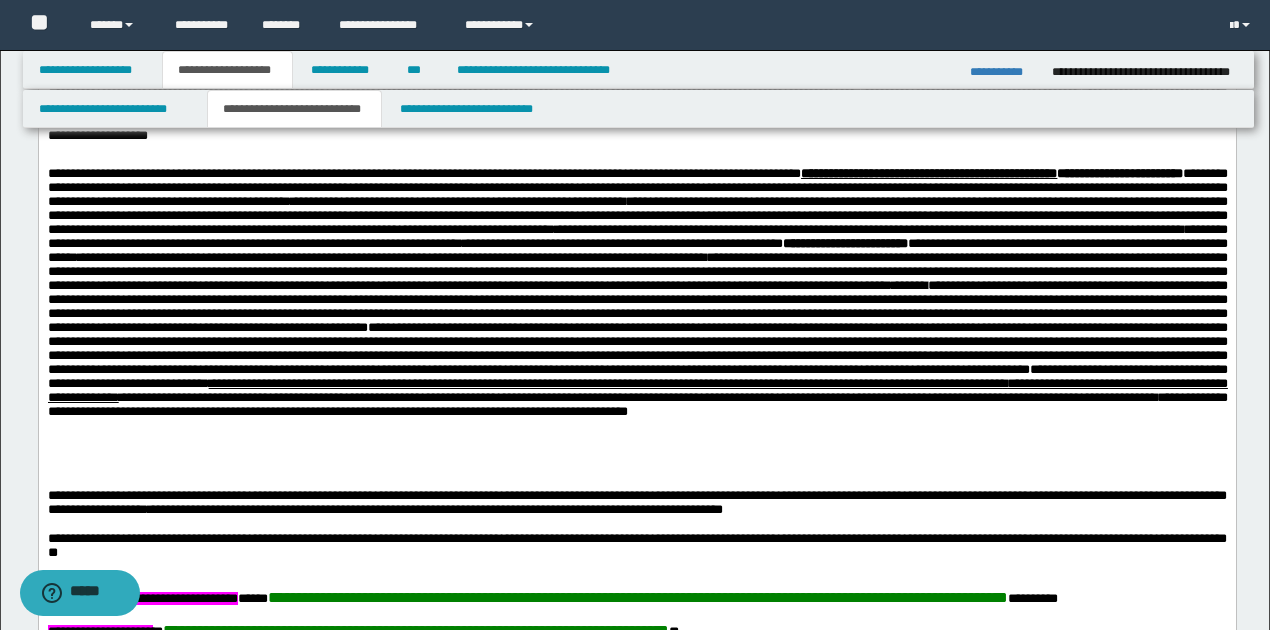 scroll, scrollTop: 1045, scrollLeft: 0, axis: vertical 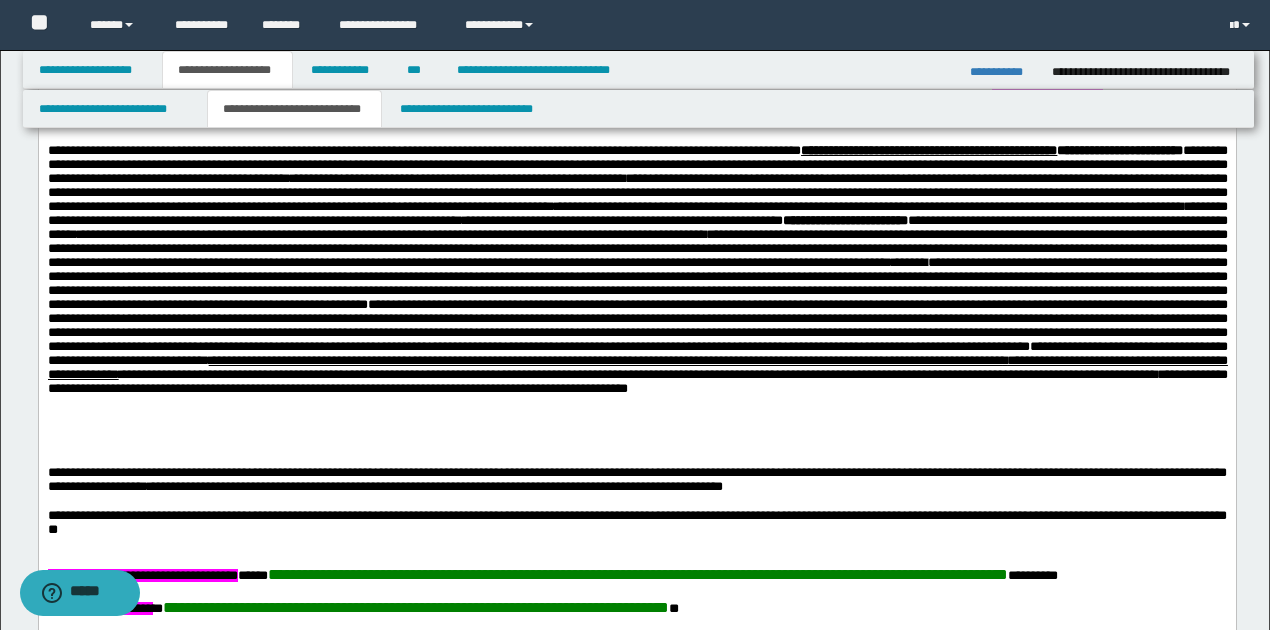 click on "**********" at bounding box center [637, 354] 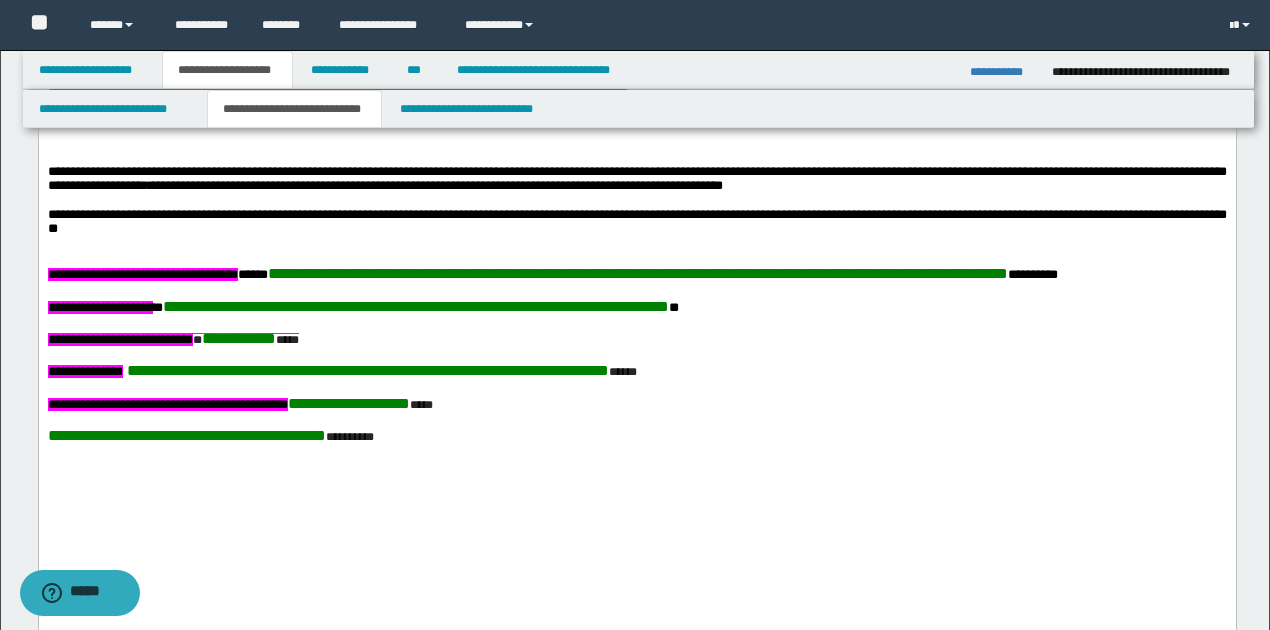 scroll, scrollTop: 1378, scrollLeft: 0, axis: vertical 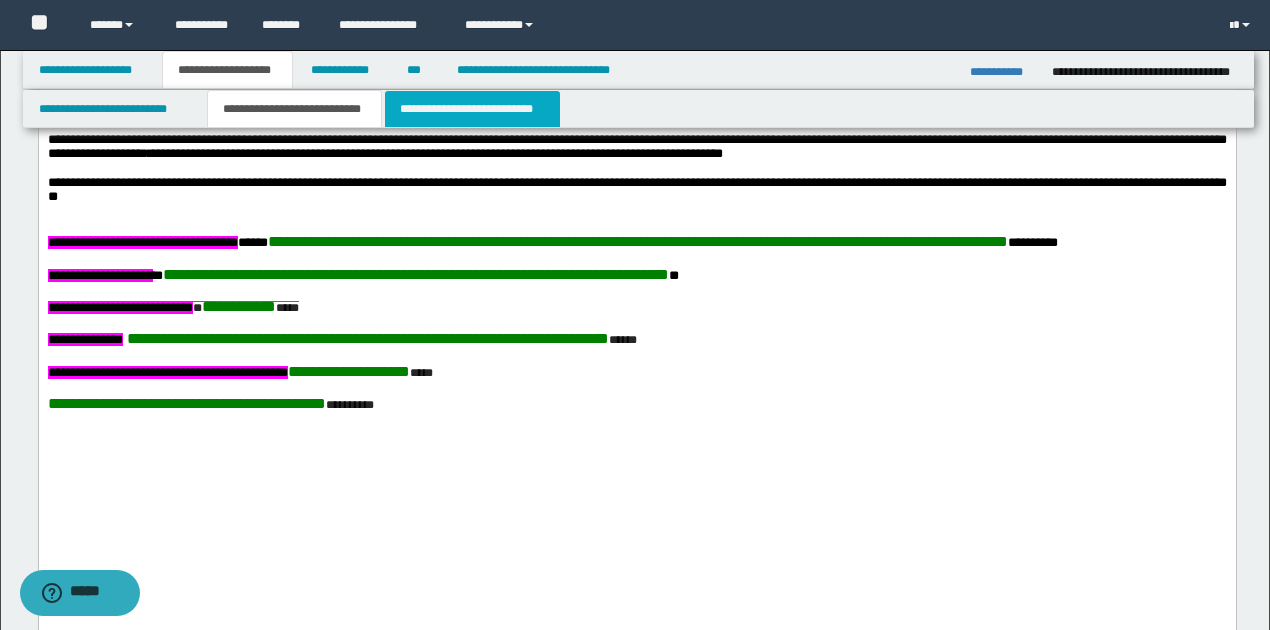 click on "**********" at bounding box center [472, 109] 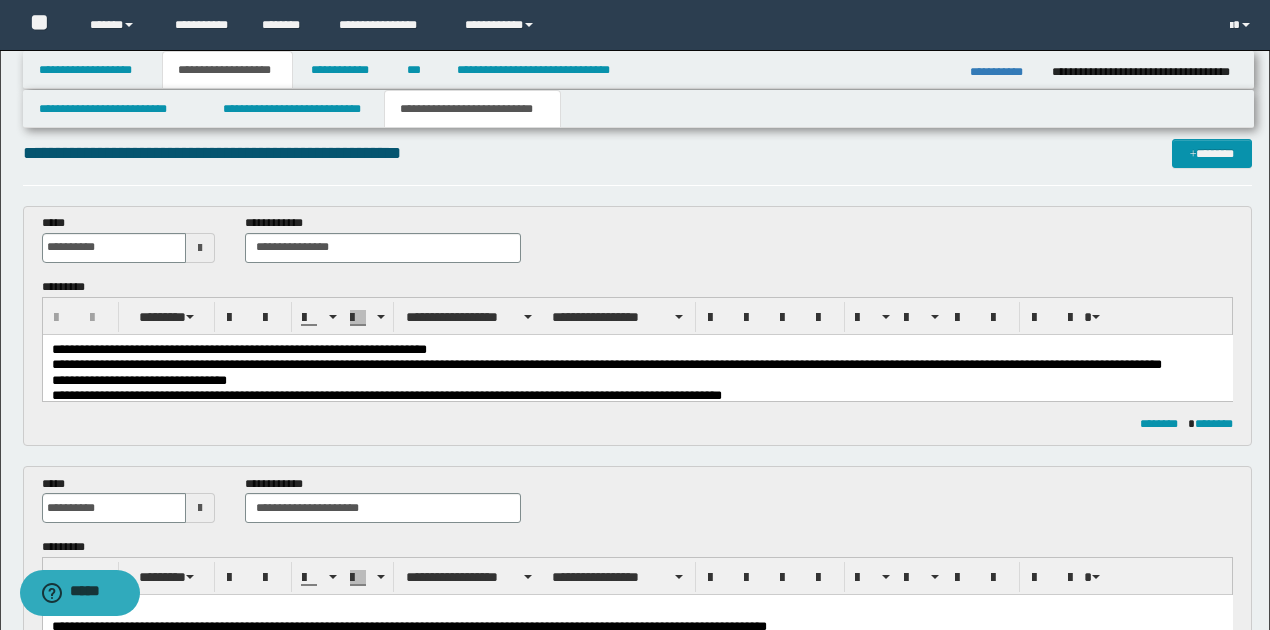 scroll, scrollTop: 0, scrollLeft: 0, axis: both 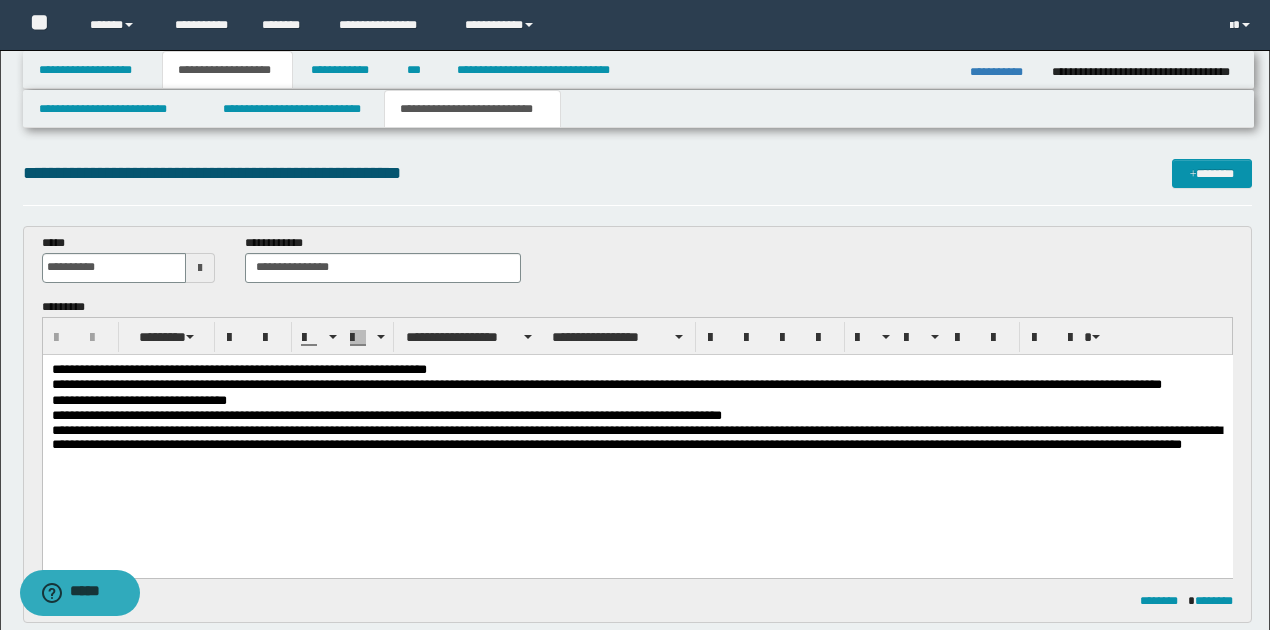 click on "**********" at bounding box center [637, 369] 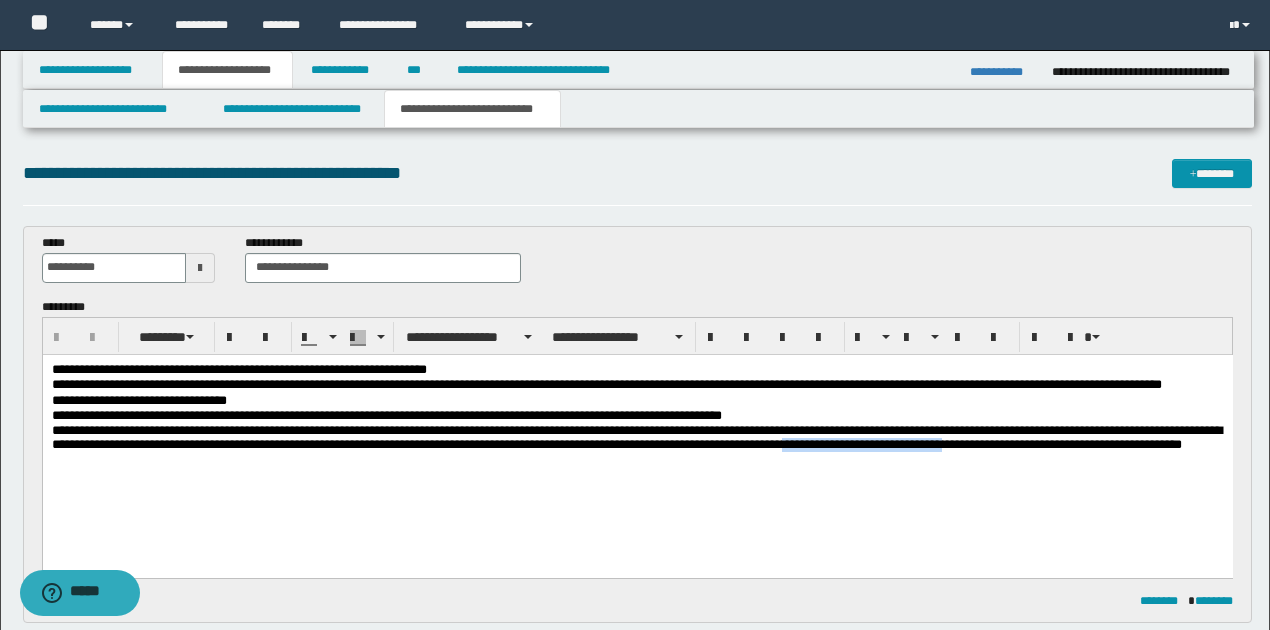 drag, startPoint x: 969, startPoint y: 448, endPoint x: 1152, endPoint y: 448, distance: 183 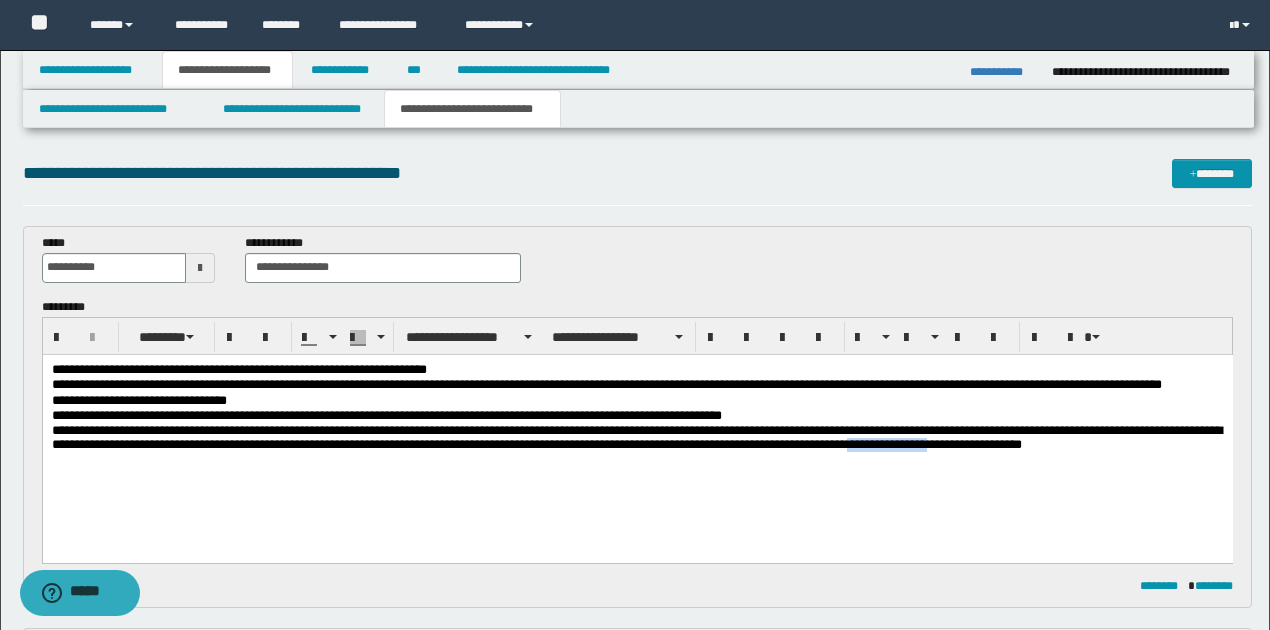 drag, startPoint x: 1031, startPoint y: 445, endPoint x: 1117, endPoint y: 445, distance: 86 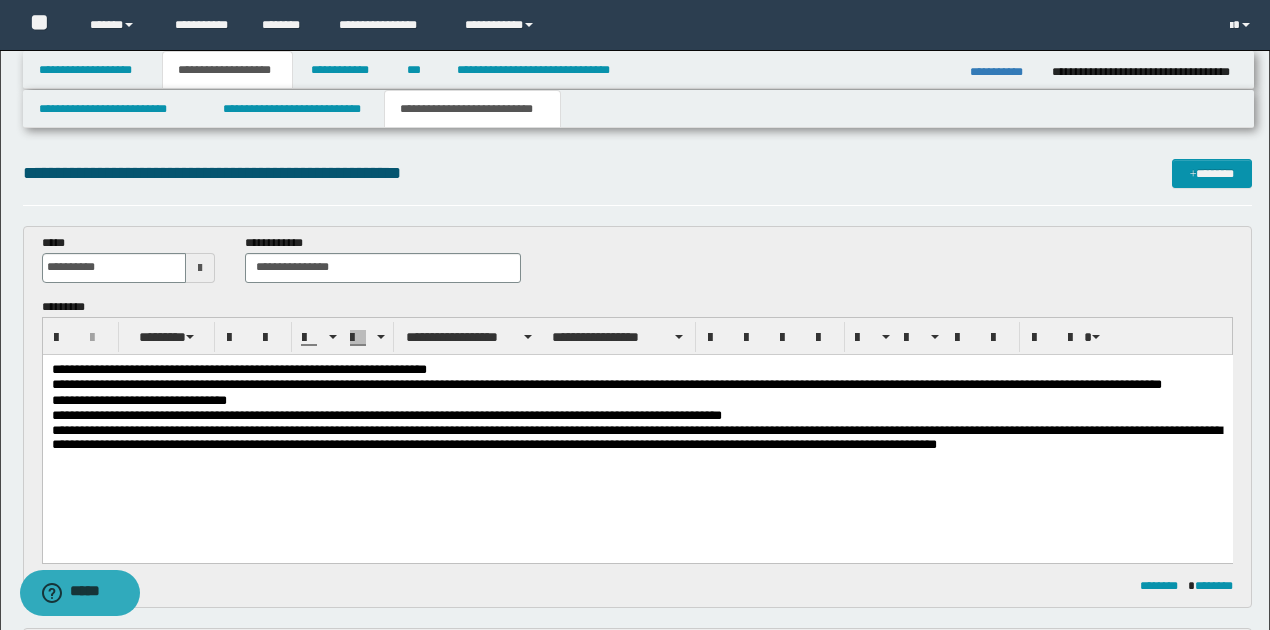 click on "**********" at bounding box center [637, 438] 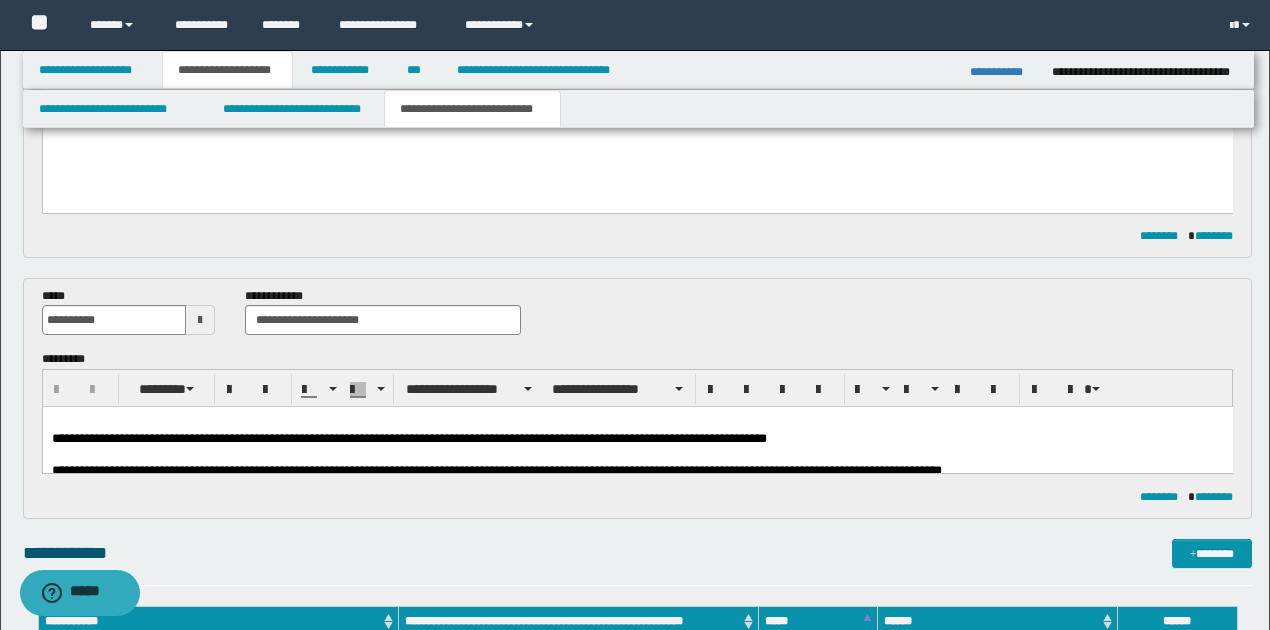 scroll, scrollTop: 400, scrollLeft: 0, axis: vertical 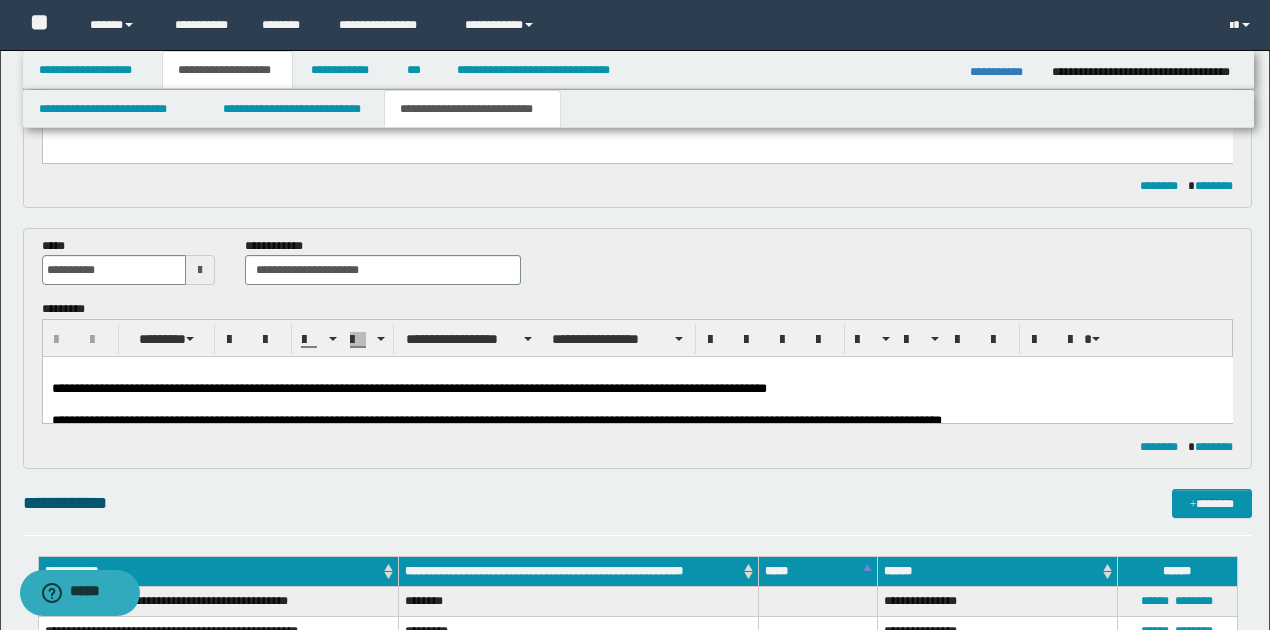 click at bounding box center (637, 405) 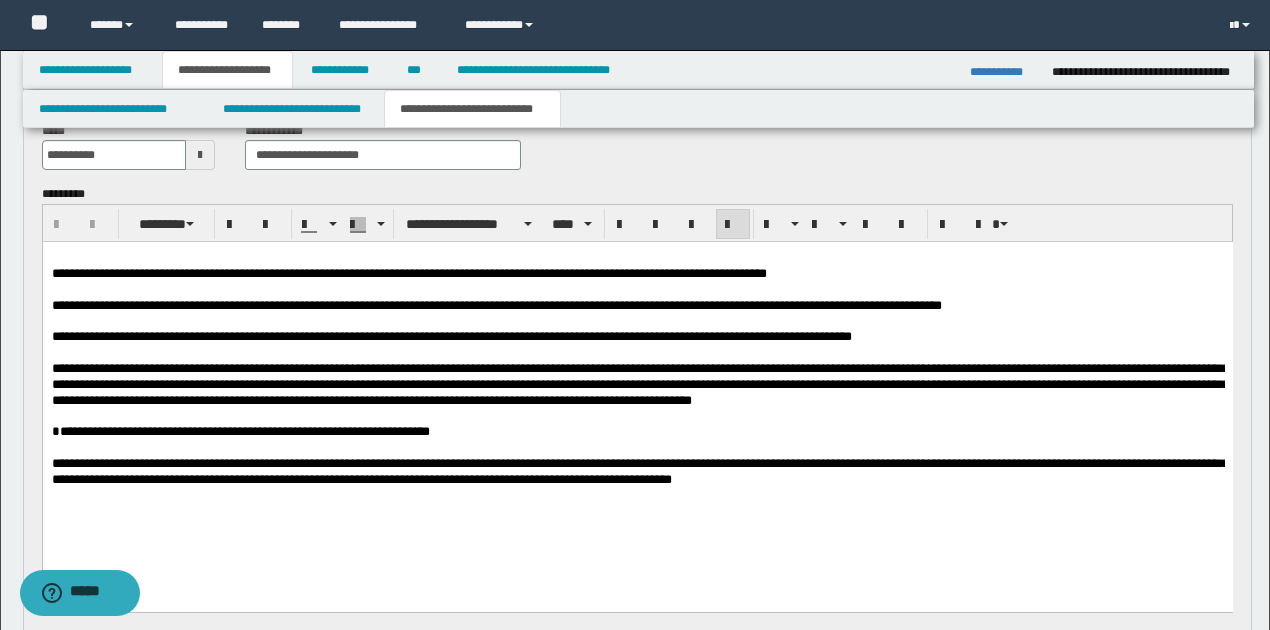 scroll, scrollTop: 533, scrollLeft: 0, axis: vertical 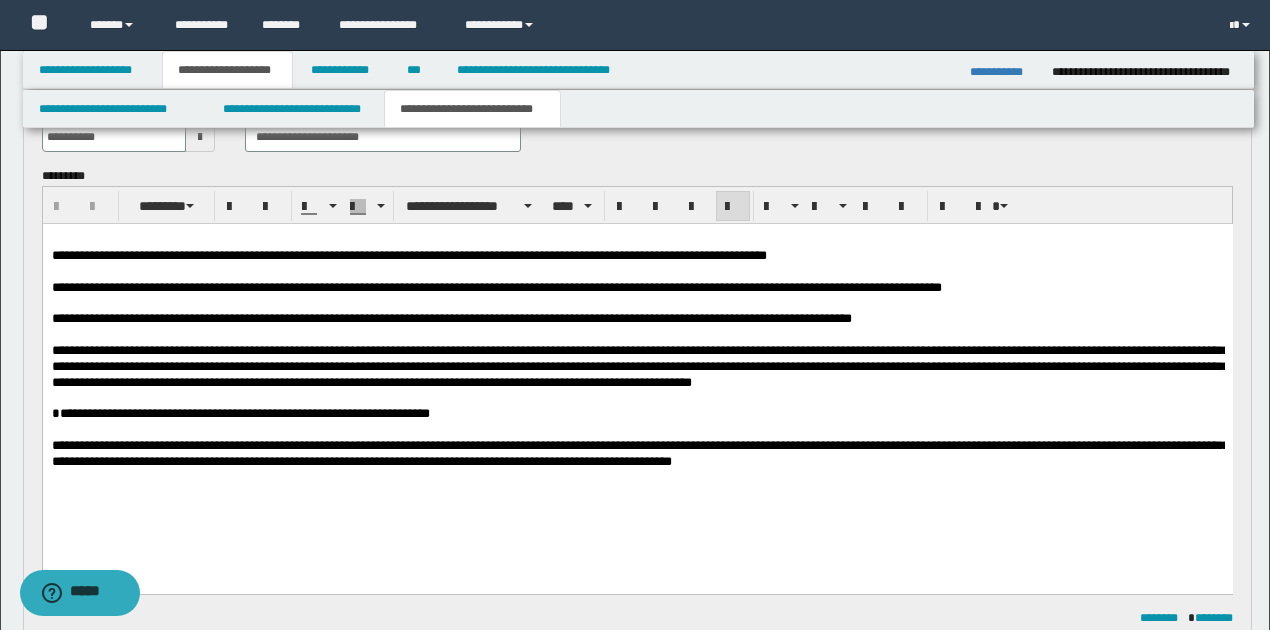 click on "**********" at bounding box center (637, 319) 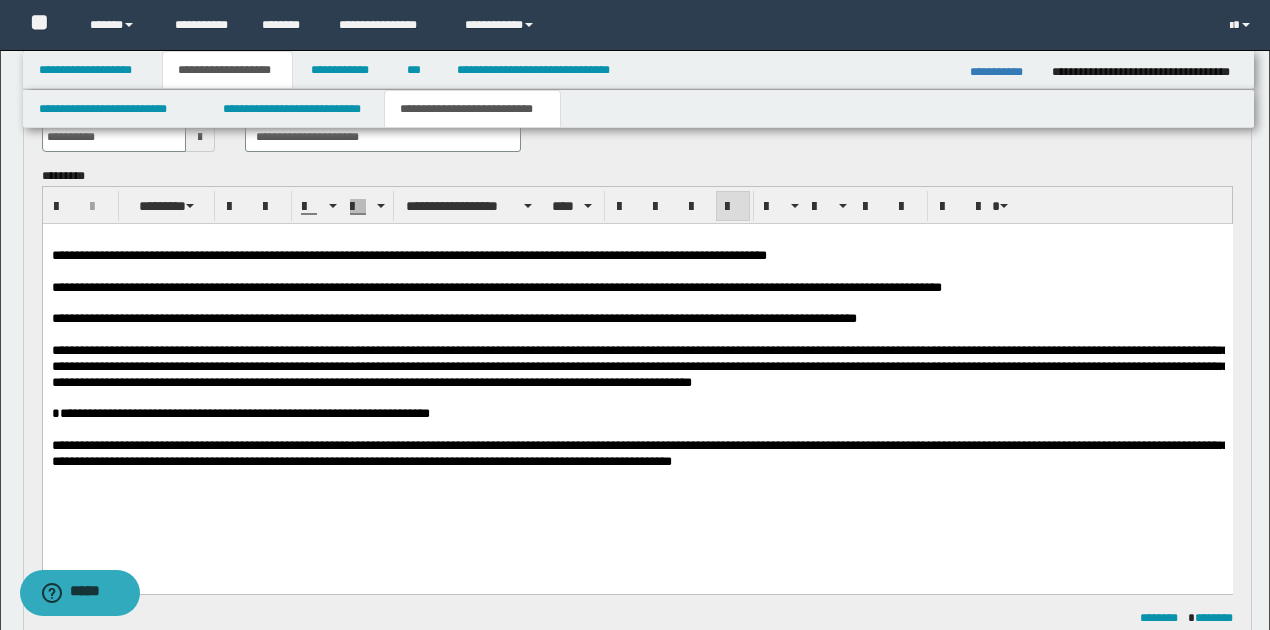 click on "**********" at bounding box center (639, 453) 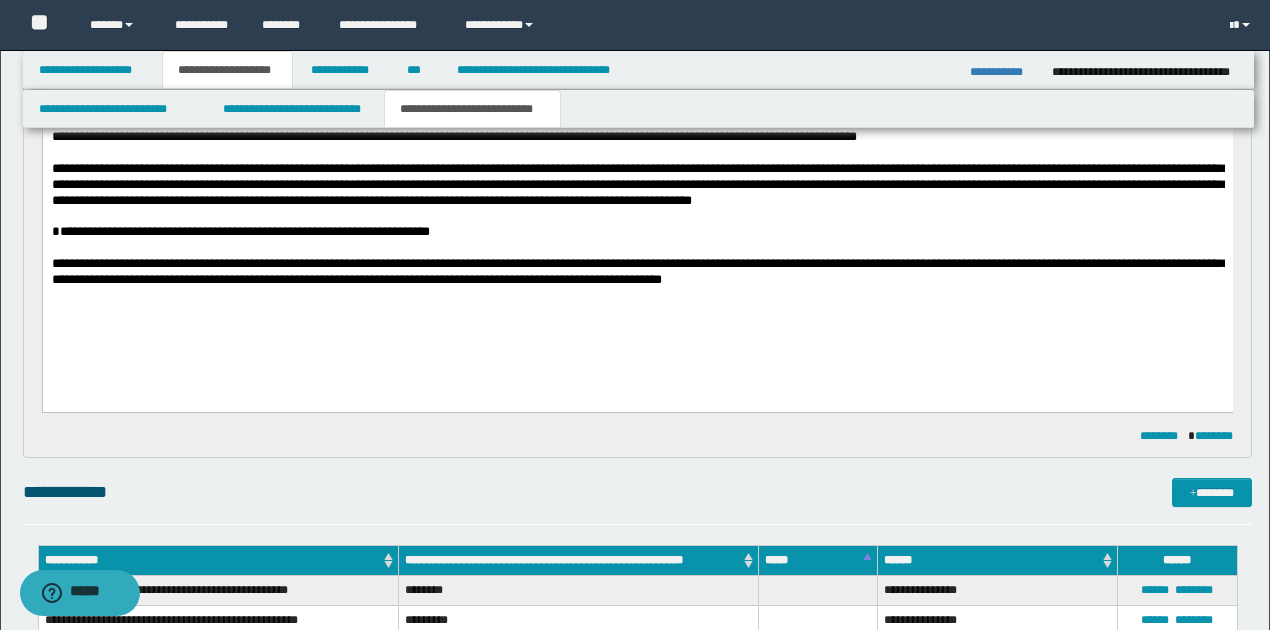 scroll, scrollTop: 800, scrollLeft: 0, axis: vertical 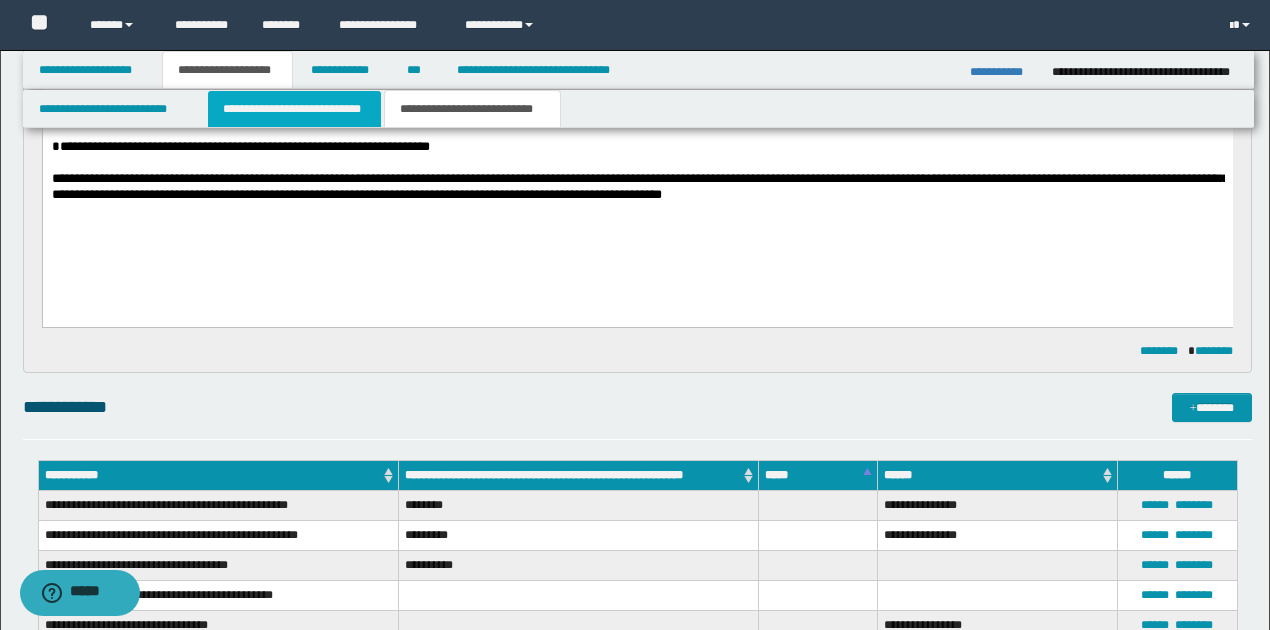 click on "**********" at bounding box center [294, 109] 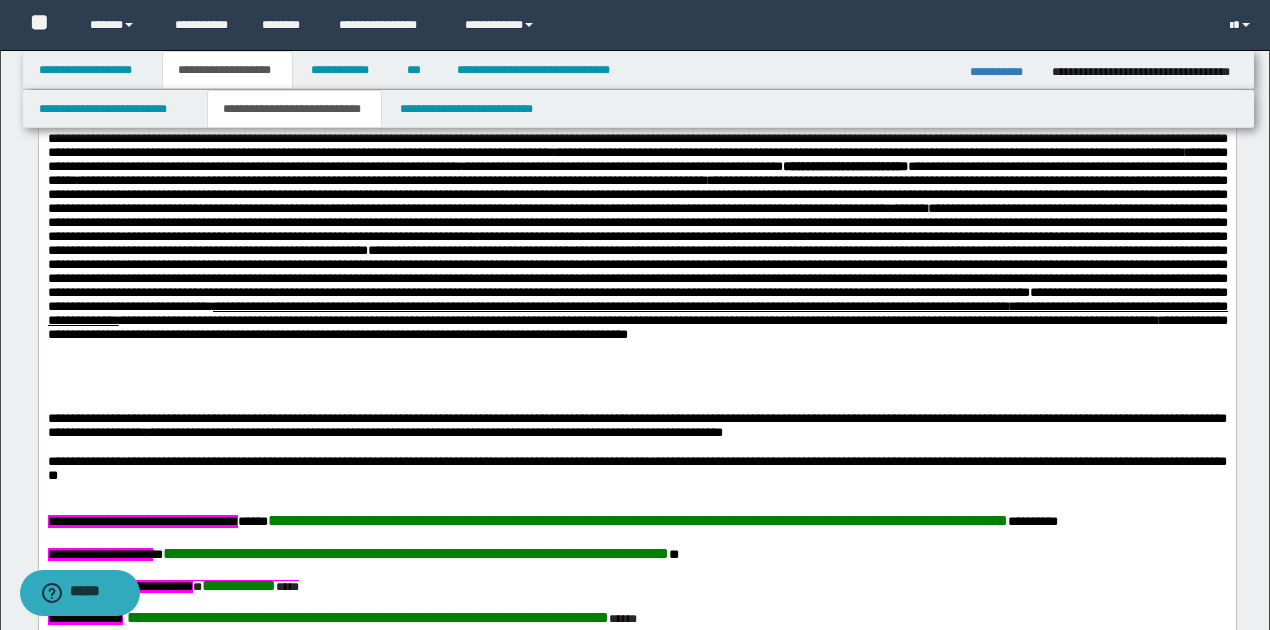 scroll, scrollTop: 1133, scrollLeft: 0, axis: vertical 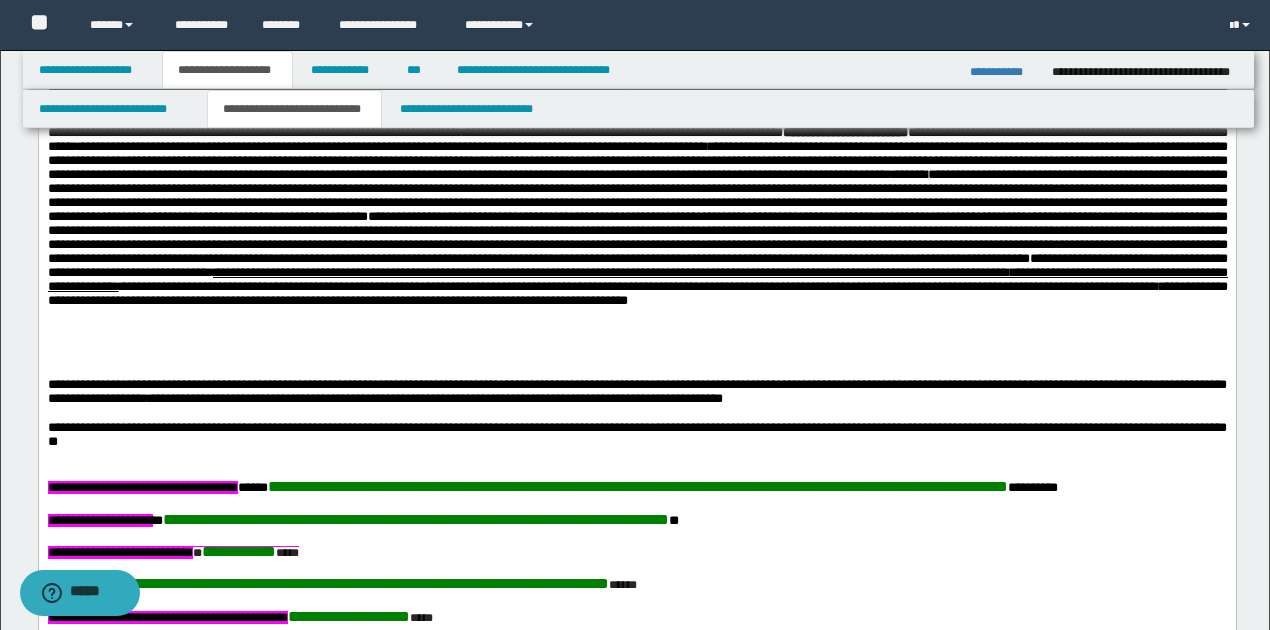 click on "**********" at bounding box center (636, 392) 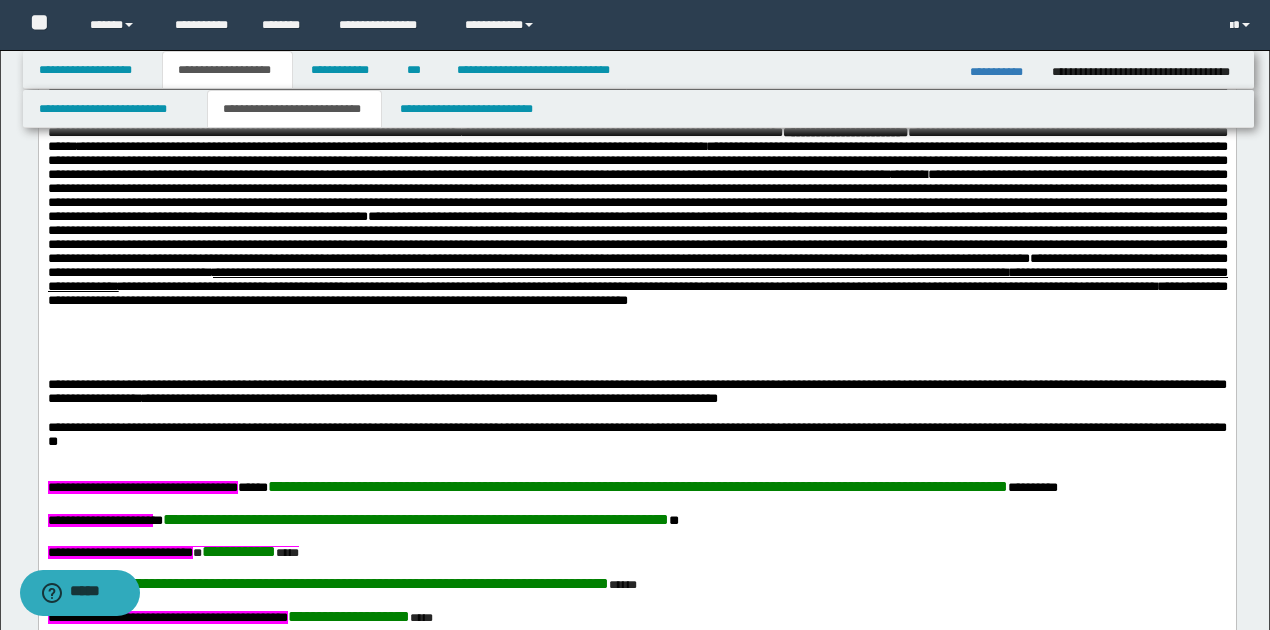 click on "**********" at bounding box center [636, 392] 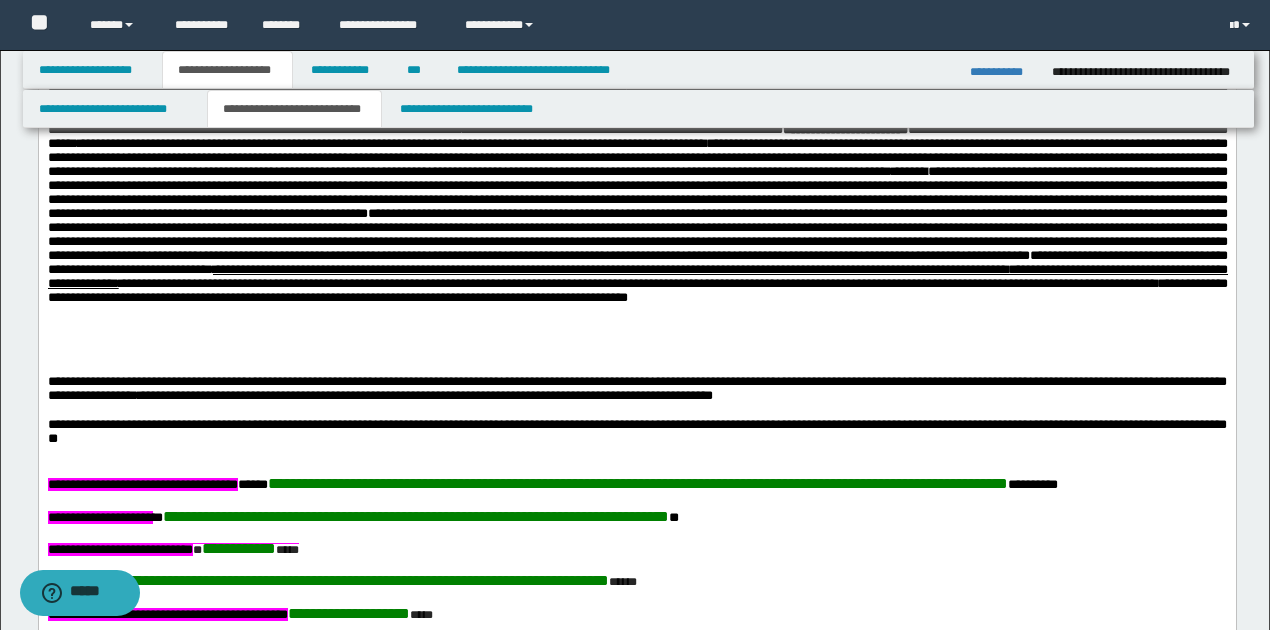 scroll, scrollTop: 1133, scrollLeft: 0, axis: vertical 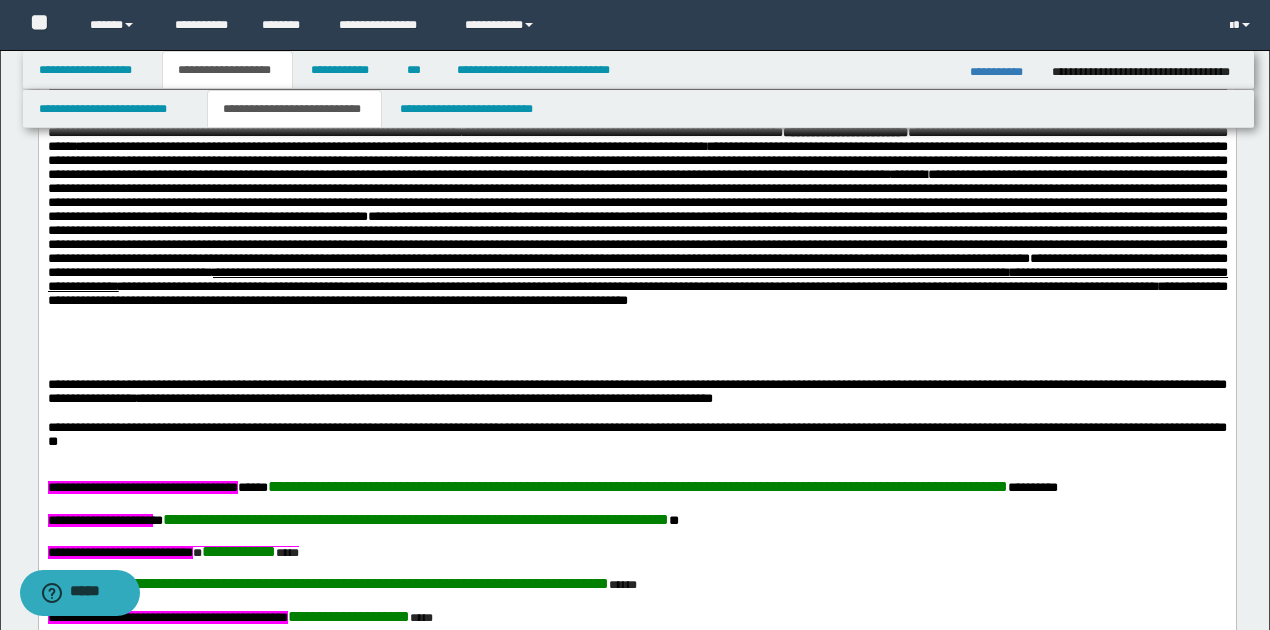click on "**********" at bounding box center (424, 399) 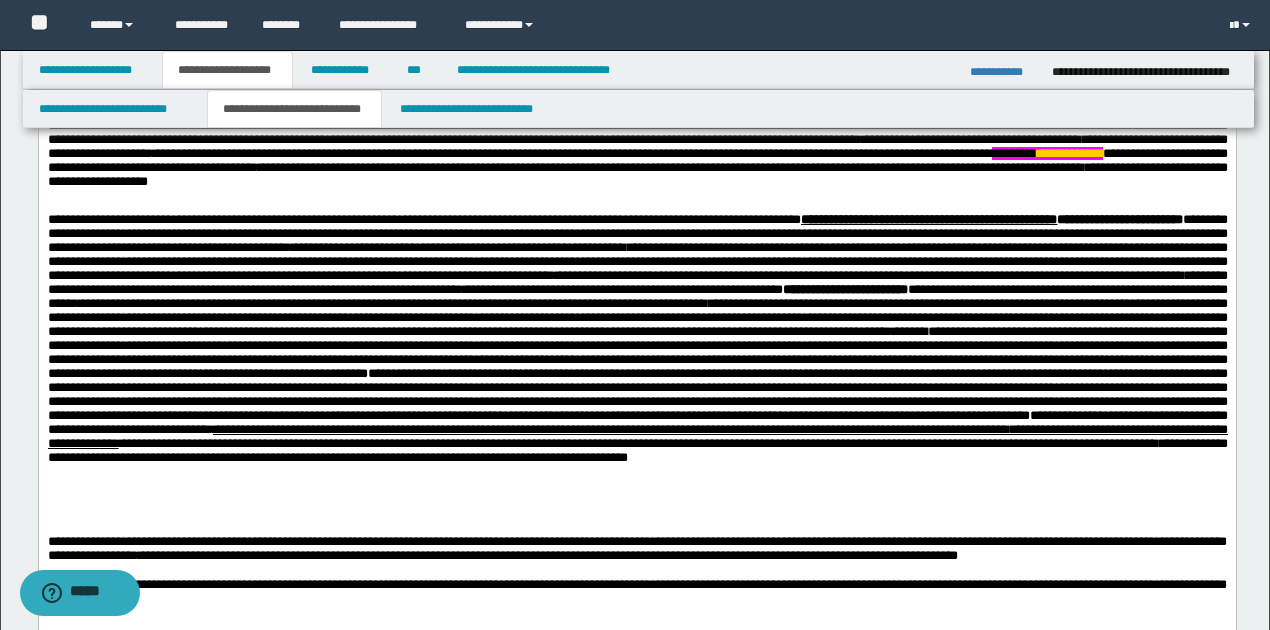 scroll, scrollTop: 1000, scrollLeft: 0, axis: vertical 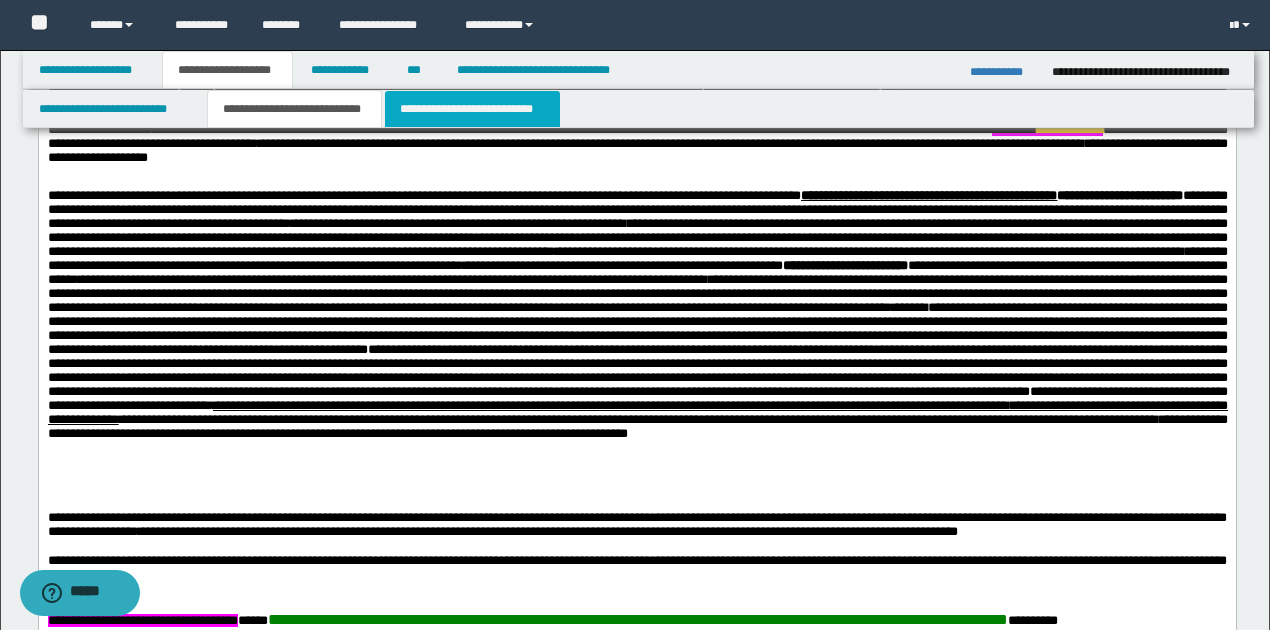 click on "**********" at bounding box center (472, 109) 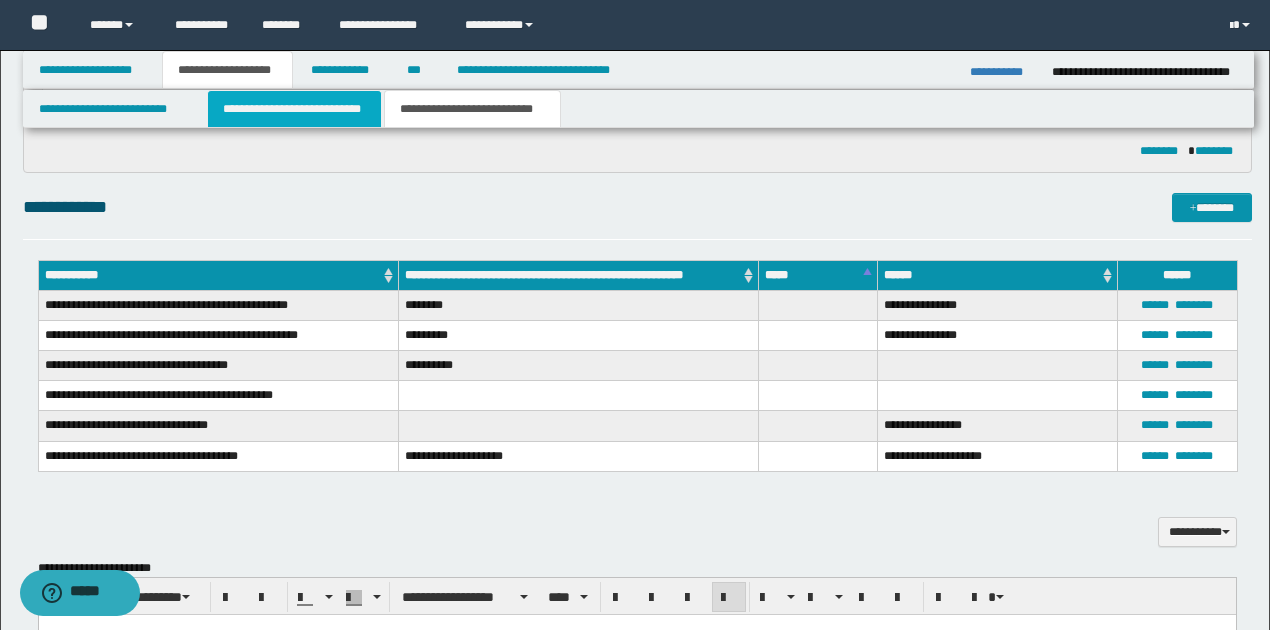 click on "**********" at bounding box center (294, 109) 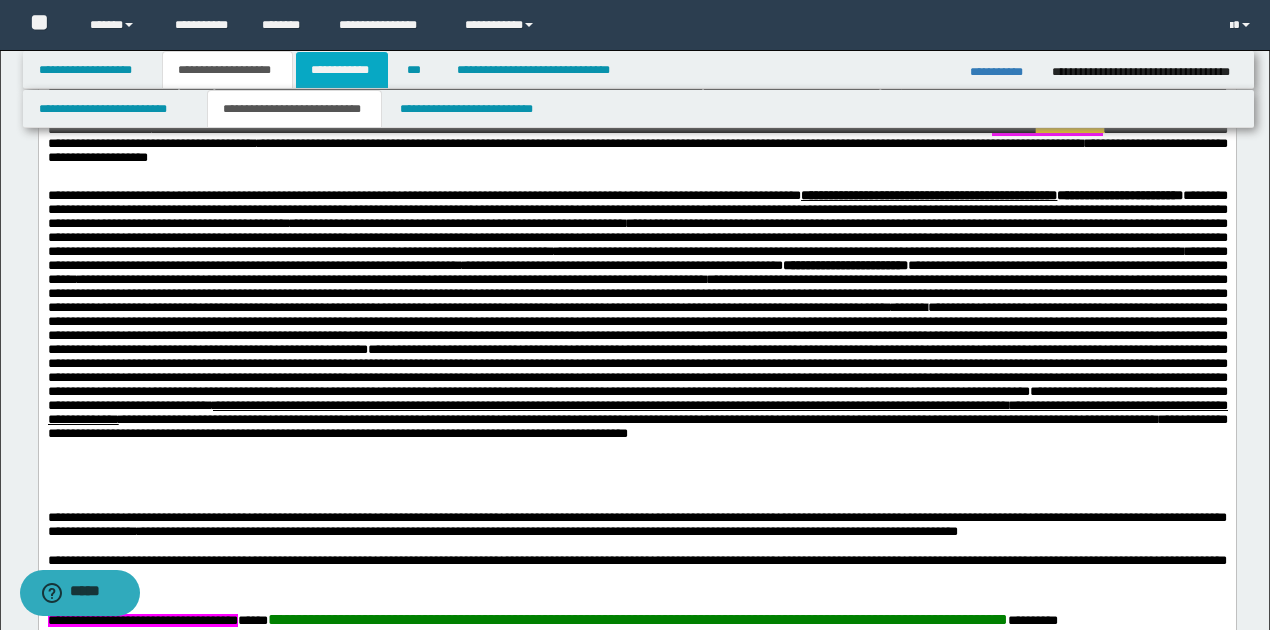 click on "**********" at bounding box center (342, 70) 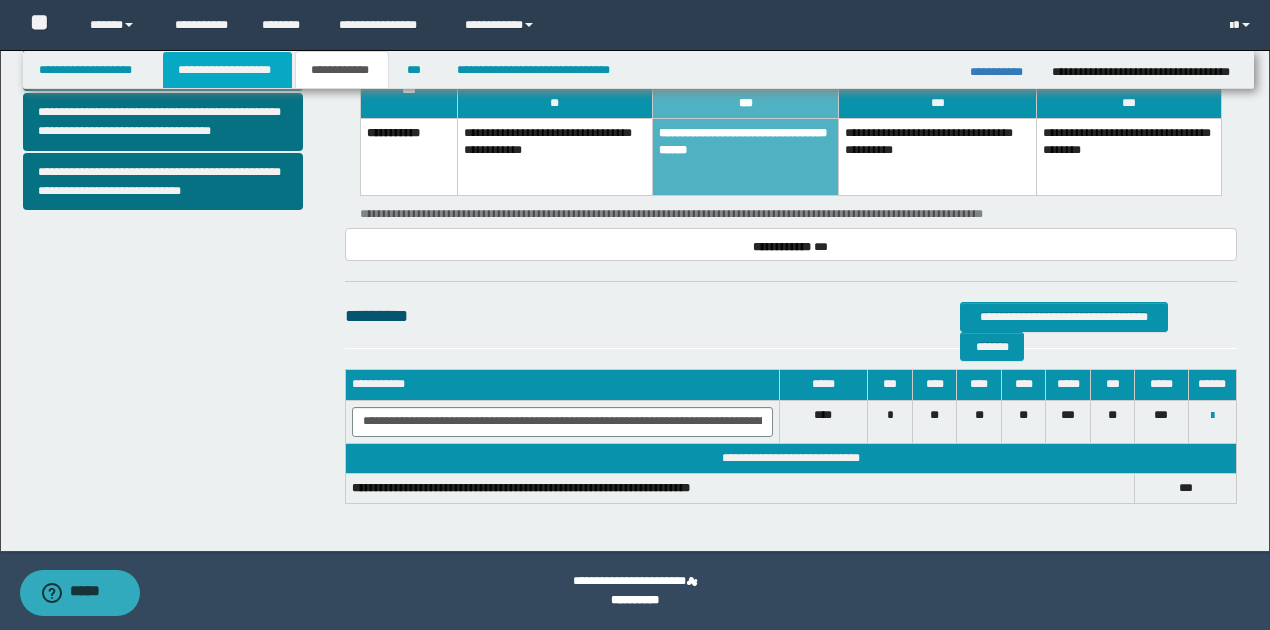 click on "**********" at bounding box center [227, 70] 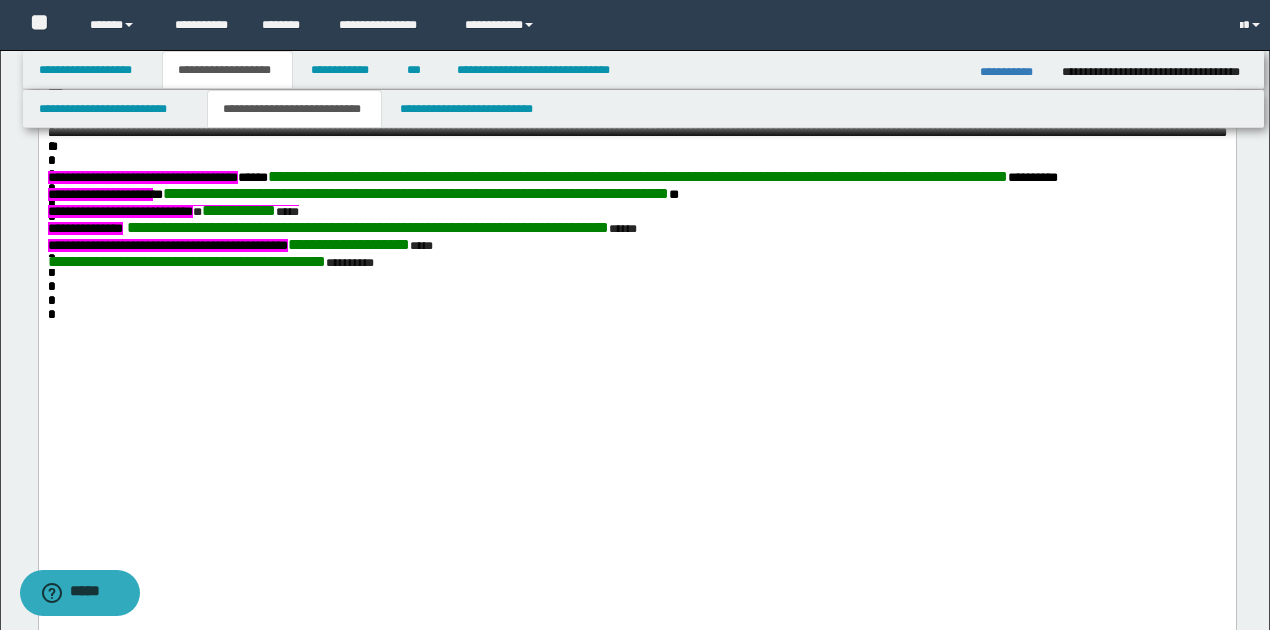 scroll, scrollTop: 860, scrollLeft: 0, axis: vertical 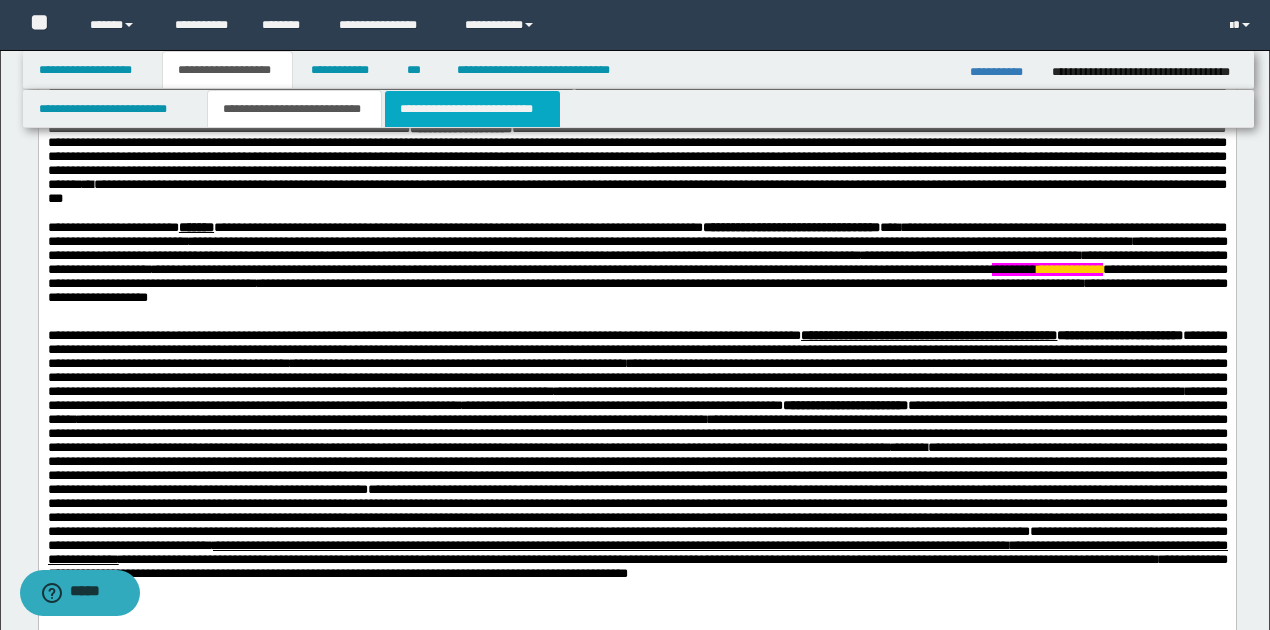 click on "**********" at bounding box center (472, 109) 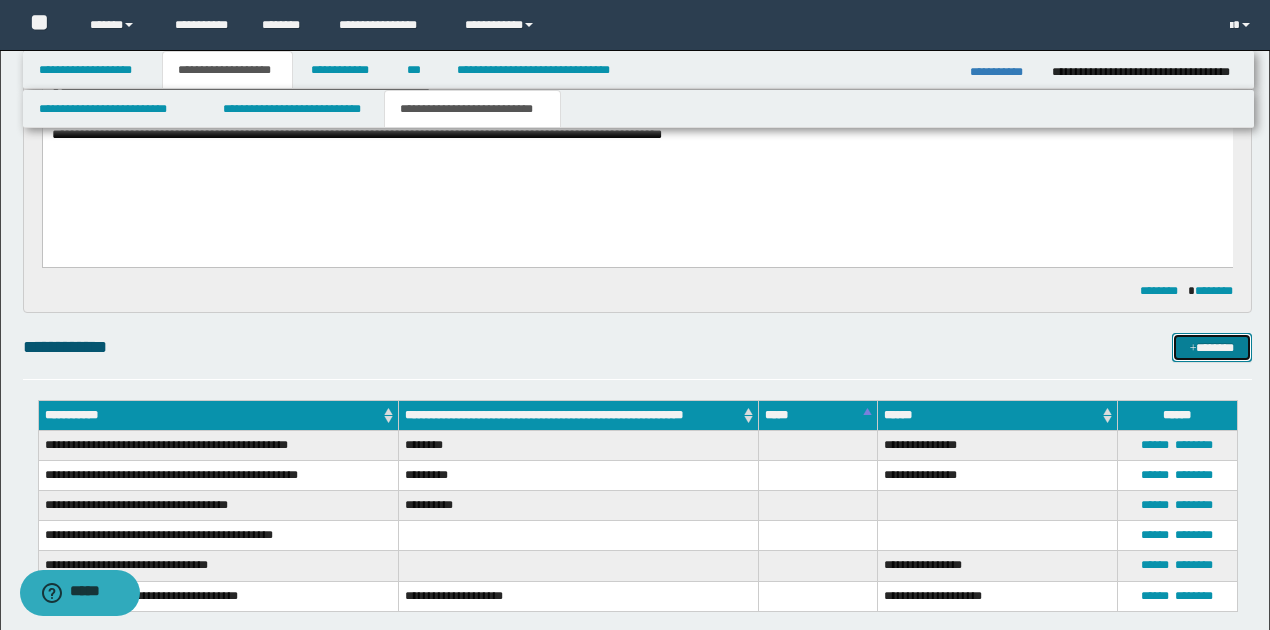 click on "*******" at bounding box center [1211, 347] 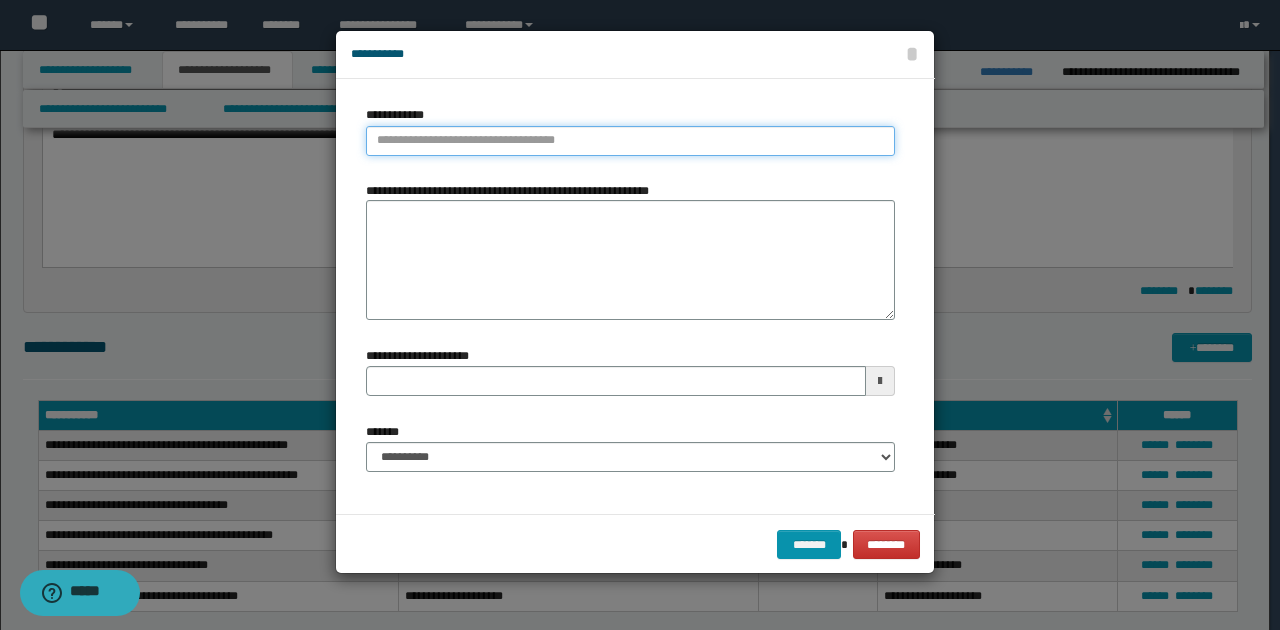 type on "**********" 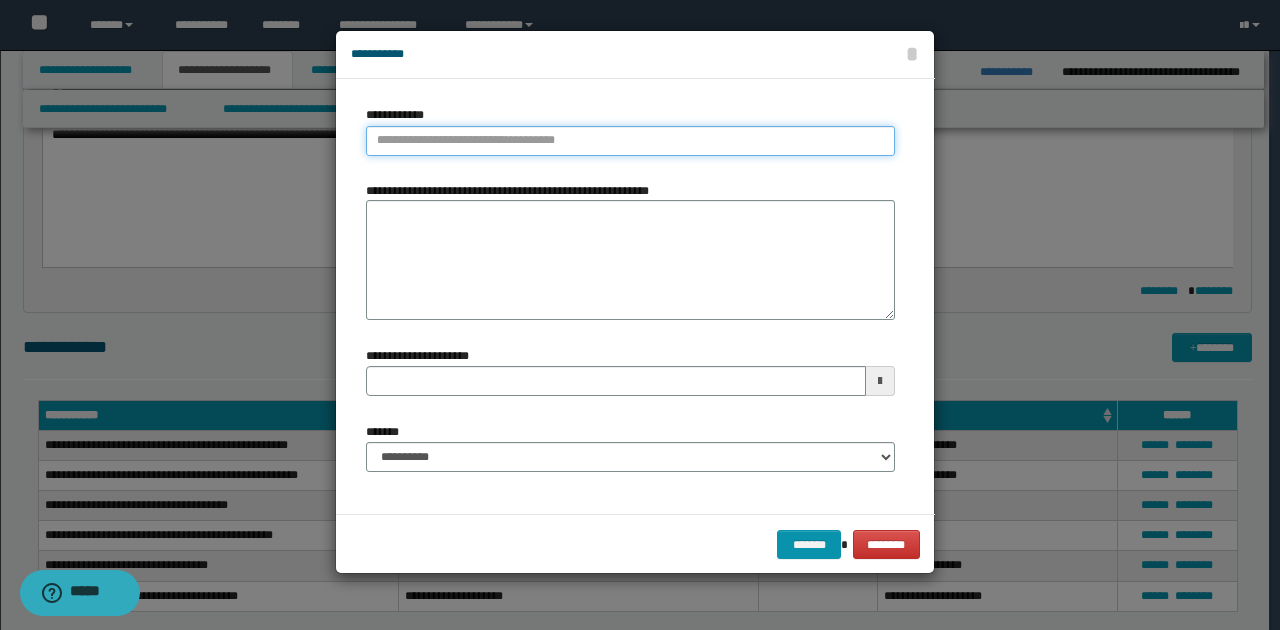 click on "**********" at bounding box center [630, 141] 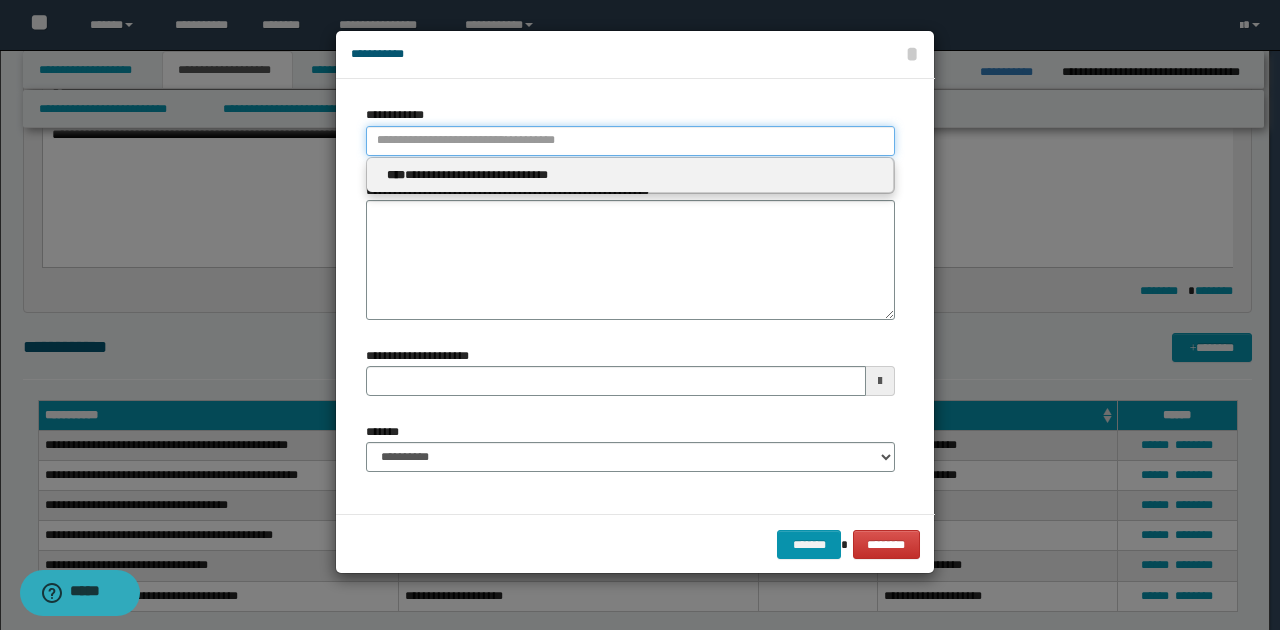 type 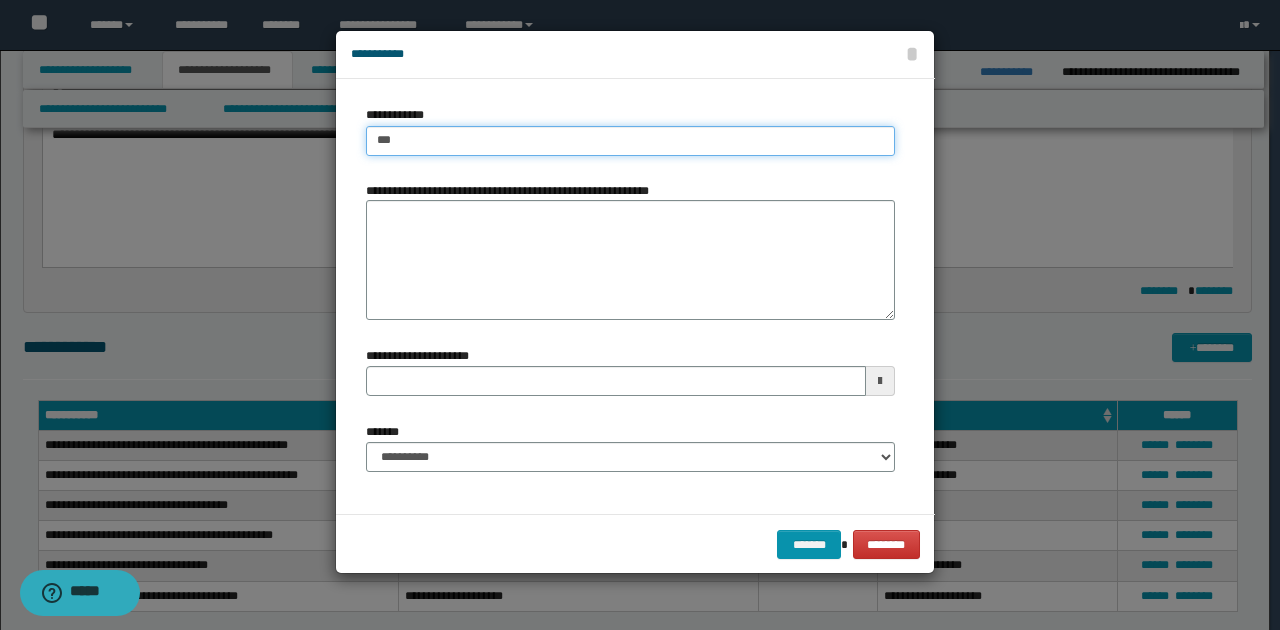 type on "****" 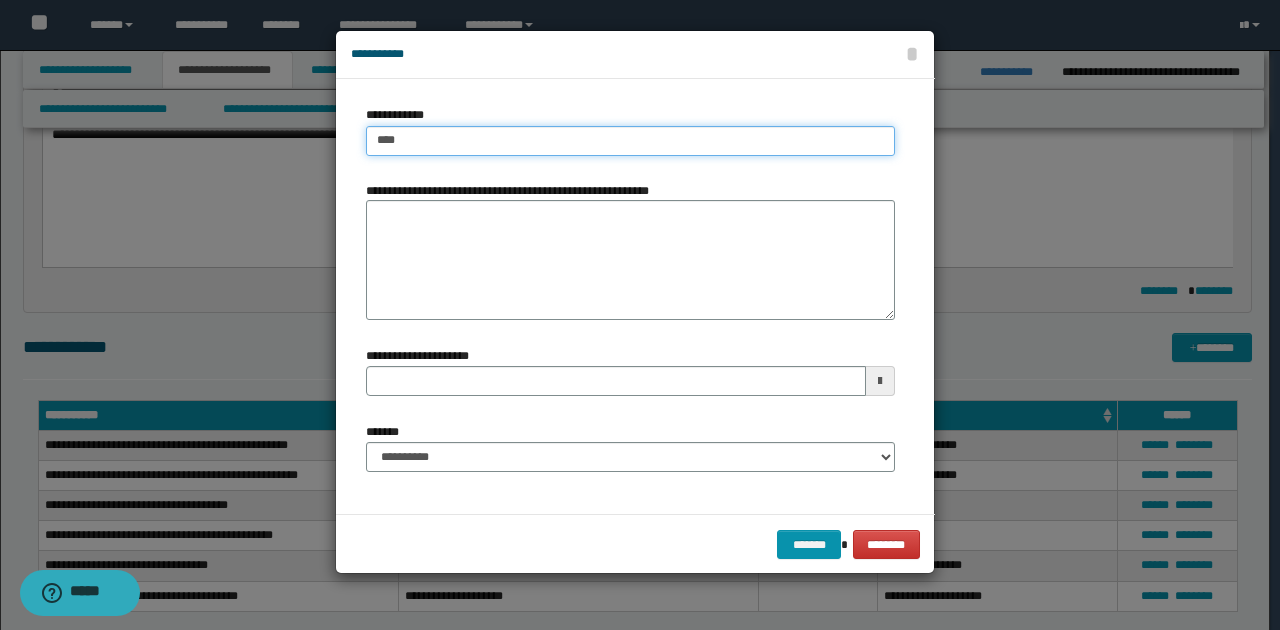 type on "****" 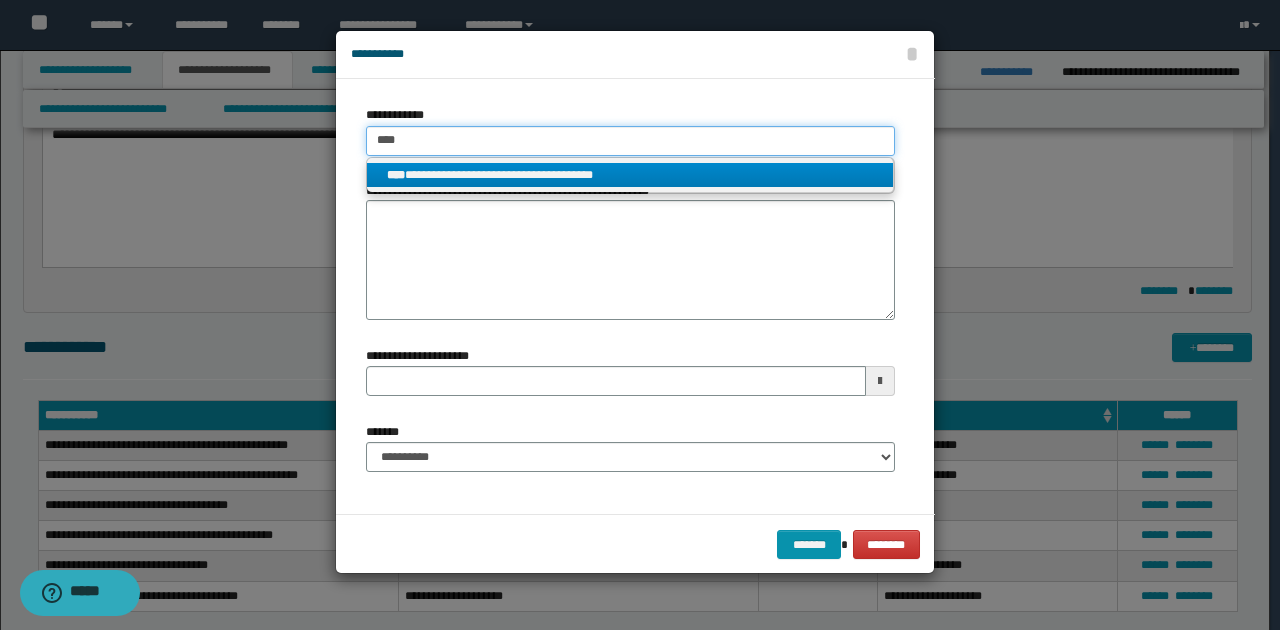 type on "****" 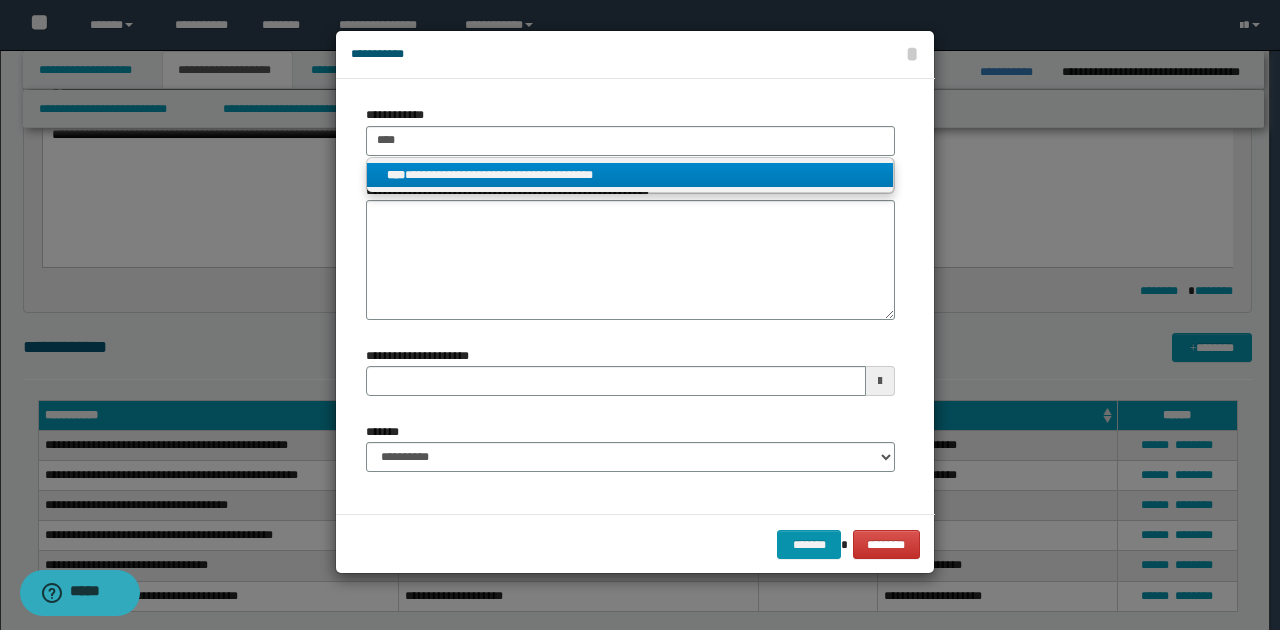 click on "**********" at bounding box center [630, 175] 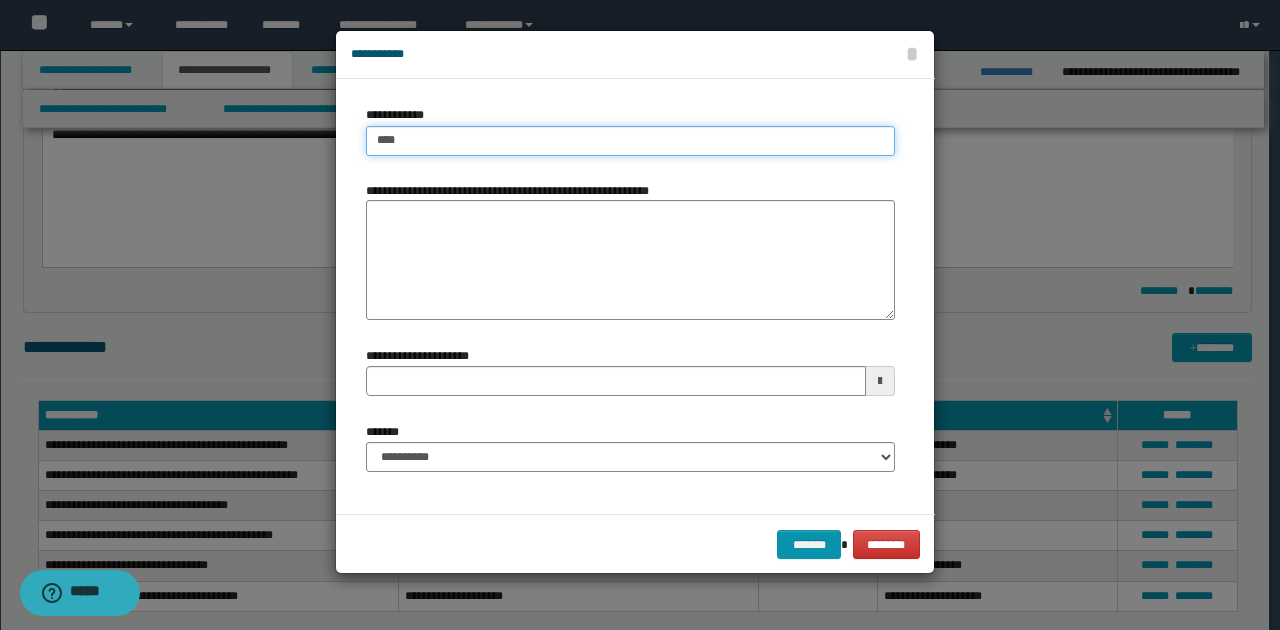 type 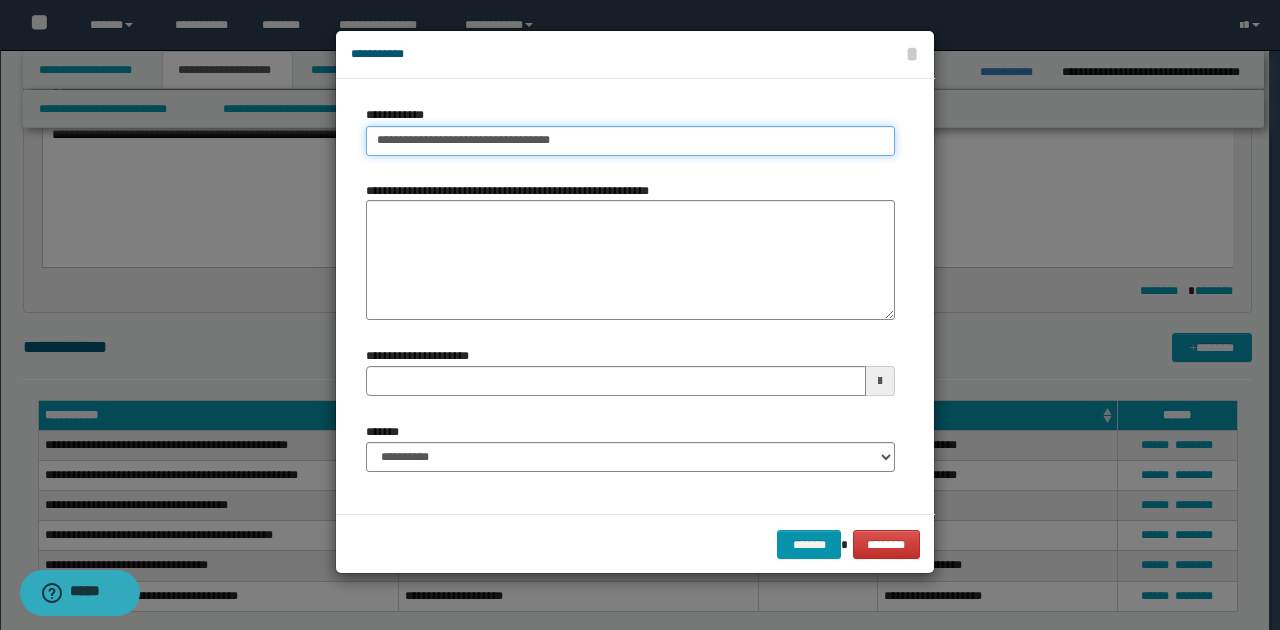 type 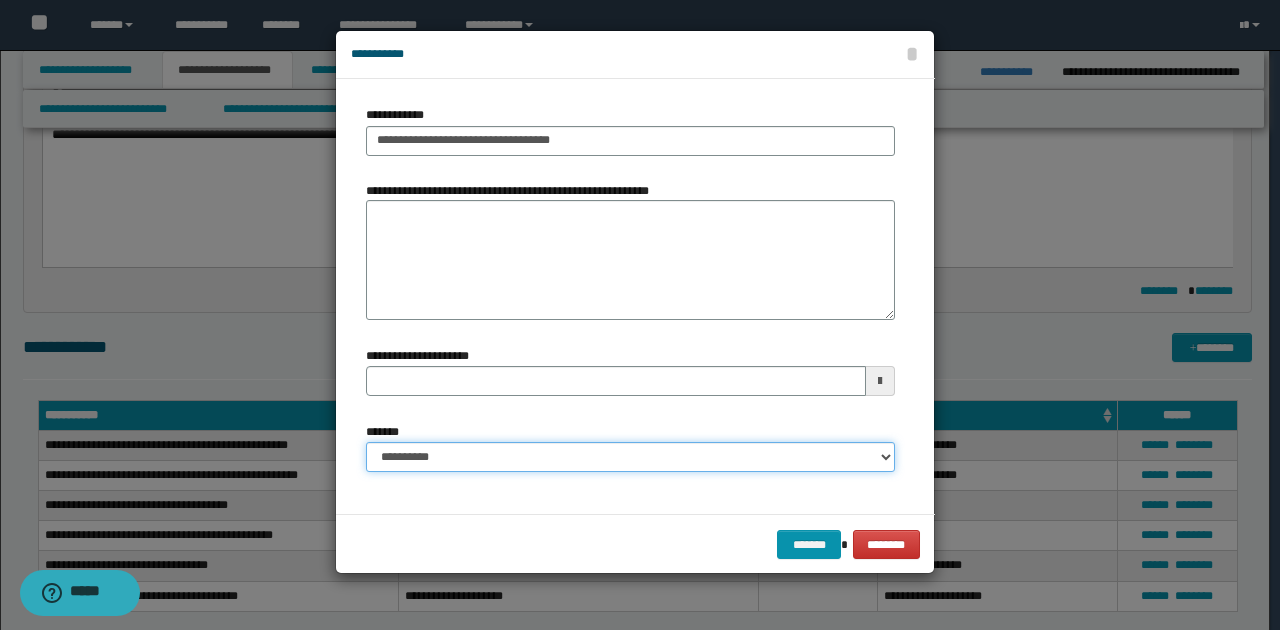 click on "**********" at bounding box center (630, 457) 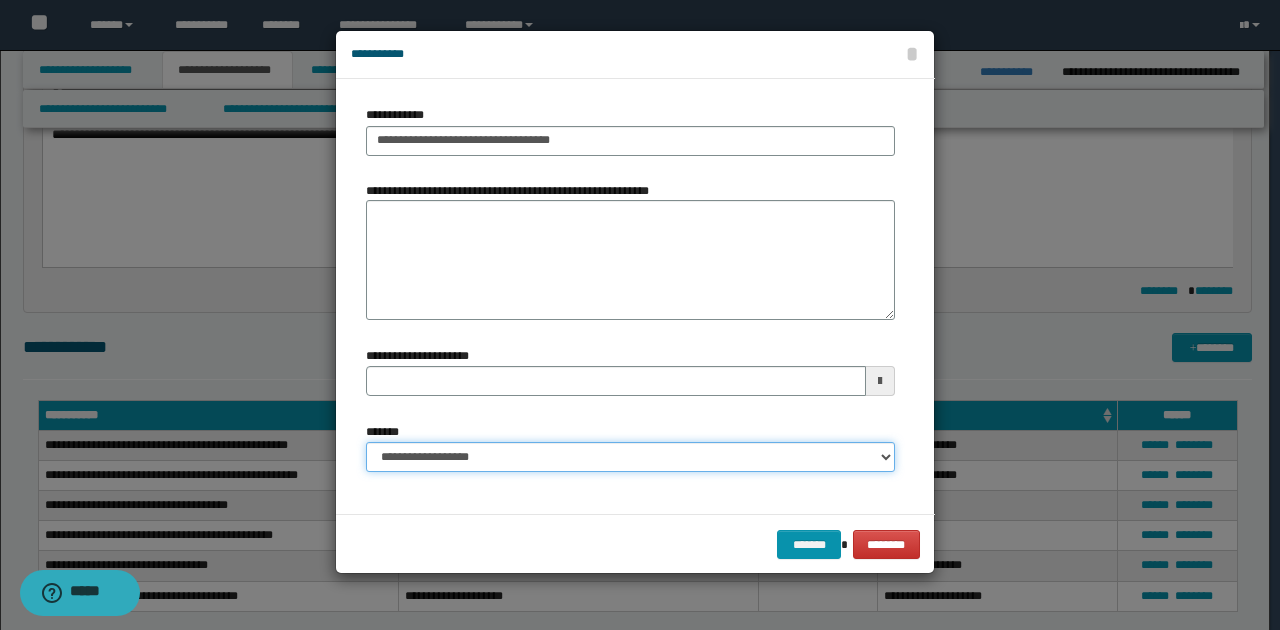 type 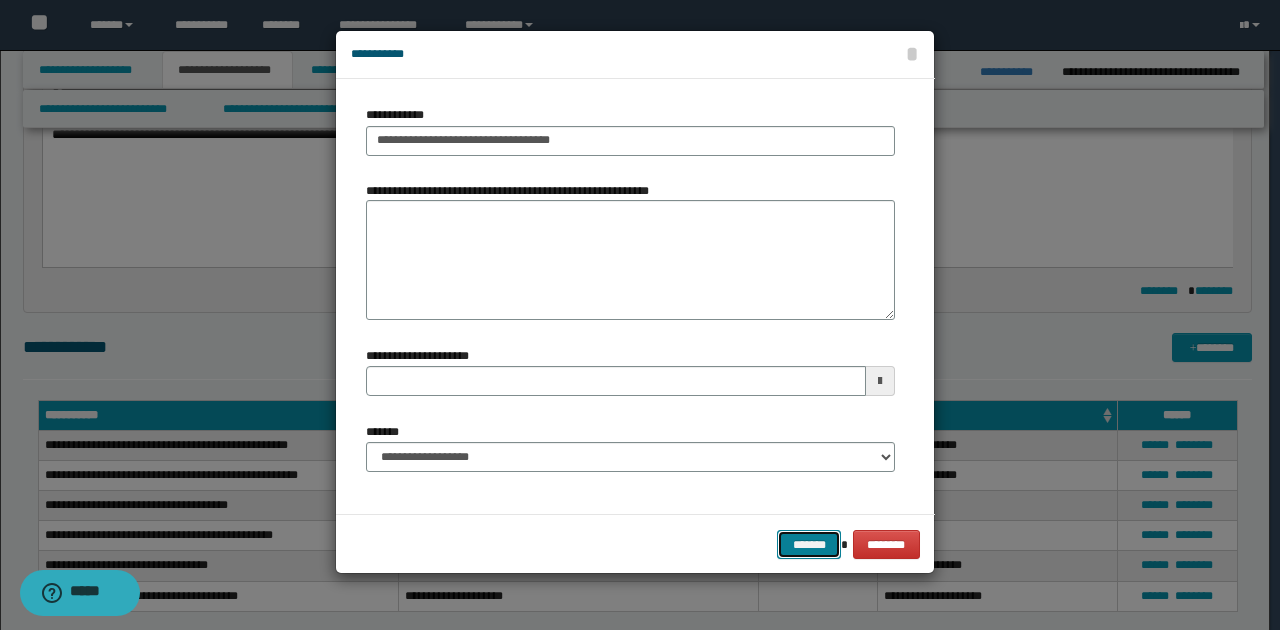click on "*******" at bounding box center (809, 544) 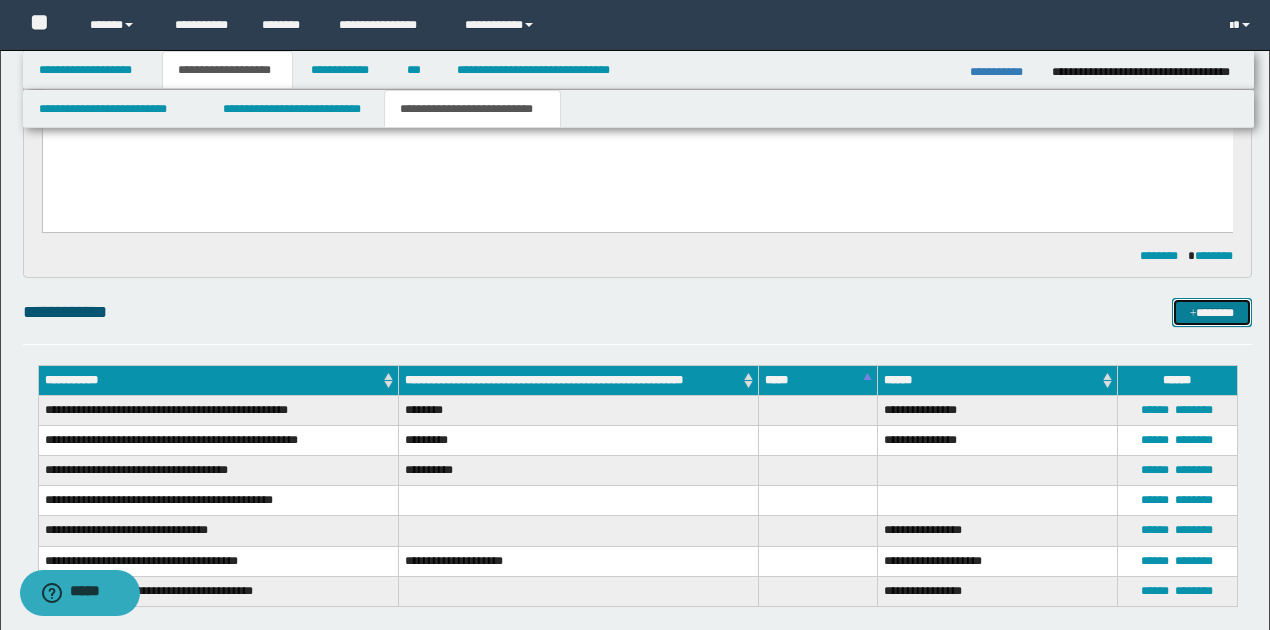 scroll, scrollTop: 927, scrollLeft: 0, axis: vertical 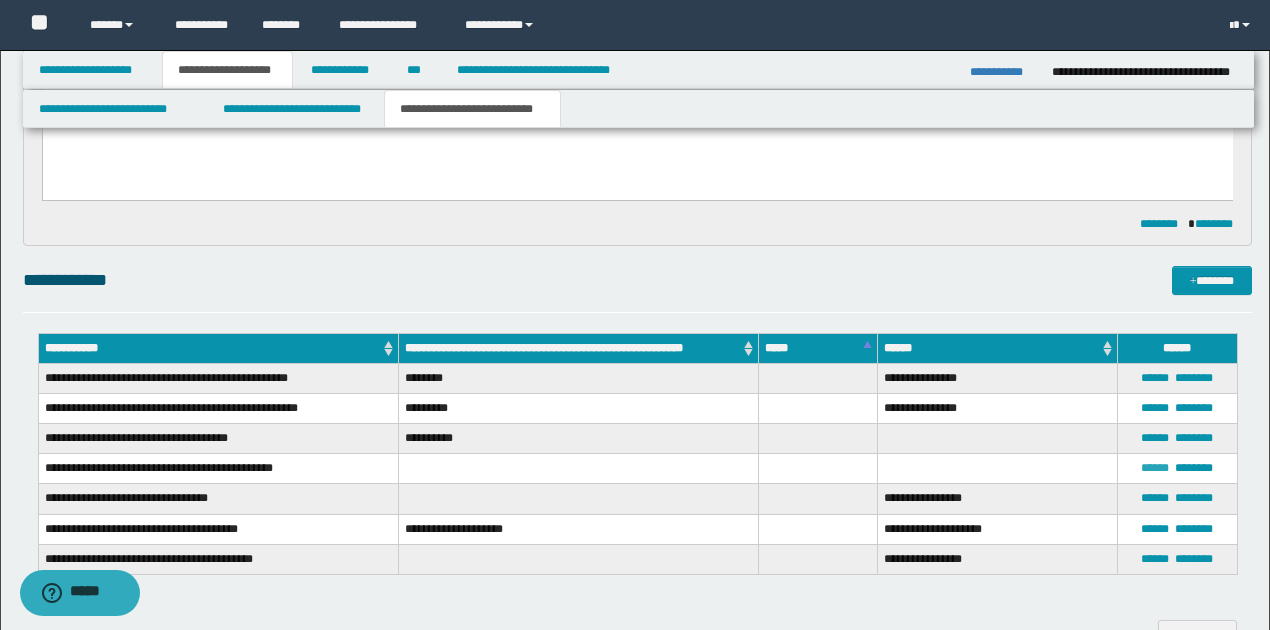 click on "******" at bounding box center (1155, 468) 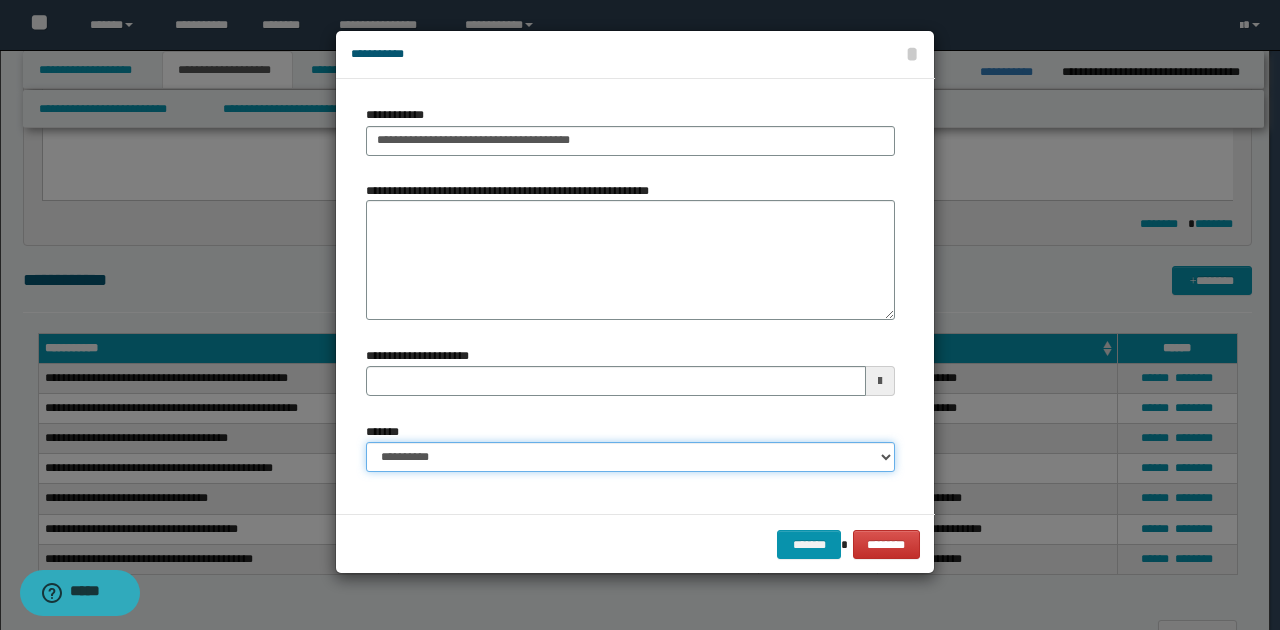 click on "**********" at bounding box center [630, 457] 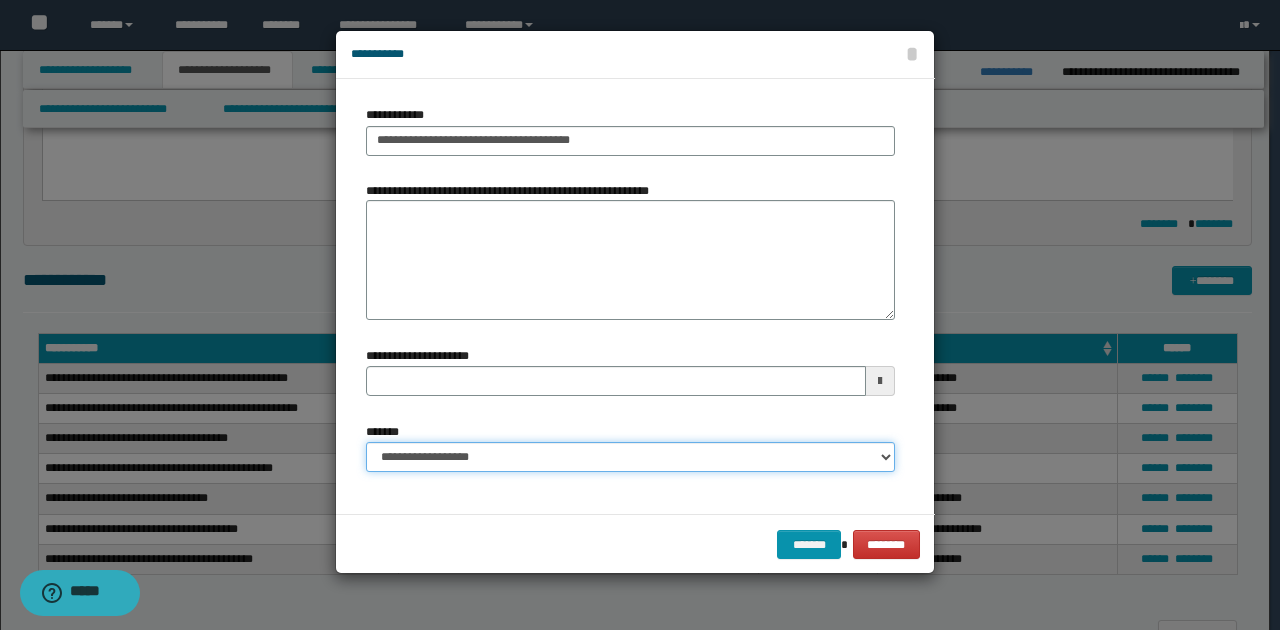 type 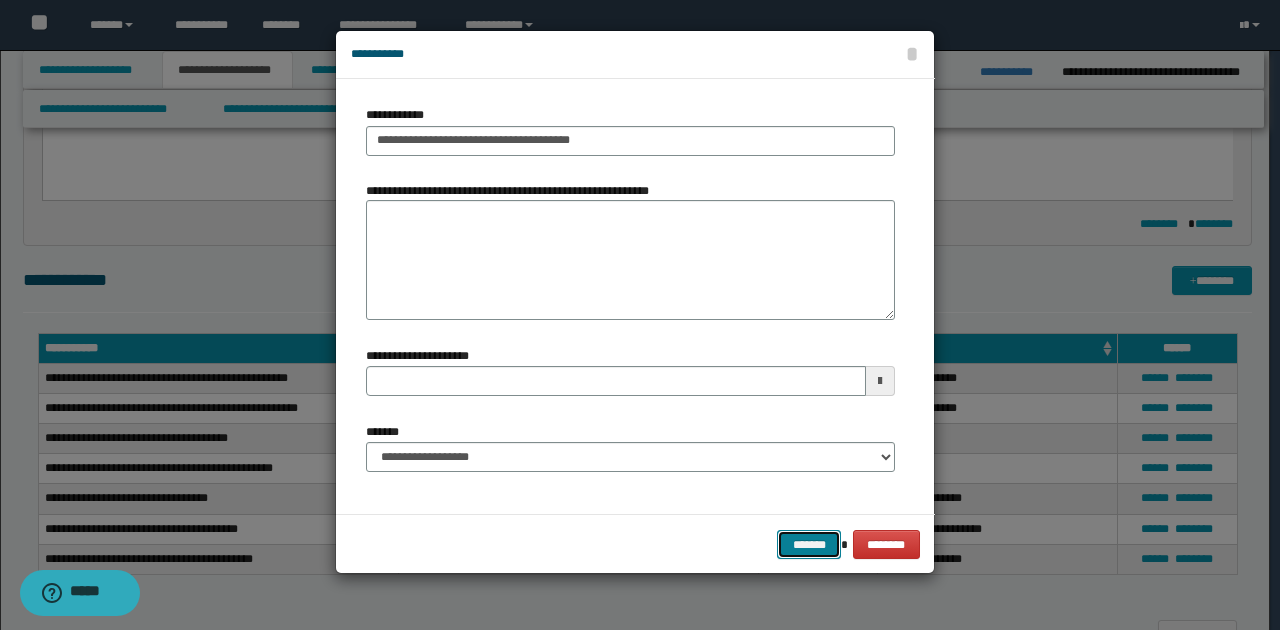 click on "*******" at bounding box center [809, 544] 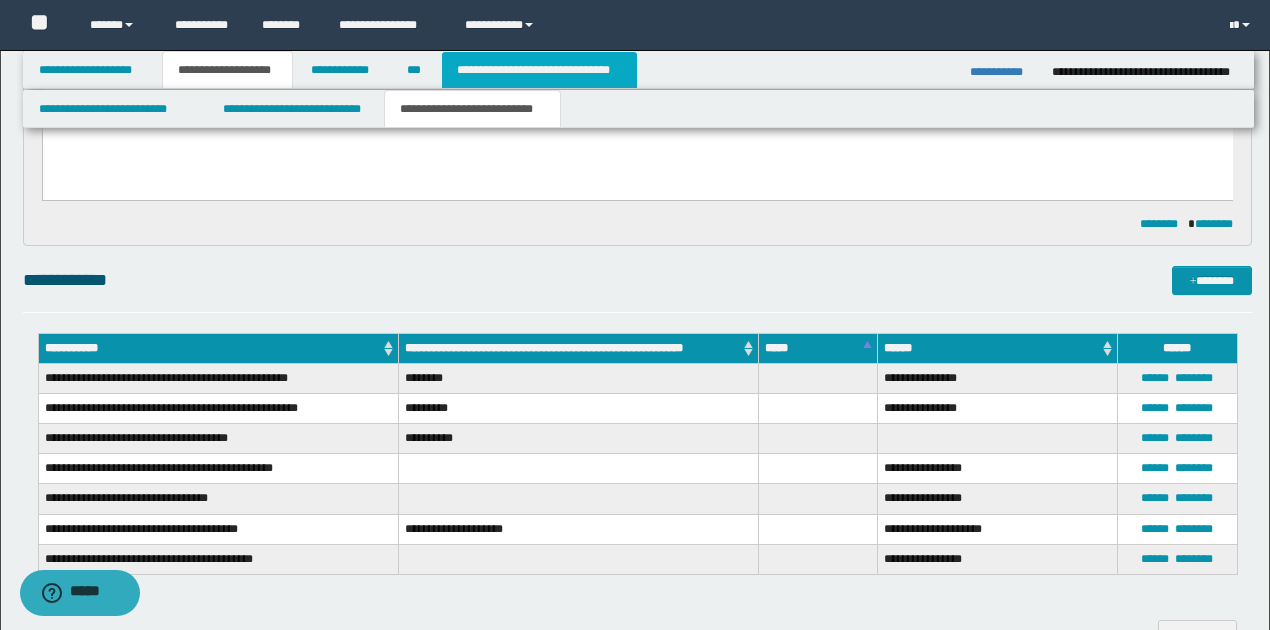 click on "**********" at bounding box center (539, 70) 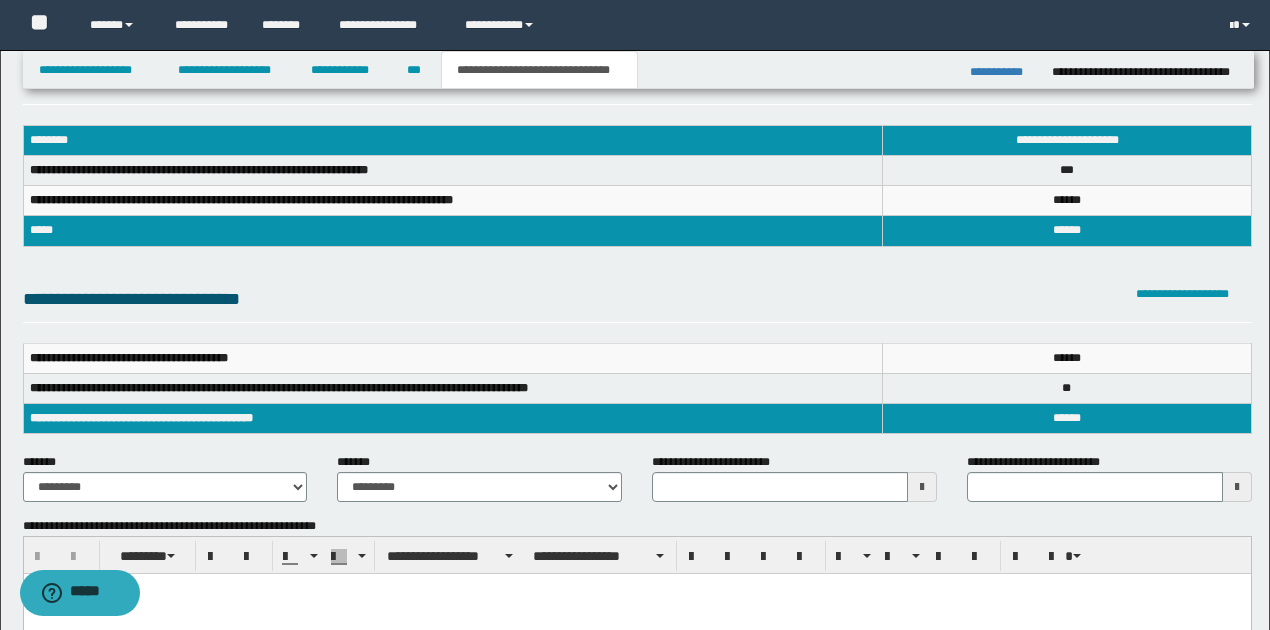 scroll, scrollTop: 0, scrollLeft: 0, axis: both 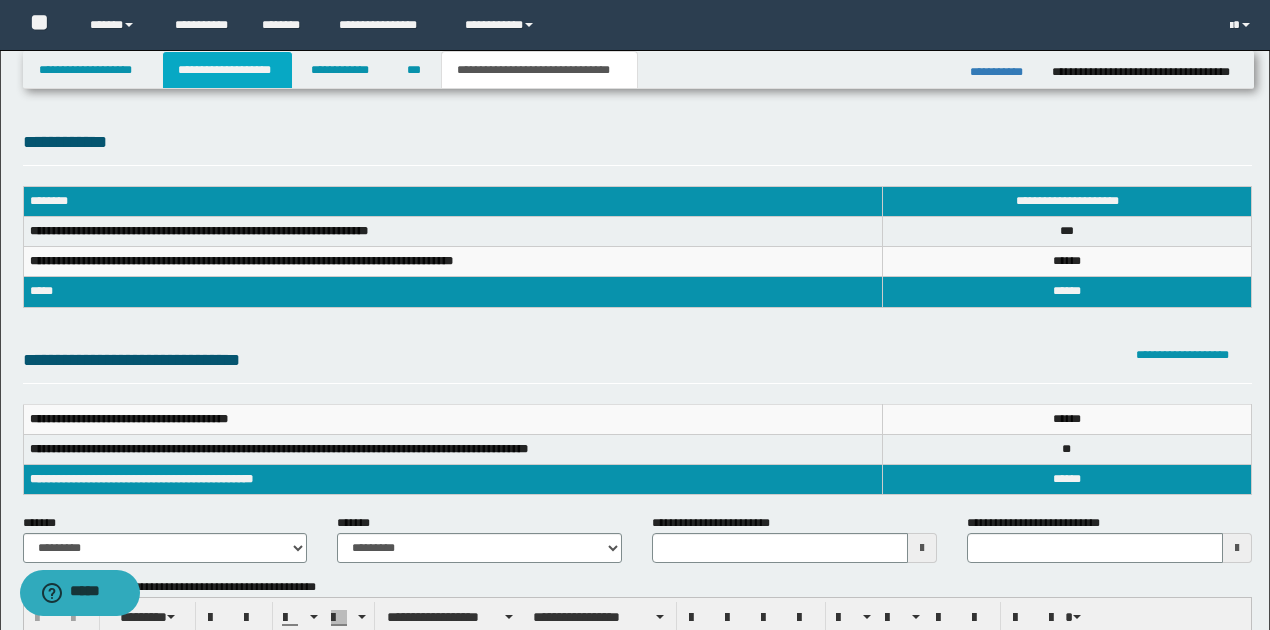 click on "**********" at bounding box center (227, 70) 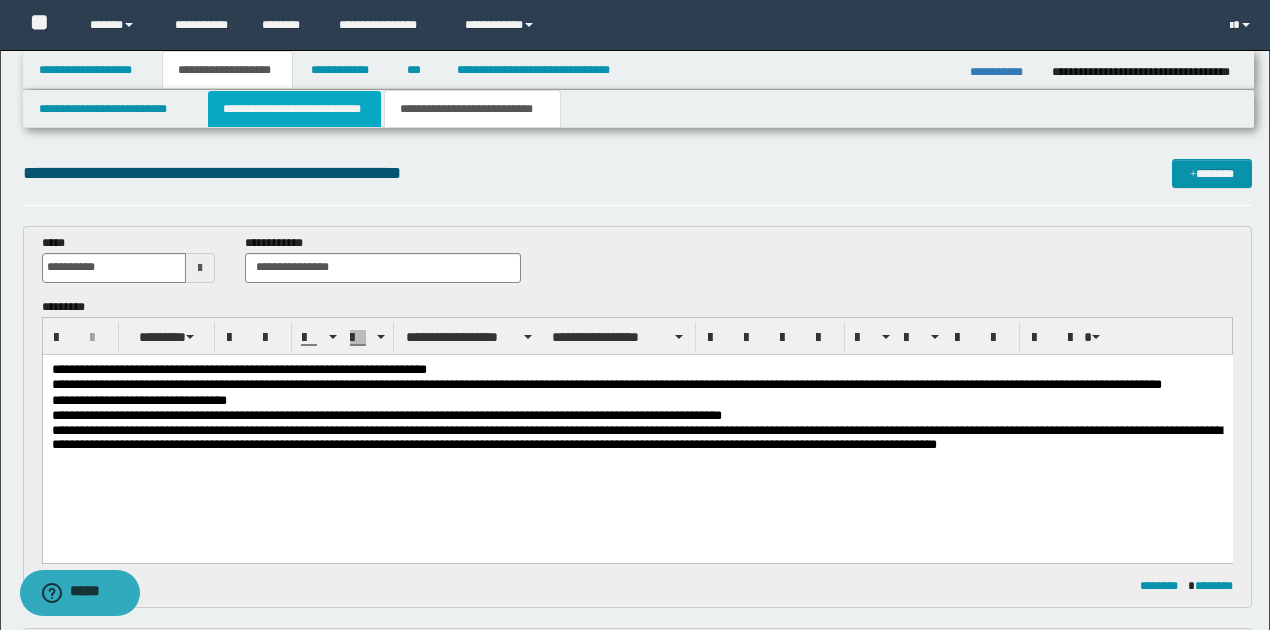 click on "**********" at bounding box center (294, 109) 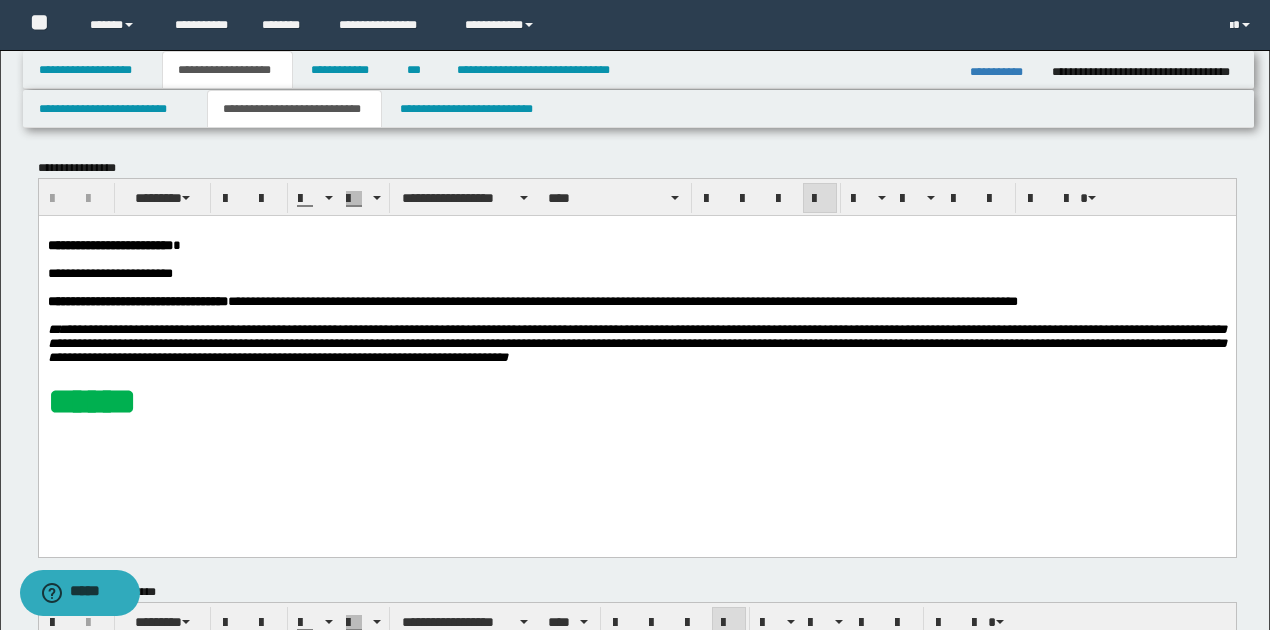 click on "**********" at bounding box center (636, 245) 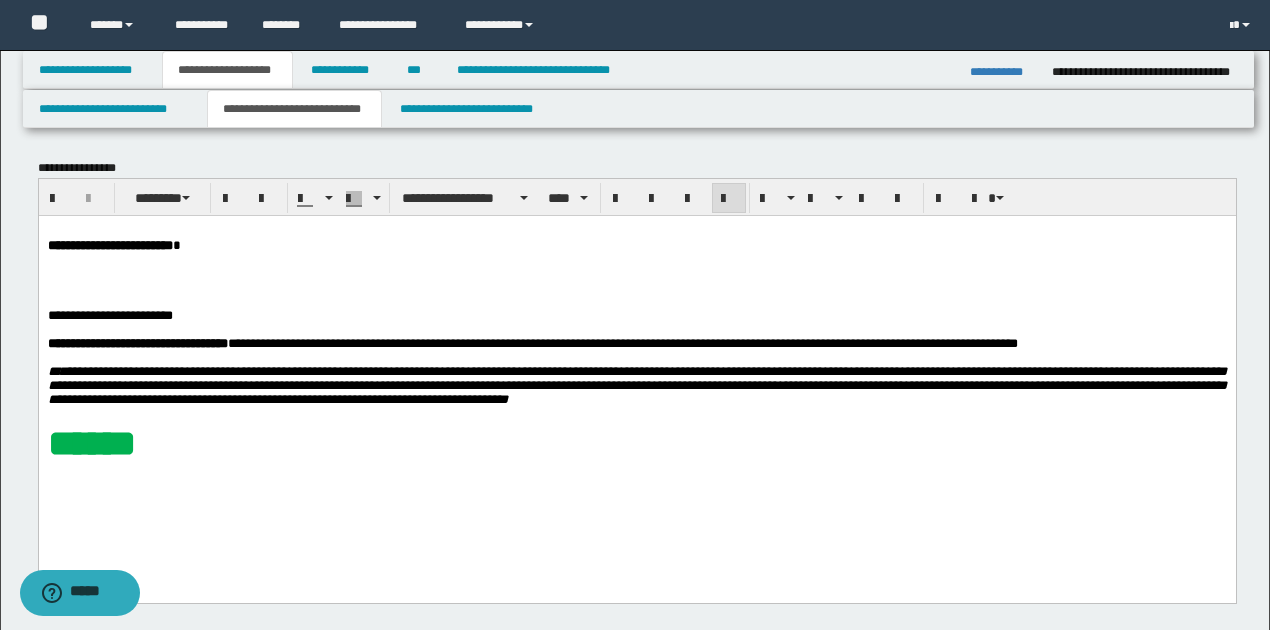 type 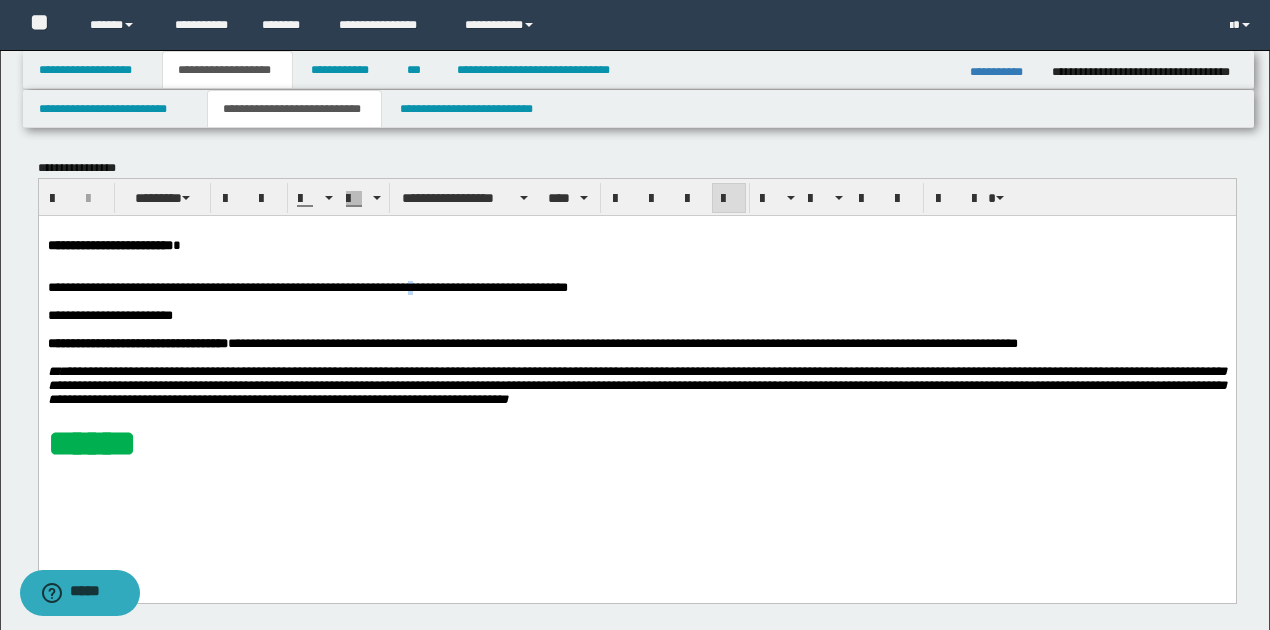 click on "**********" at bounding box center [307, 286] 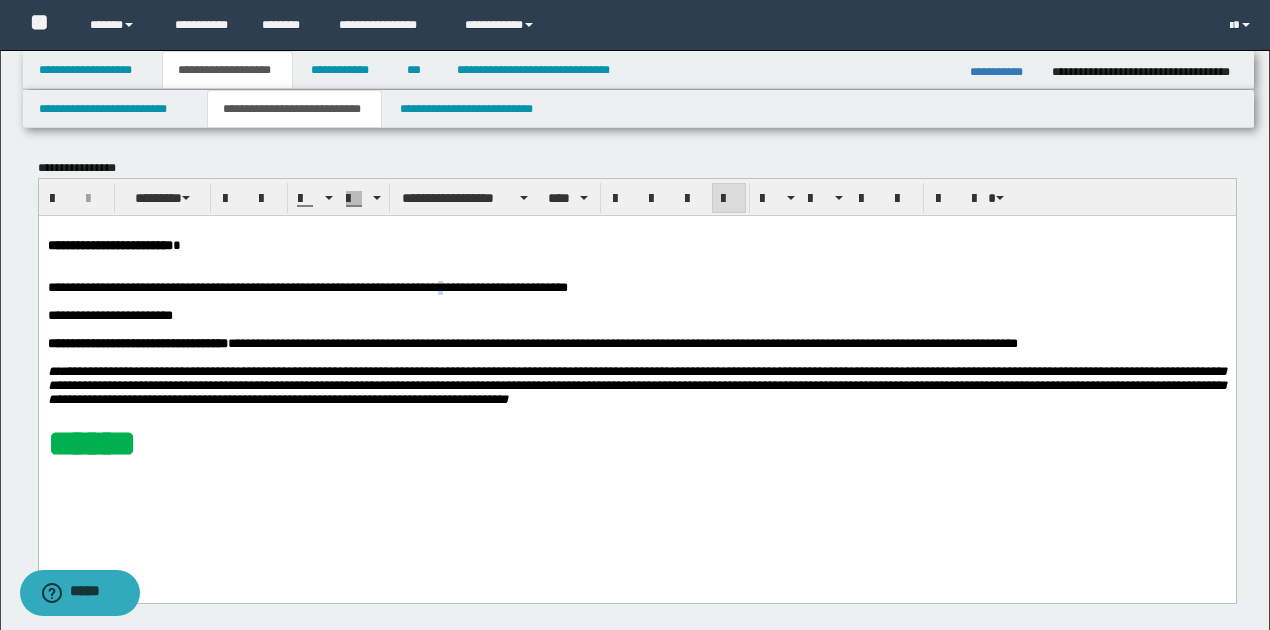 click on "**********" at bounding box center [307, 286] 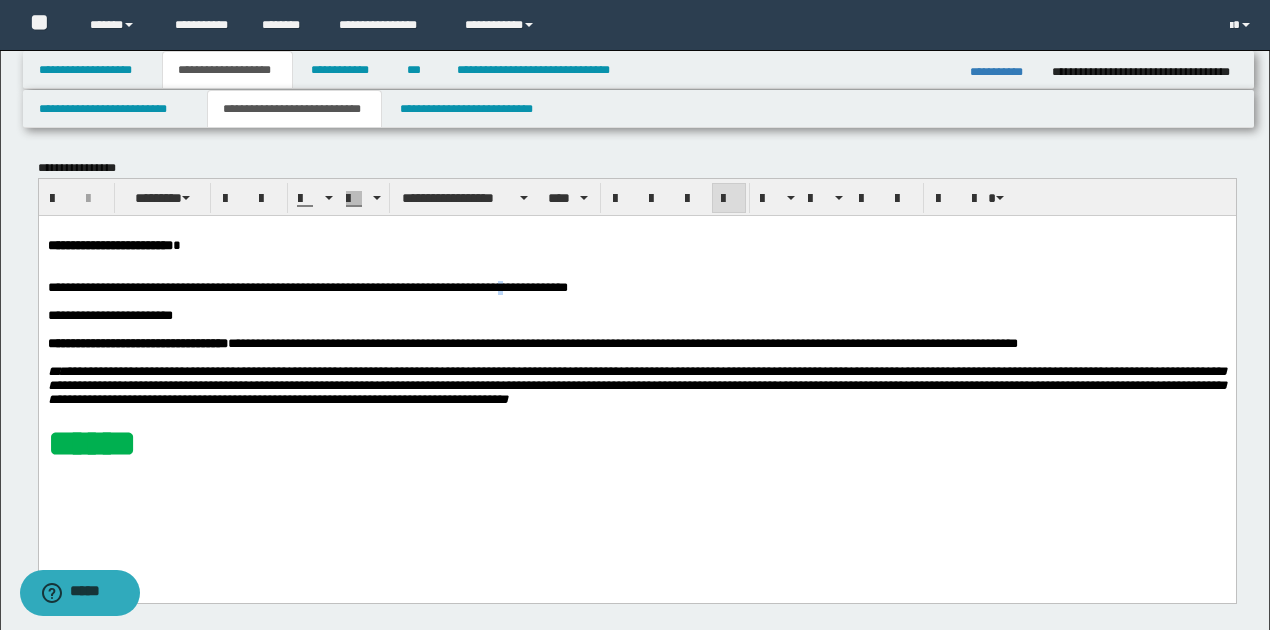 click on "**********" at bounding box center [307, 286] 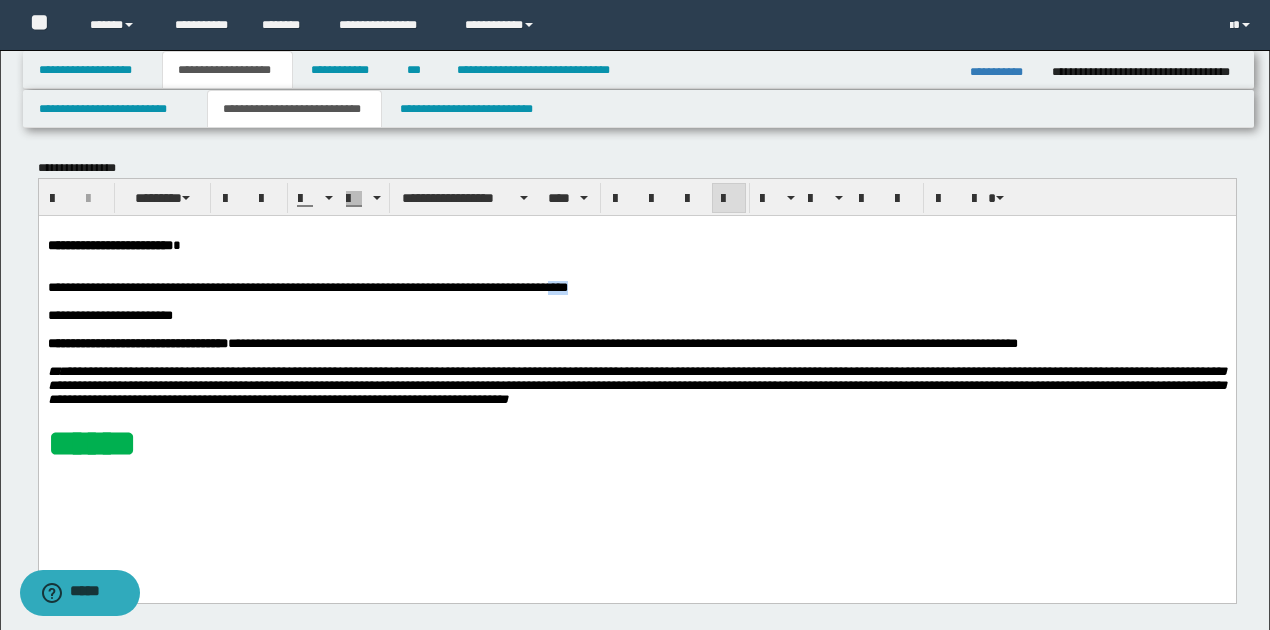 drag, startPoint x: 783, startPoint y: 290, endPoint x: 816, endPoint y: 286, distance: 33.24154 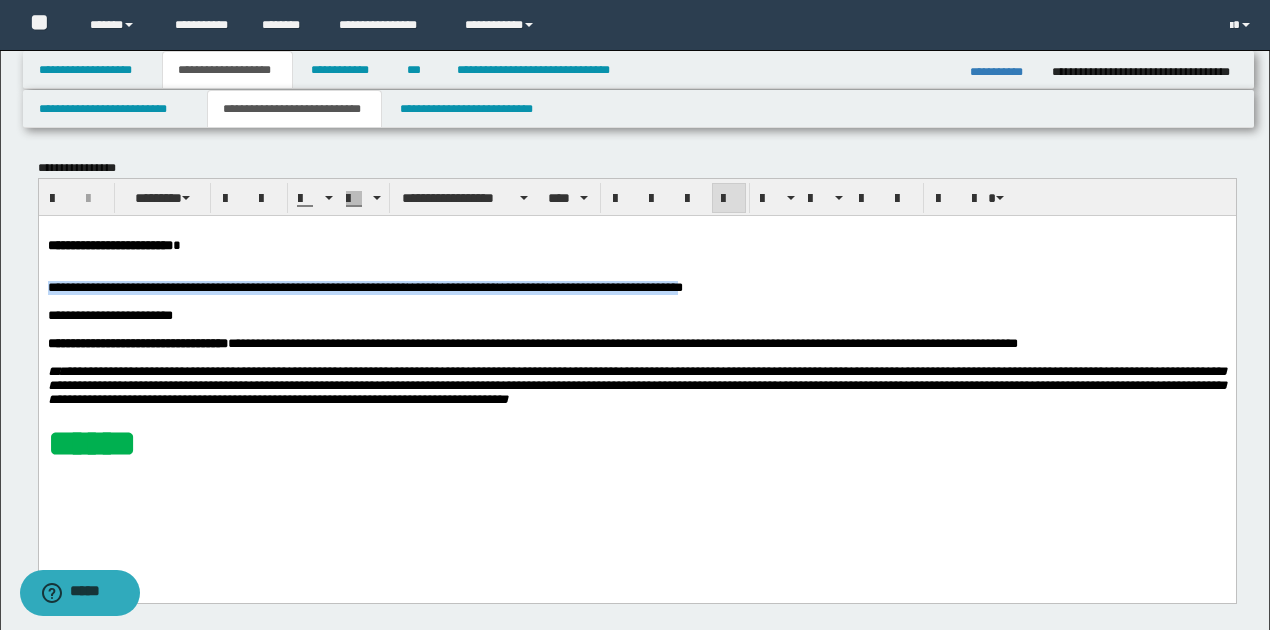 drag, startPoint x: 48, startPoint y: 294, endPoint x: 974, endPoint y: 287, distance: 926.0264 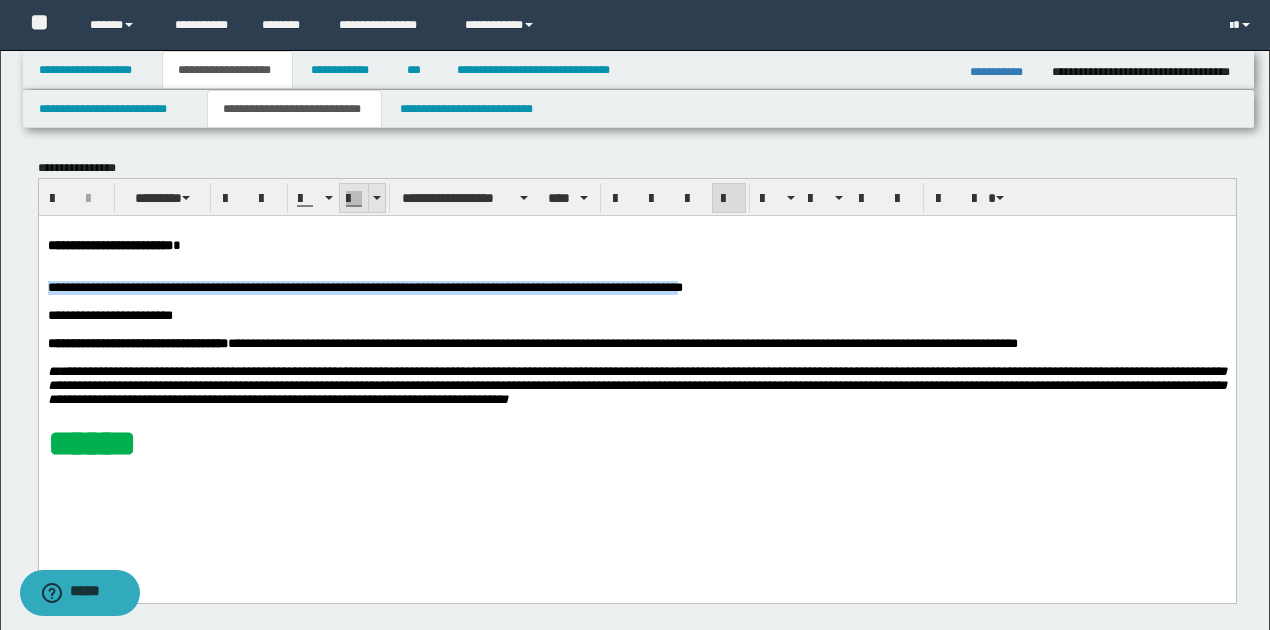 click at bounding box center (376, 198) 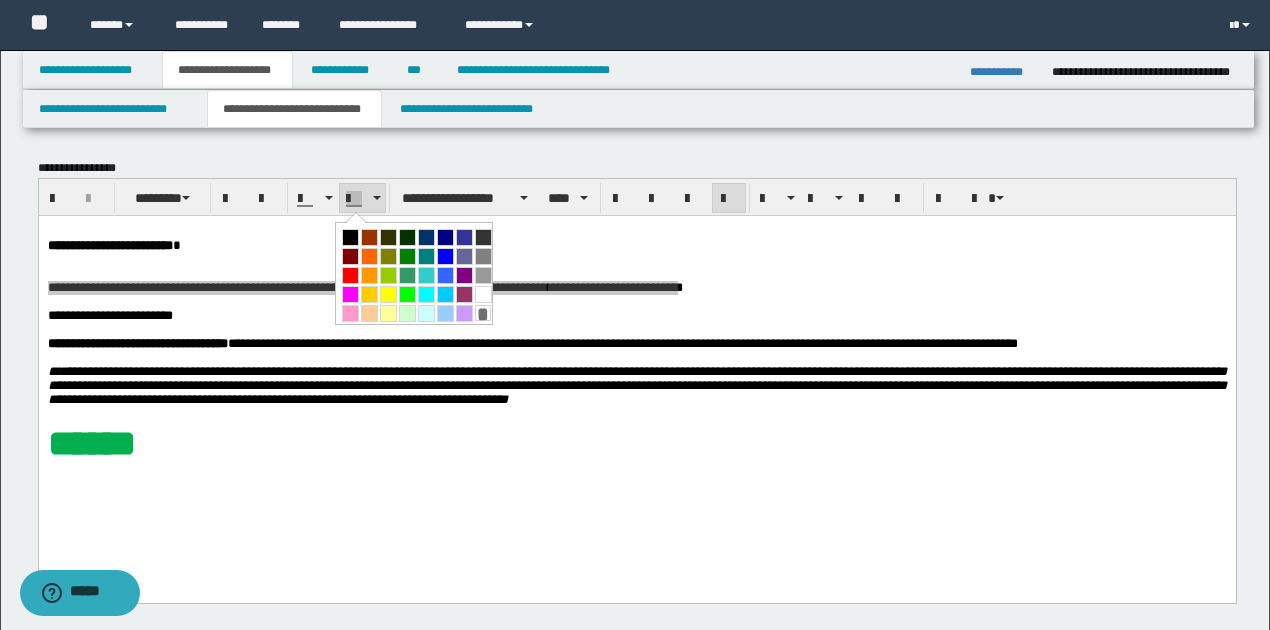 click at bounding box center (350, 294) 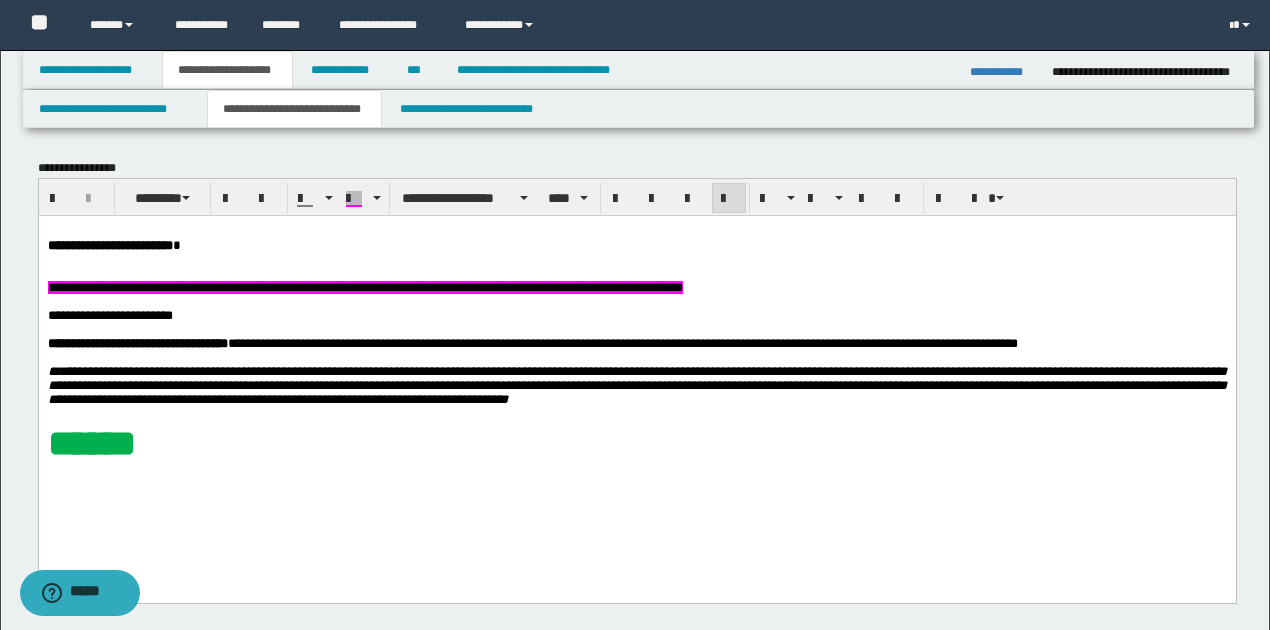 click at bounding box center (636, 301) 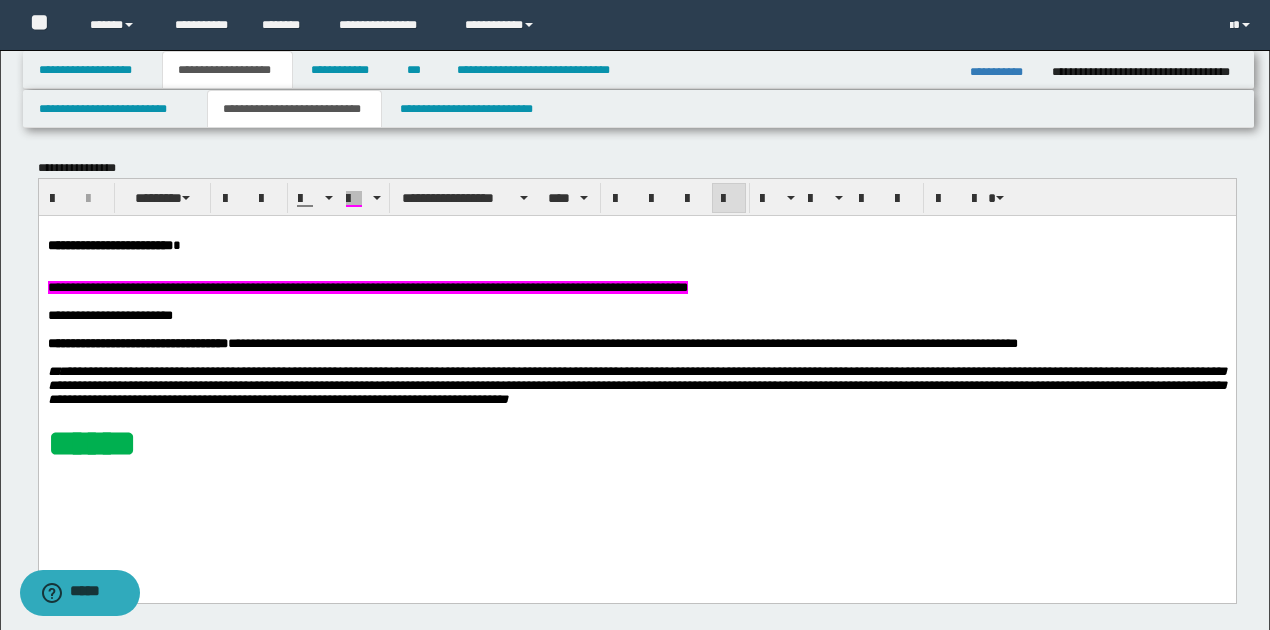 click on "**********" at bounding box center [367, 286] 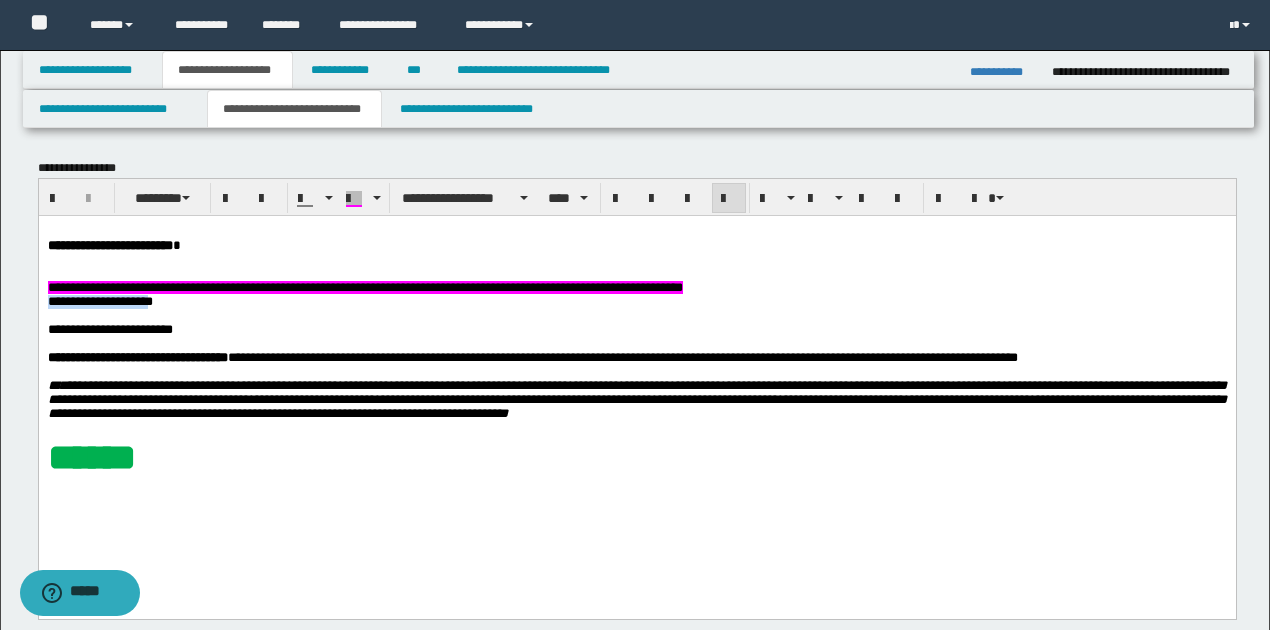 drag, startPoint x: 45, startPoint y: 306, endPoint x: 190, endPoint y: 308, distance: 145.0138 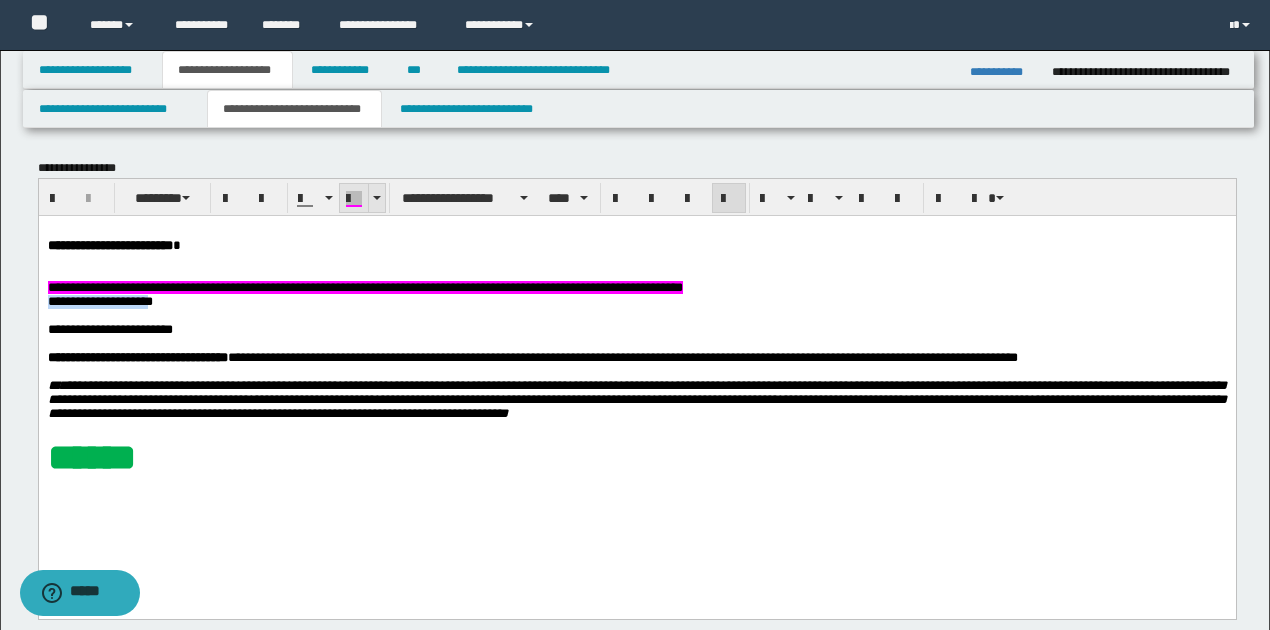 drag, startPoint x: 348, startPoint y: 203, endPoint x: 307, endPoint y: 7, distance: 200.24236 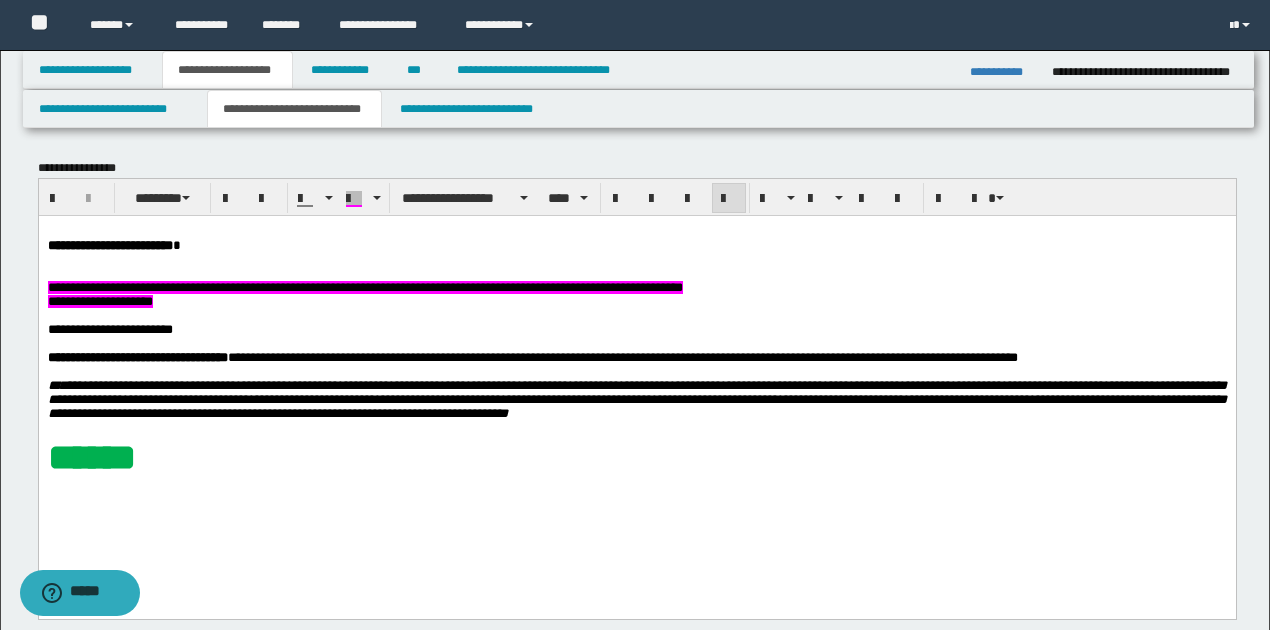 click at bounding box center (636, 315) 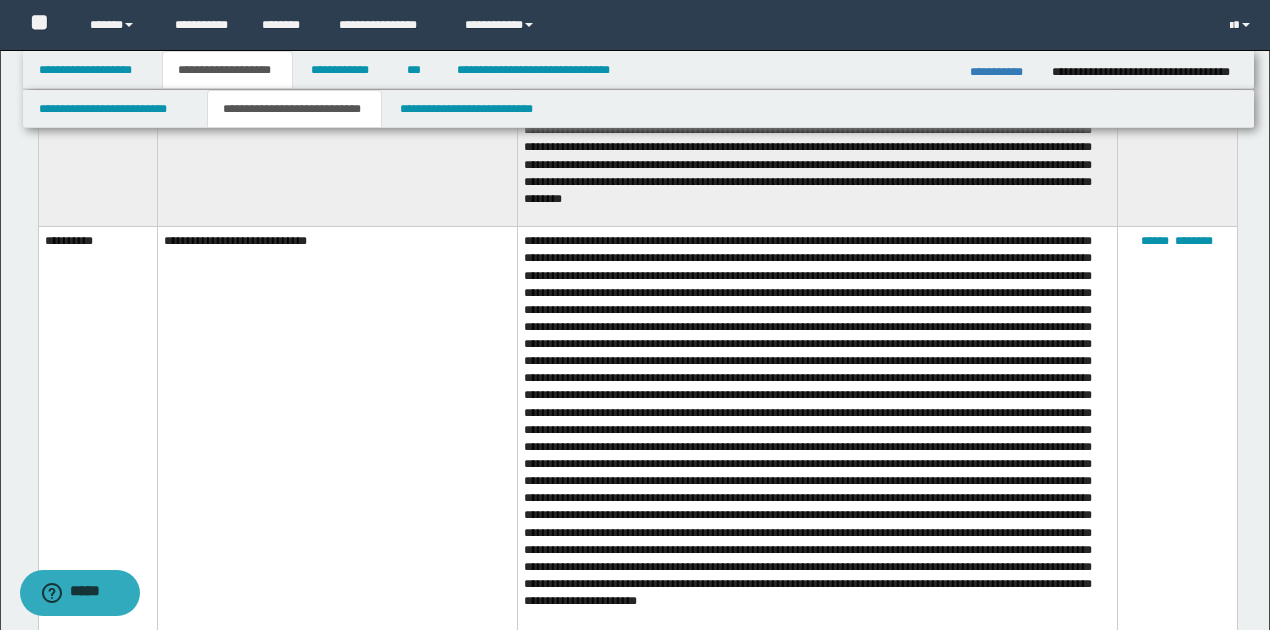 scroll, scrollTop: 5466, scrollLeft: 0, axis: vertical 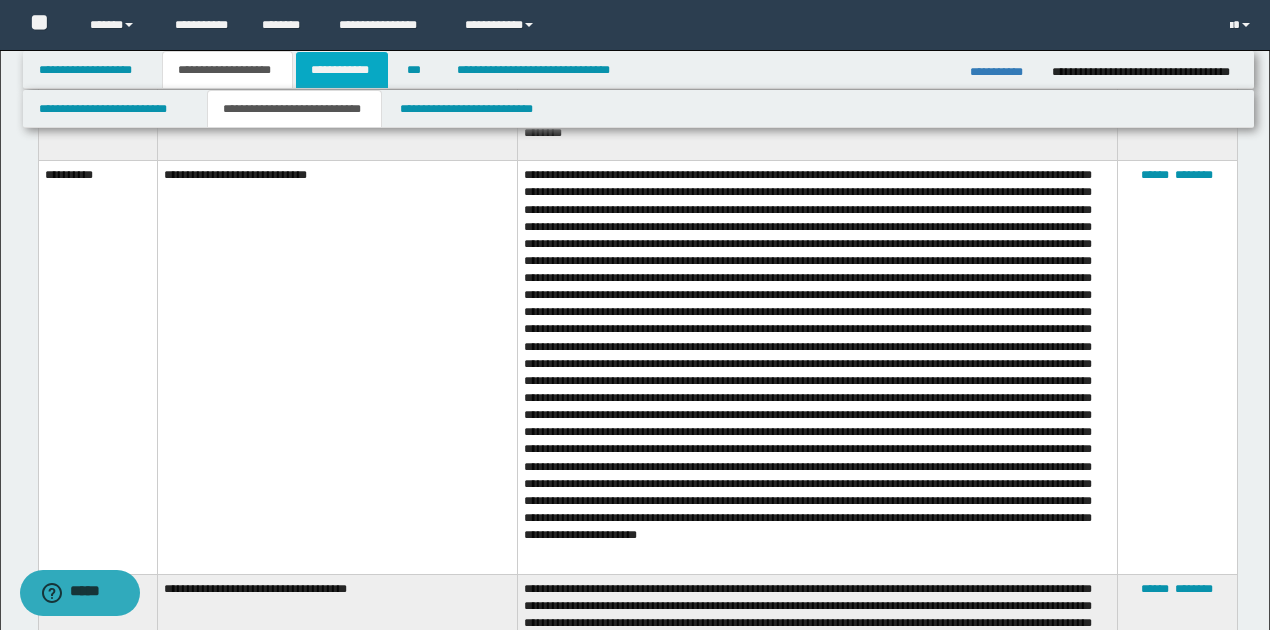 click on "**********" at bounding box center (342, 70) 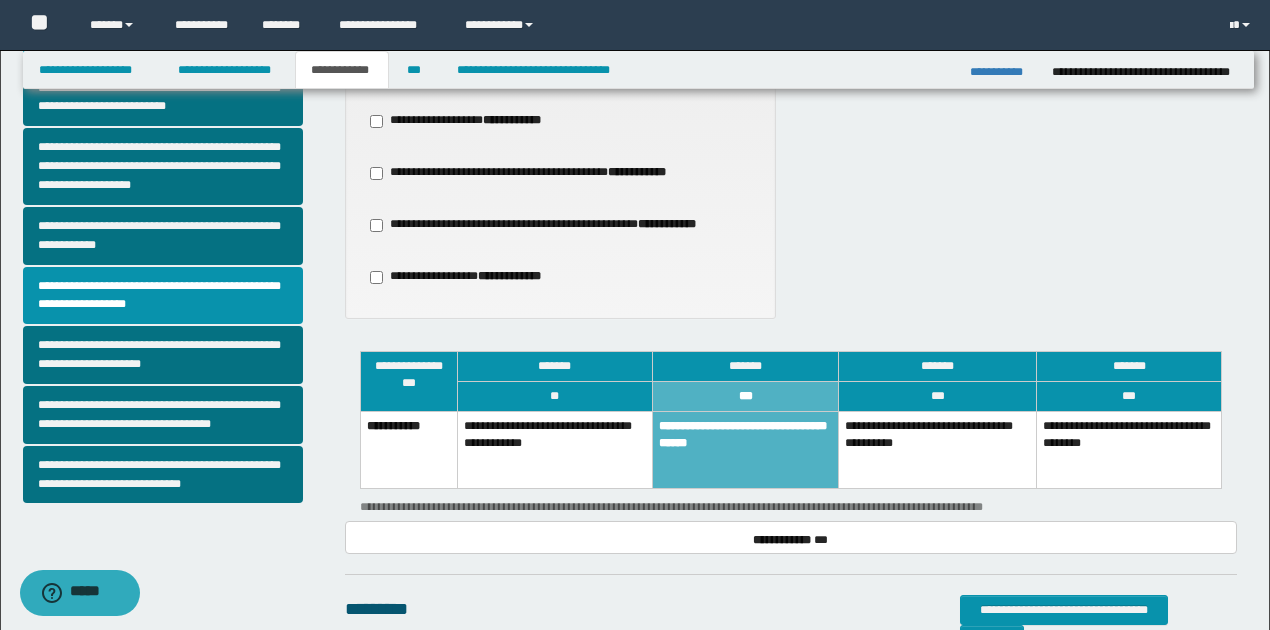 scroll, scrollTop: 563, scrollLeft: 0, axis: vertical 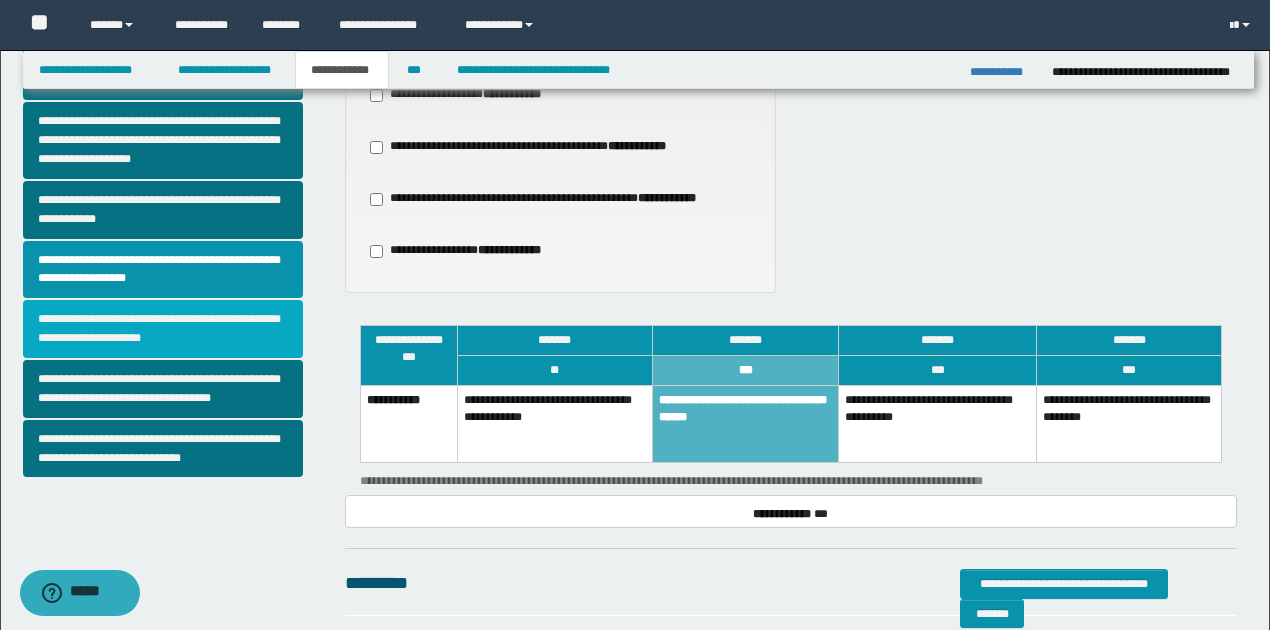 click on "**********" at bounding box center [163, 329] 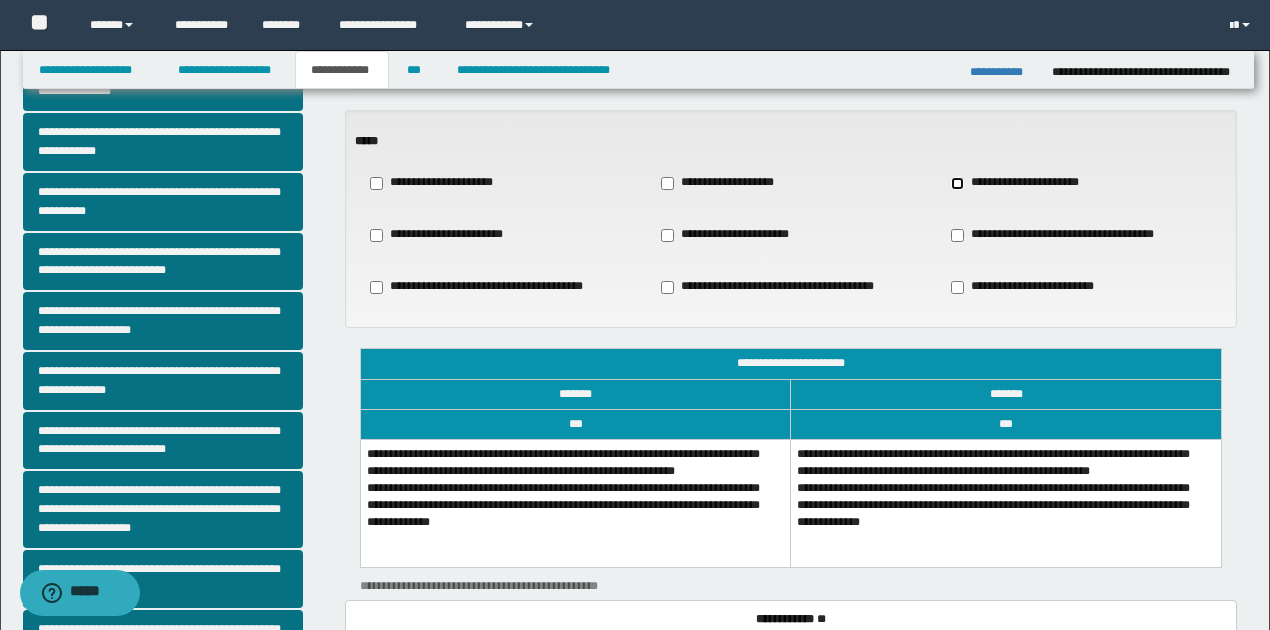 scroll, scrollTop: 200, scrollLeft: 0, axis: vertical 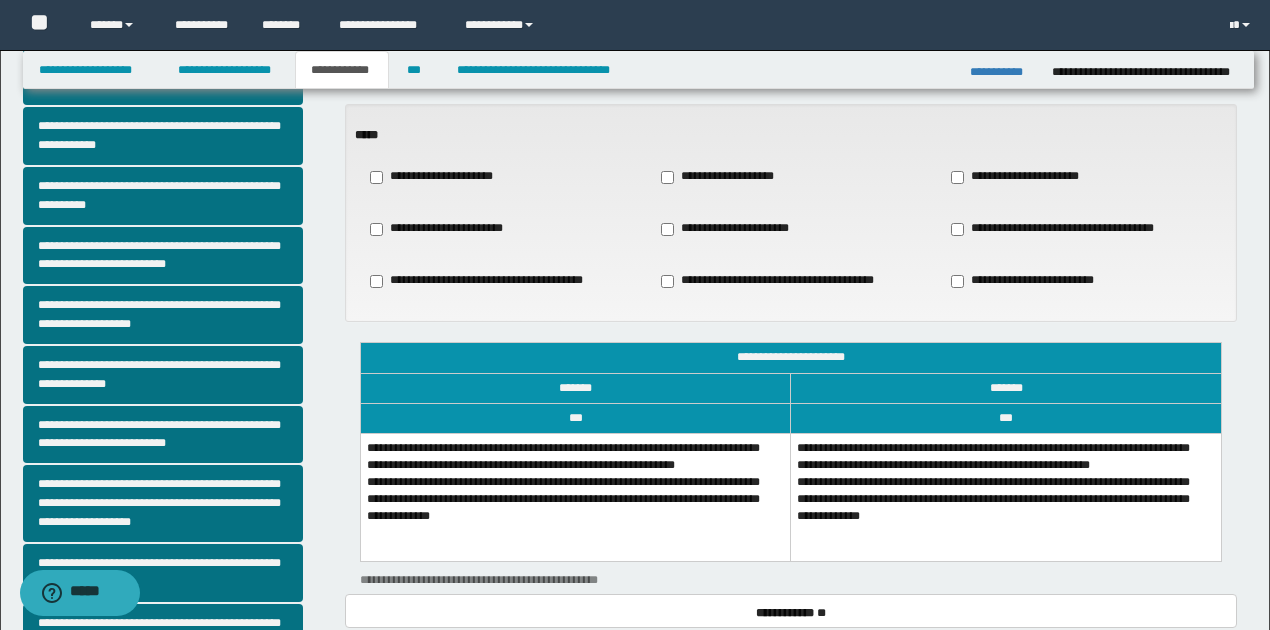 click on "**********" at bounding box center (1006, 497) 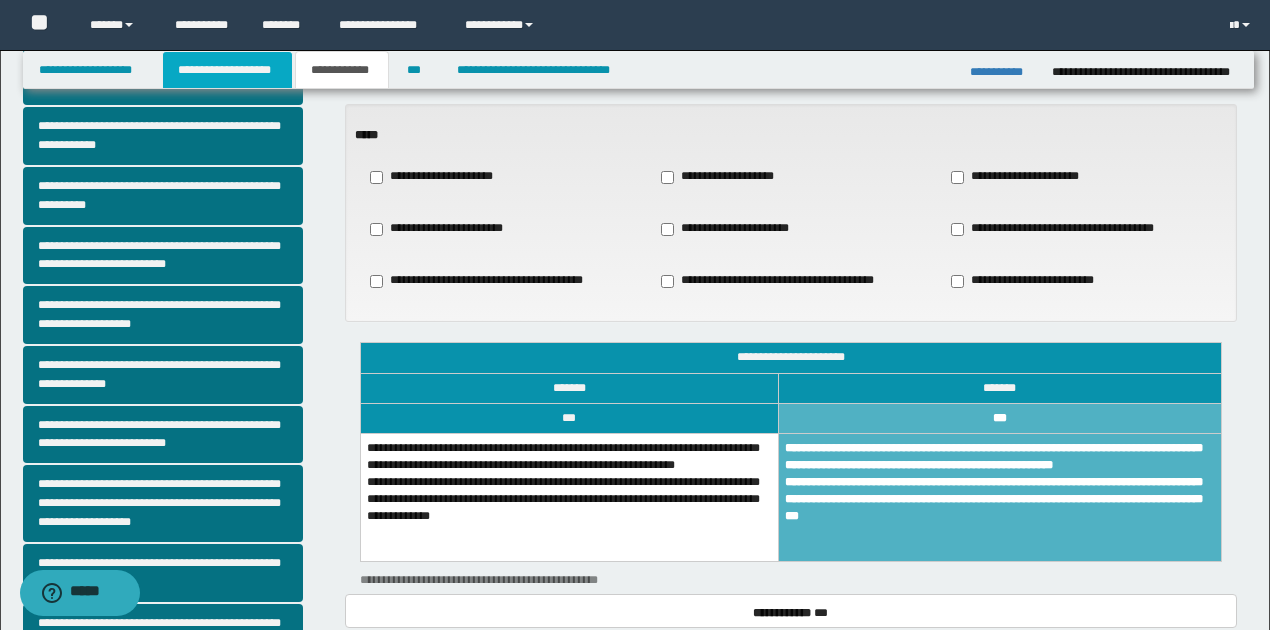 click on "**********" at bounding box center [227, 70] 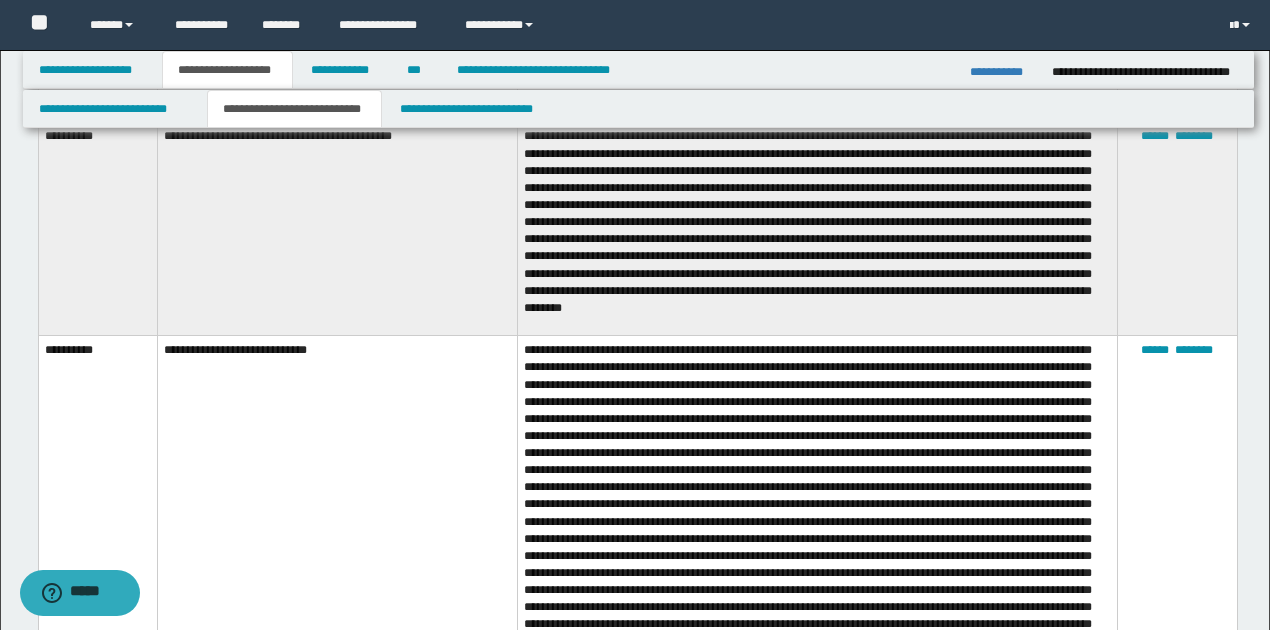 scroll, scrollTop: 5297, scrollLeft: 0, axis: vertical 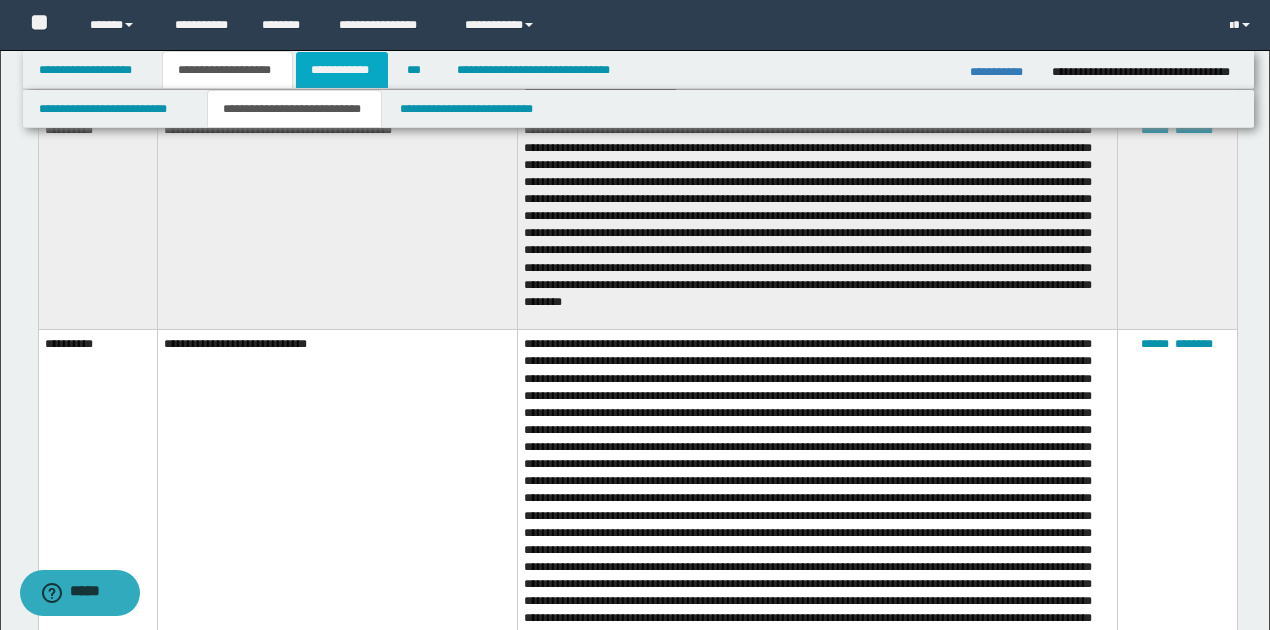 click on "**********" at bounding box center (342, 70) 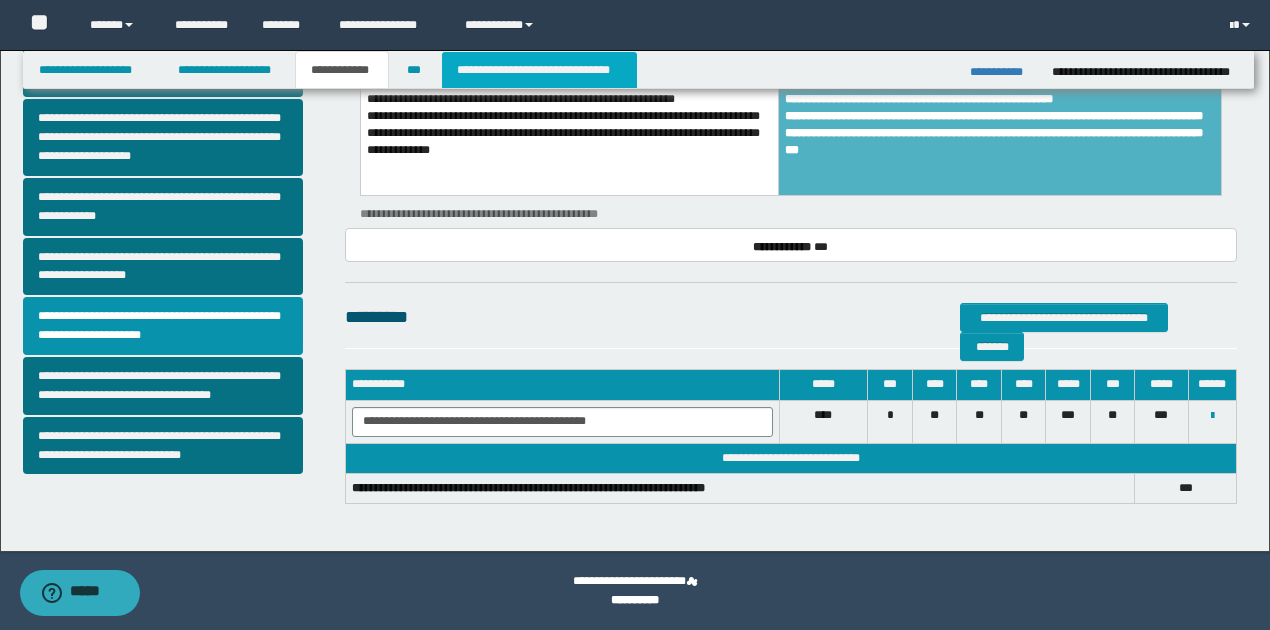 click on "**********" at bounding box center [539, 70] 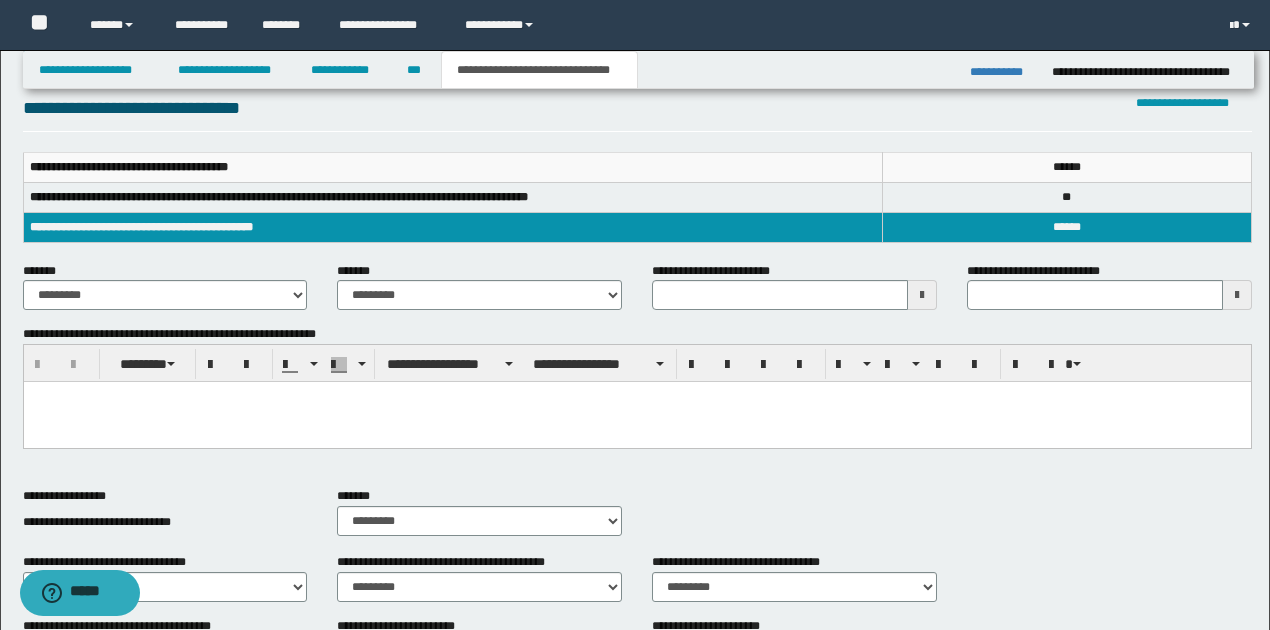 scroll, scrollTop: 166, scrollLeft: 0, axis: vertical 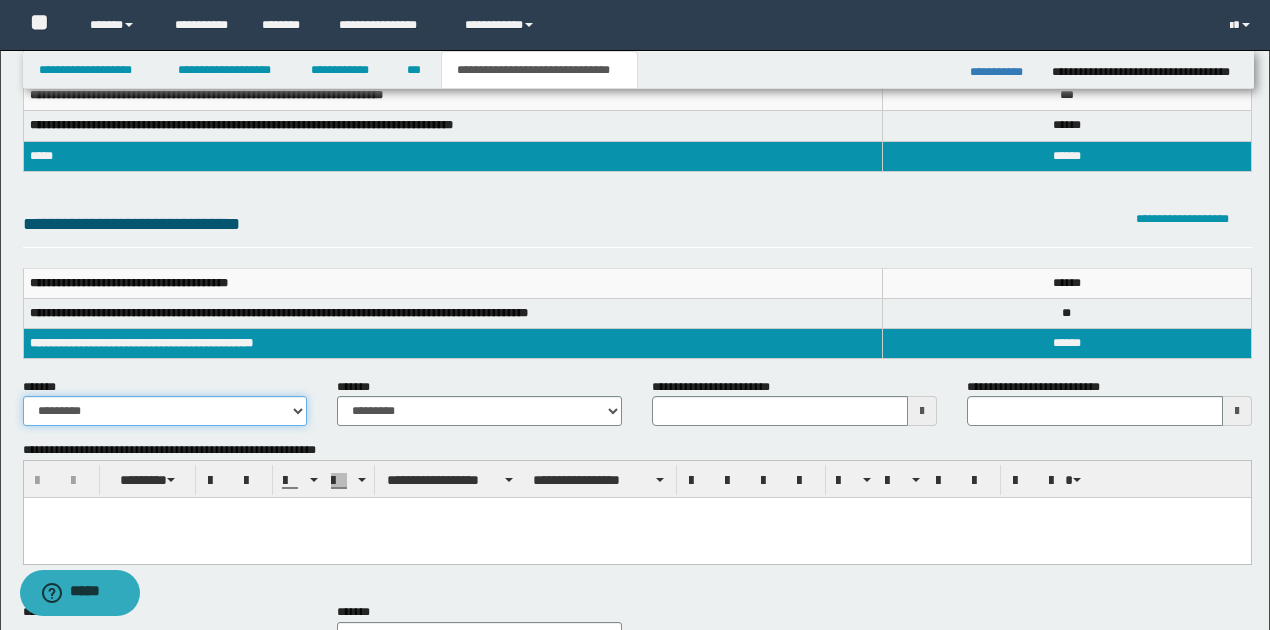 click on "**********" at bounding box center (165, 411) 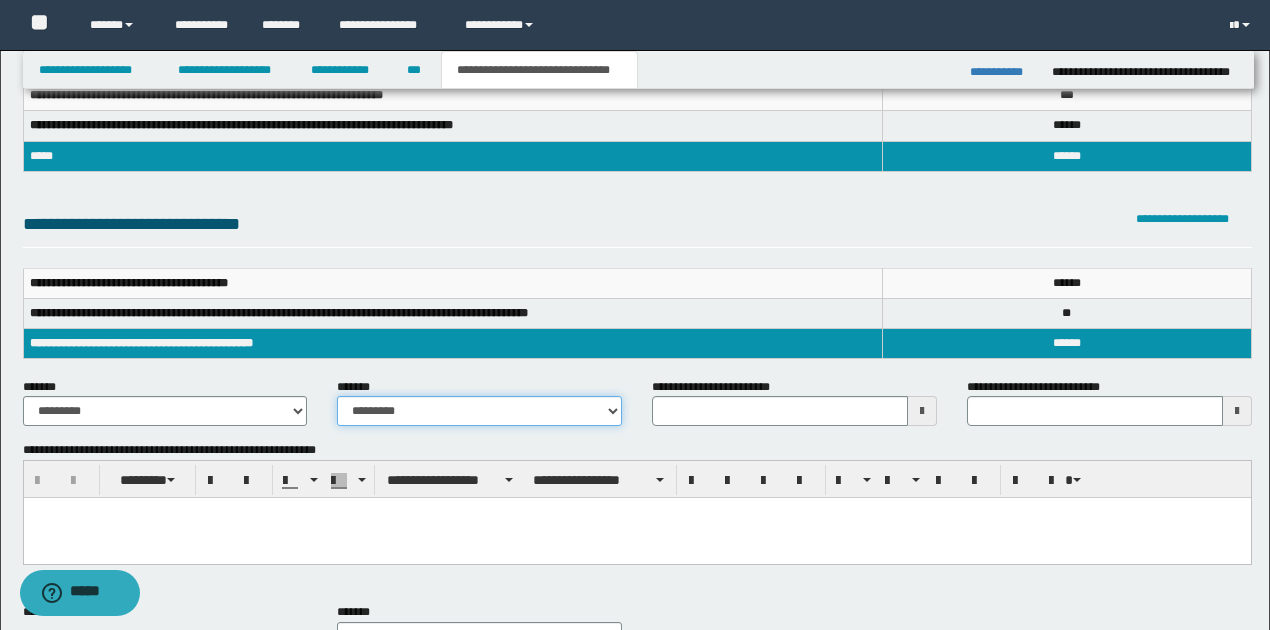 click on "**********" at bounding box center [479, 411] 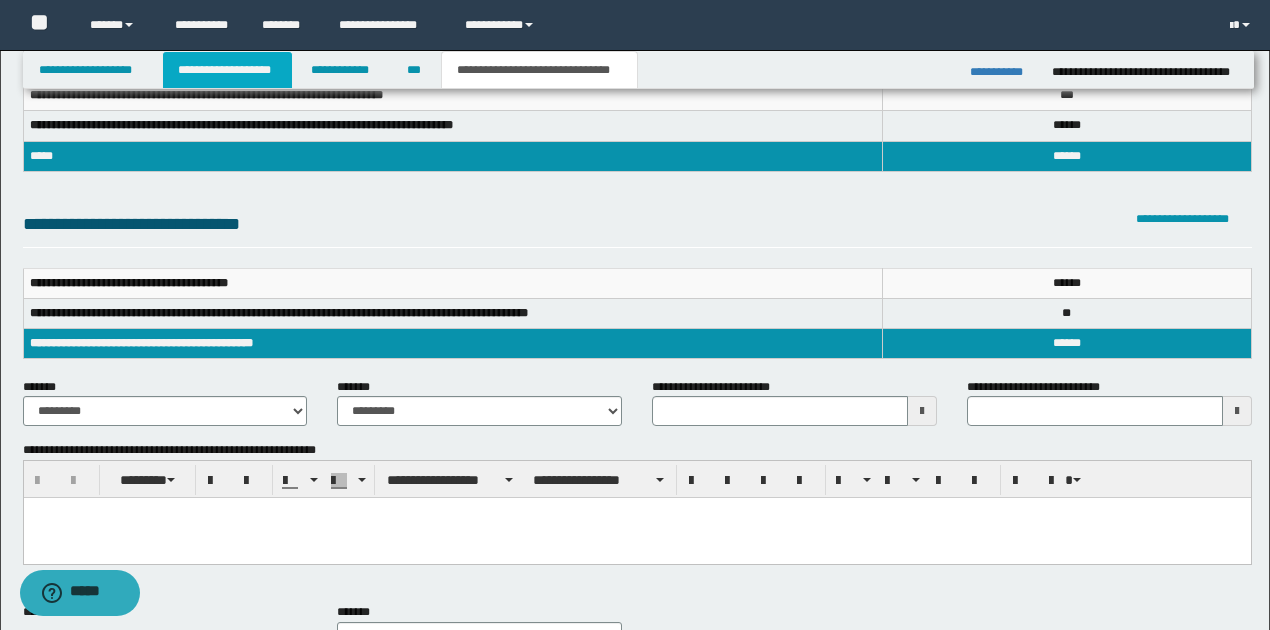 click on "**********" at bounding box center [227, 70] 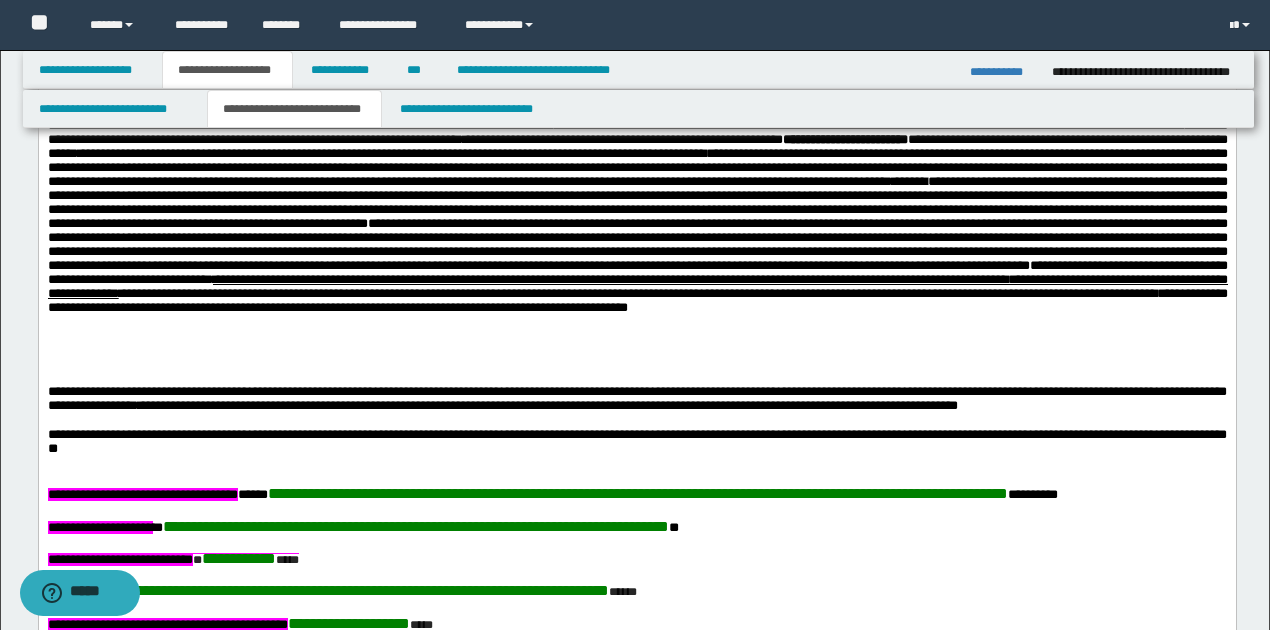 scroll, scrollTop: 1196, scrollLeft: 0, axis: vertical 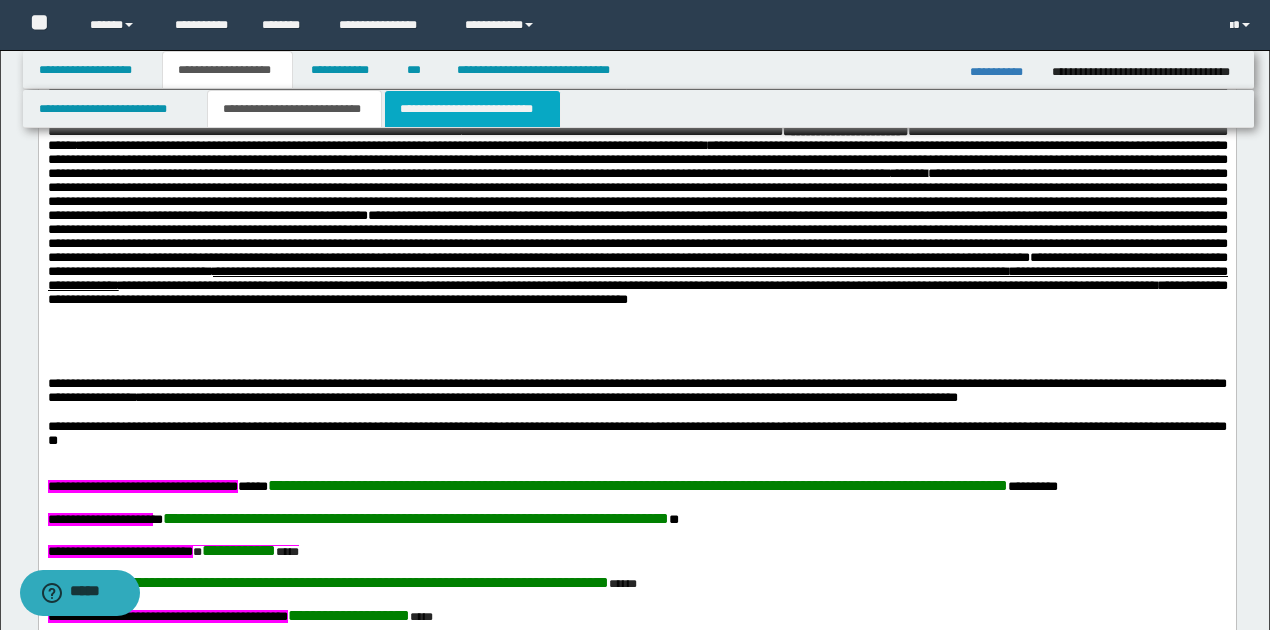 click on "**********" at bounding box center [472, 109] 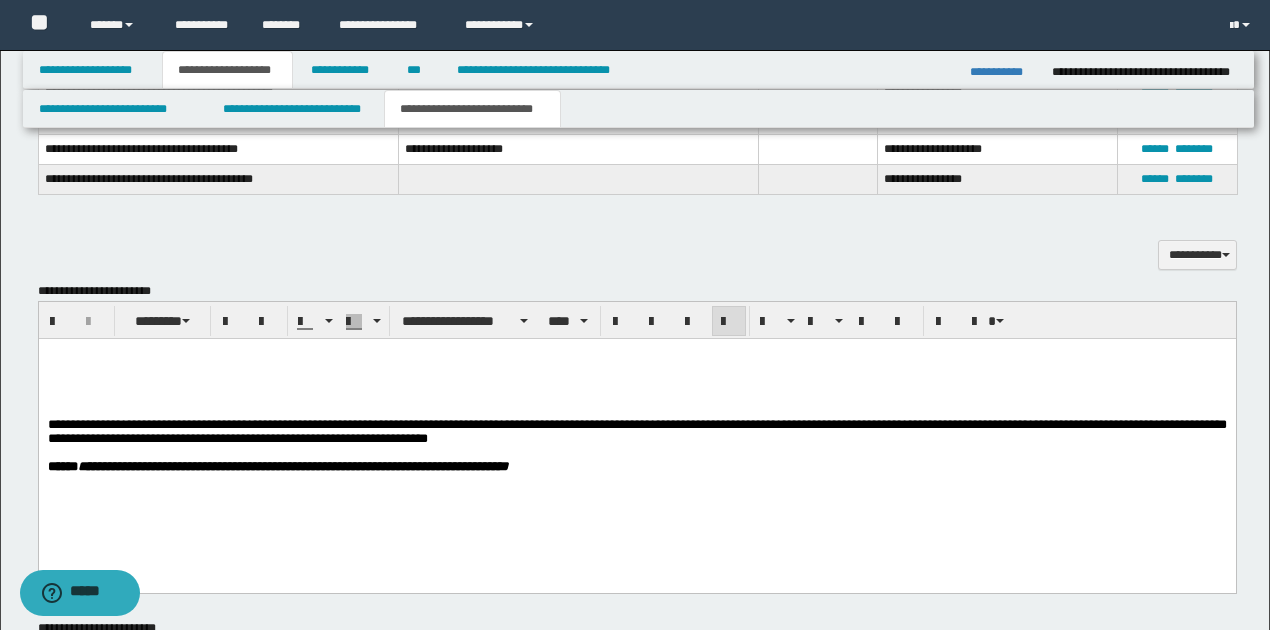 scroll, scrollTop: 1330, scrollLeft: 0, axis: vertical 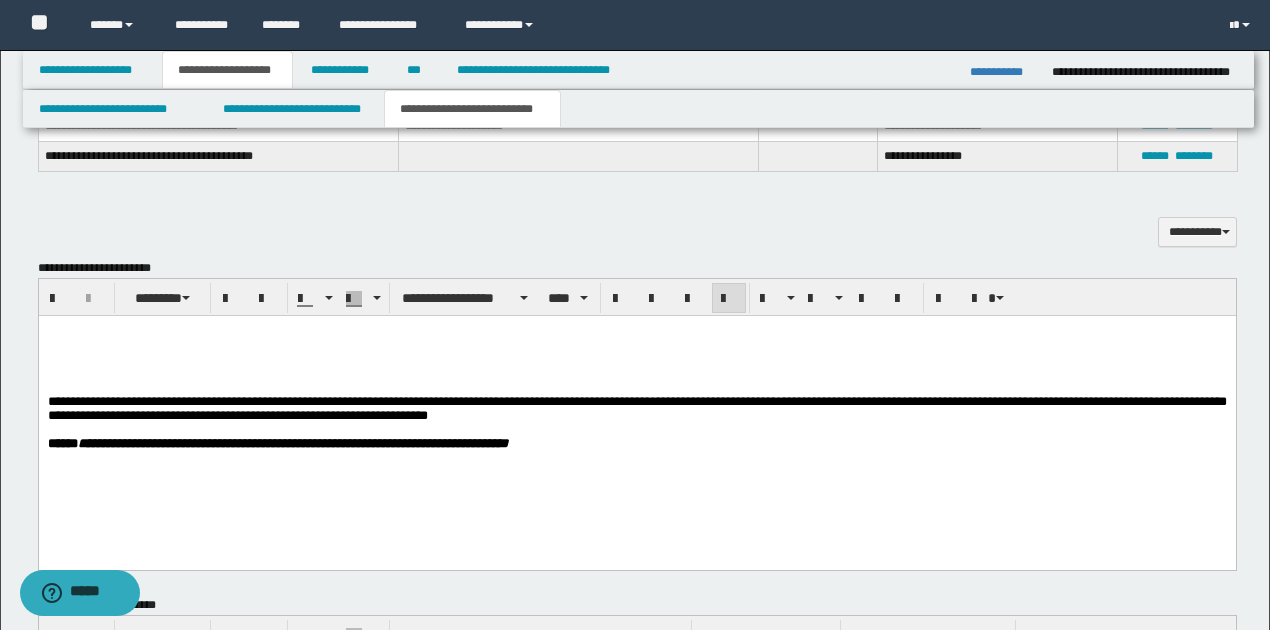 click on "**********" at bounding box center (636, 408) 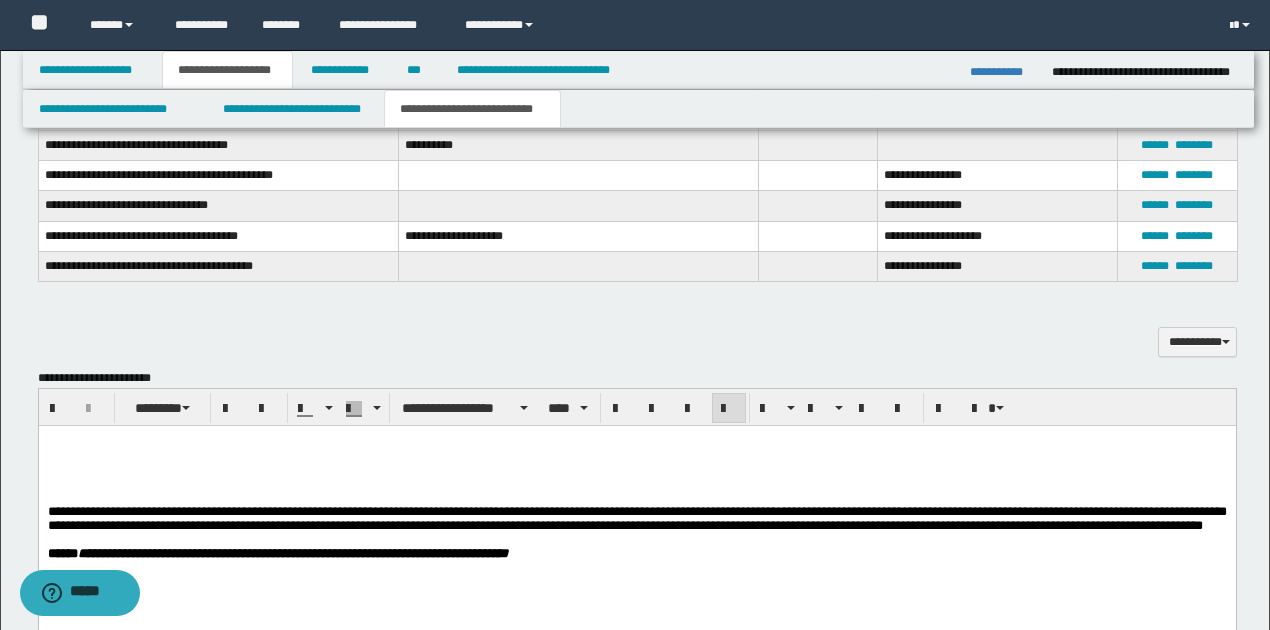 scroll, scrollTop: 1196, scrollLeft: 0, axis: vertical 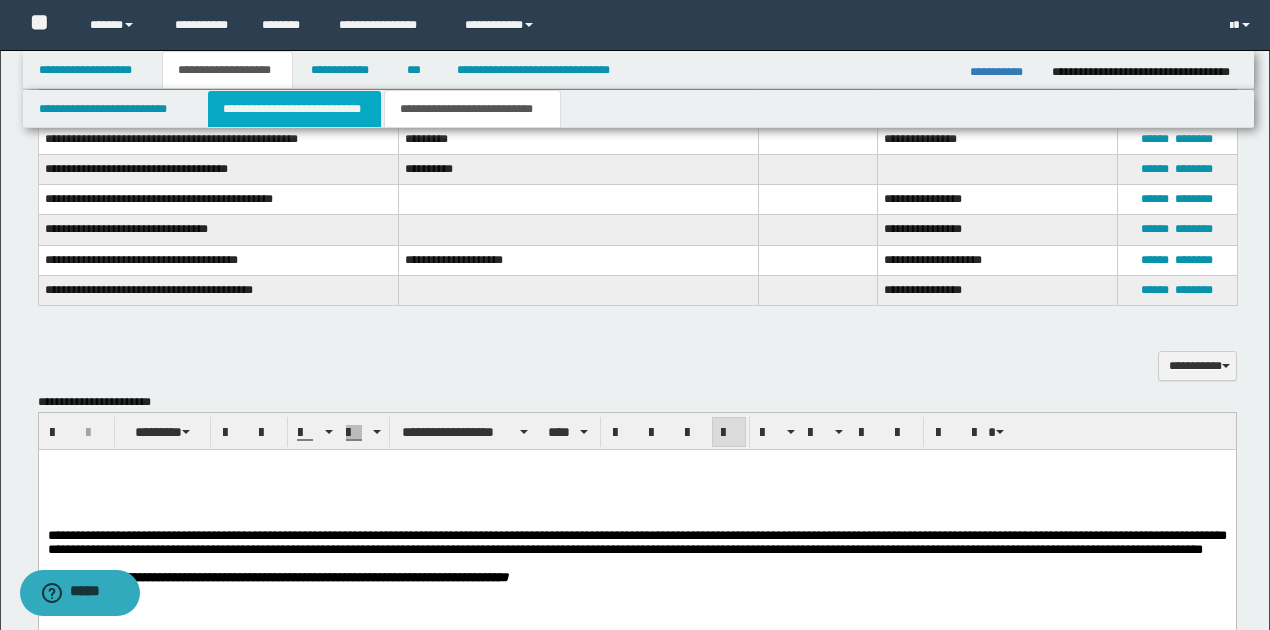 click on "**********" at bounding box center (294, 109) 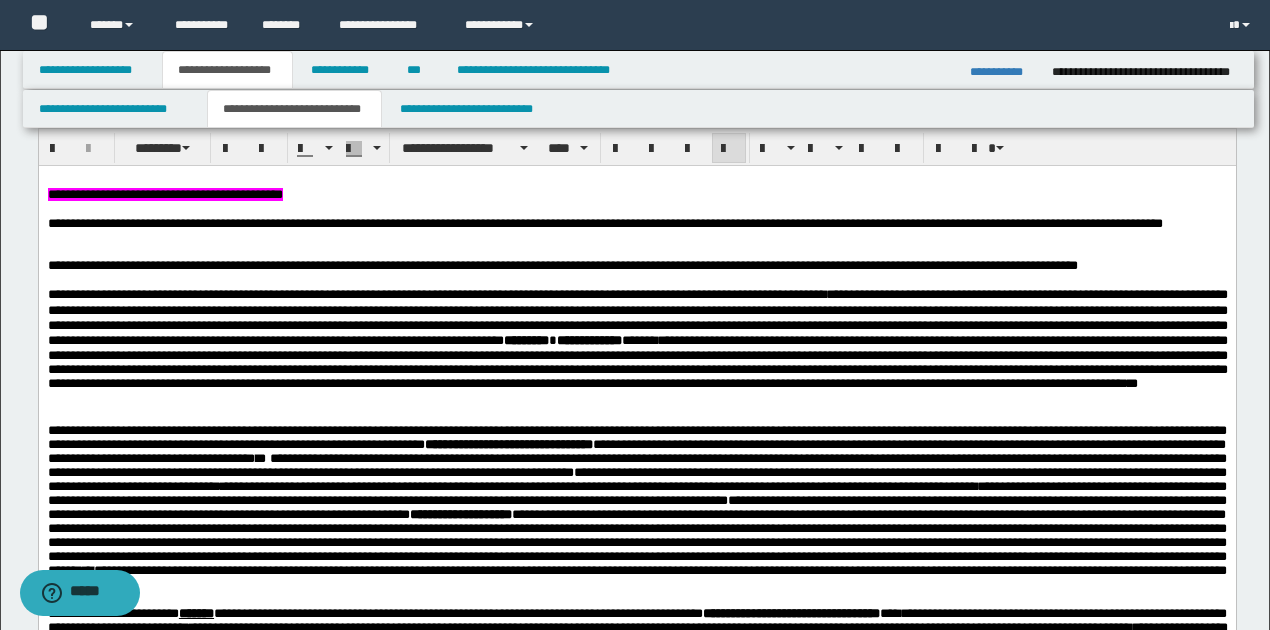 scroll, scrollTop: 530, scrollLeft: 0, axis: vertical 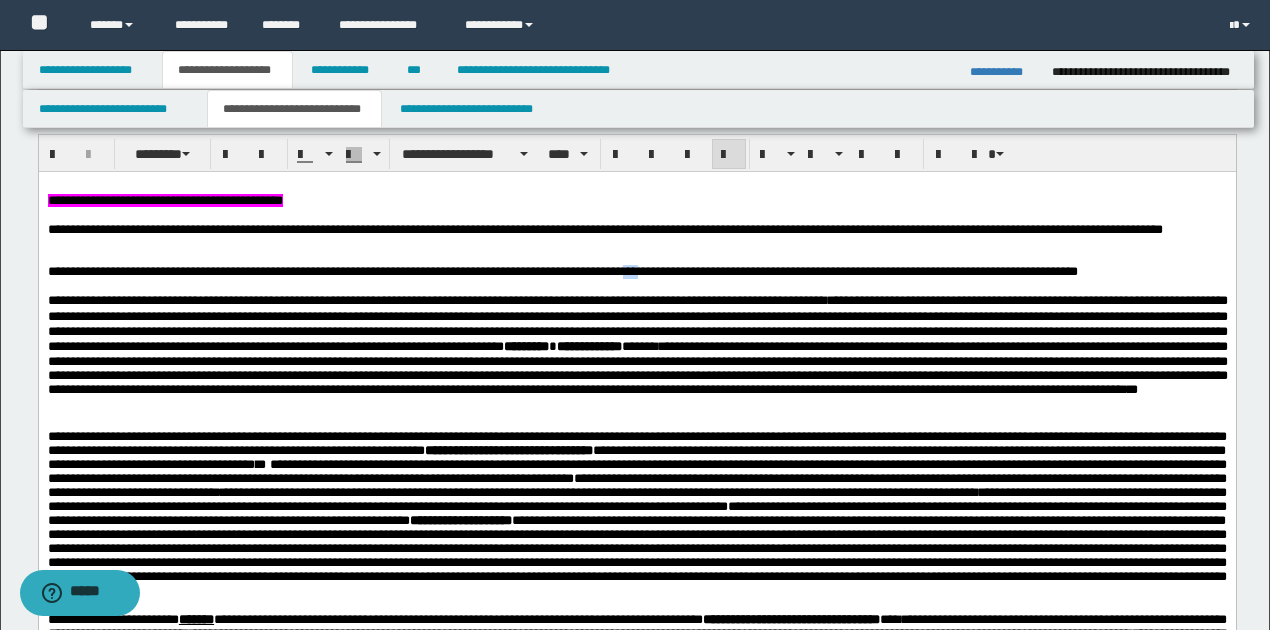 drag, startPoint x: 670, startPoint y: 294, endPoint x: 686, endPoint y: 296, distance: 16.124516 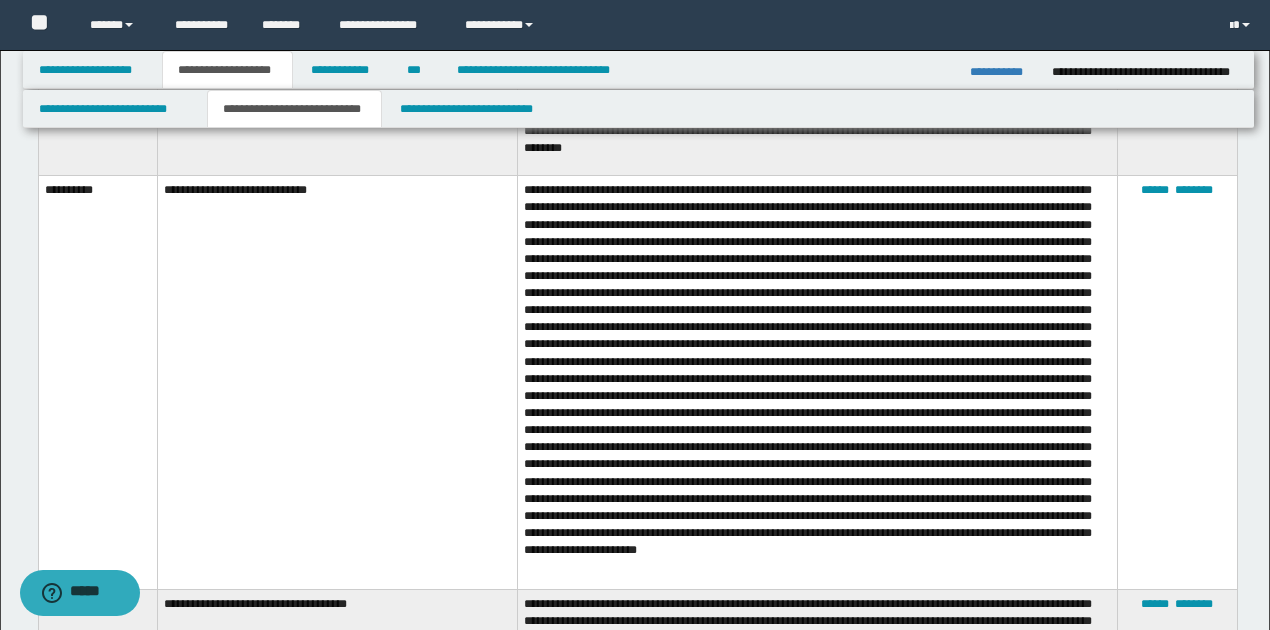 scroll, scrollTop: 5196, scrollLeft: 0, axis: vertical 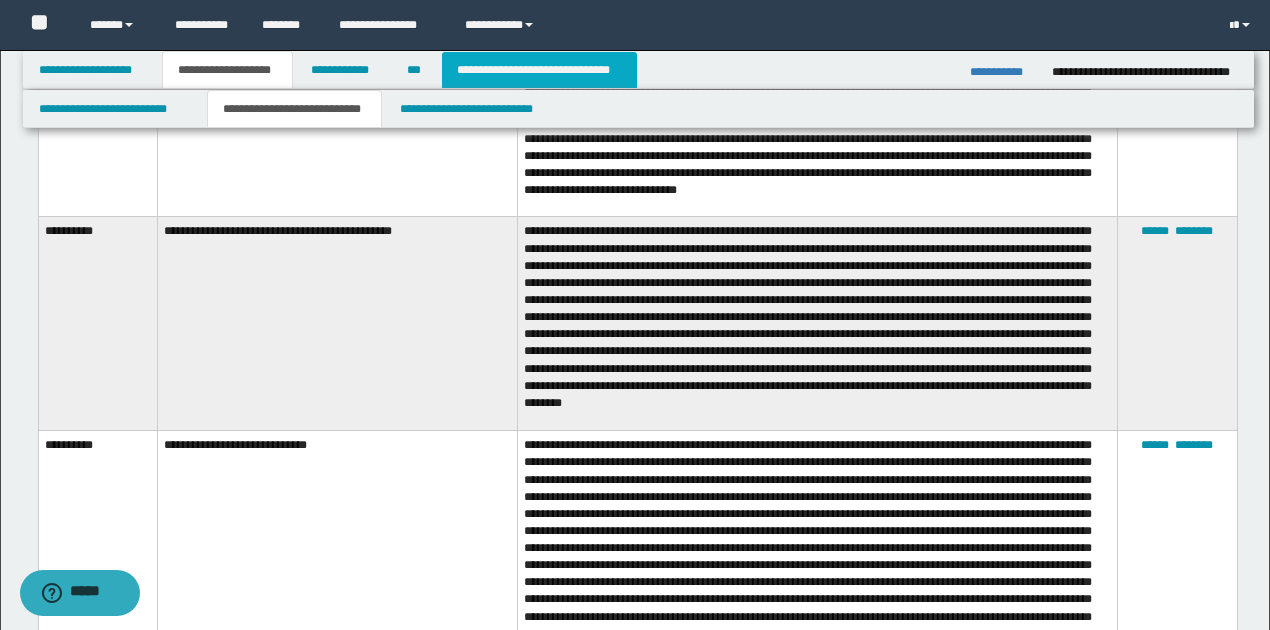 click on "**********" at bounding box center (539, 70) 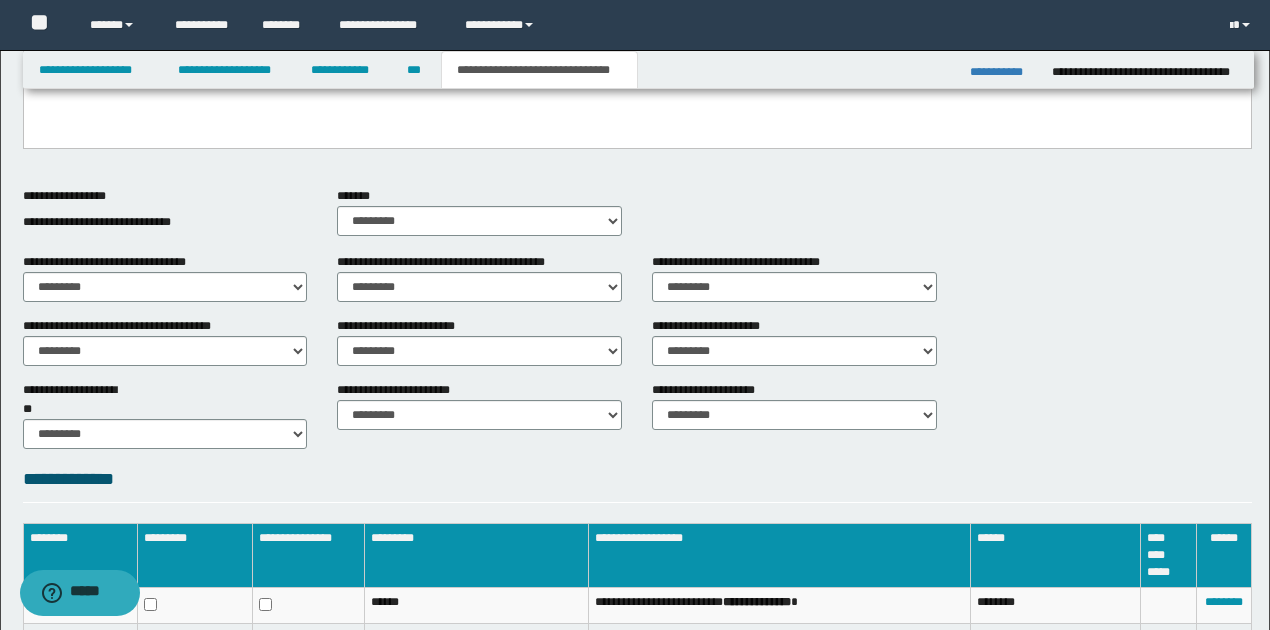 scroll, scrollTop: 389, scrollLeft: 0, axis: vertical 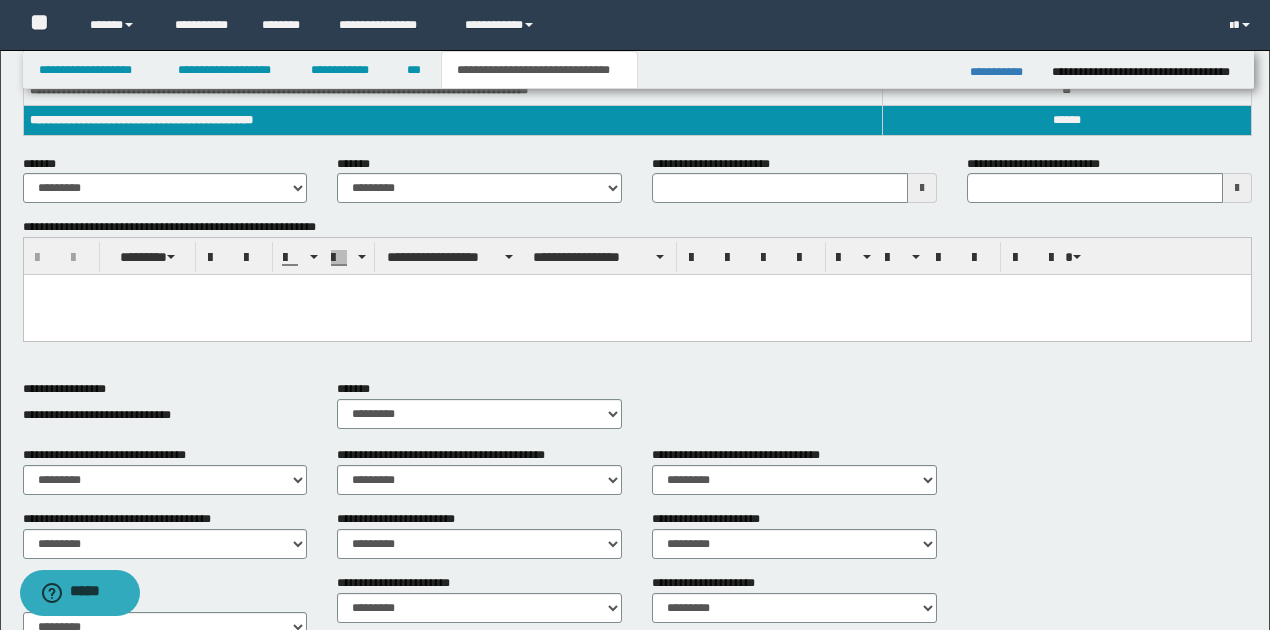 type 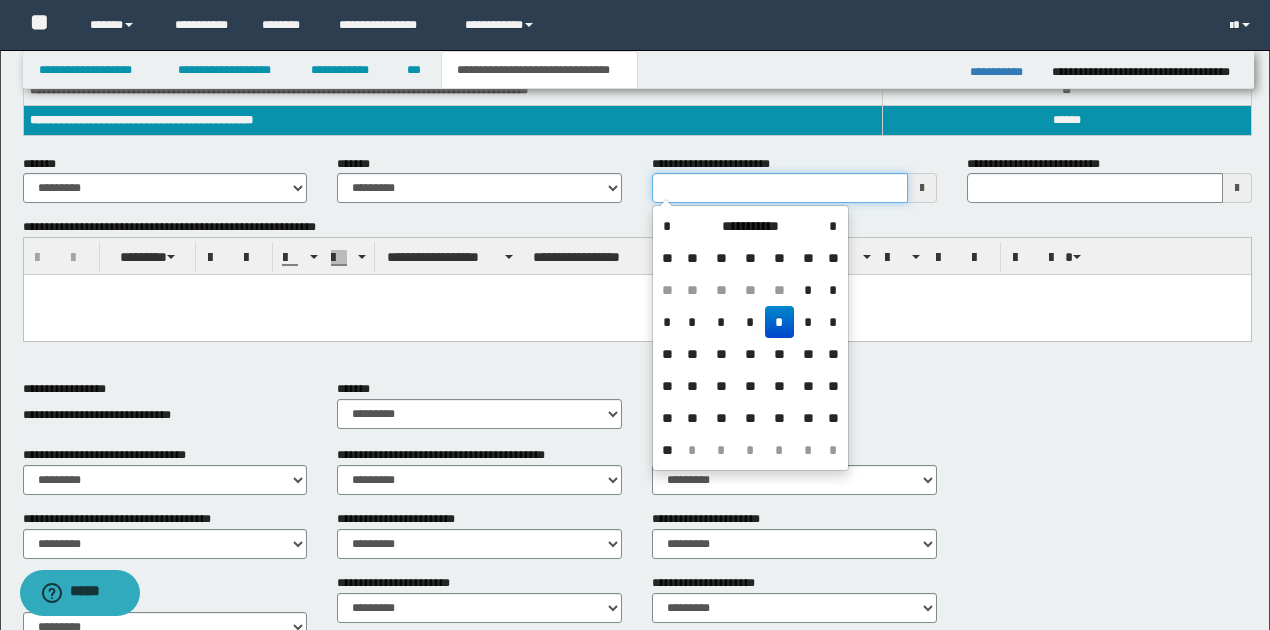 click on "**********" at bounding box center (780, 188) 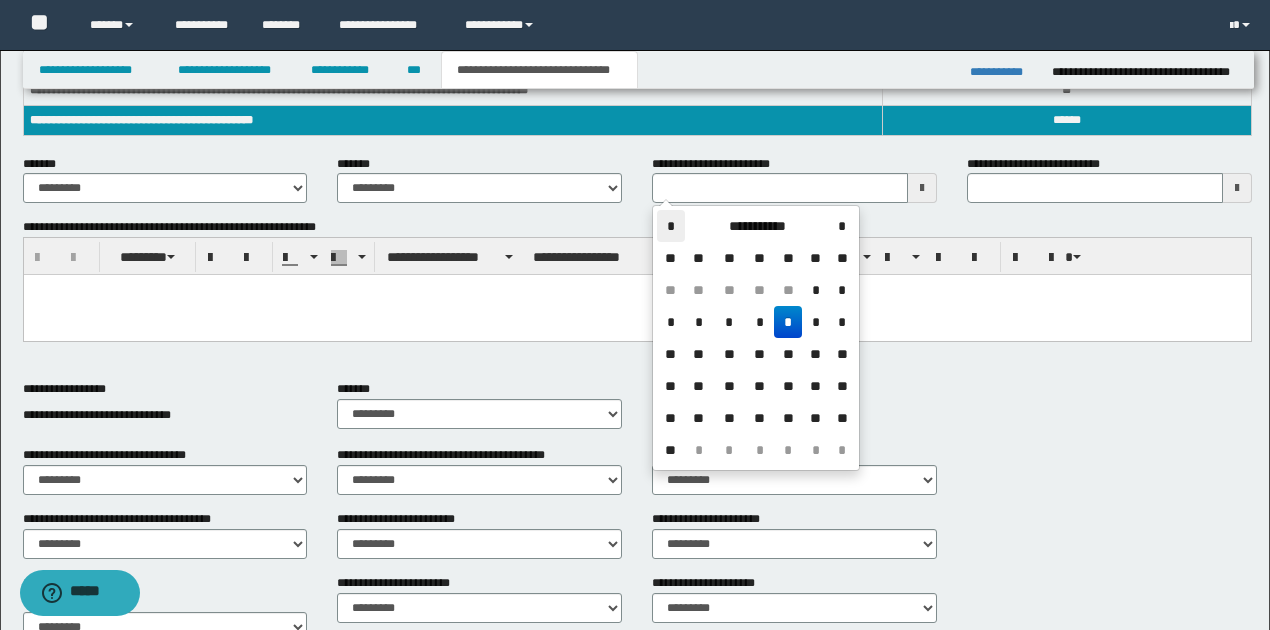 click on "*" at bounding box center (671, 226) 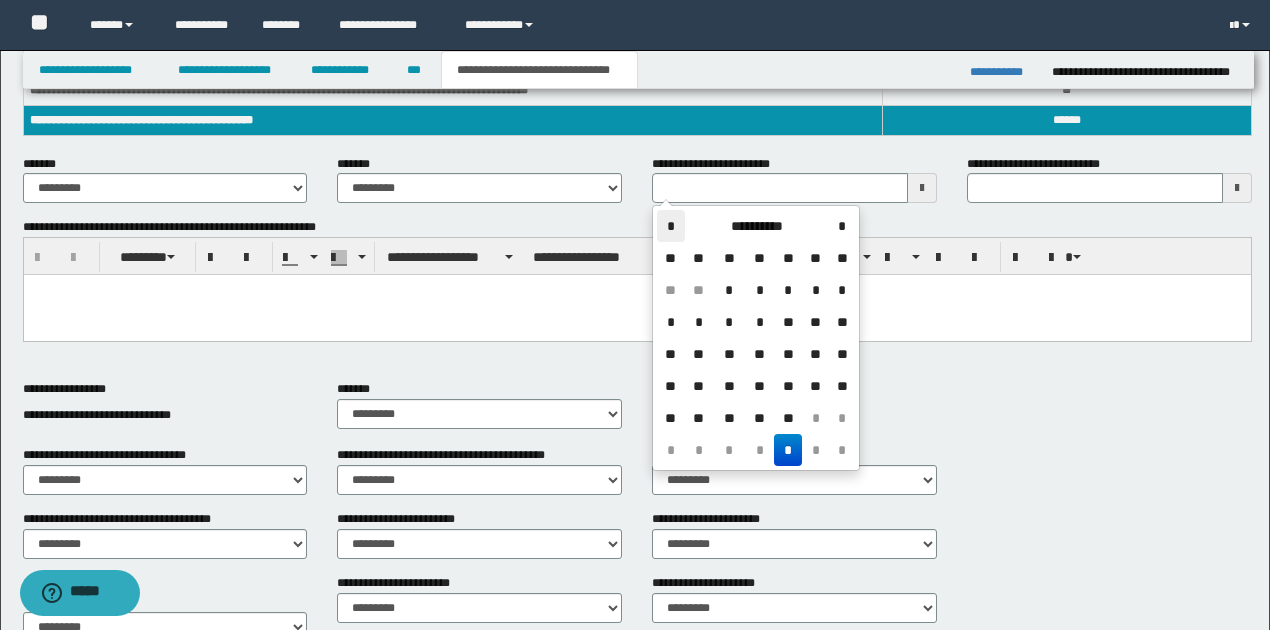click on "*" at bounding box center [671, 226] 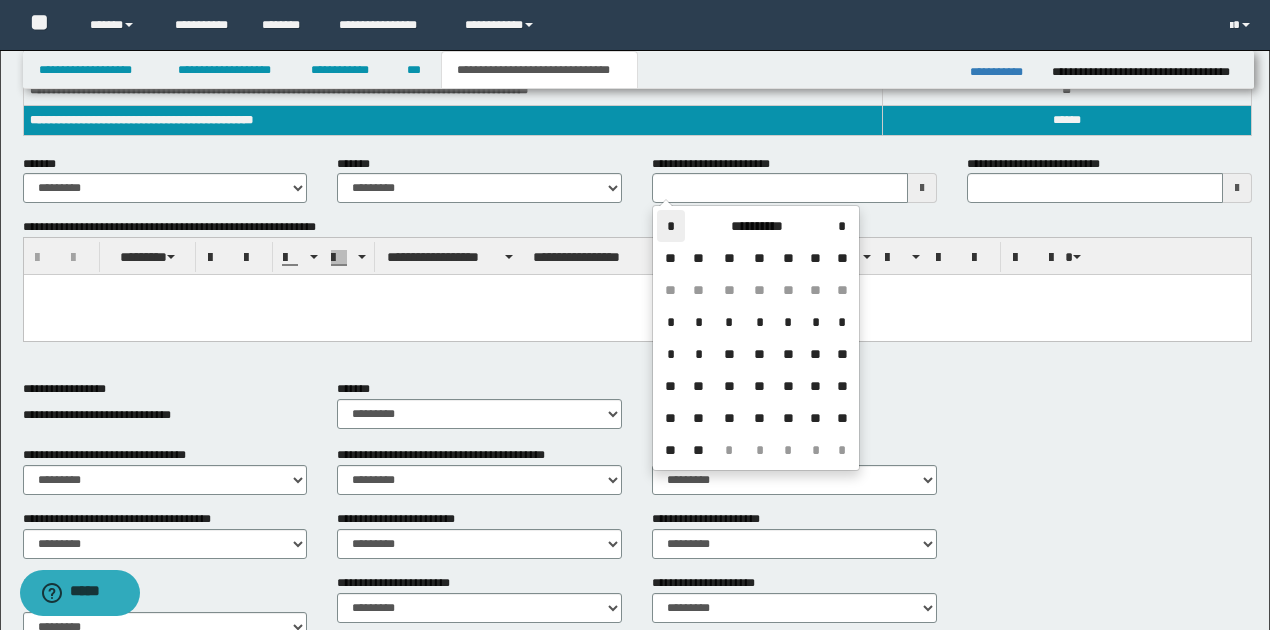 click on "*" at bounding box center (671, 226) 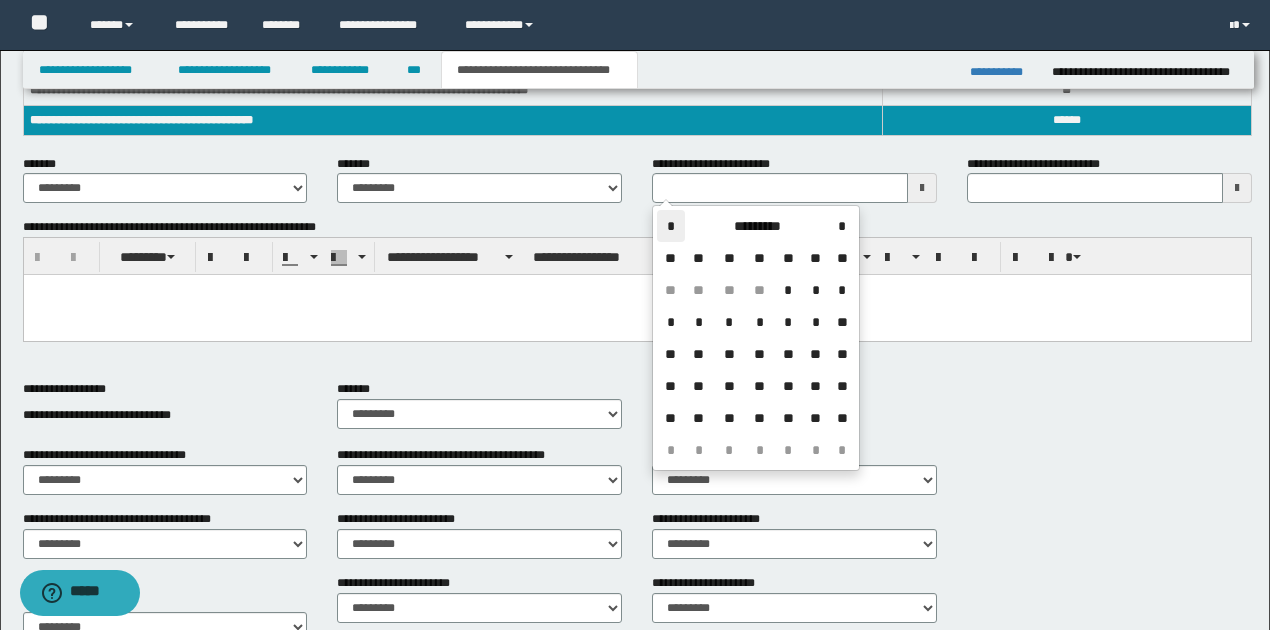 click on "*" at bounding box center [671, 226] 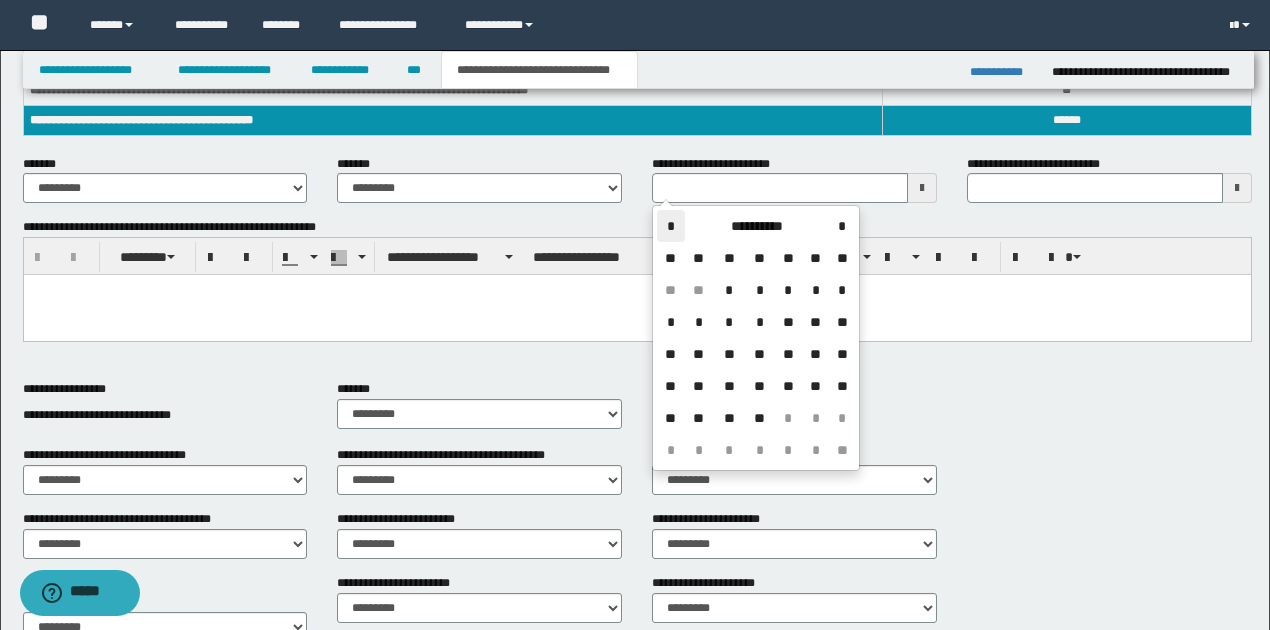 click on "*" at bounding box center (671, 226) 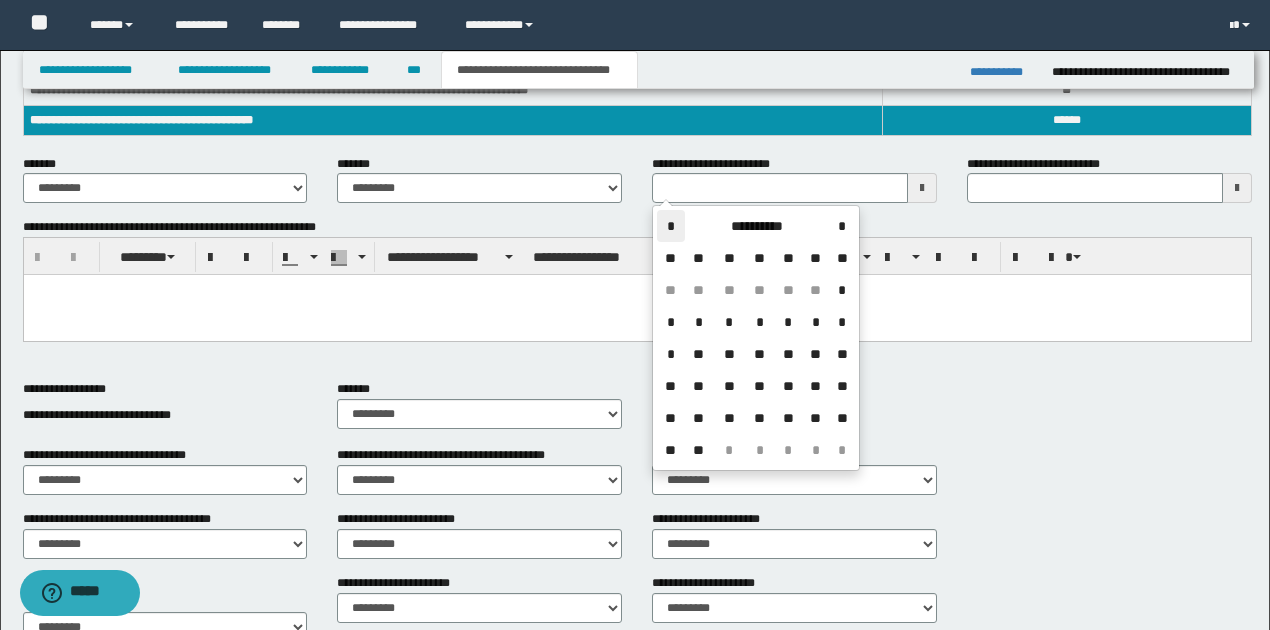 click on "*" at bounding box center (671, 226) 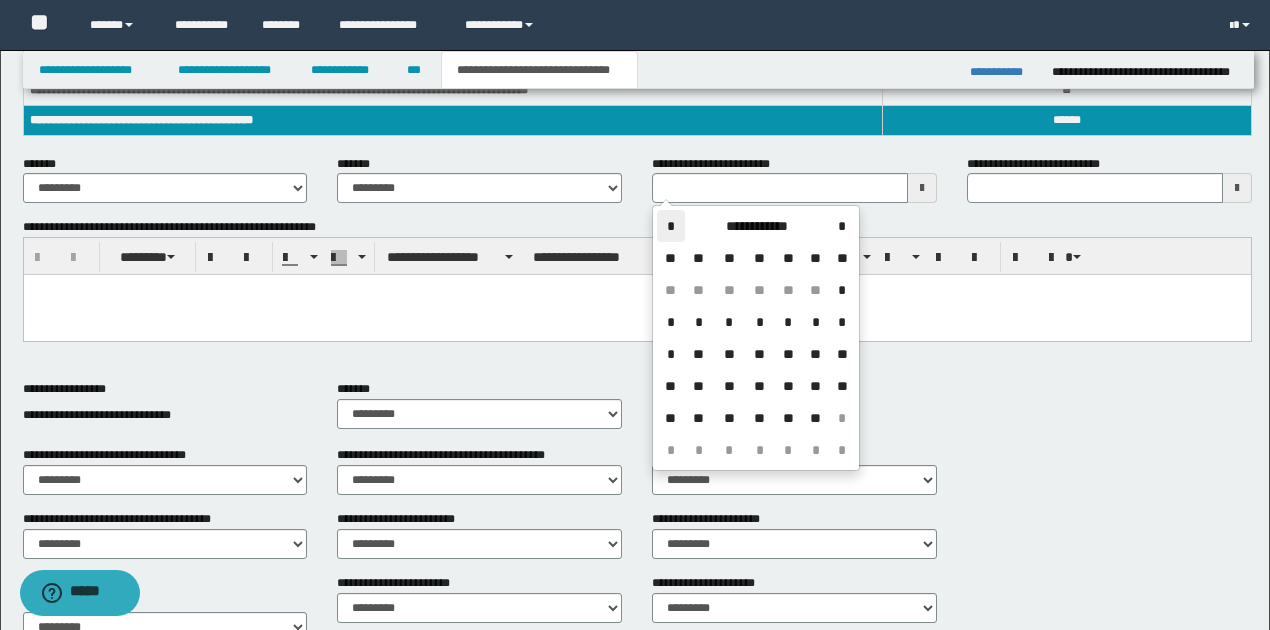 click on "*" at bounding box center [671, 226] 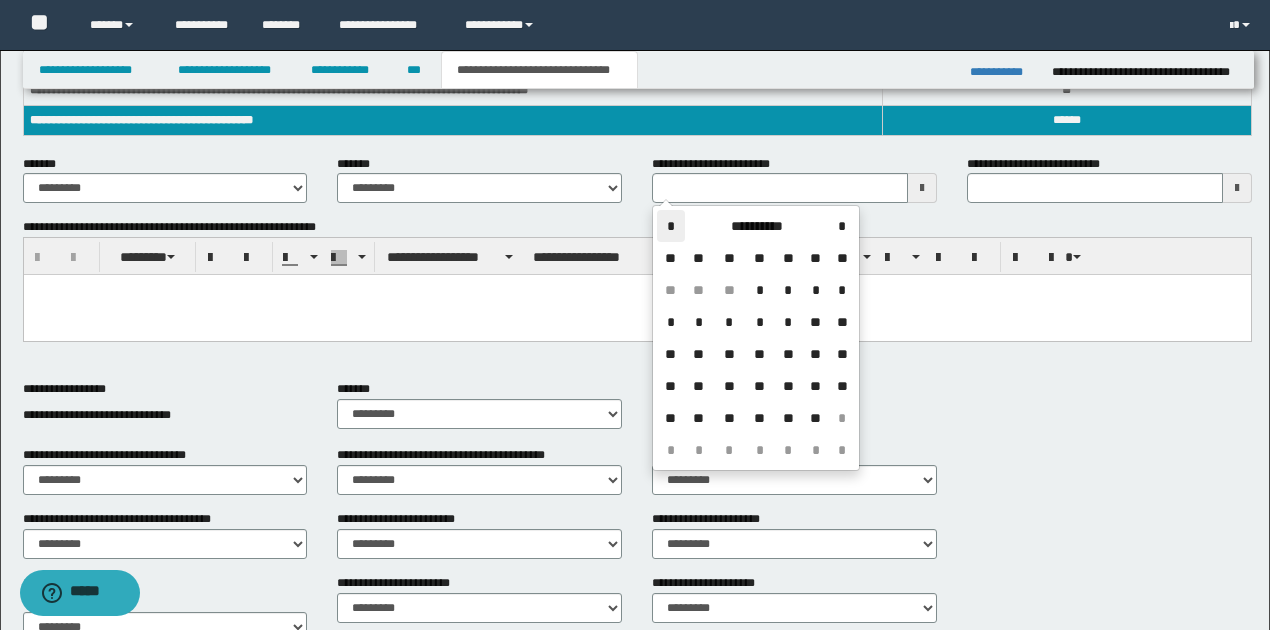 click on "*" at bounding box center [671, 226] 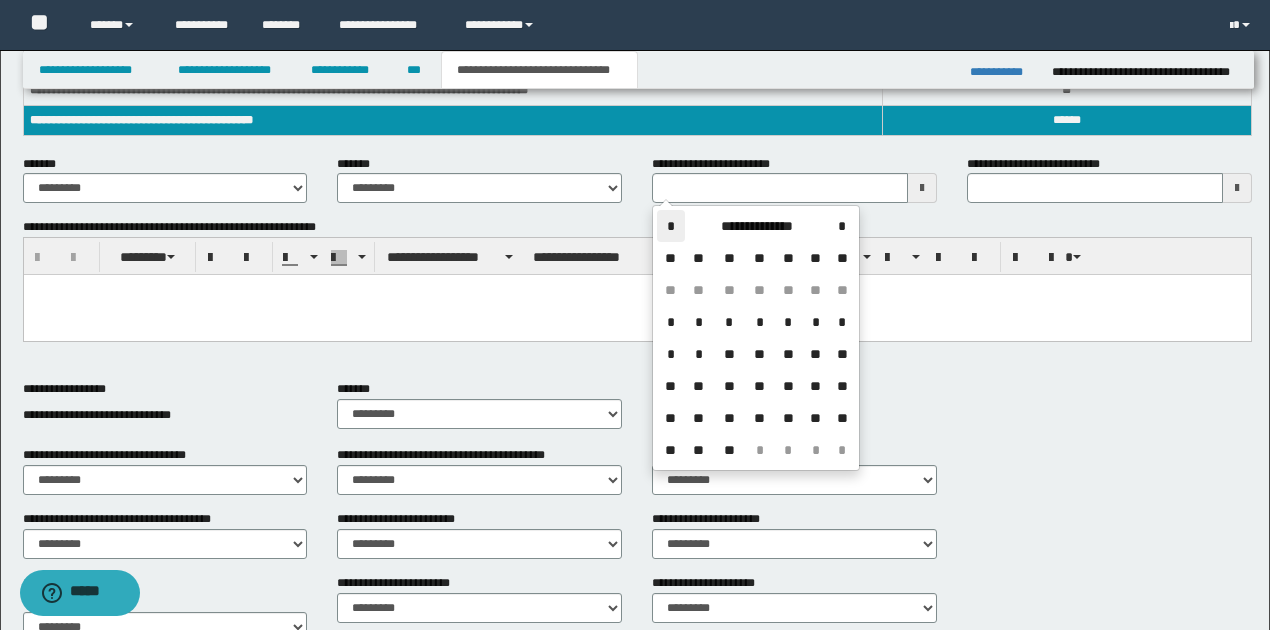 click on "*" at bounding box center (671, 226) 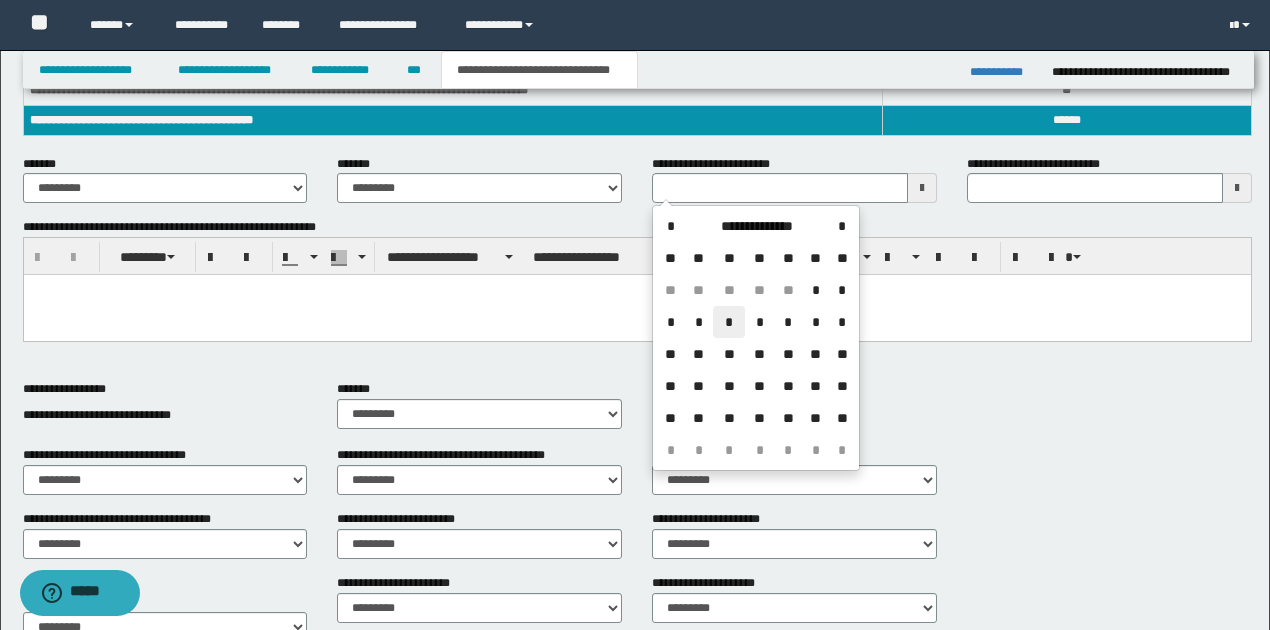 click on "*" at bounding box center [729, 322] 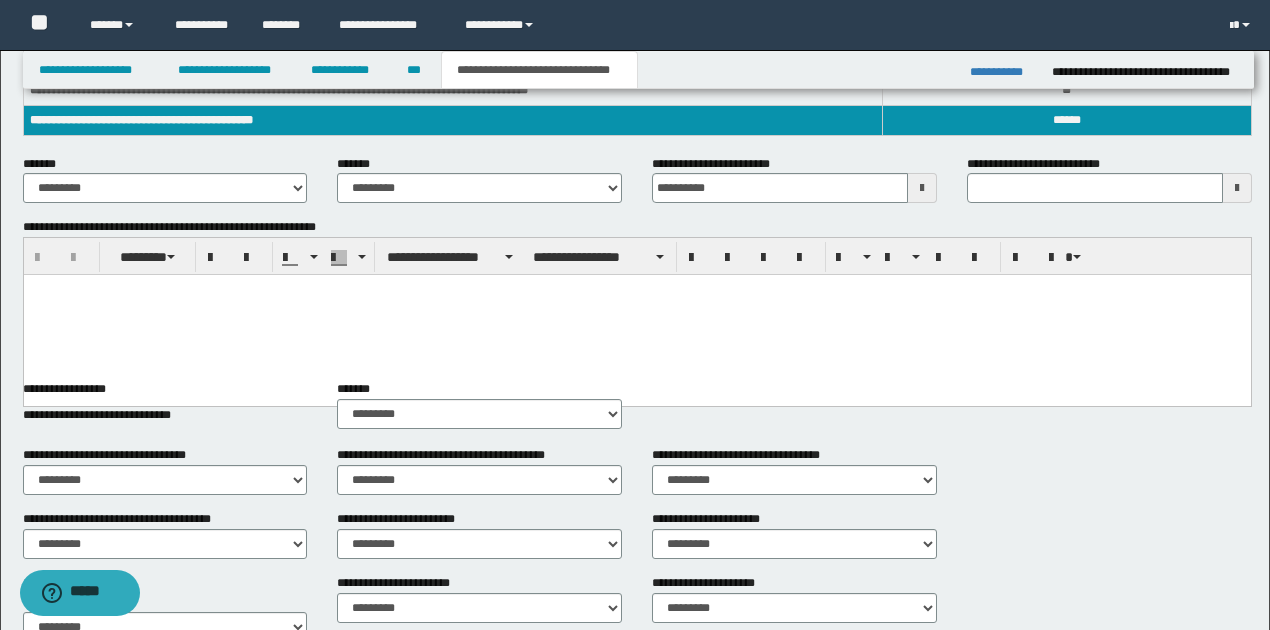 click at bounding box center (636, 290) 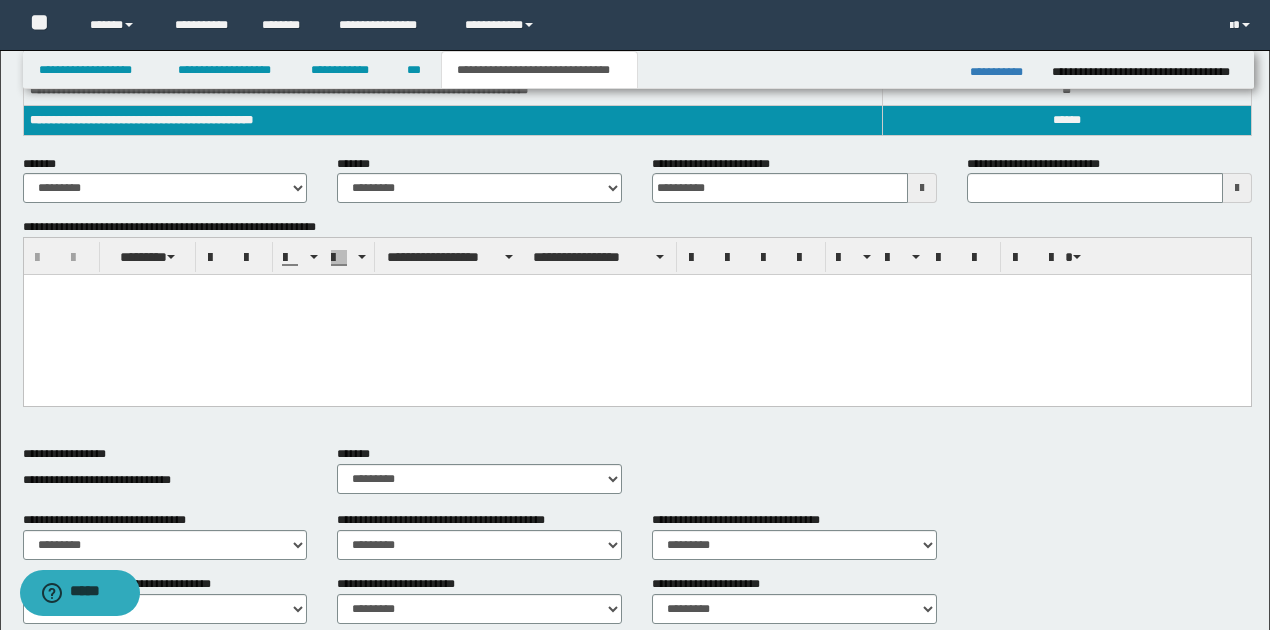 type 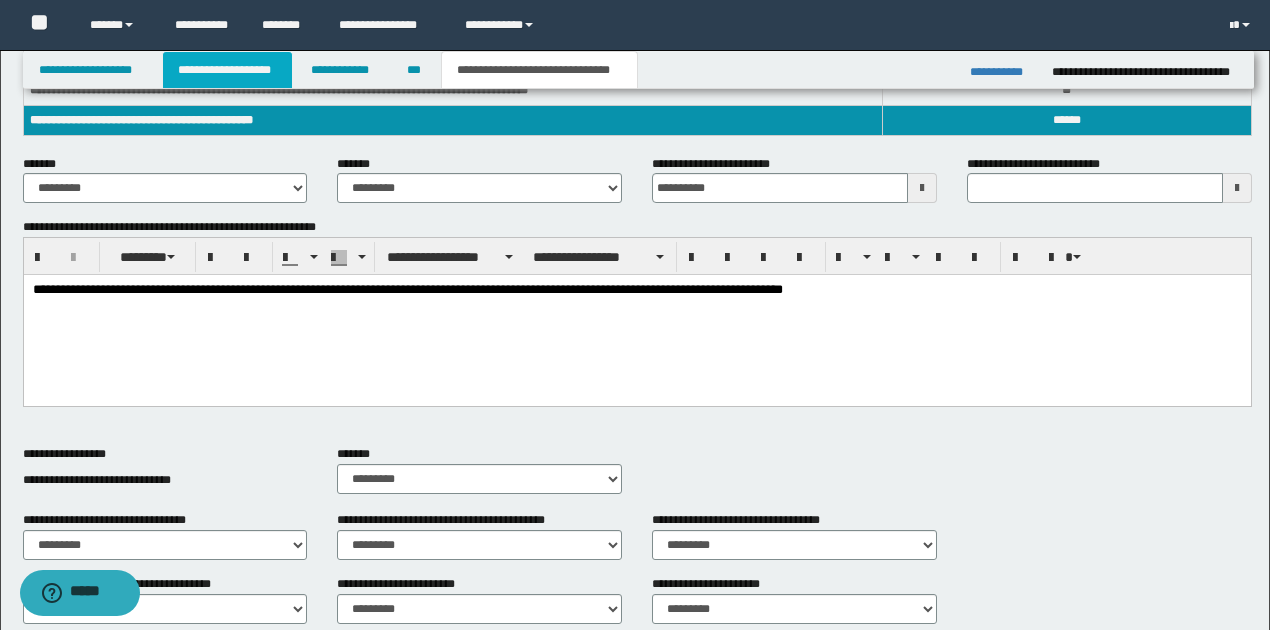 click on "**********" at bounding box center (227, 70) 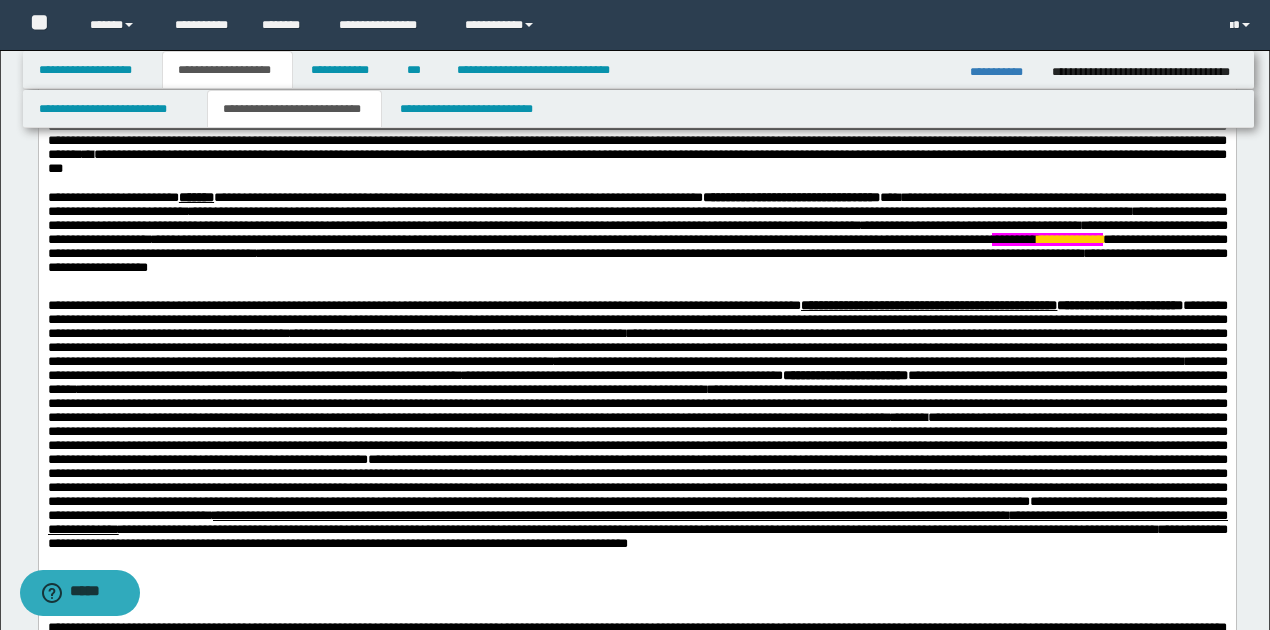 scroll, scrollTop: 953, scrollLeft: 0, axis: vertical 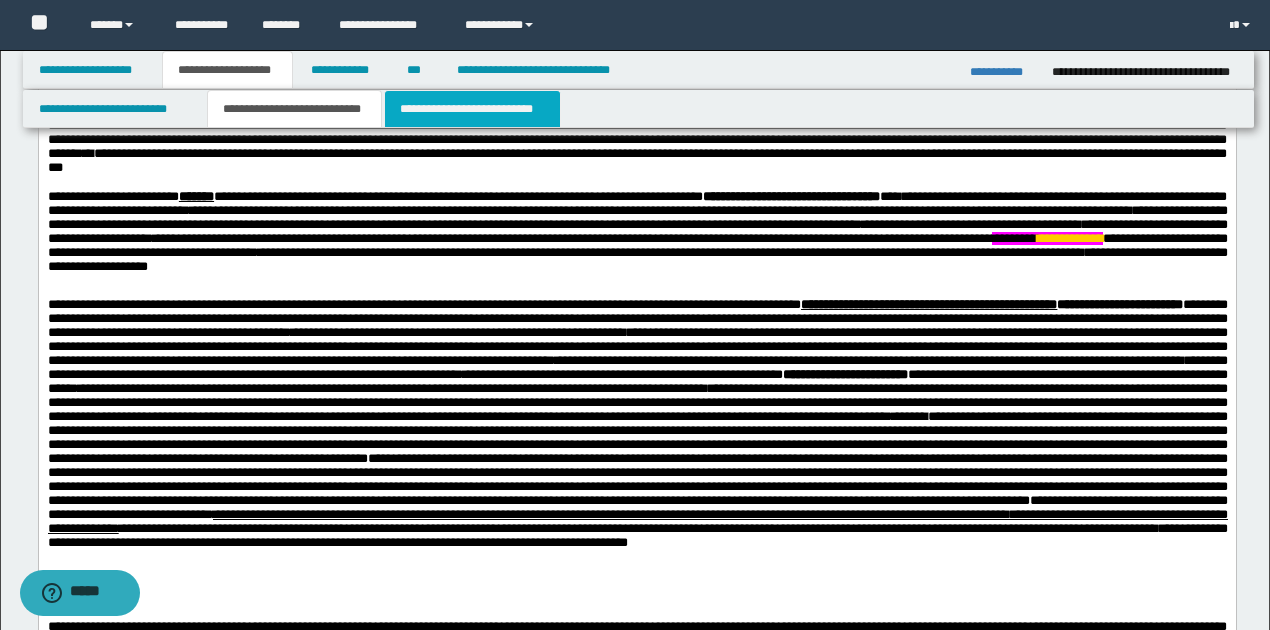 click on "**********" at bounding box center [472, 109] 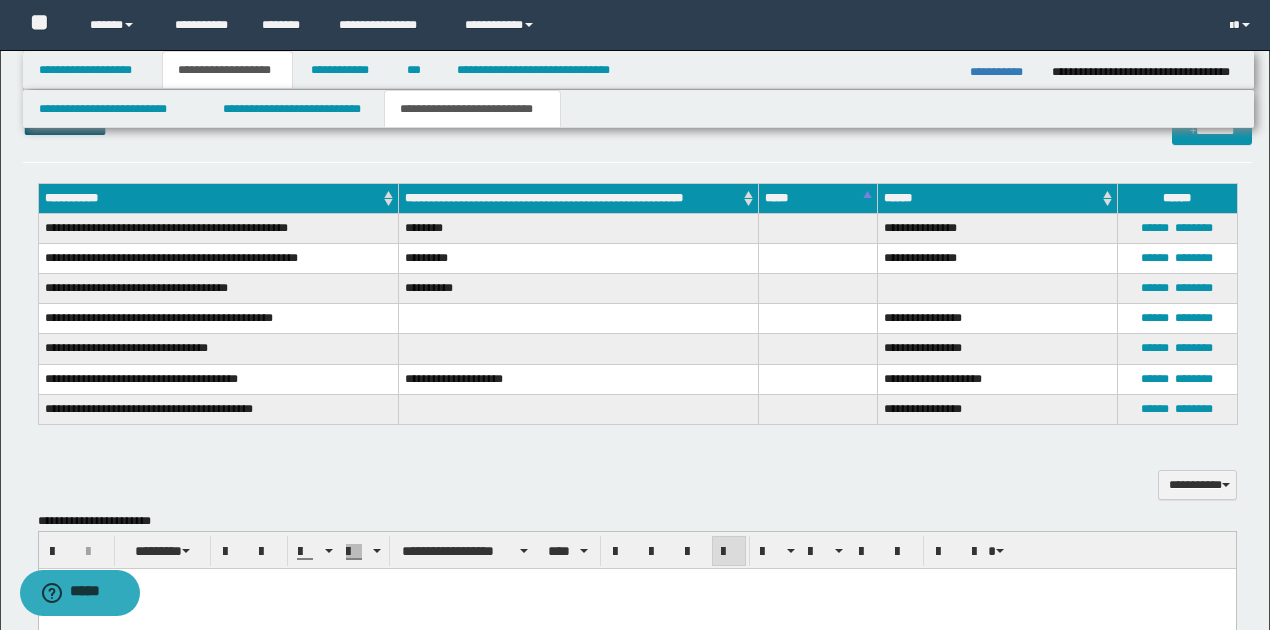scroll, scrollTop: 1086, scrollLeft: 0, axis: vertical 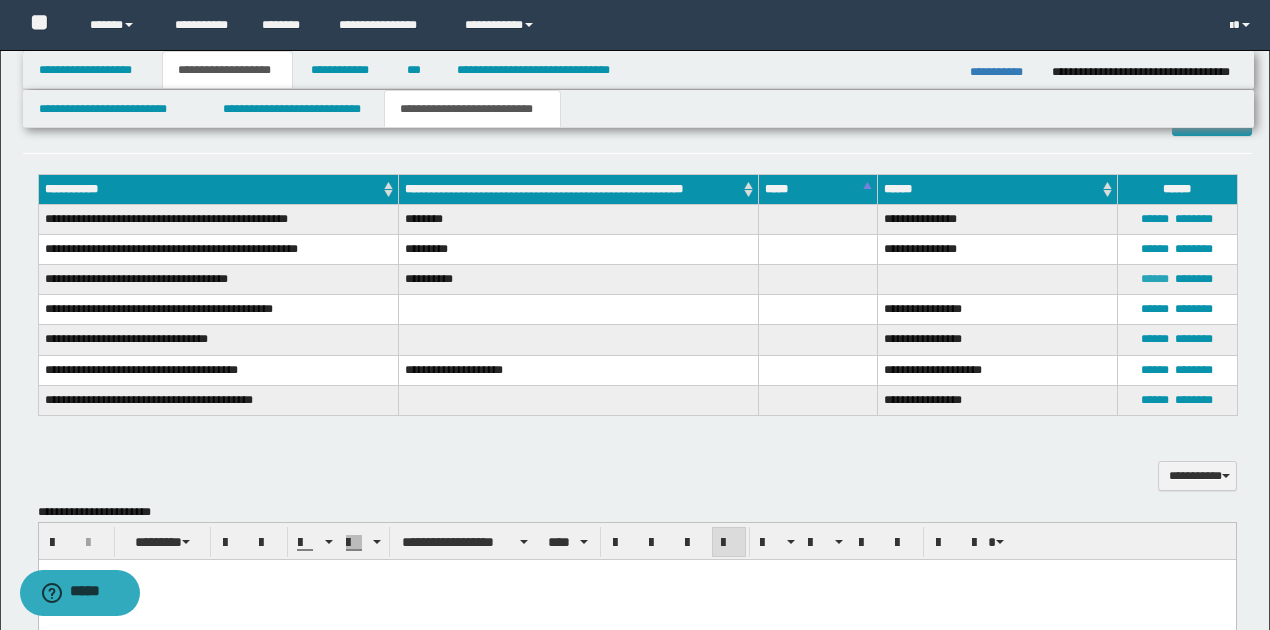 click on "******" at bounding box center [1155, 279] 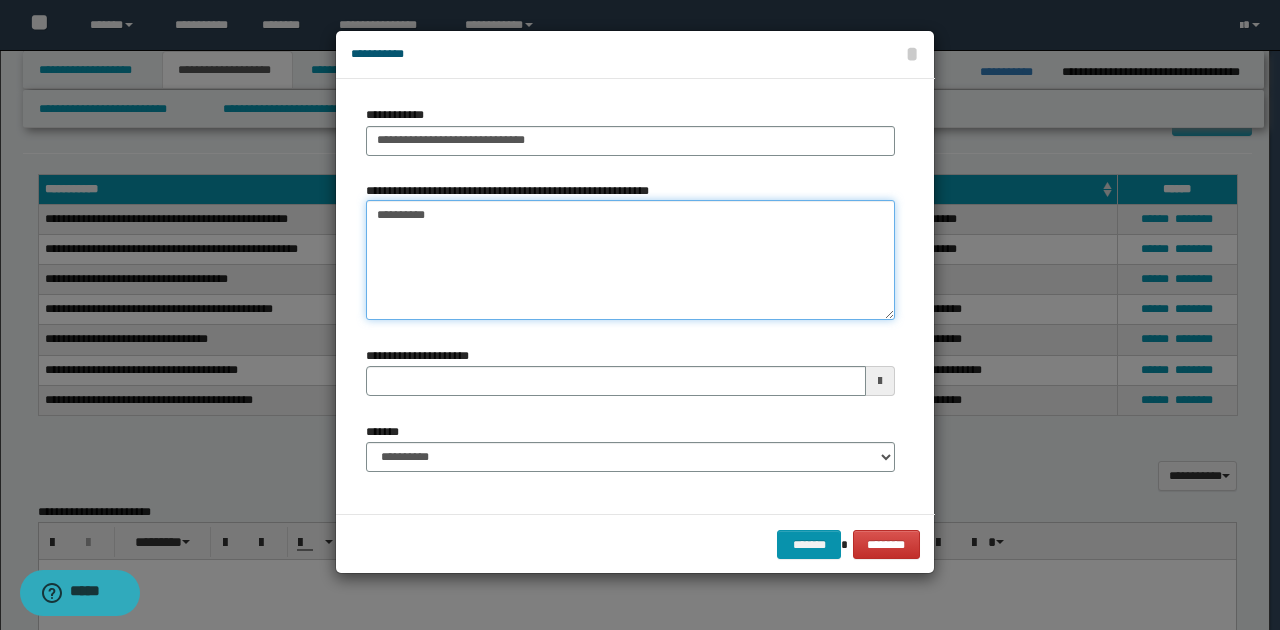 click on "**********" at bounding box center (630, 260) 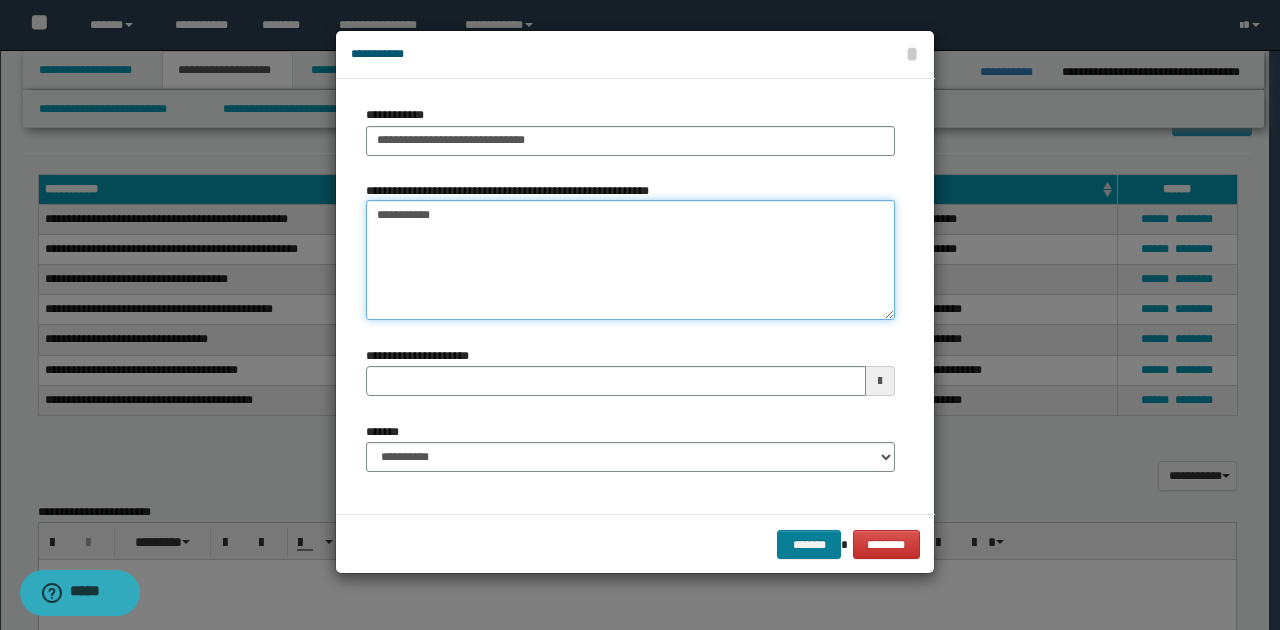 type on "**********" 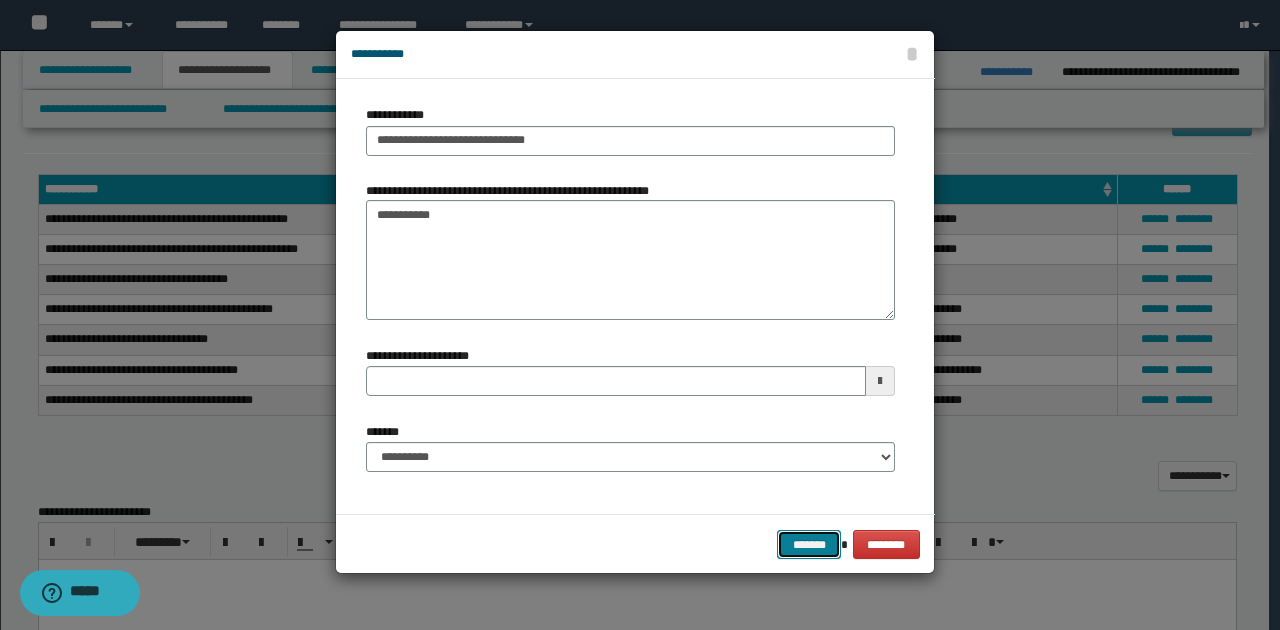 click on "*******" at bounding box center (809, 544) 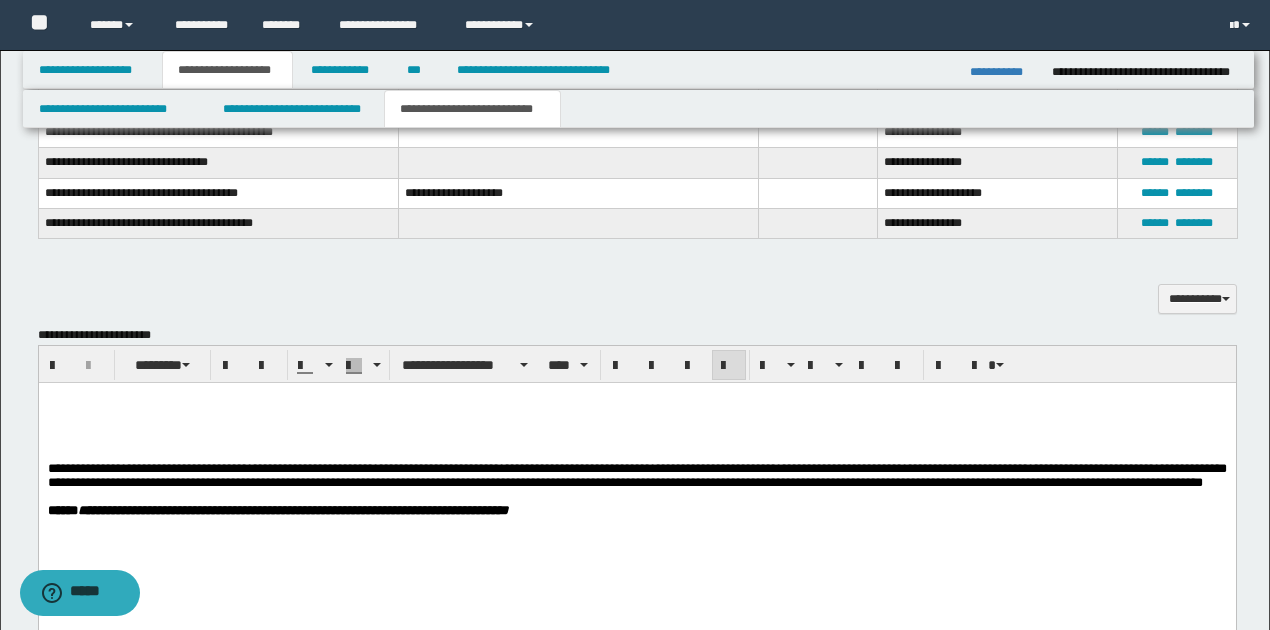 scroll, scrollTop: 1286, scrollLeft: 0, axis: vertical 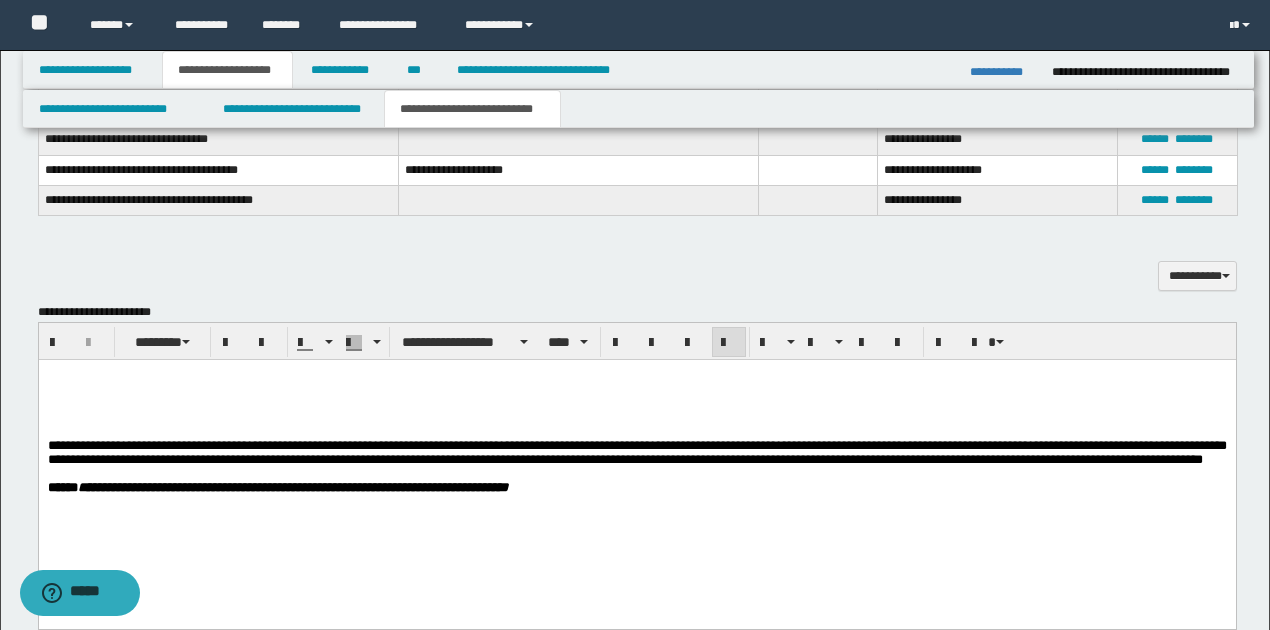 click at bounding box center (636, 389) 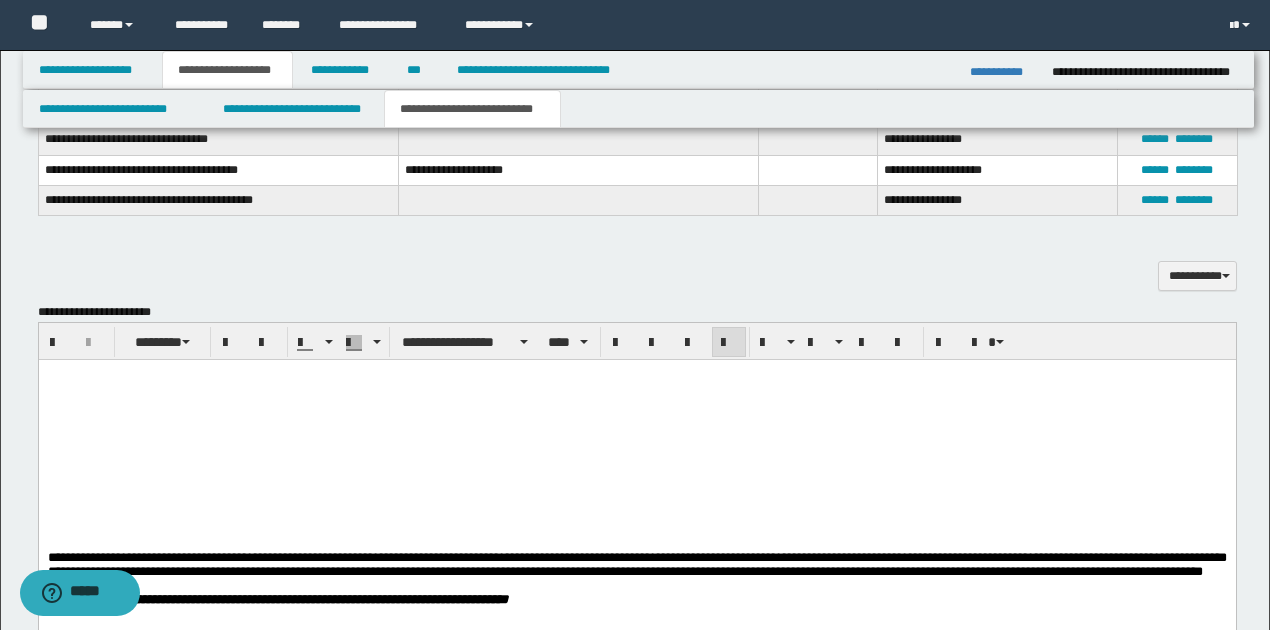 click at bounding box center [636, 389] 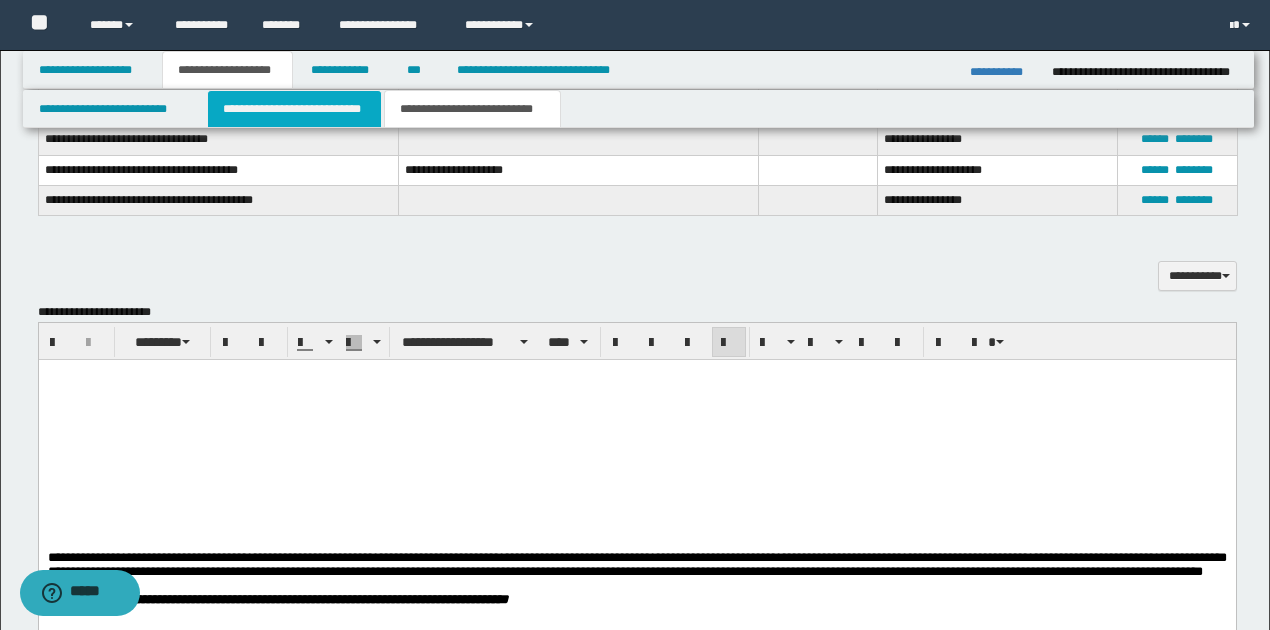 click on "**********" at bounding box center [294, 109] 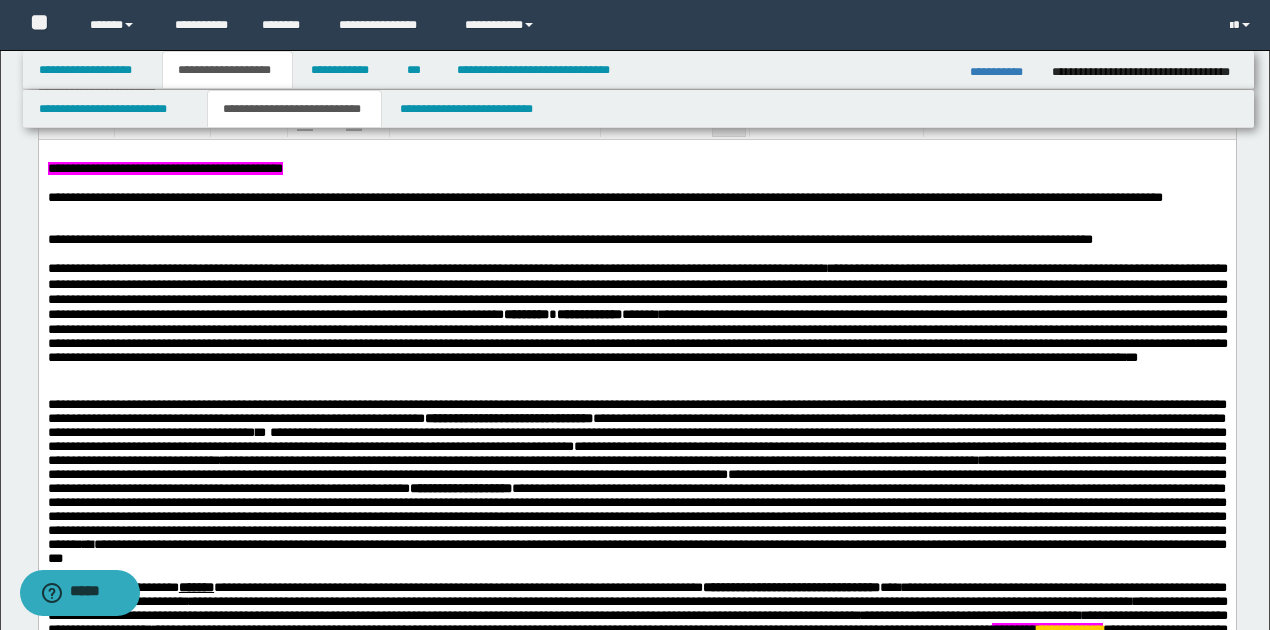 scroll, scrollTop: 553, scrollLeft: 0, axis: vertical 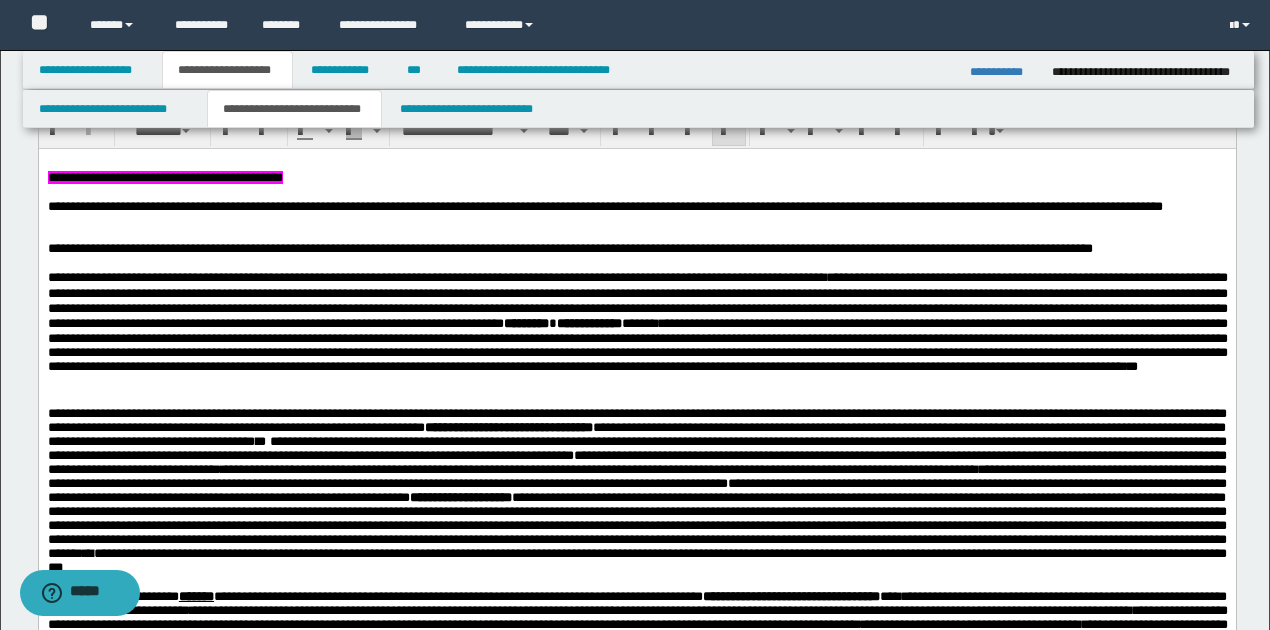 click on "**********" at bounding box center [1003, 72] 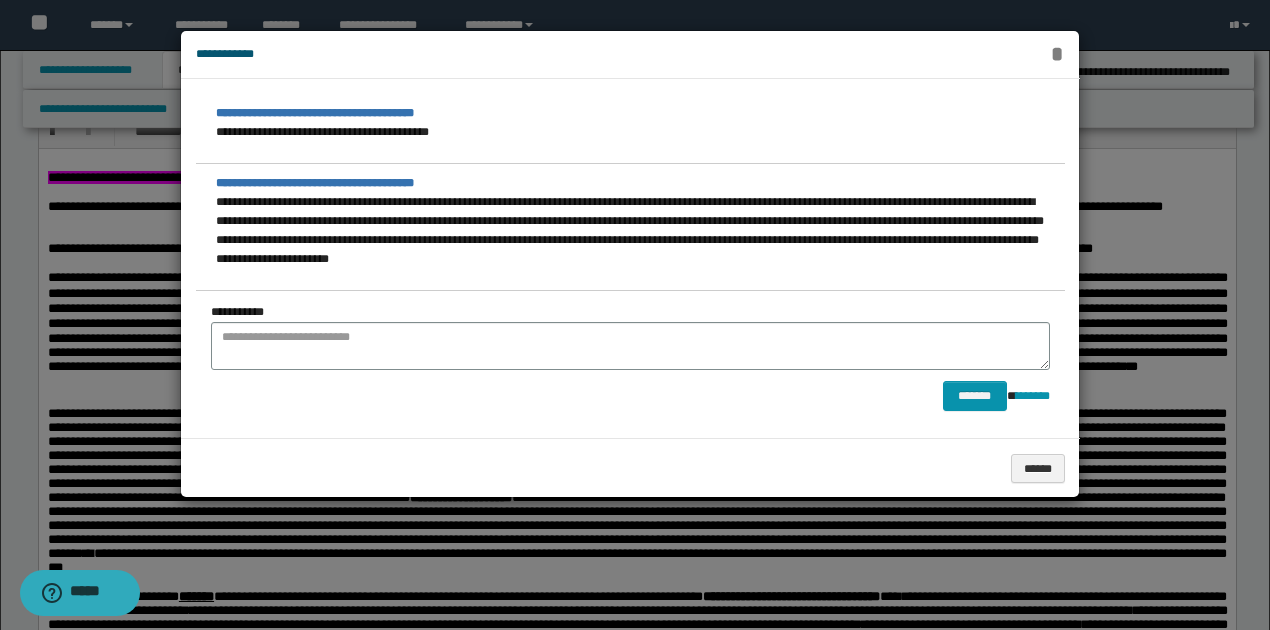 click on "*" at bounding box center [1057, 54] 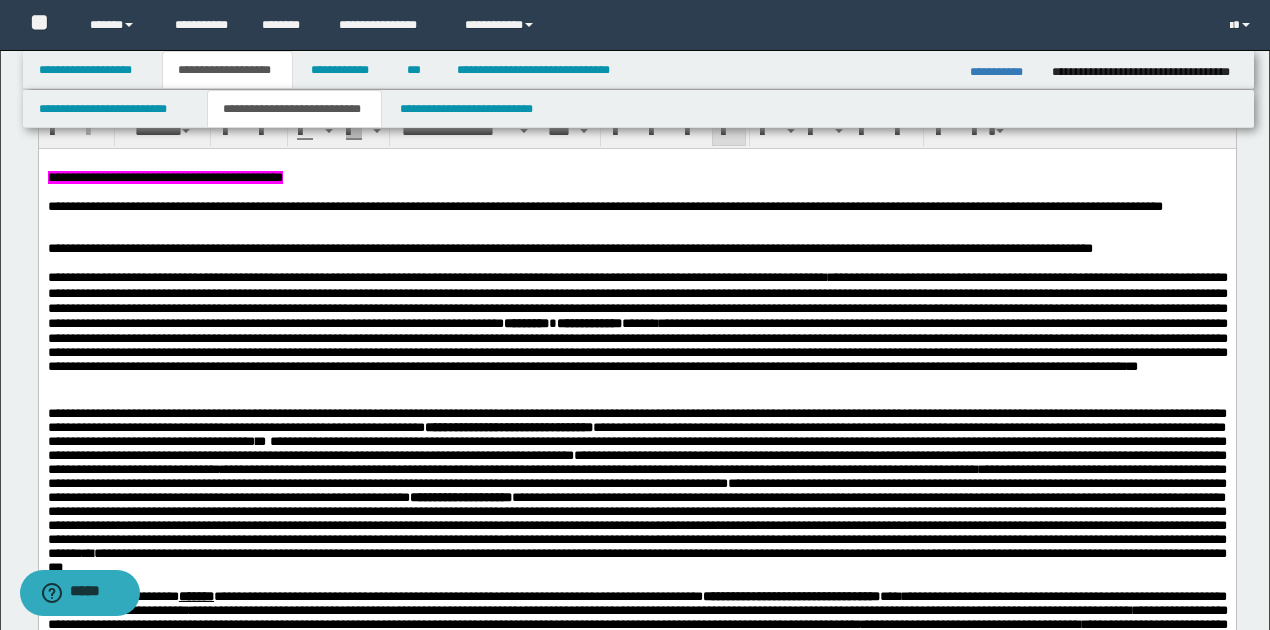 click at bounding box center (636, 235) 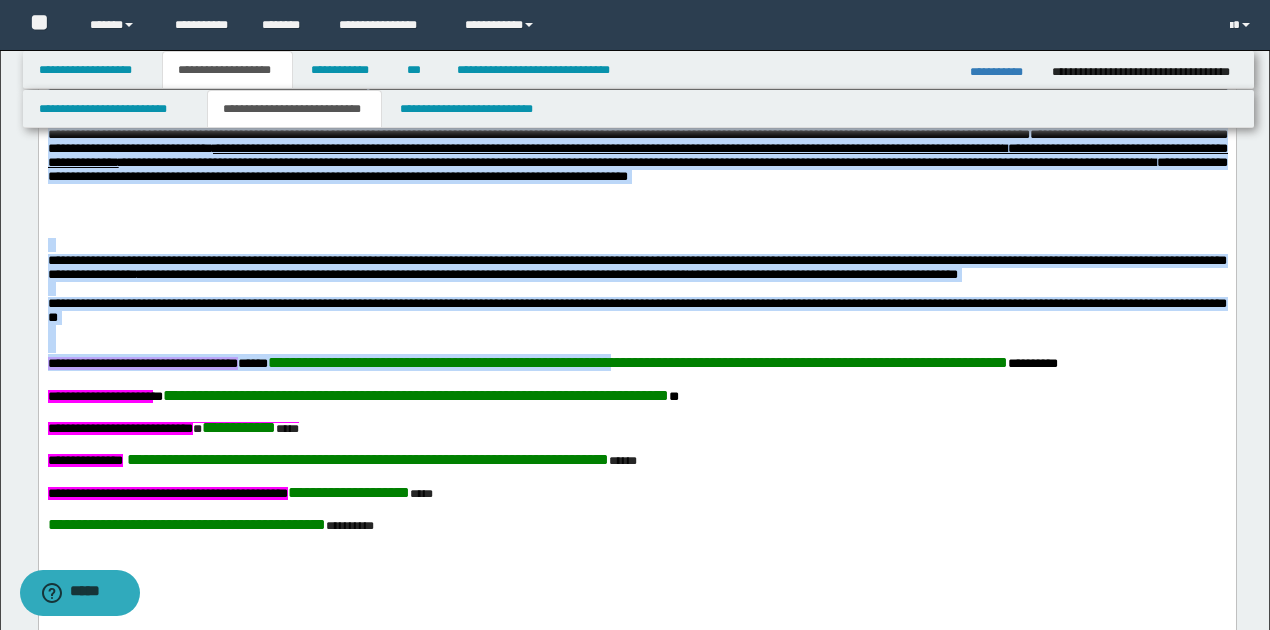 scroll, scrollTop: 1363, scrollLeft: 0, axis: vertical 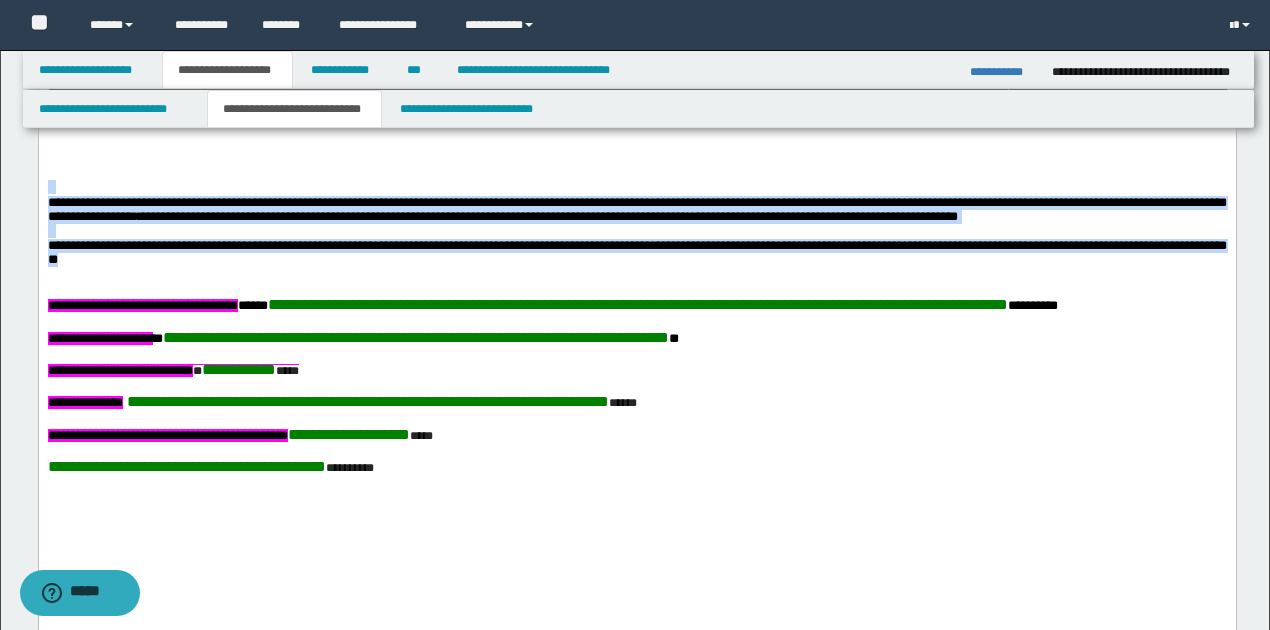 drag, startPoint x: 49, startPoint y: -554, endPoint x: 253, endPoint y: 327, distance: 904.31024 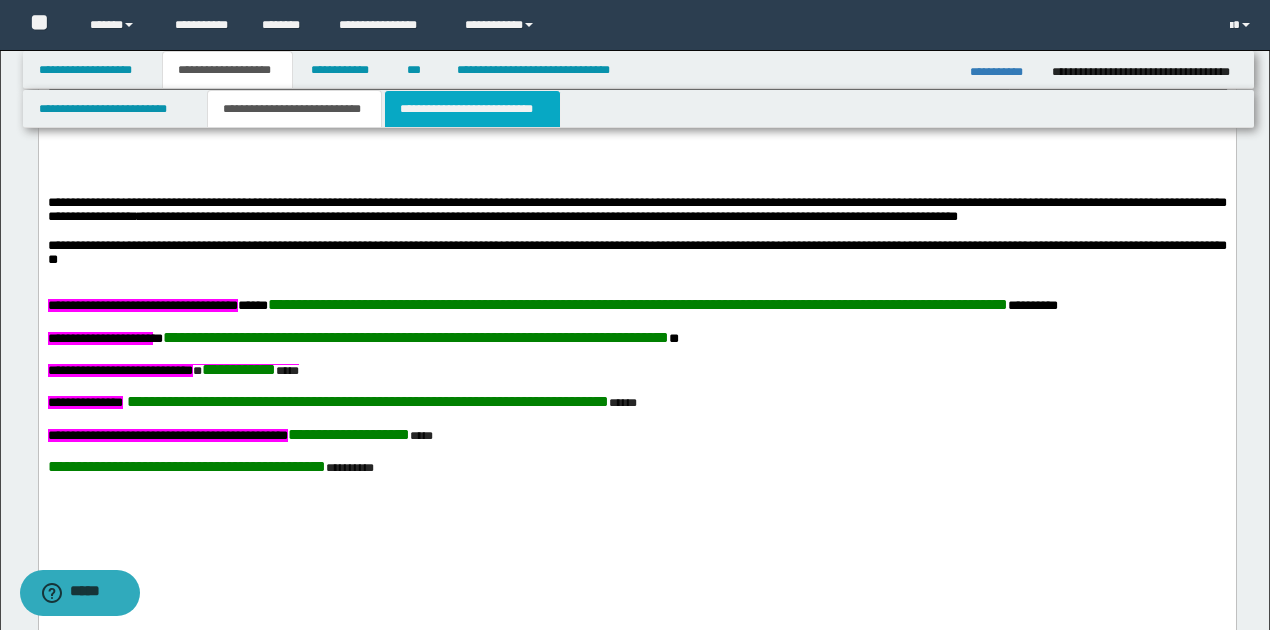 click on "**********" at bounding box center (472, 109) 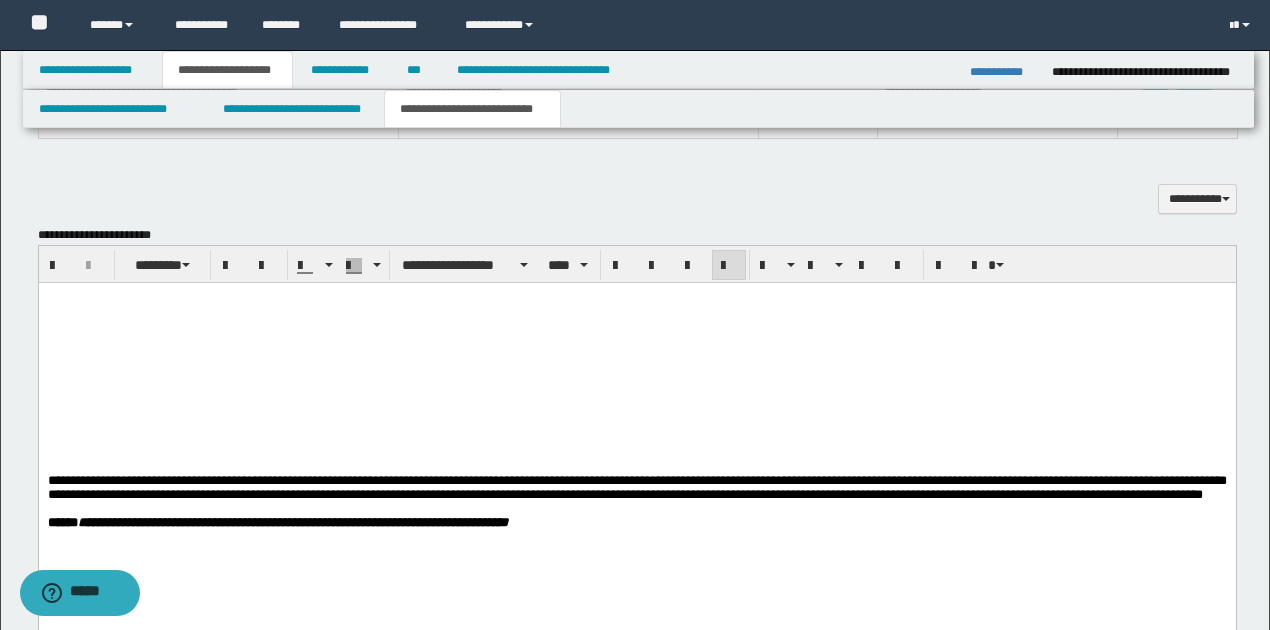 click at bounding box center [636, 326] 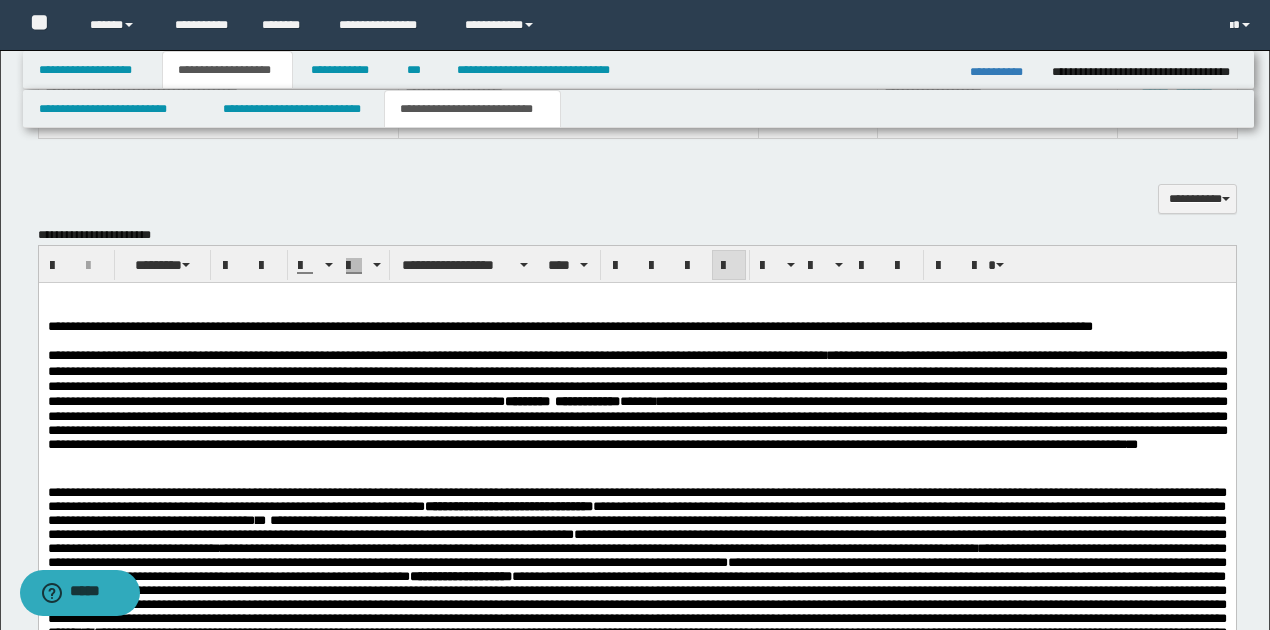 click at bounding box center [636, 312] 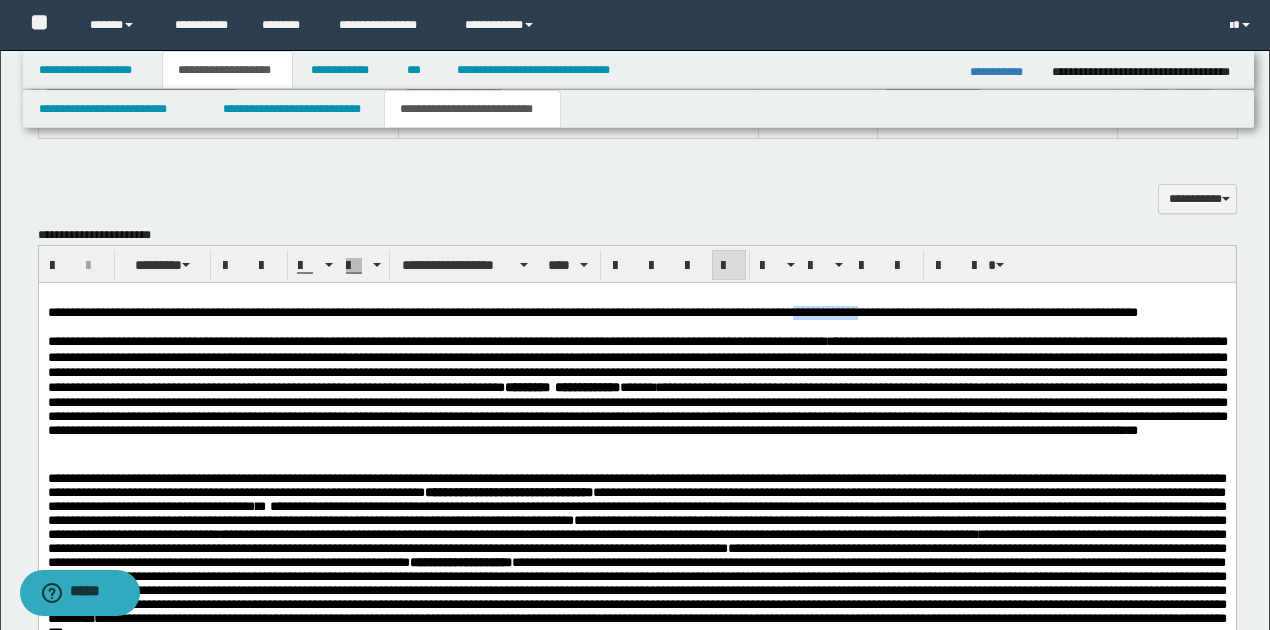 drag, startPoint x: 911, startPoint y: 312, endPoint x: 985, endPoint y: 313, distance: 74.00676 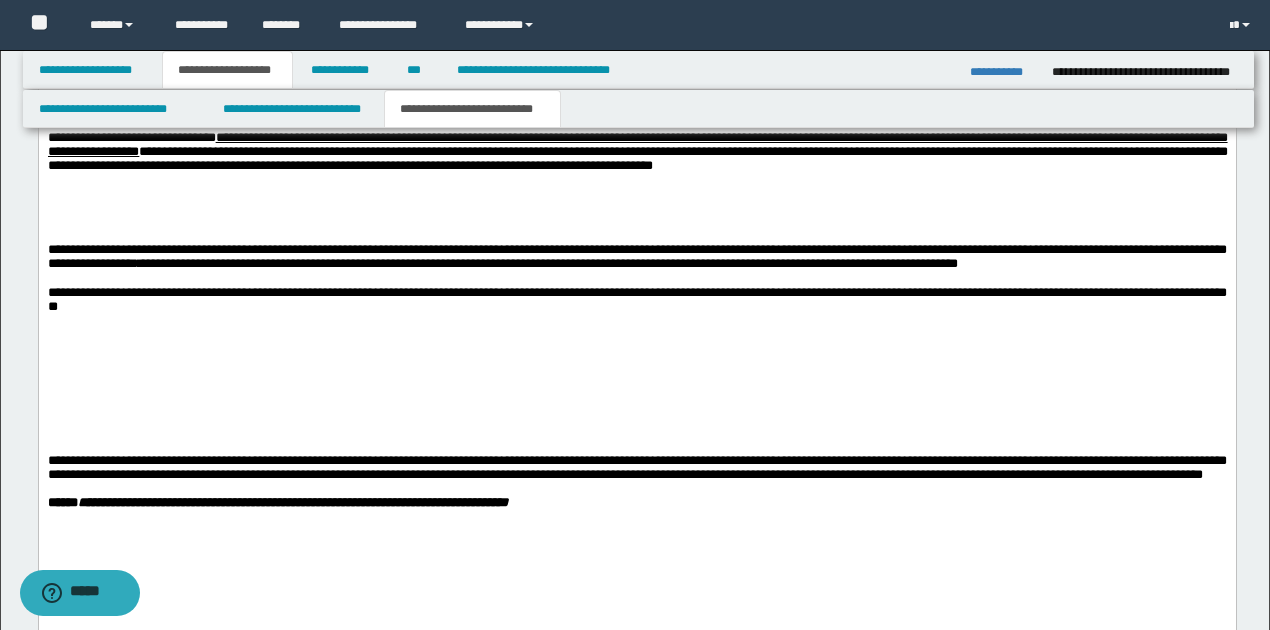 scroll, scrollTop: 2230, scrollLeft: 0, axis: vertical 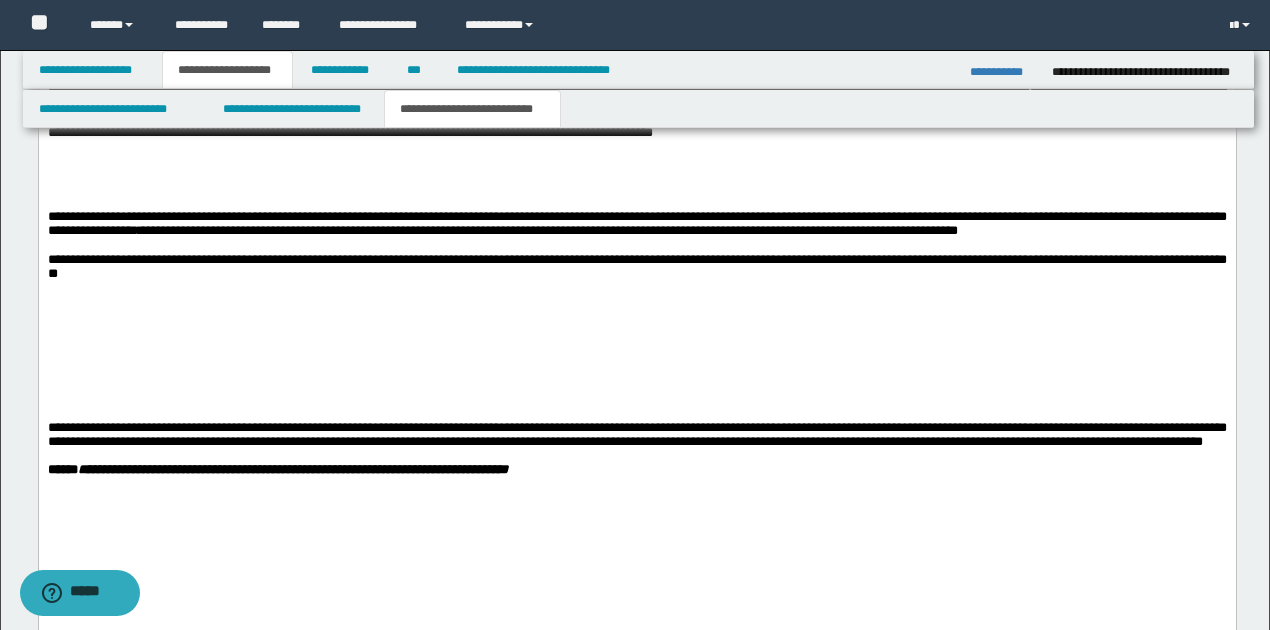 click on "**********" at bounding box center [636, 224] 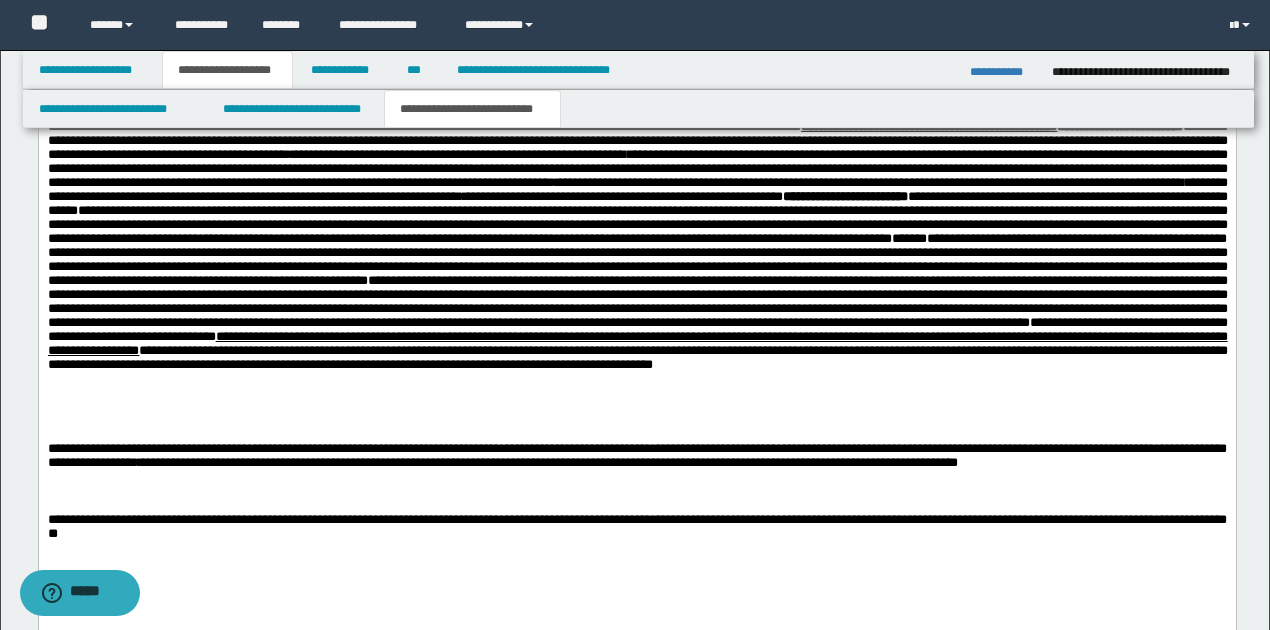 scroll, scrollTop: 2030, scrollLeft: 0, axis: vertical 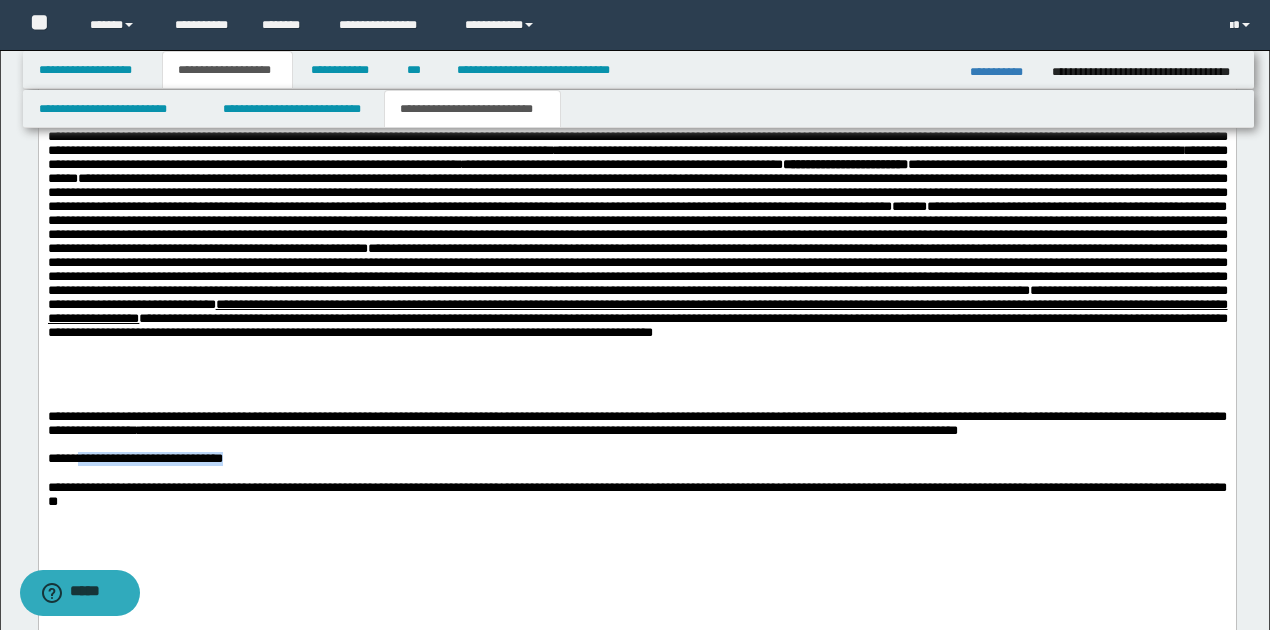 drag, startPoint x: 82, startPoint y: 505, endPoint x: 250, endPoint y: 504, distance: 168.00298 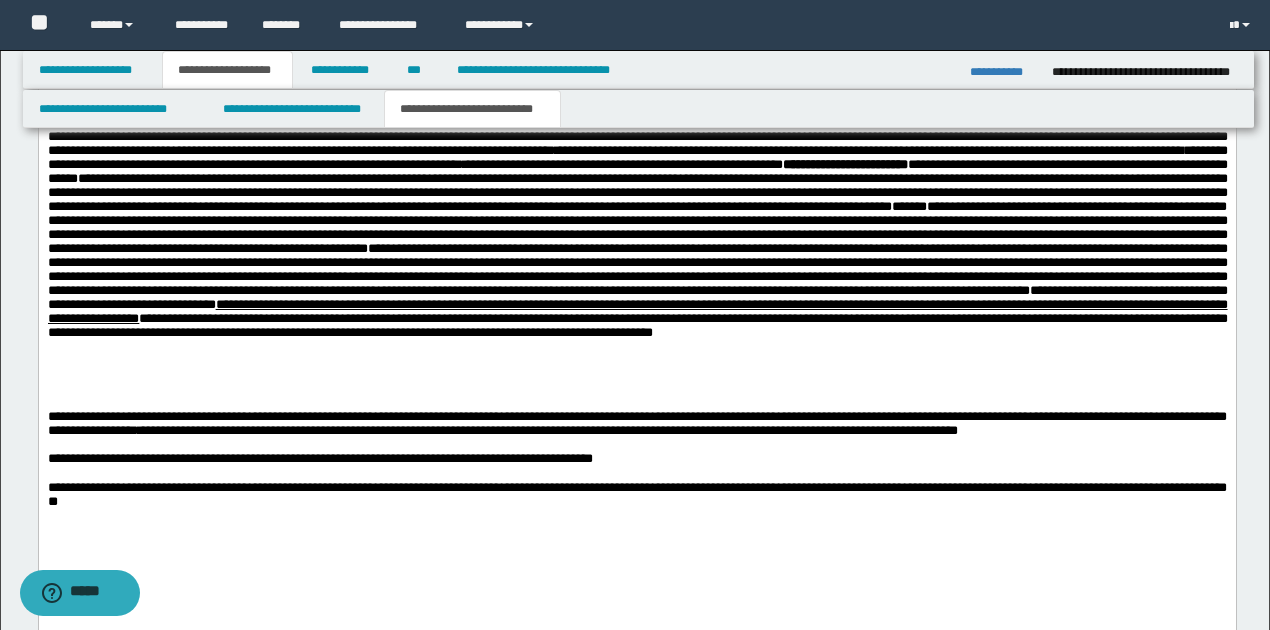 click at bounding box center [636, 445] 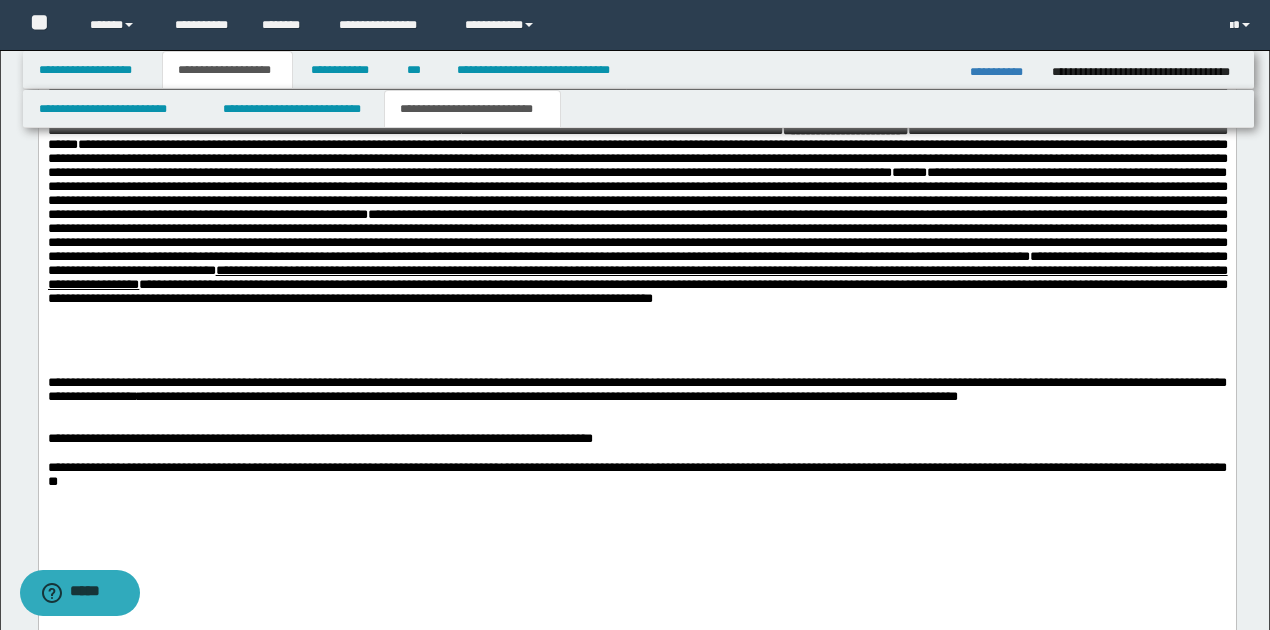 scroll, scrollTop: 2096, scrollLeft: 0, axis: vertical 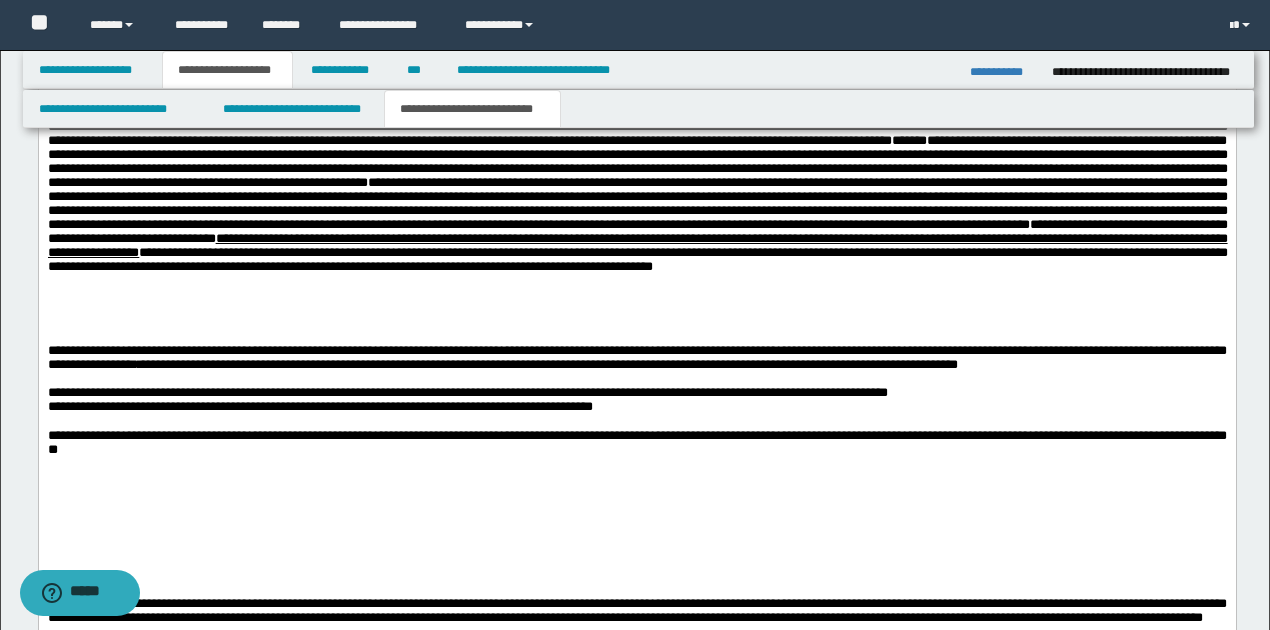 click on "**********" at bounding box center [467, 392] 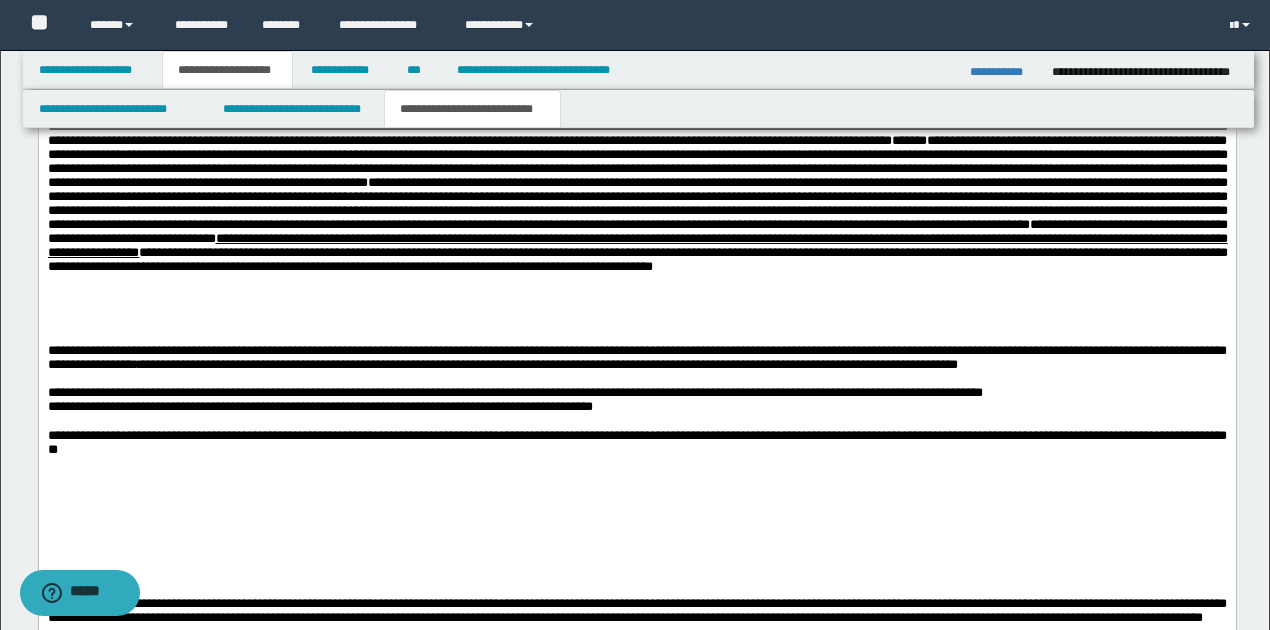 click on "**********" at bounding box center [514, 392] 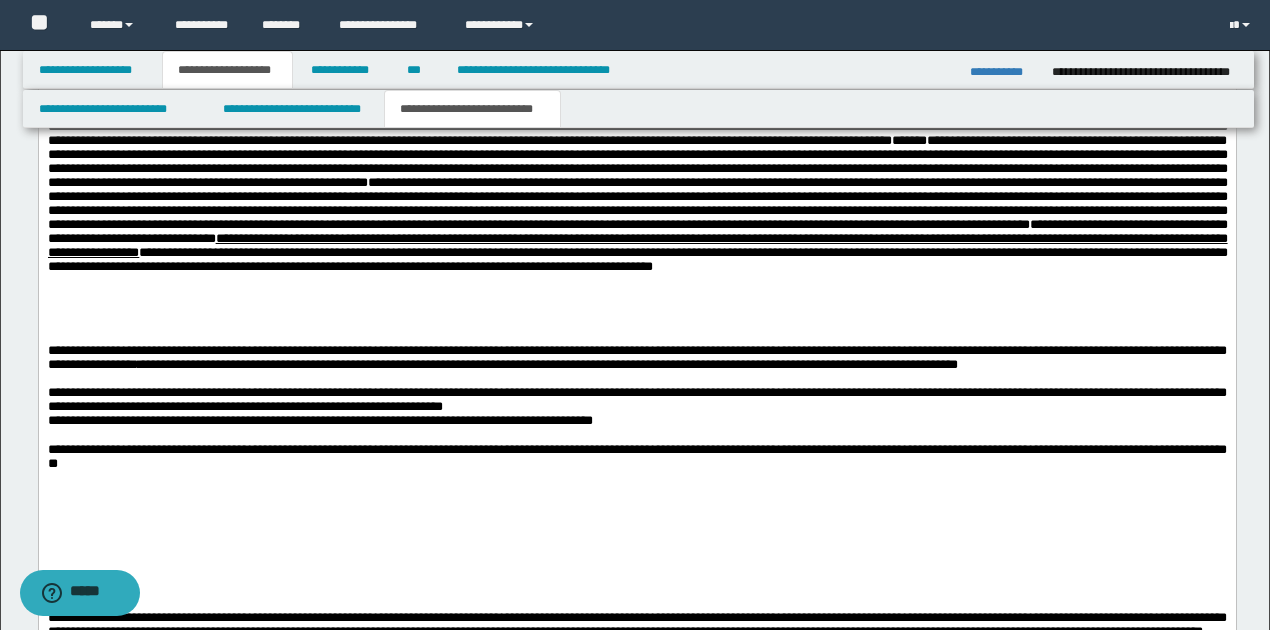 click on "**********" at bounding box center [636, 399] 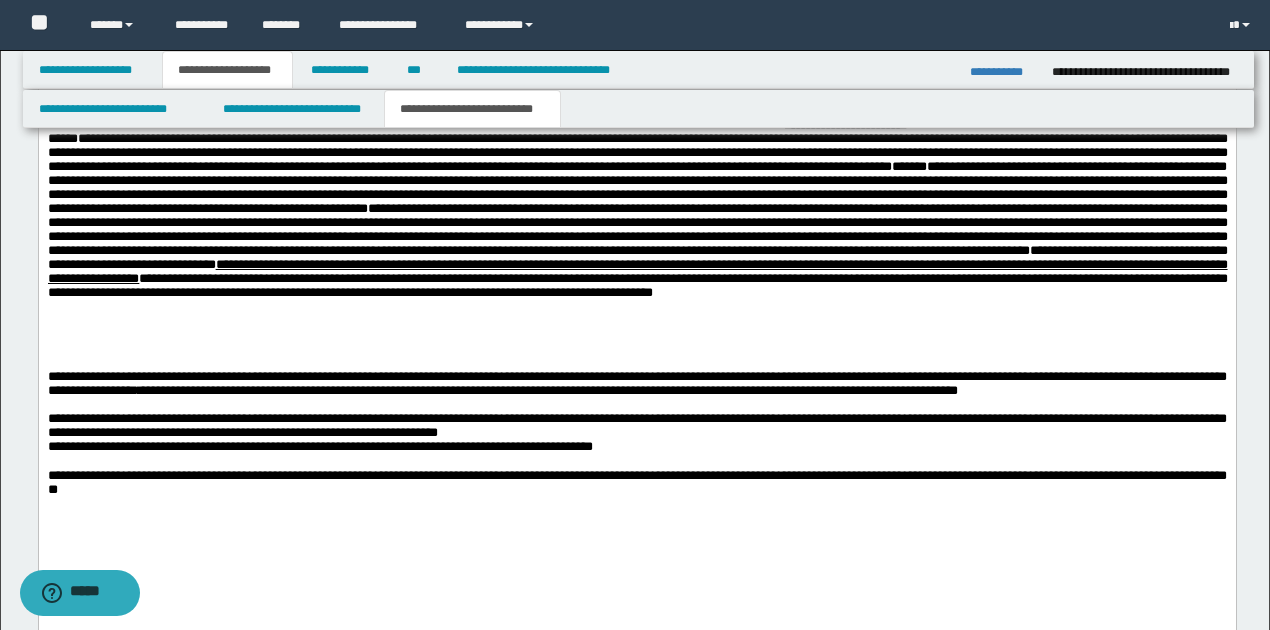scroll, scrollTop: 2096, scrollLeft: 0, axis: vertical 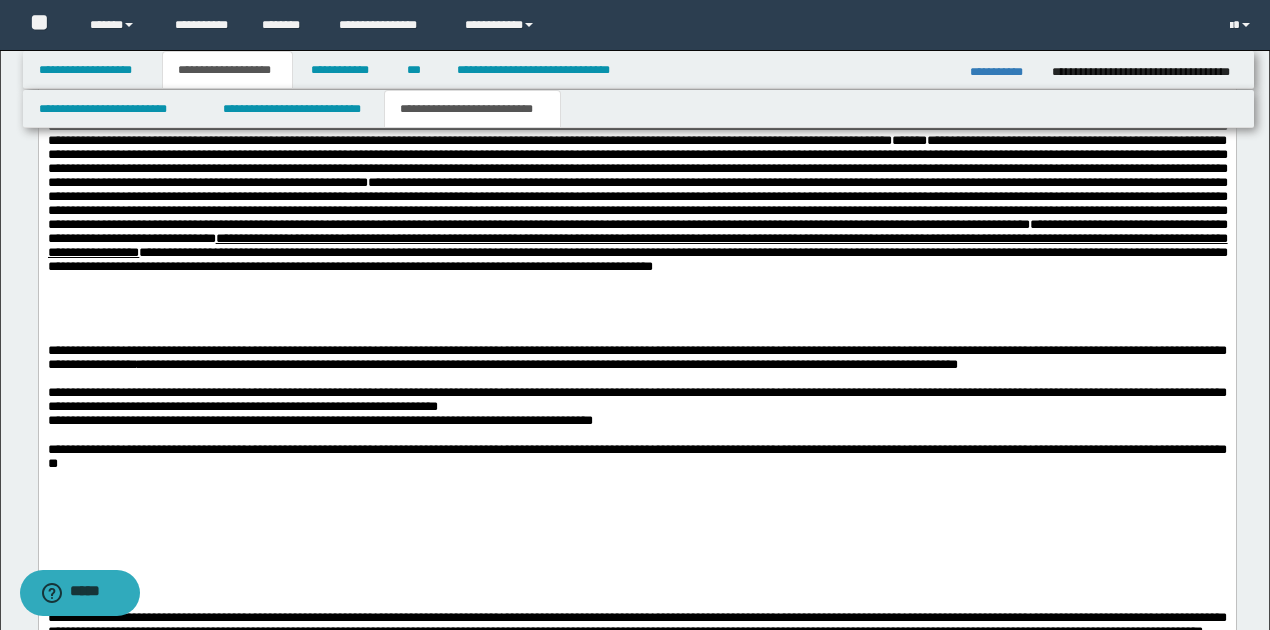 click on "**********" at bounding box center (636, 400) 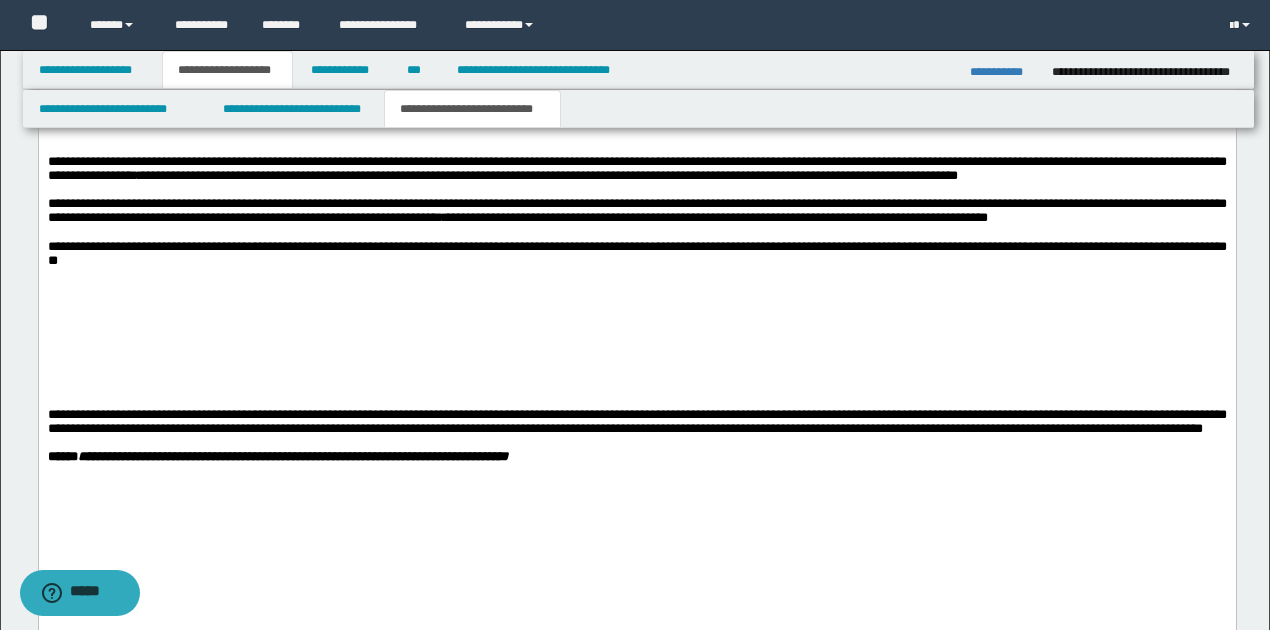 scroll, scrollTop: 2296, scrollLeft: 0, axis: vertical 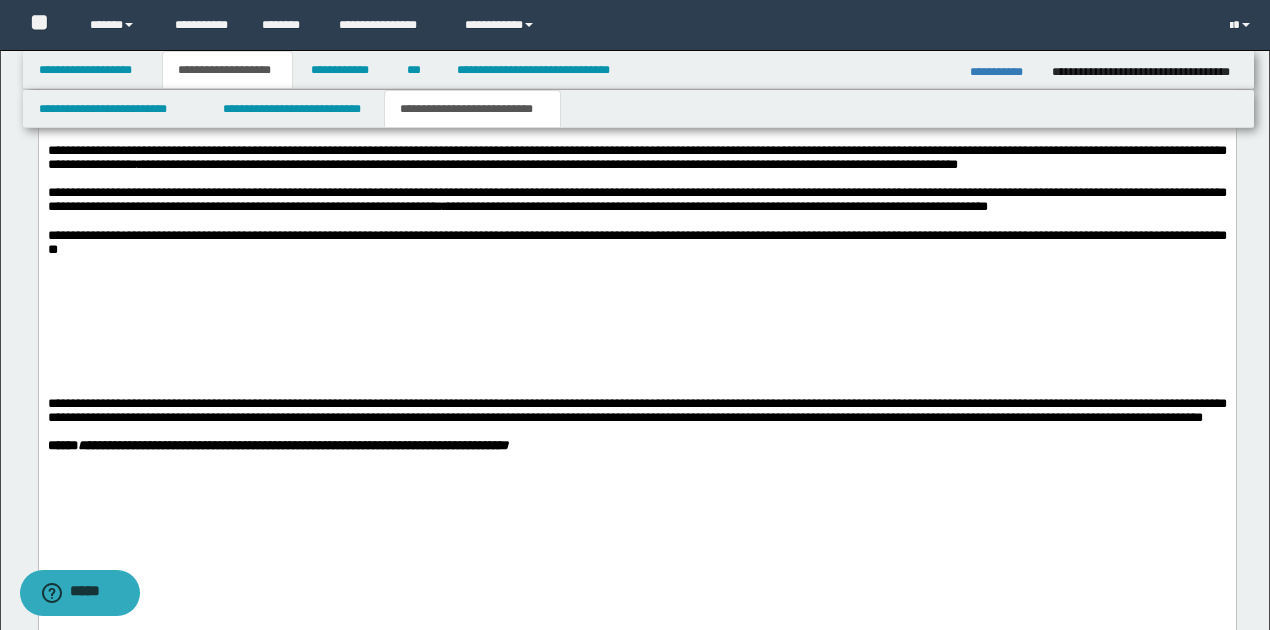 click on "**********" at bounding box center (636, 243) 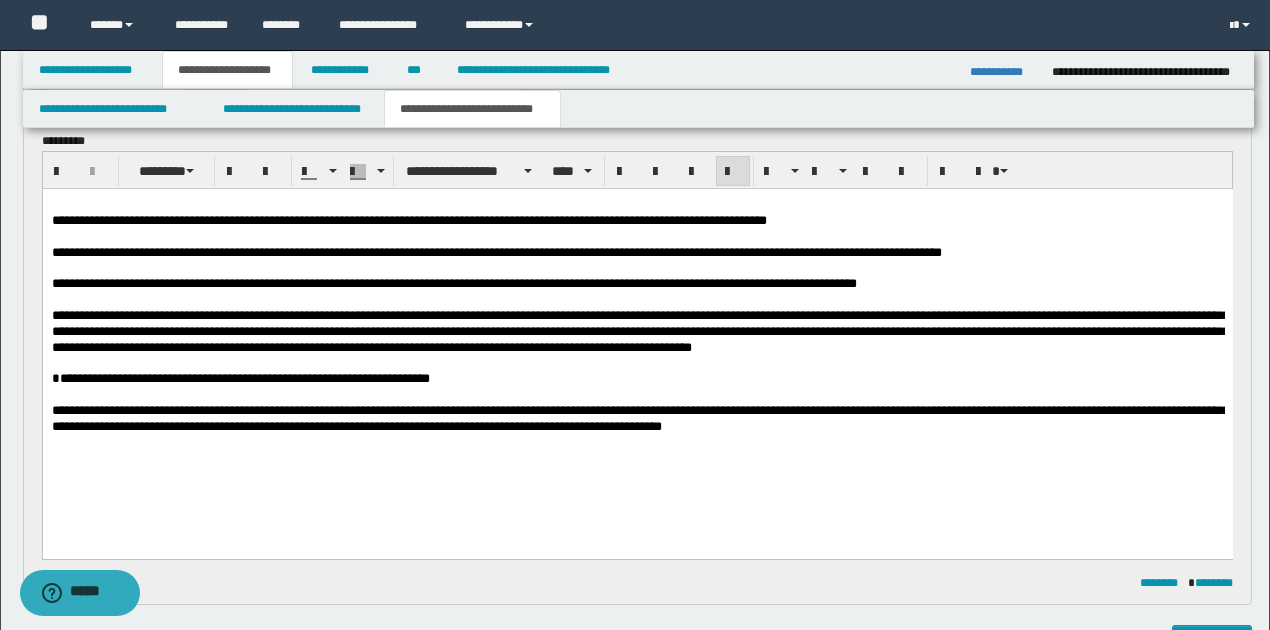 scroll, scrollTop: 563, scrollLeft: 0, axis: vertical 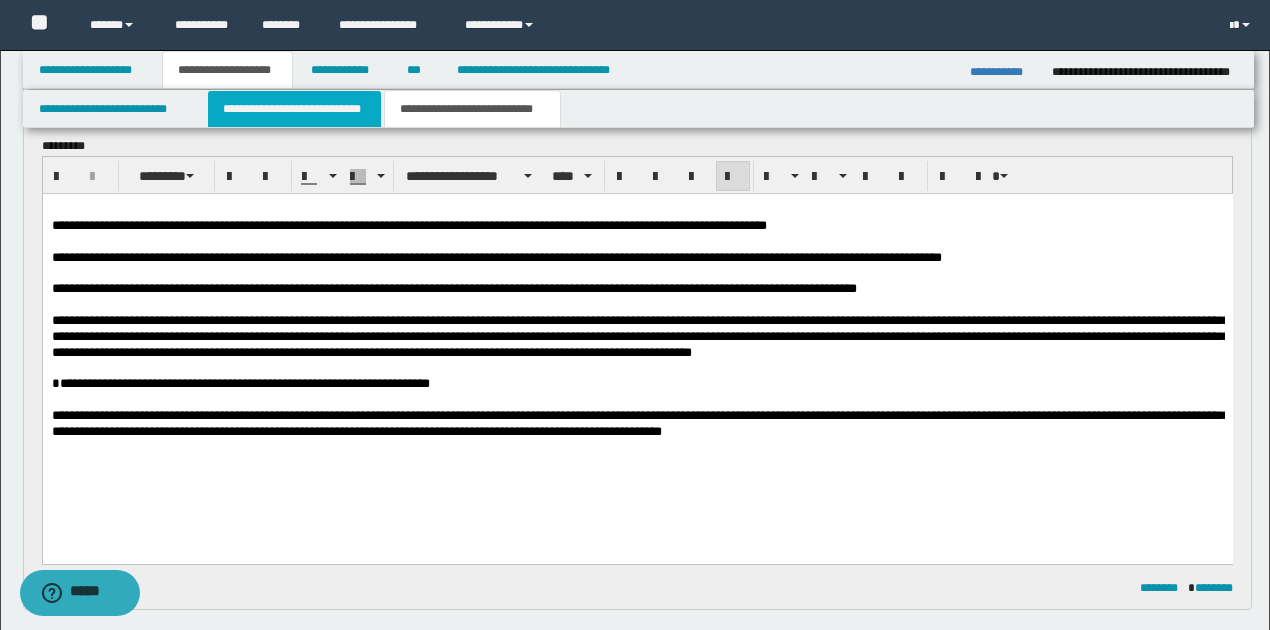 click on "**********" at bounding box center (294, 109) 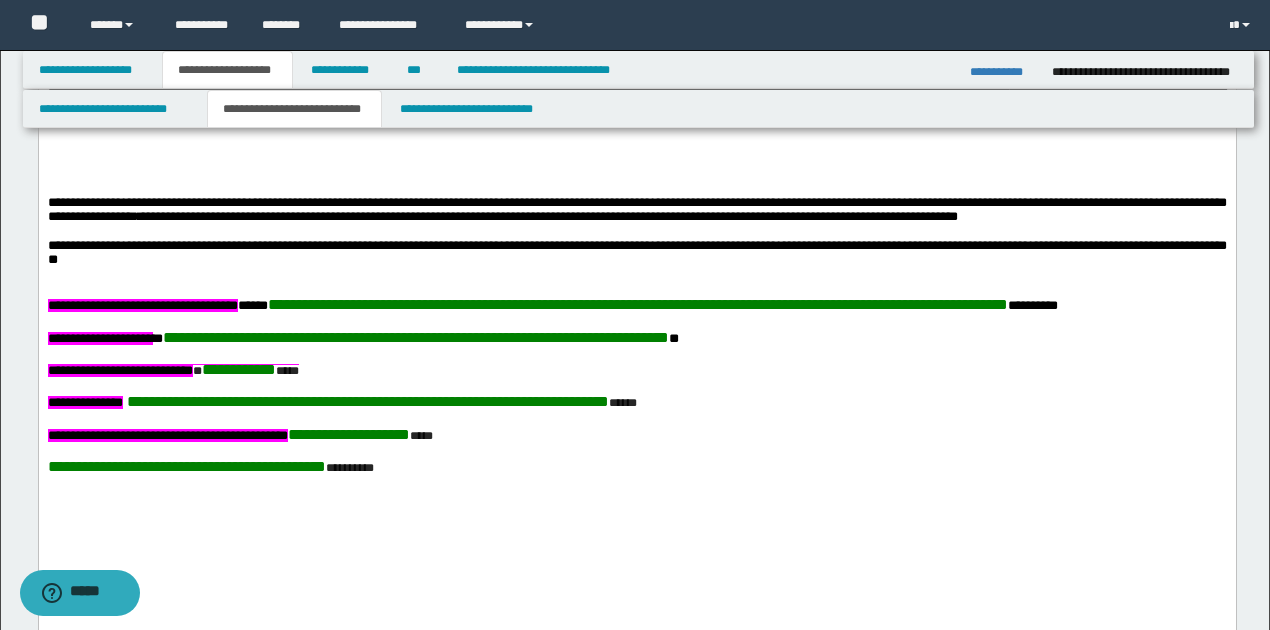 scroll, scrollTop: 1430, scrollLeft: 0, axis: vertical 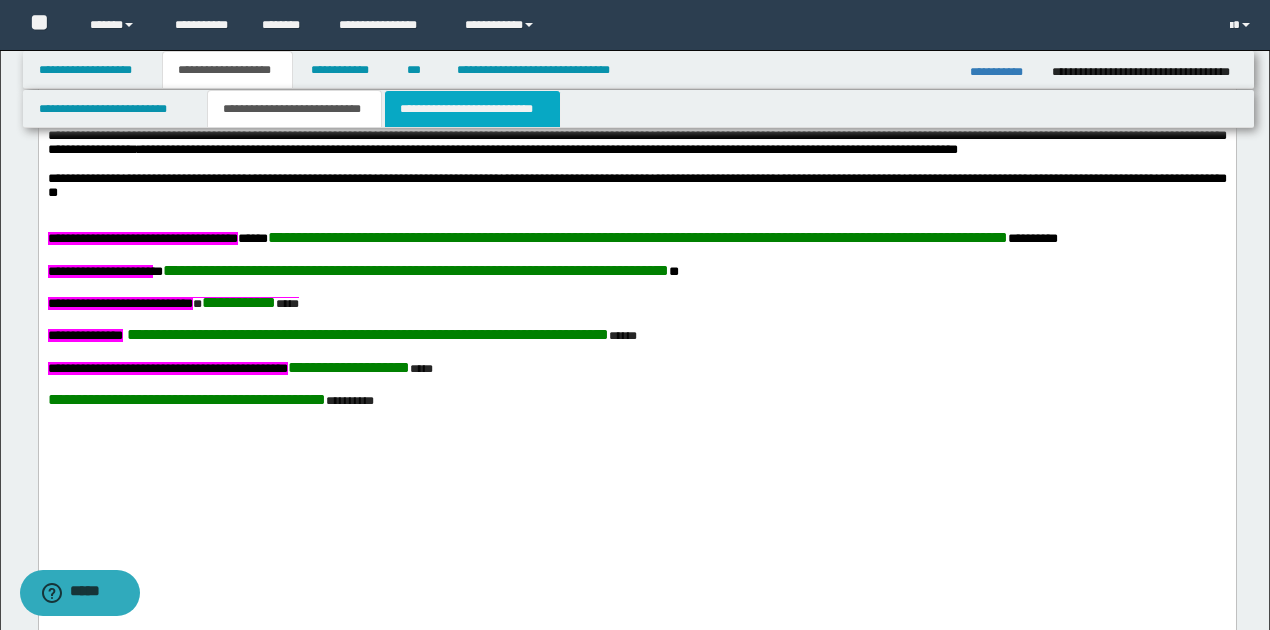 click on "**********" at bounding box center [472, 109] 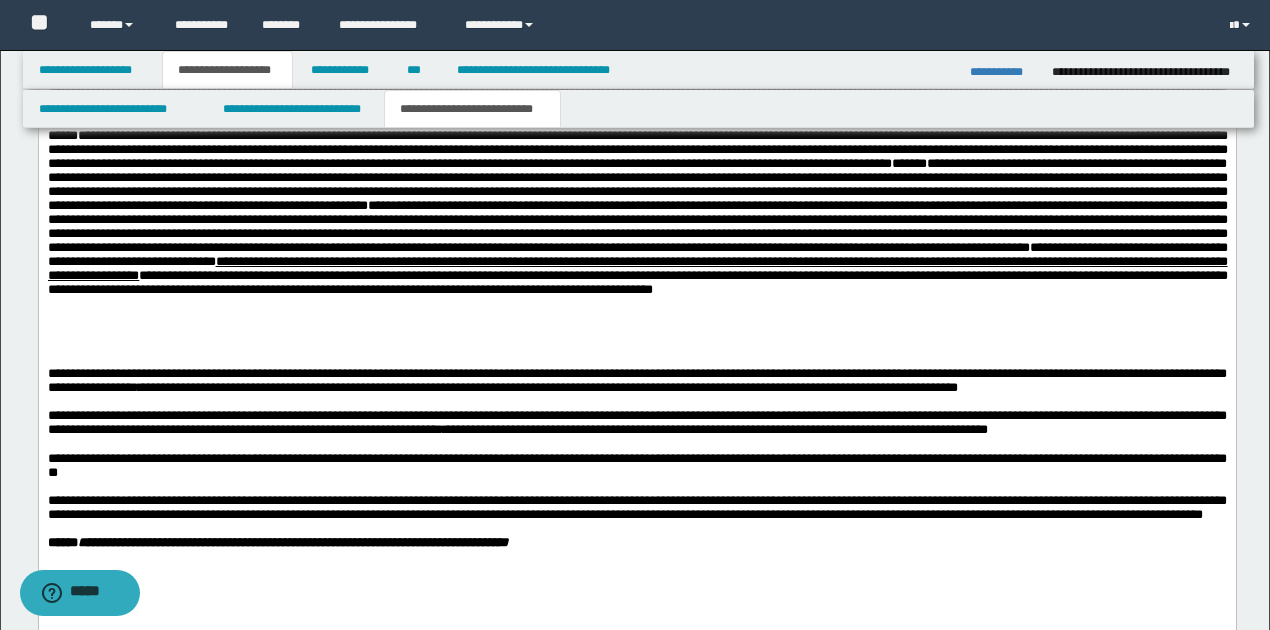 scroll, scrollTop: 2096, scrollLeft: 0, axis: vertical 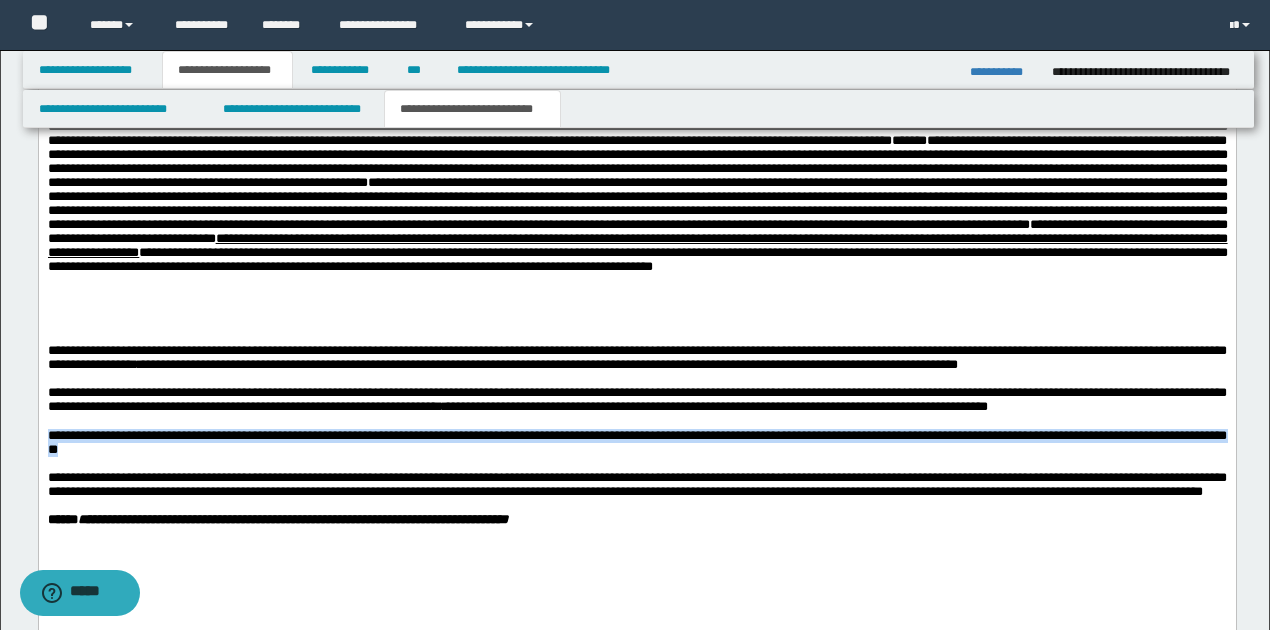 drag, startPoint x: 52, startPoint y: 488, endPoint x: 170, endPoint y: 504, distance: 119.0798 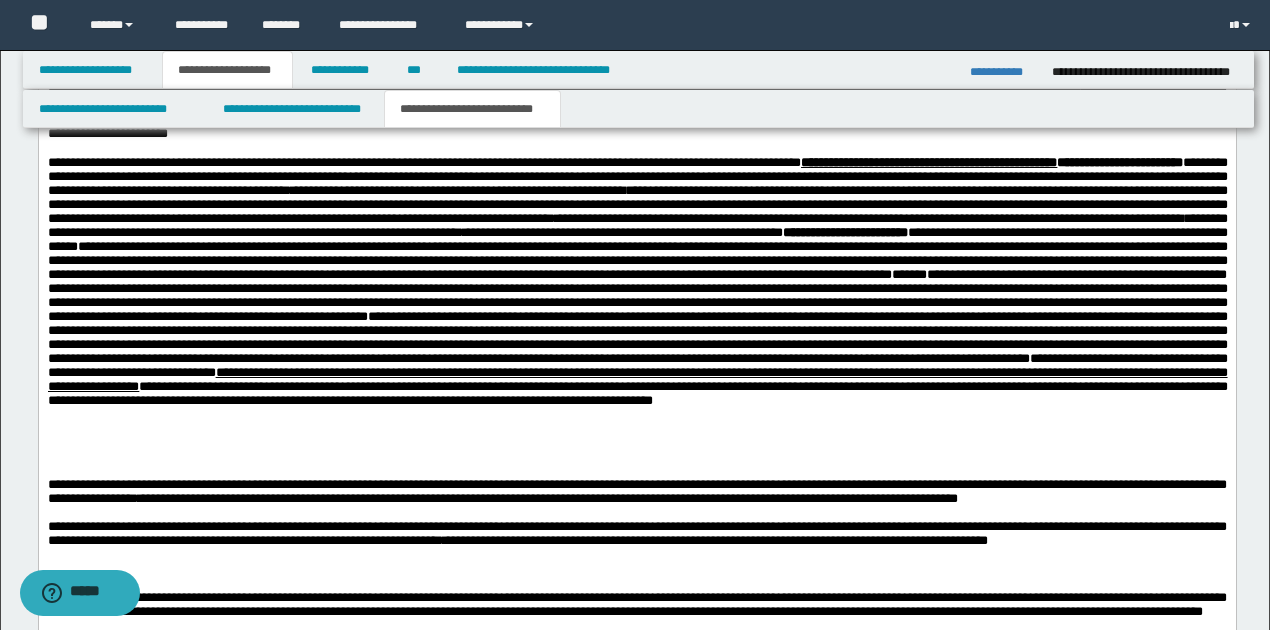 scroll, scrollTop: 1963, scrollLeft: 0, axis: vertical 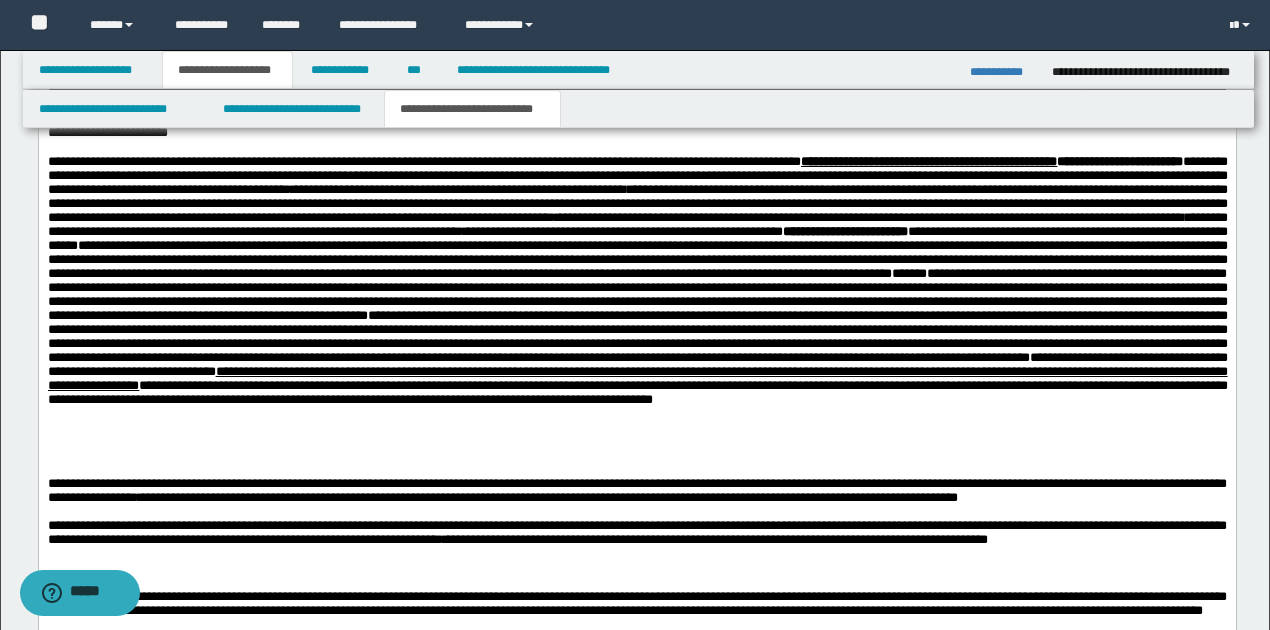 click on "**********" at bounding box center (637, 308) 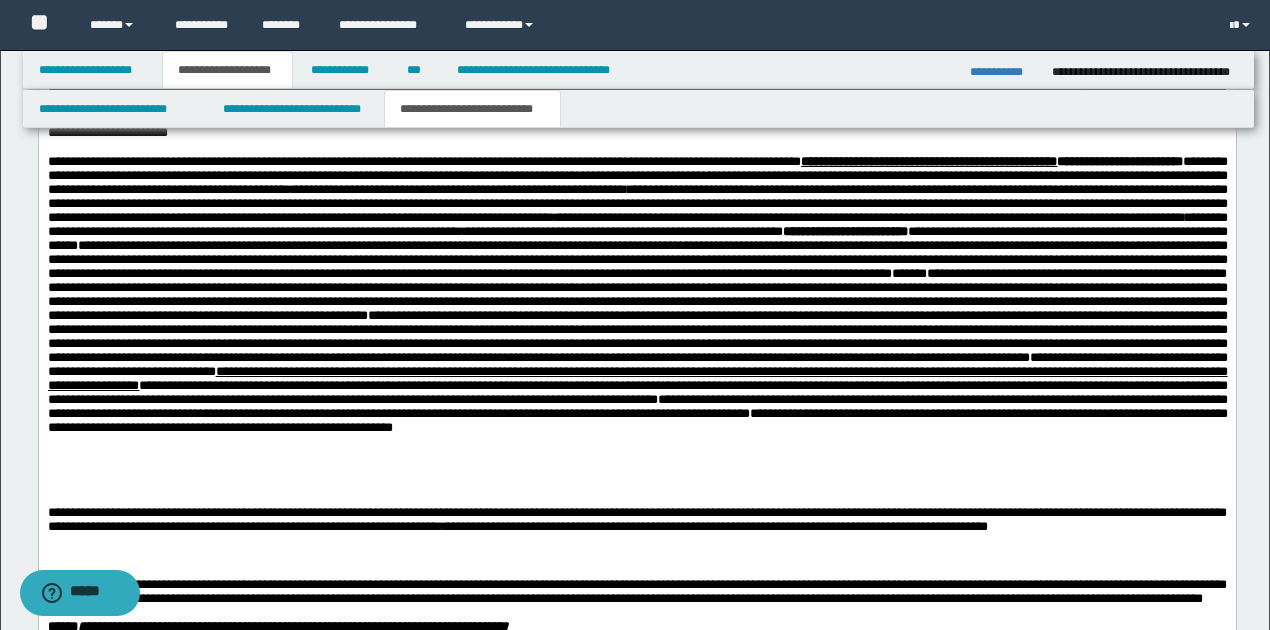 click on "**********" at bounding box center (637, 323) 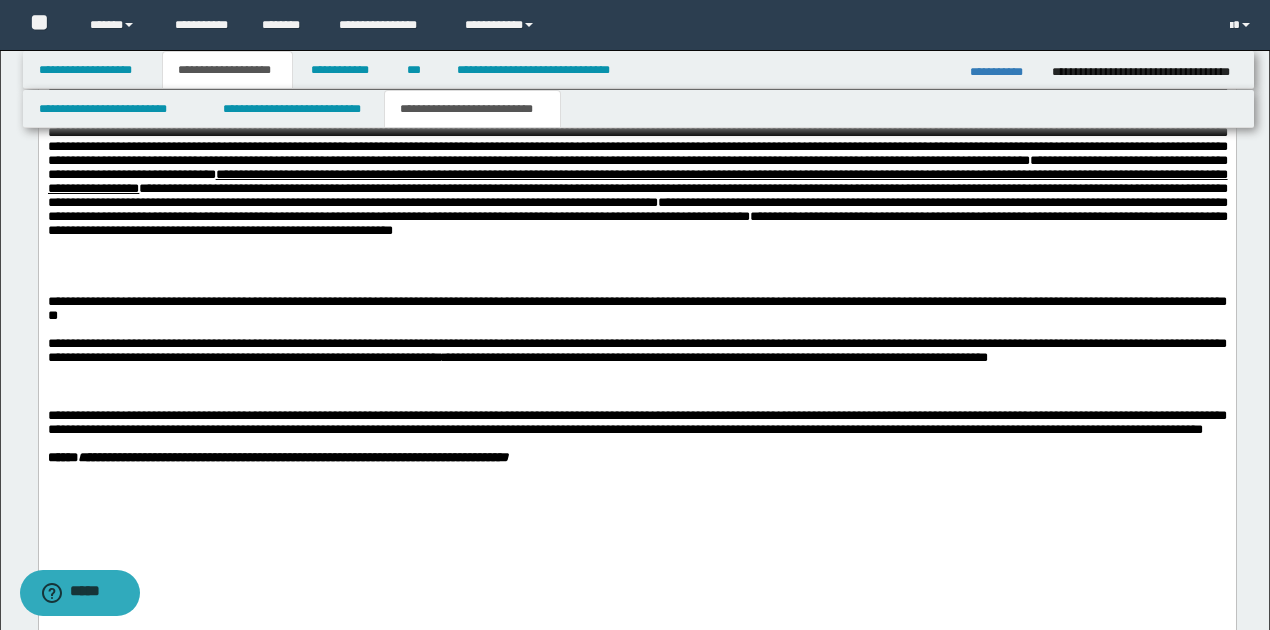 scroll, scrollTop: 2163, scrollLeft: 0, axis: vertical 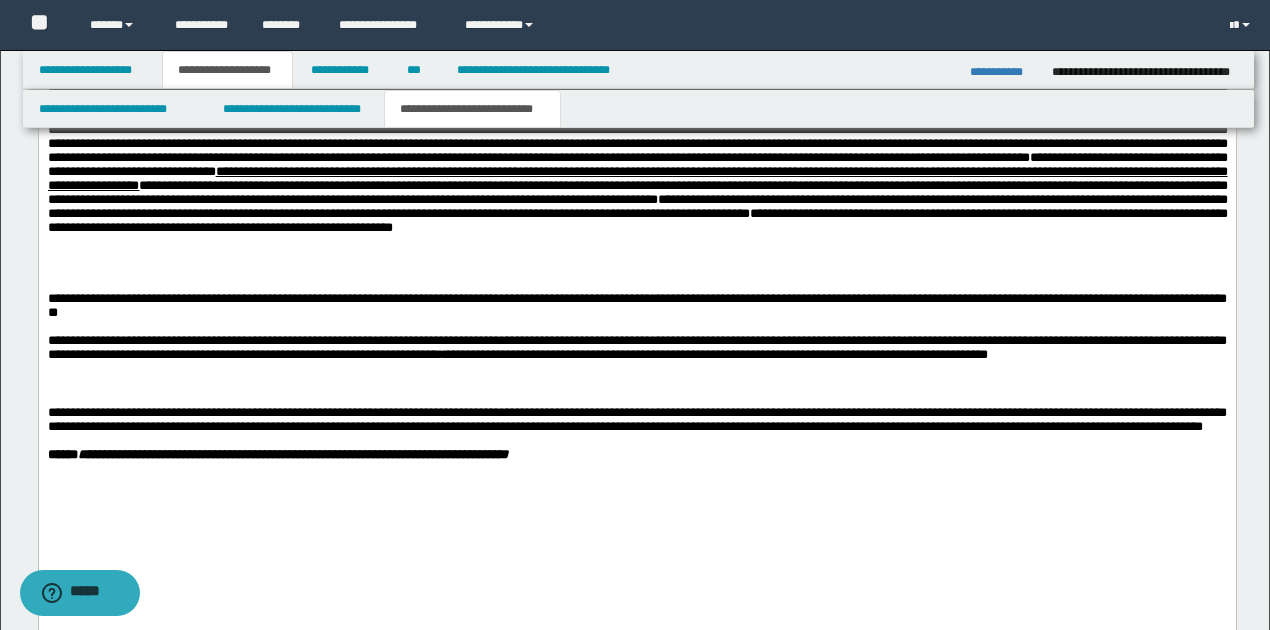 click on "**********" at bounding box center [636, 348] 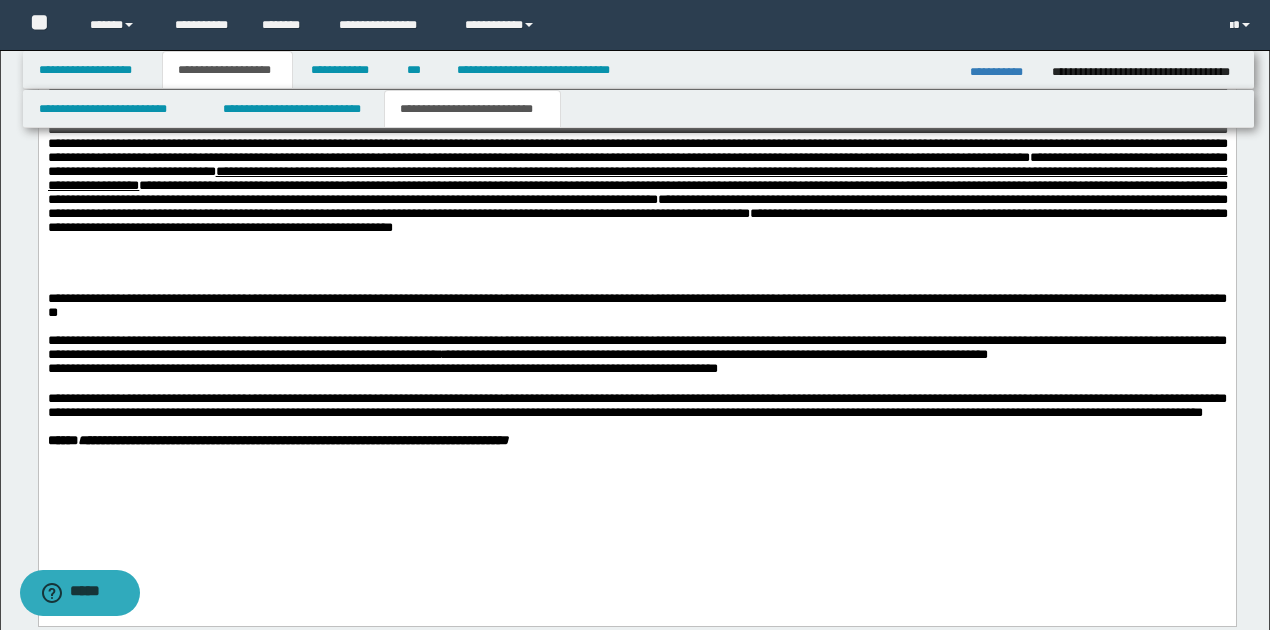click on "**********" at bounding box center [636, 405] 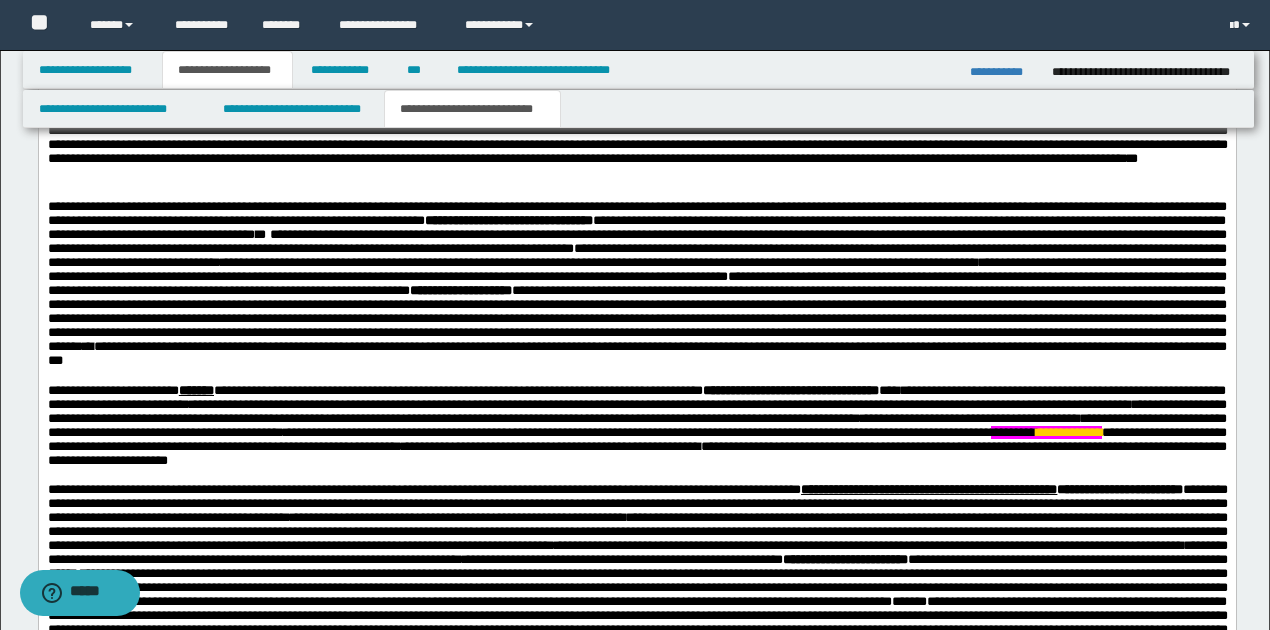 scroll, scrollTop: 1630, scrollLeft: 0, axis: vertical 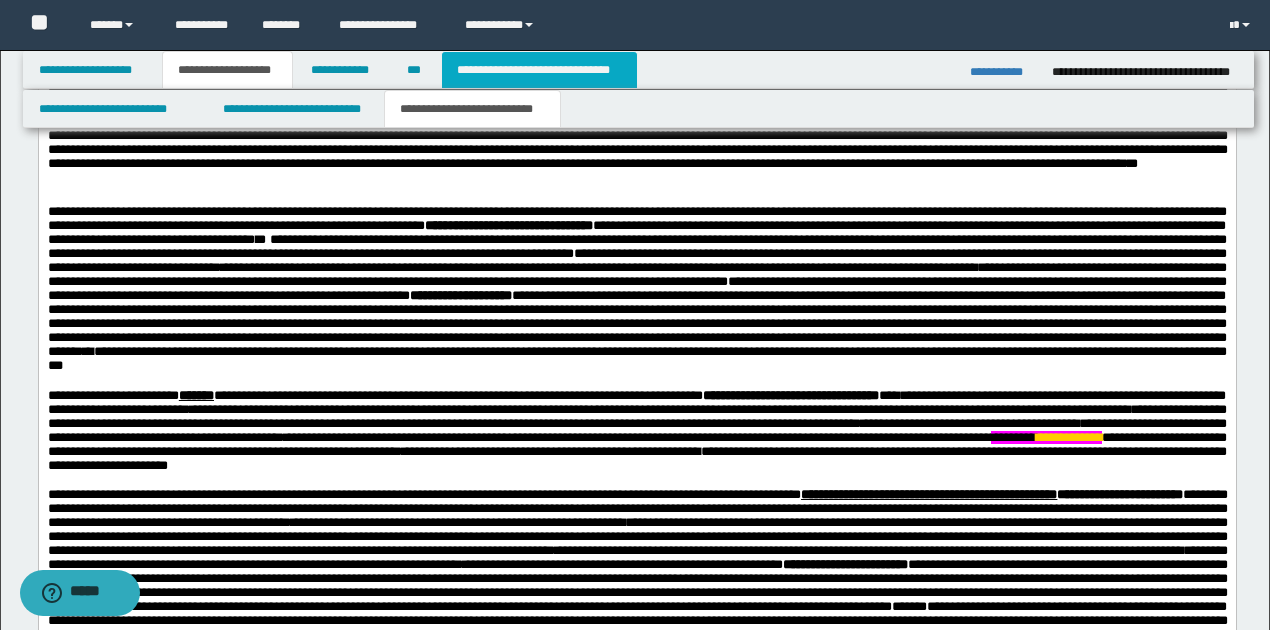 click on "**********" at bounding box center [539, 70] 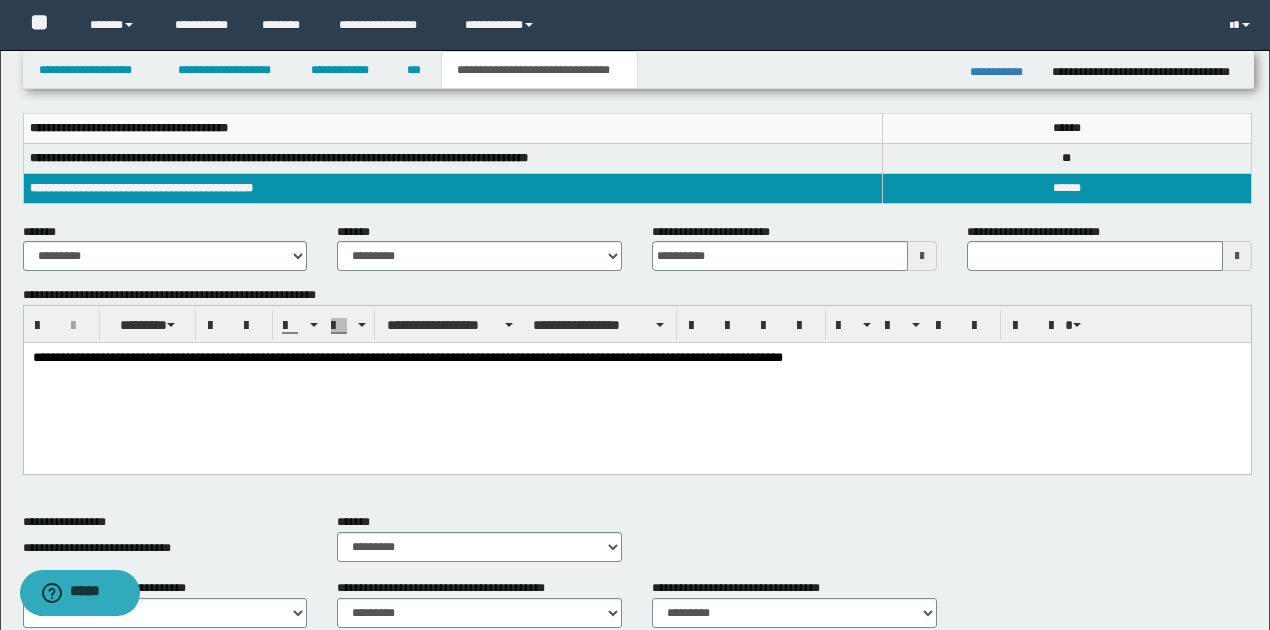 scroll, scrollTop: 320, scrollLeft: 0, axis: vertical 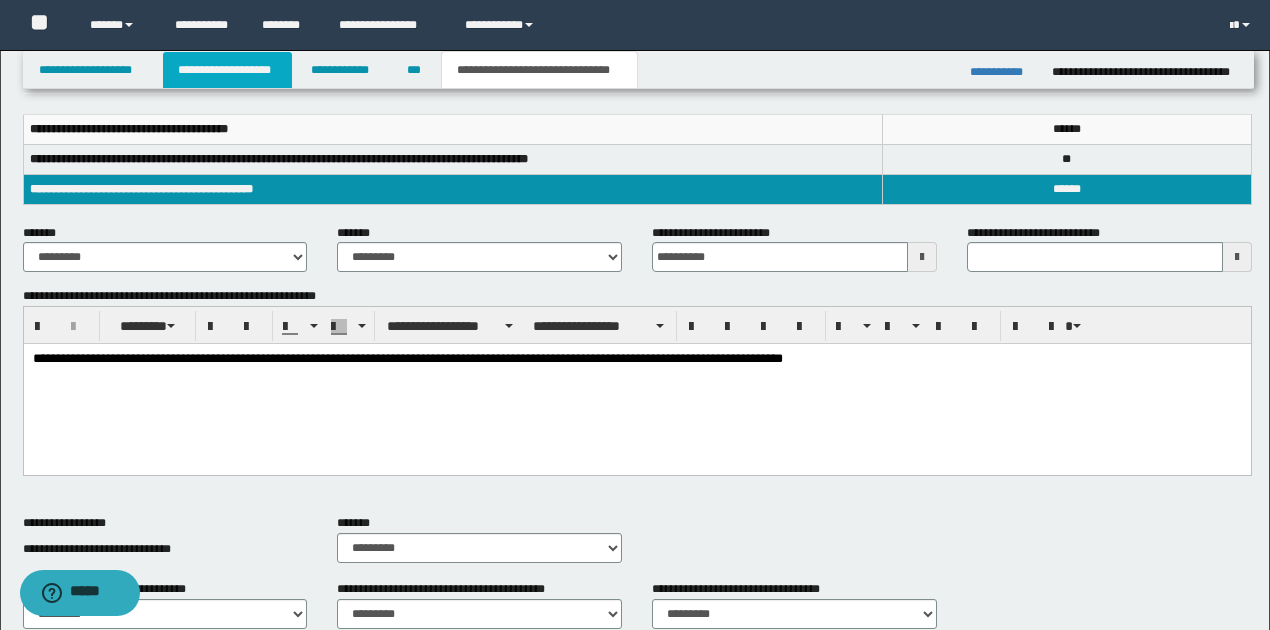 click on "**********" at bounding box center (227, 70) 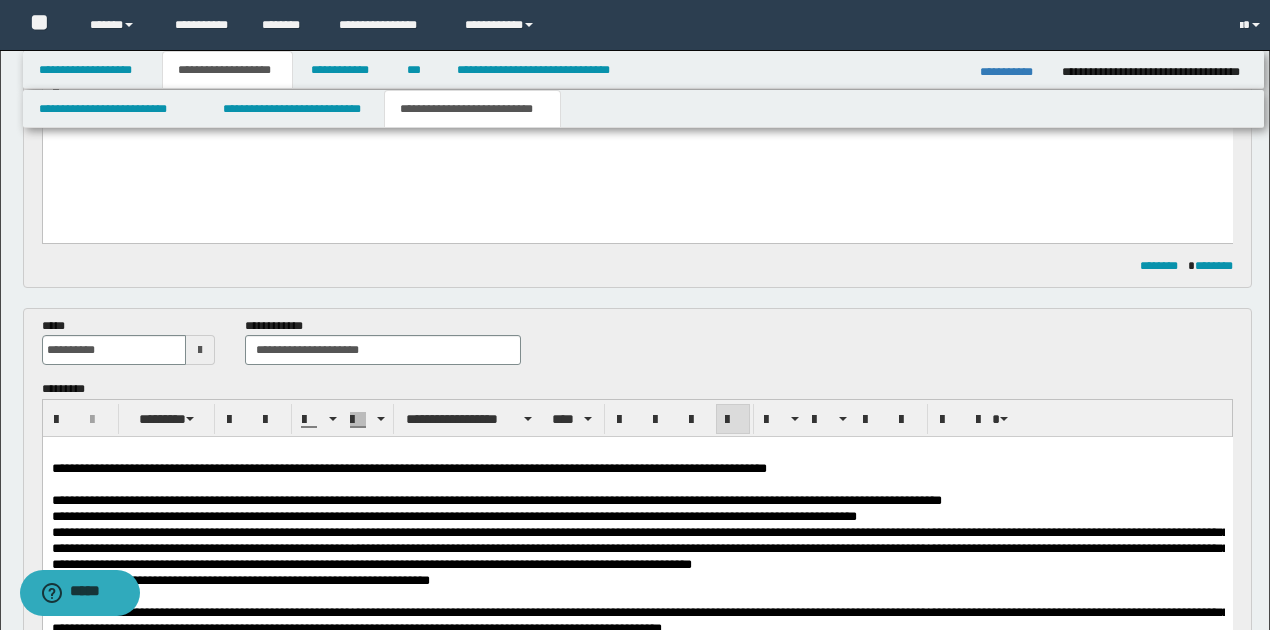 scroll, scrollTop: 351, scrollLeft: 0, axis: vertical 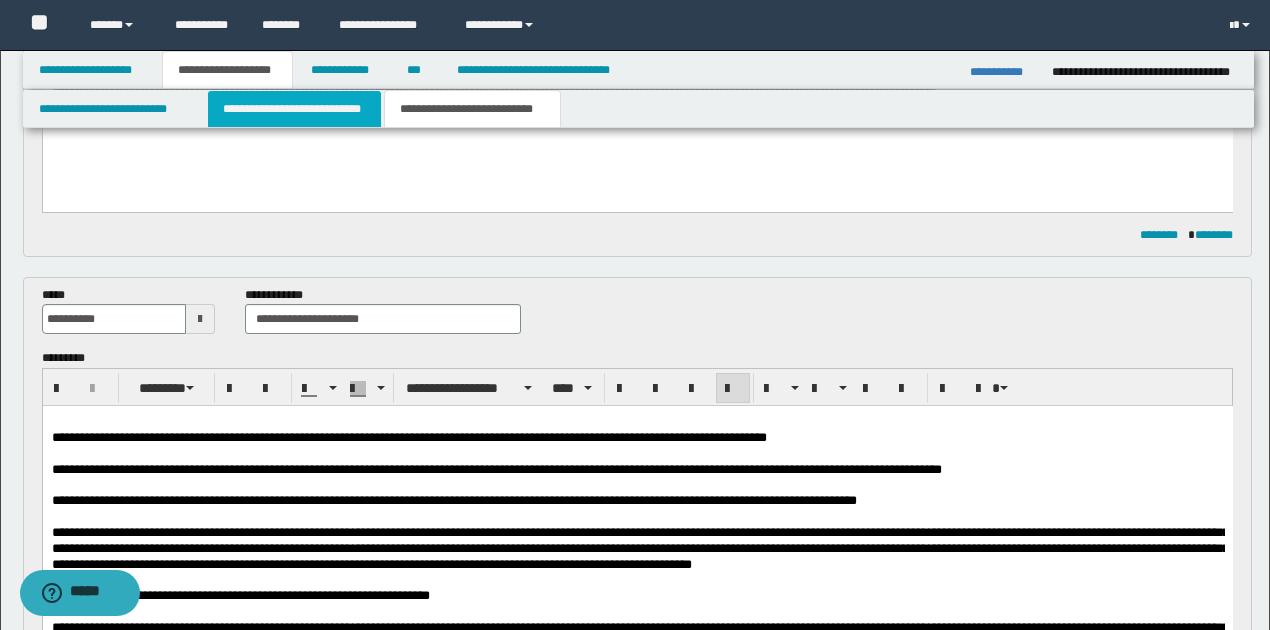 click on "**********" at bounding box center (294, 109) 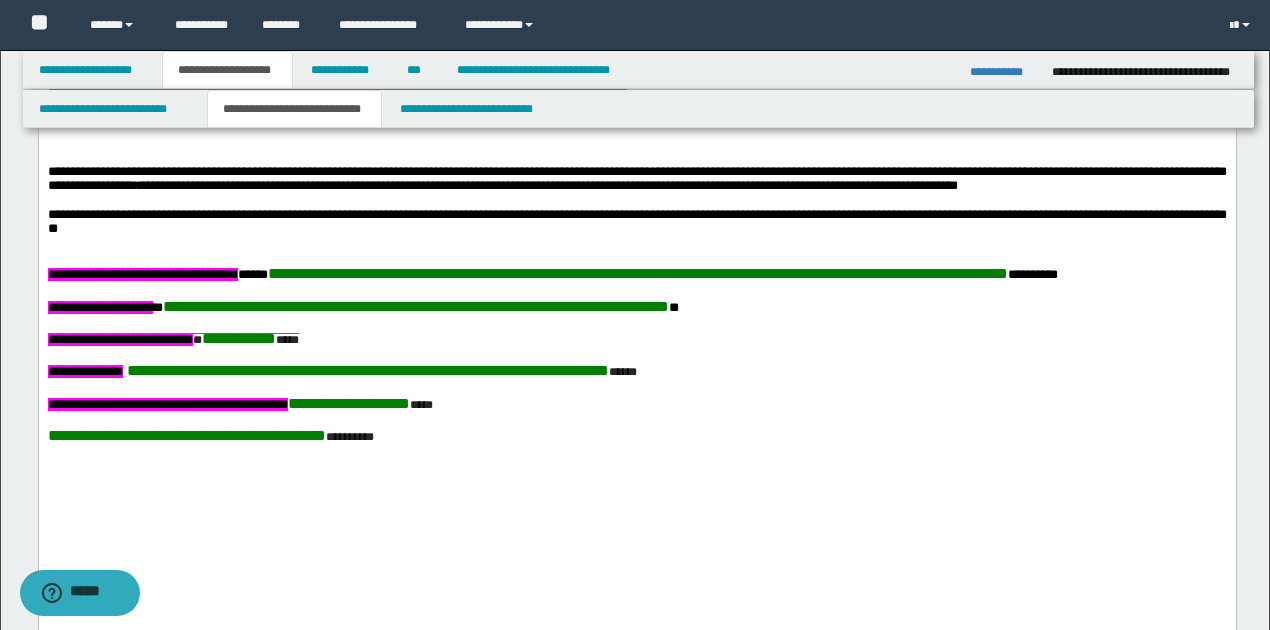 scroll, scrollTop: 1418, scrollLeft: 0, axis: vertical 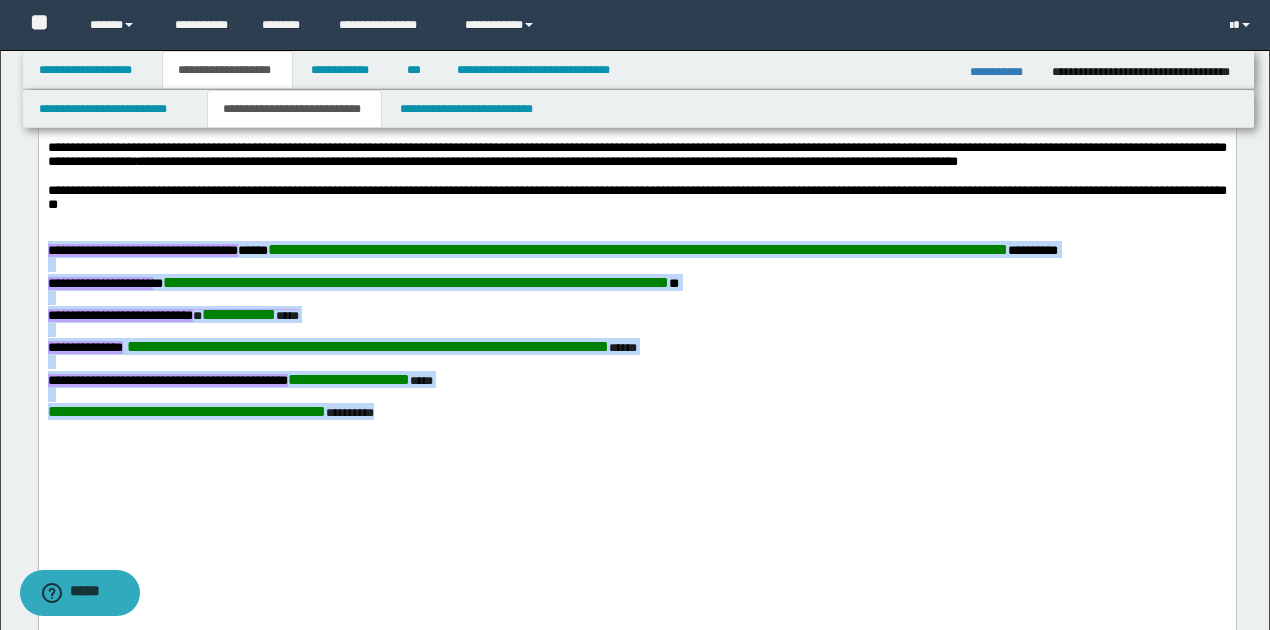 drag, startPoint x: 47, startPoint y: 316, endPoint x: 552, endPoint y: 533, distance: 549.649 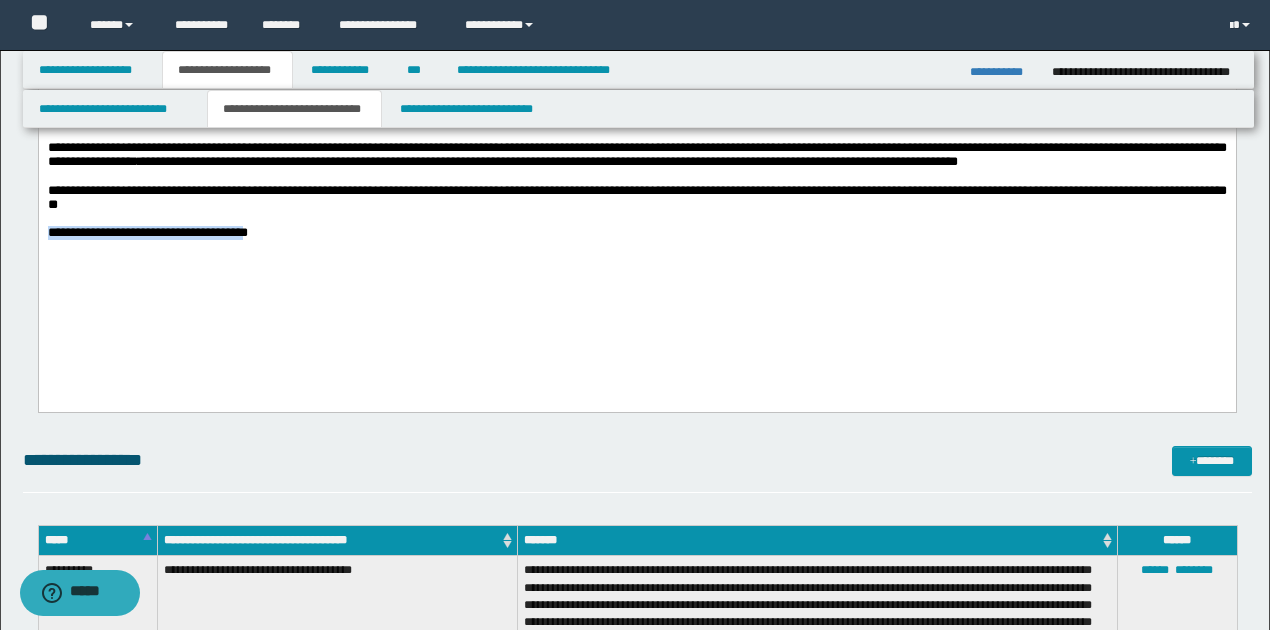 drag, startPoint x: 51, startPoint y: 295, endPoint x: 340, endPoint y: 297, distance: 289.00693 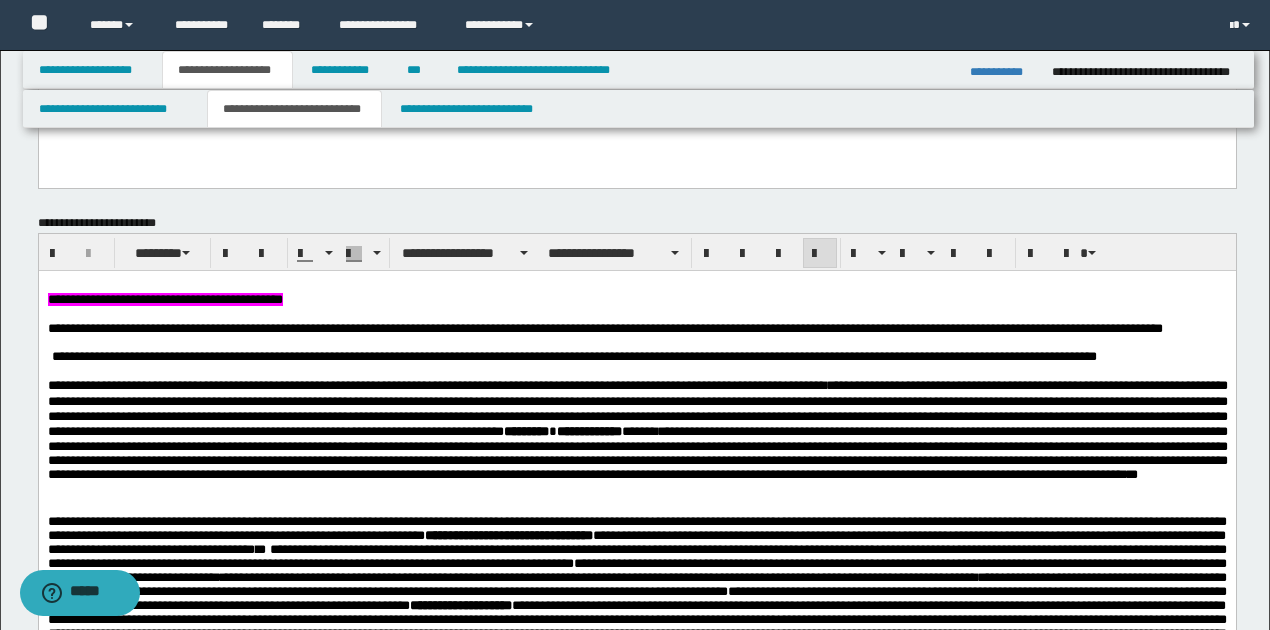 scroll, scrollTop: 418, scrollLeft: 0, axis: vertical 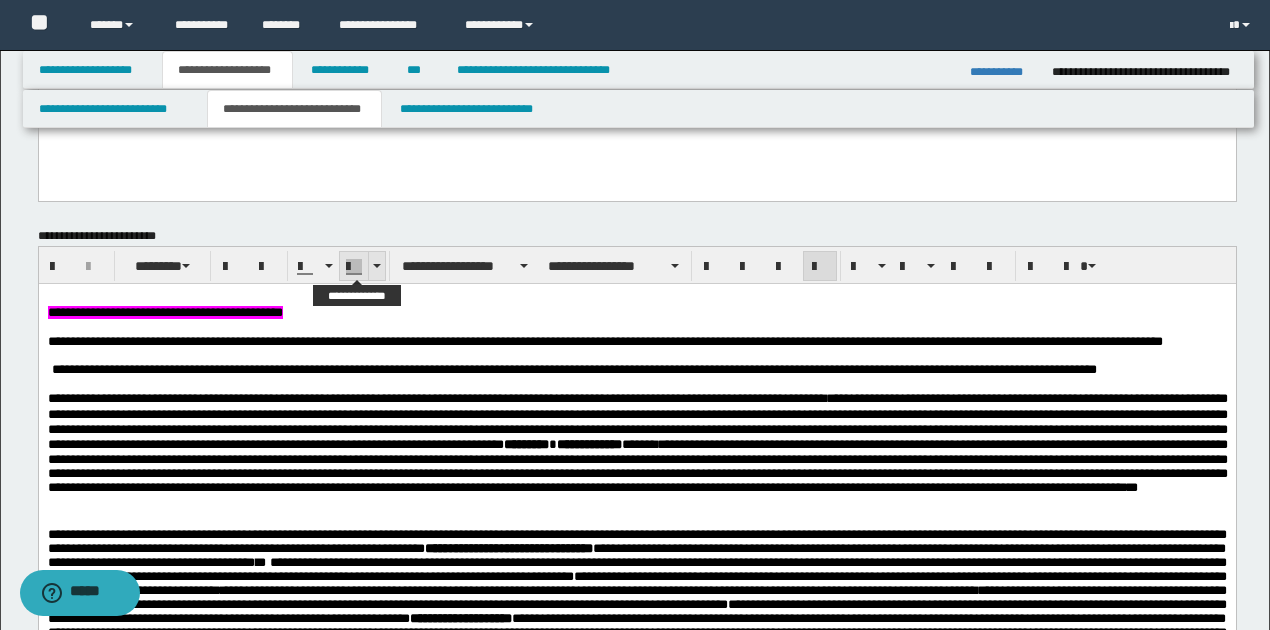 click at bounding box center [376, 266] 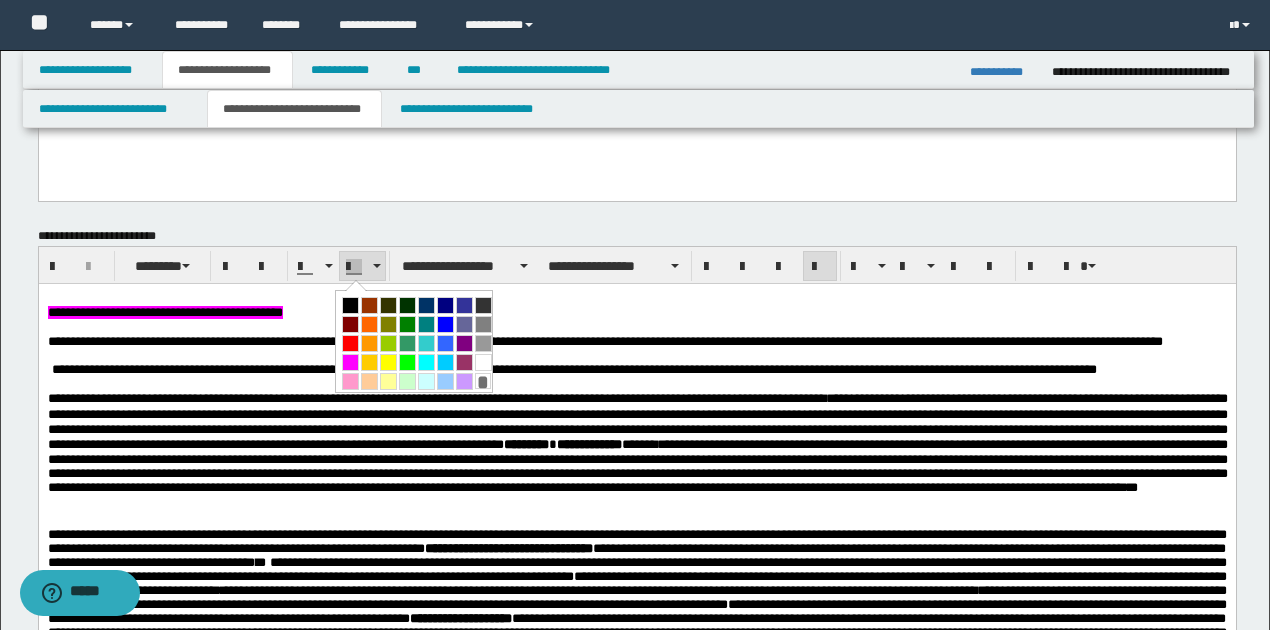 drag, startPoint x: 352, startPoint y: 356, endPoint x: 318, endPoint y: 74, distance: 284.04224 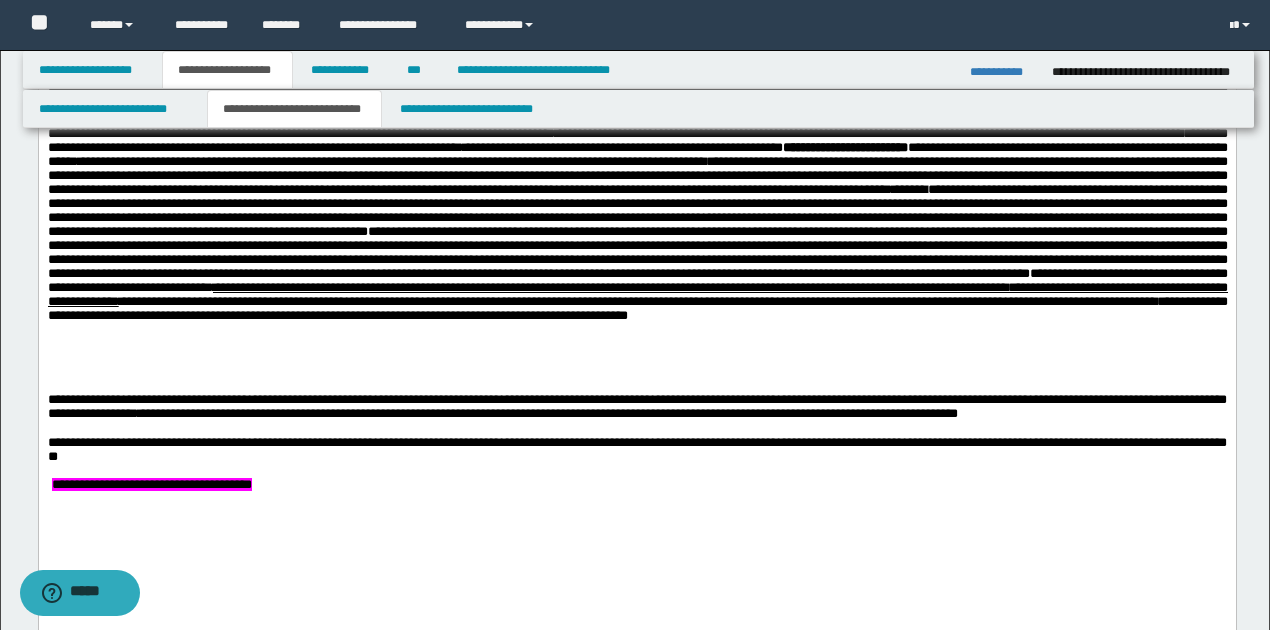 scroll, scrollTop: 1284, scrollLeft: 0, axis: vertical 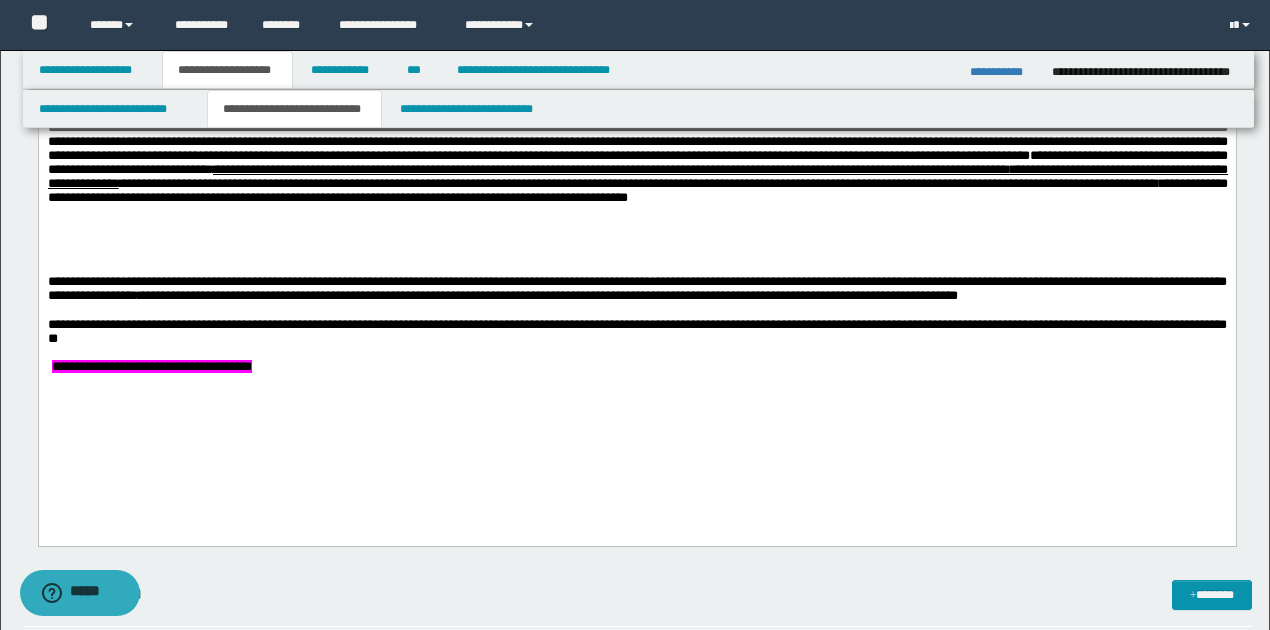 click at bounding box center [636, 354] 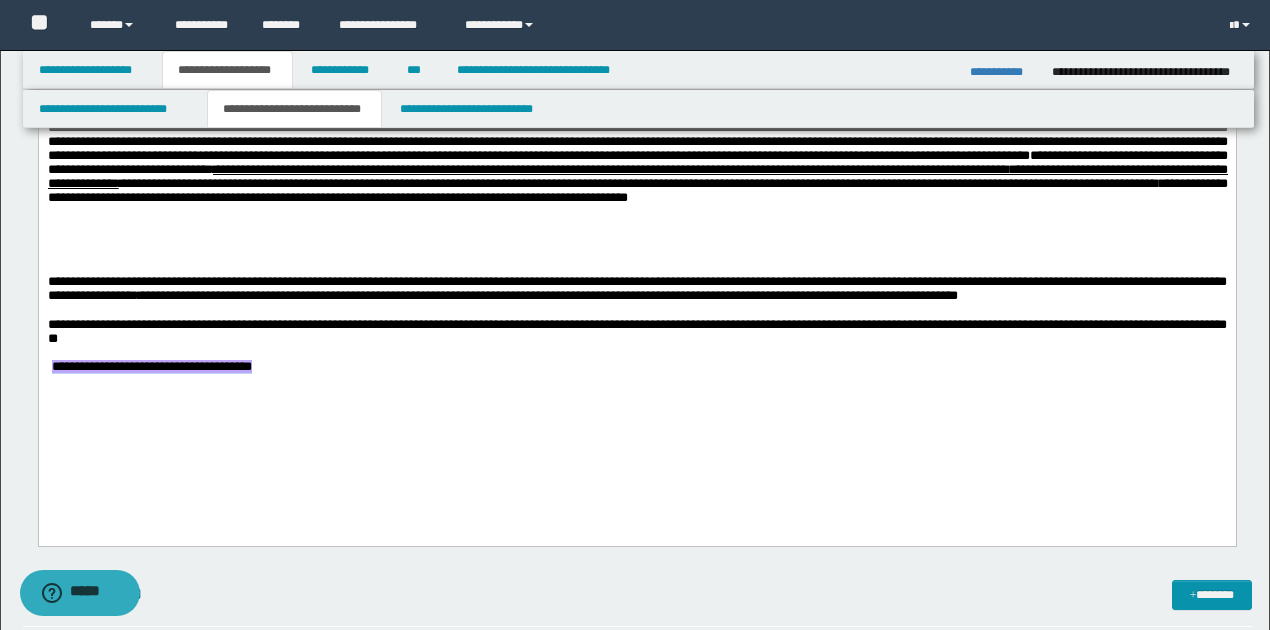 drag, startPoint x: 52, startPoint y: 434, endPoint x: 354, endPoint y: 434, distance: 302 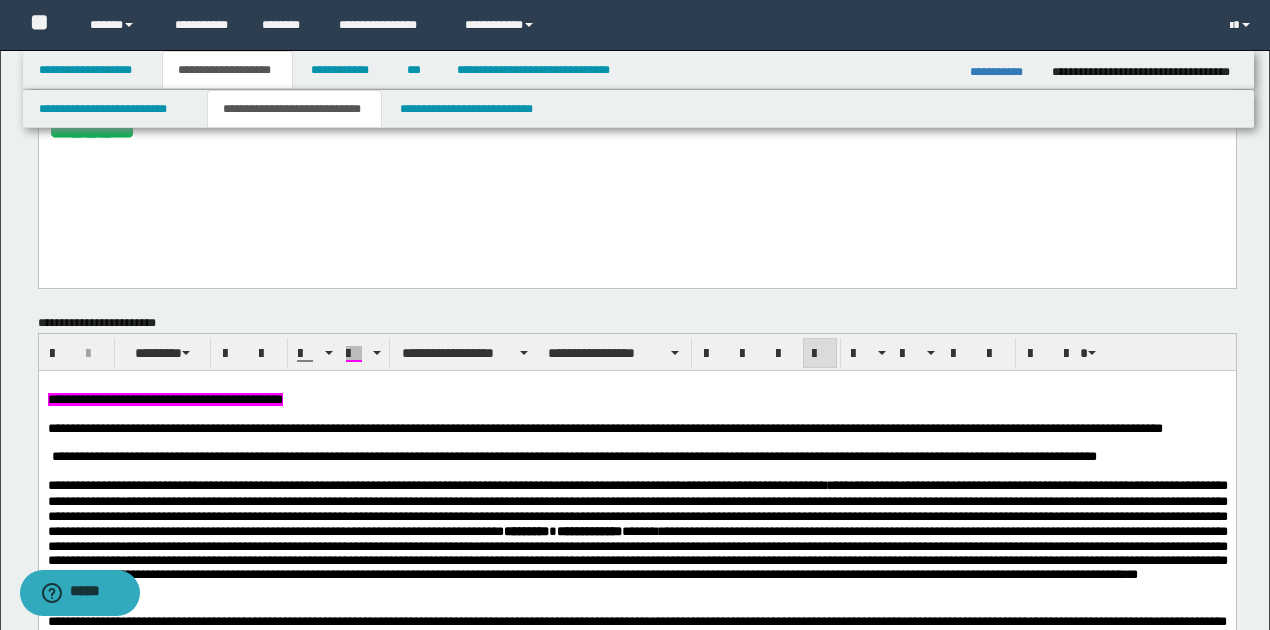 scroll, scrollTop: 284, scrollLeft: 0, axis: vertical 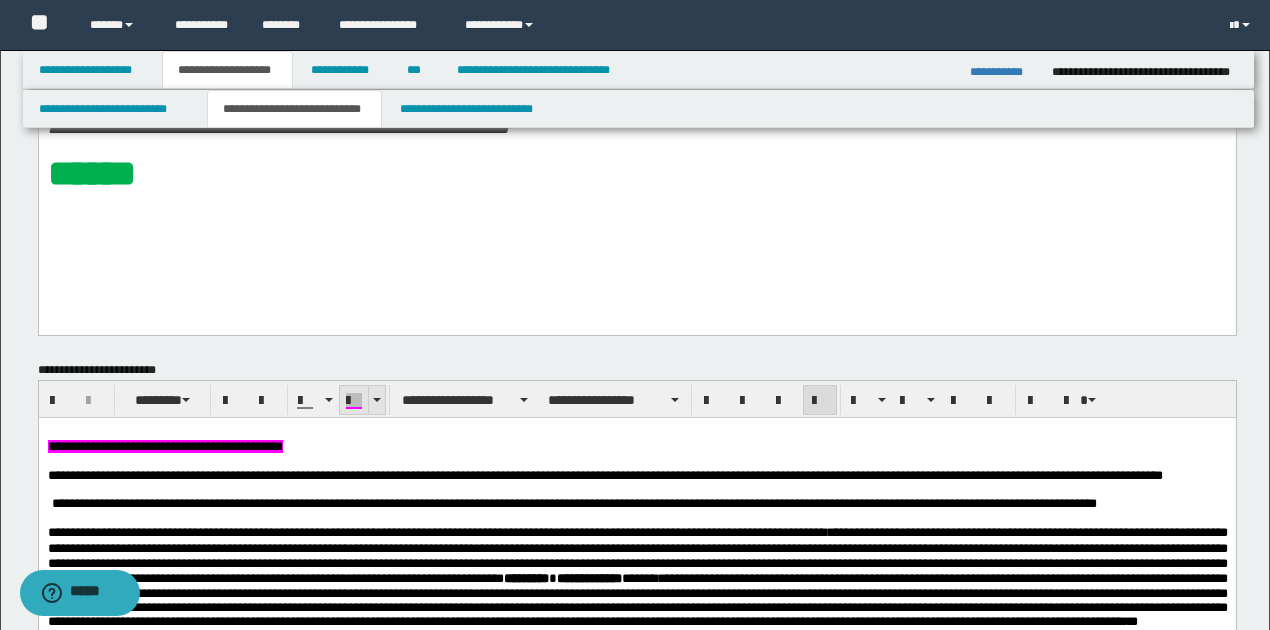 click at bounding box center (377, 400) 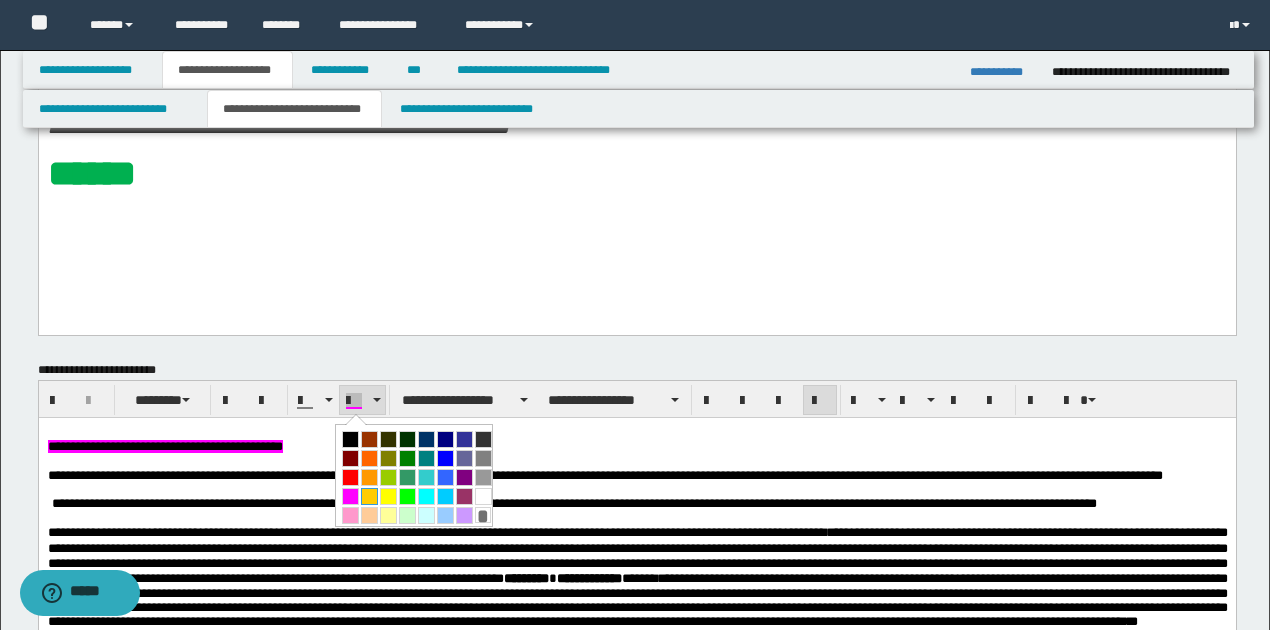 click at bounding box center [369, 496] 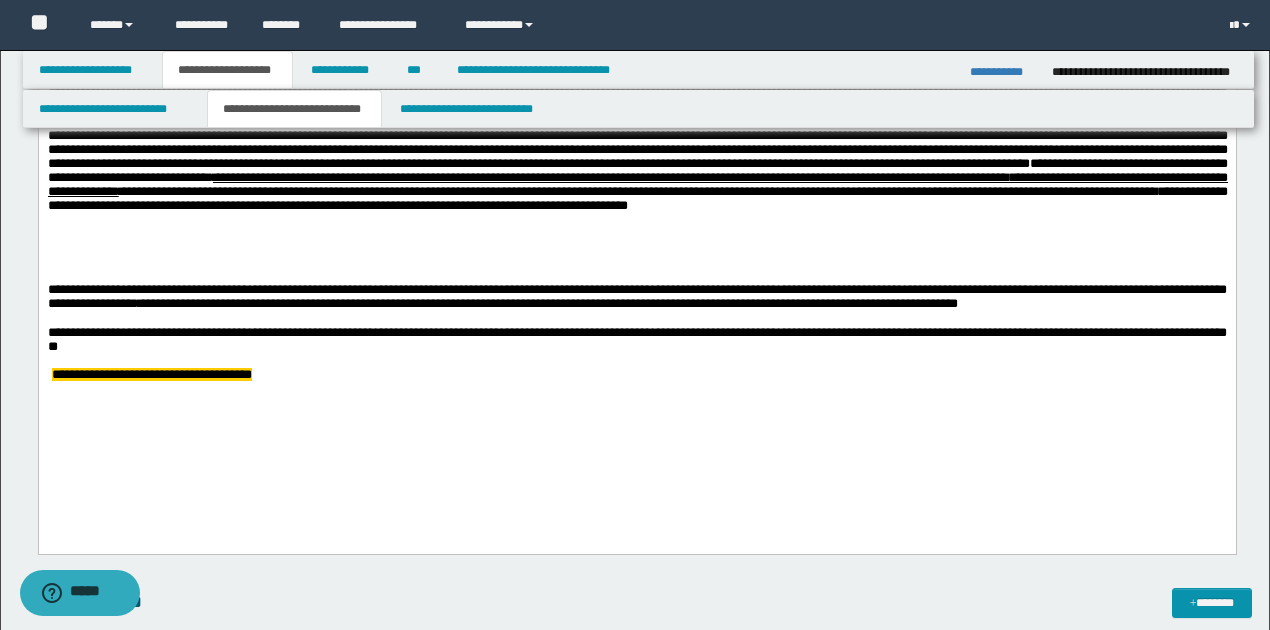 scroll, scrollTop: 1284, scrollLeft: 0, axis: vertical 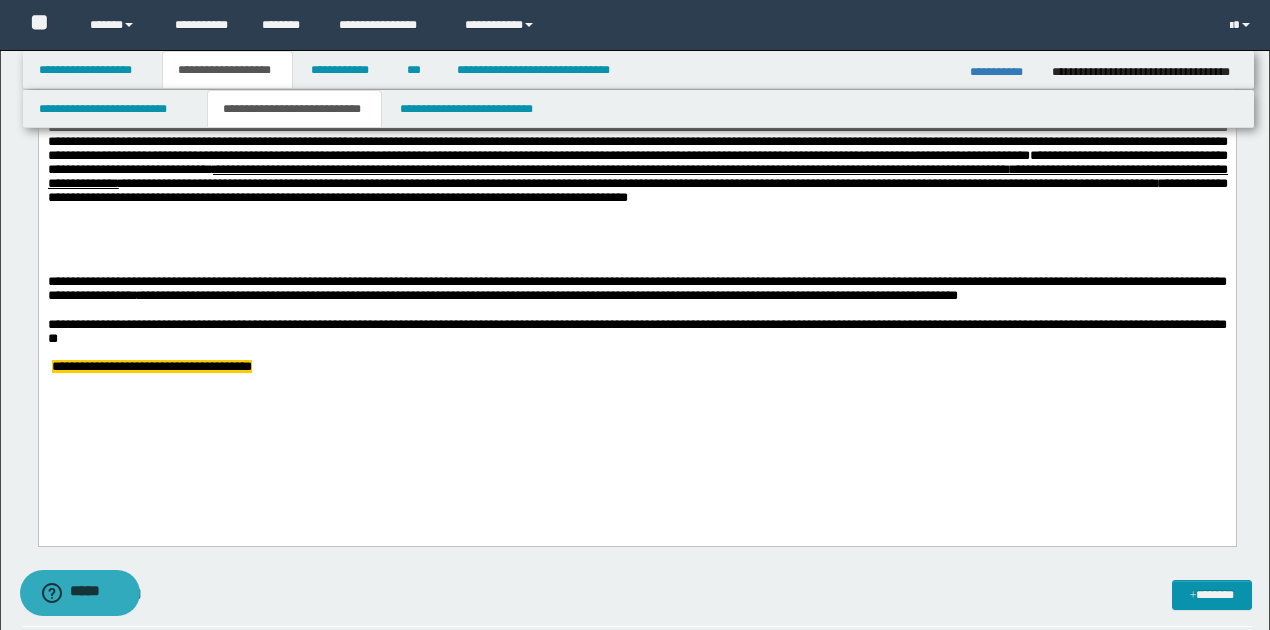 click on "**********" at bounding box center (637, 368) 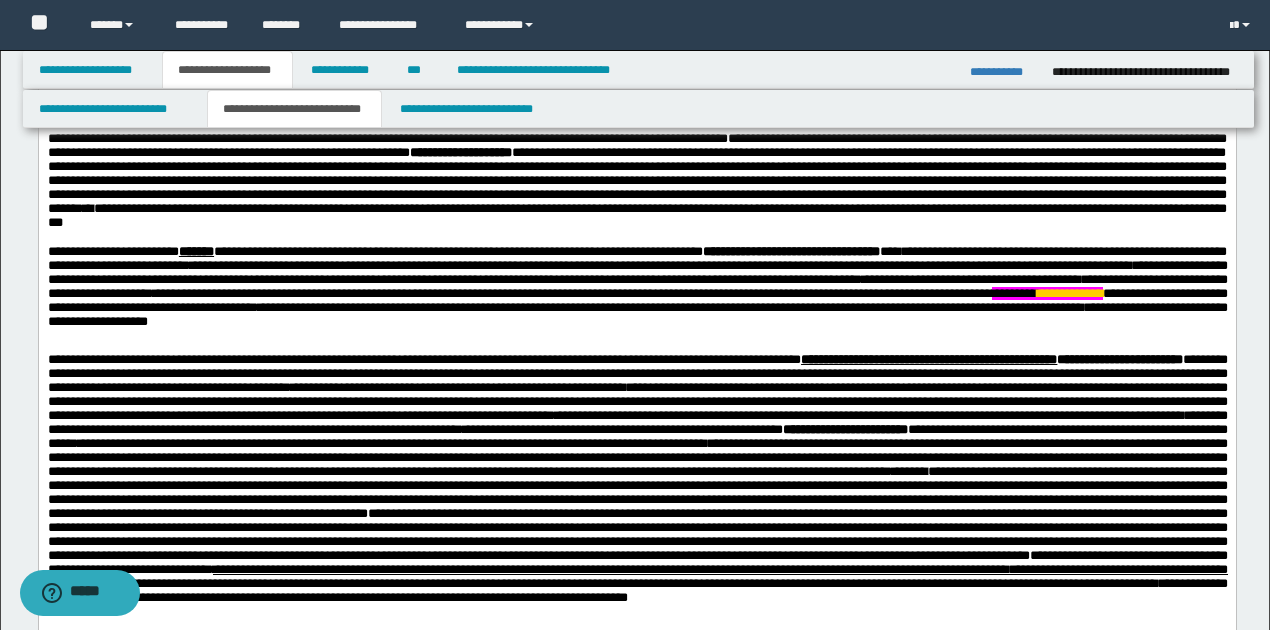 scroll, scrollTop: 551, scrollLeft: 0, axis: vertical 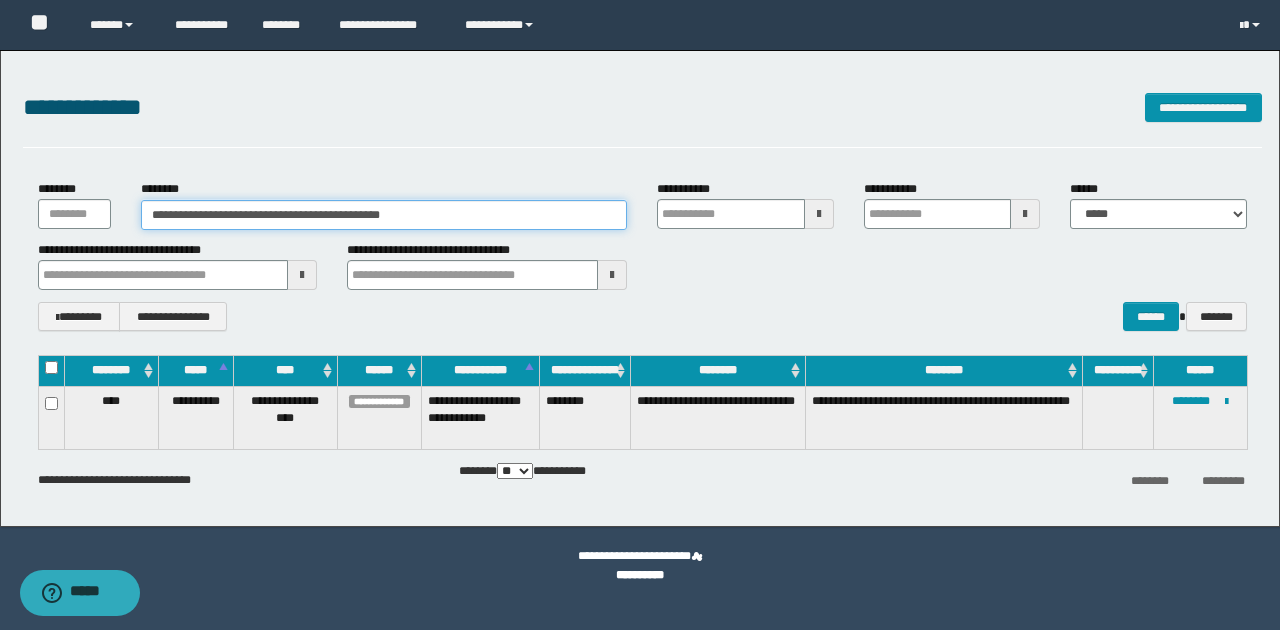 drag, startPoint x: 231, startPoint y: 215, endPoint x: 460, endPoint y: 216, distance: 229.00218 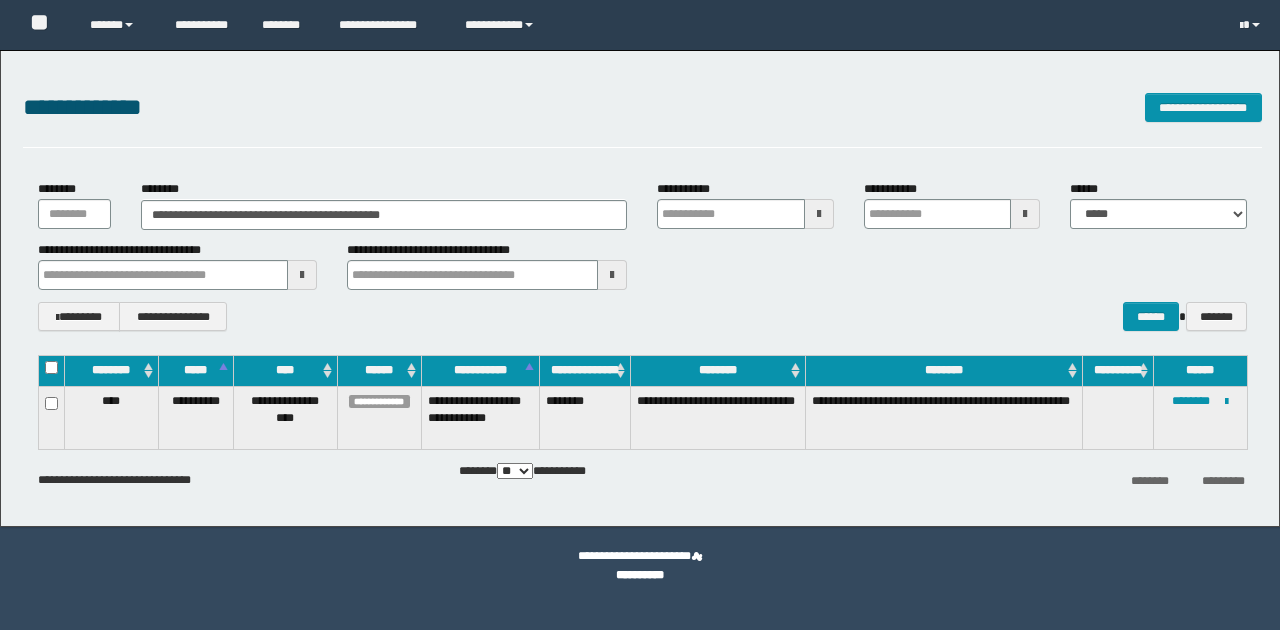 scroll, scrollTop: 0, scrollLeft: 0, axis: both 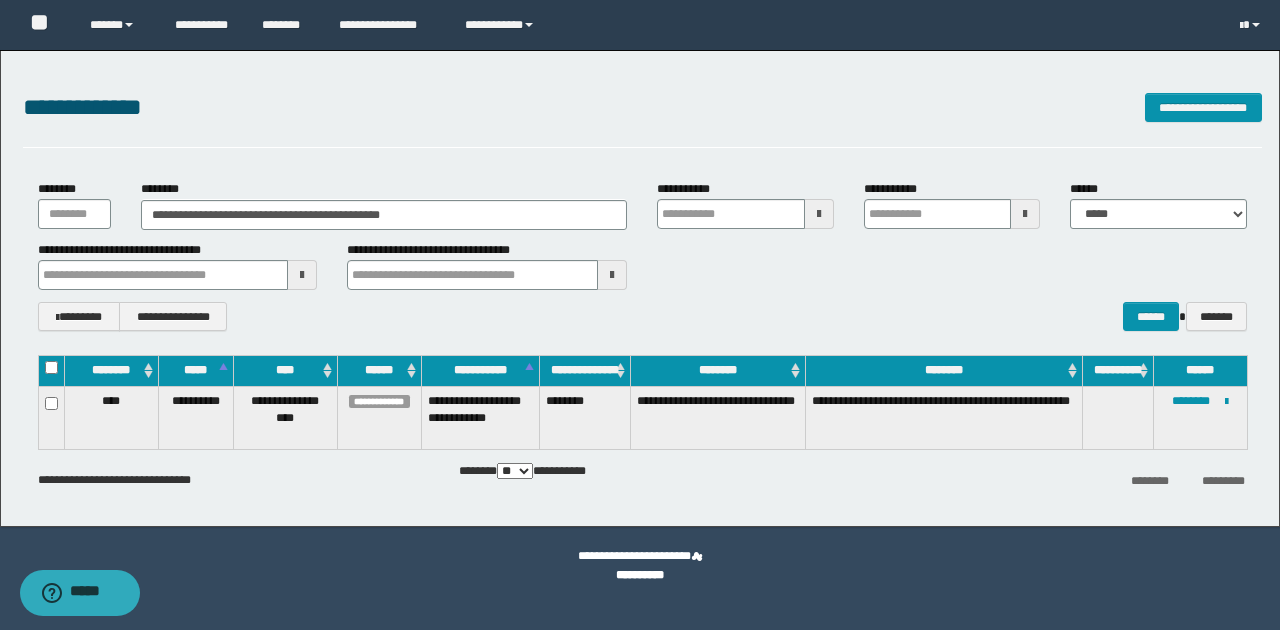 click on "**********" at bounding box center [384, 215] 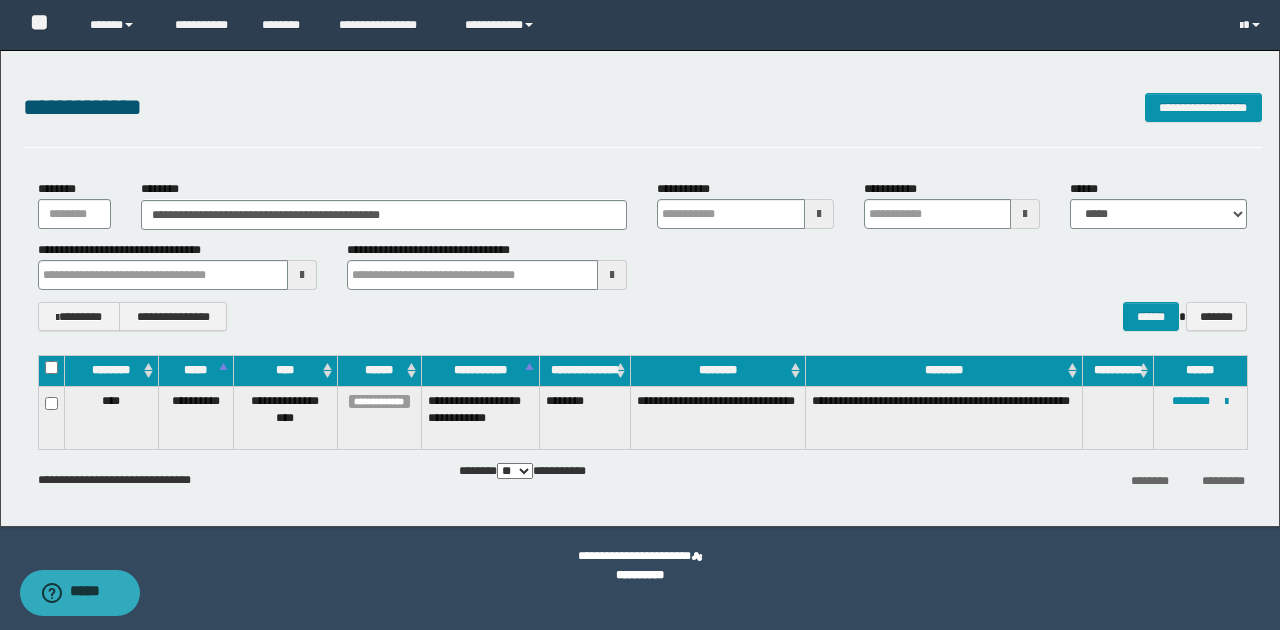 drag, startPoint x: 168, startPoint y: 216, endPoint x: 455, endPoint y: 202, distance: 287.34125 